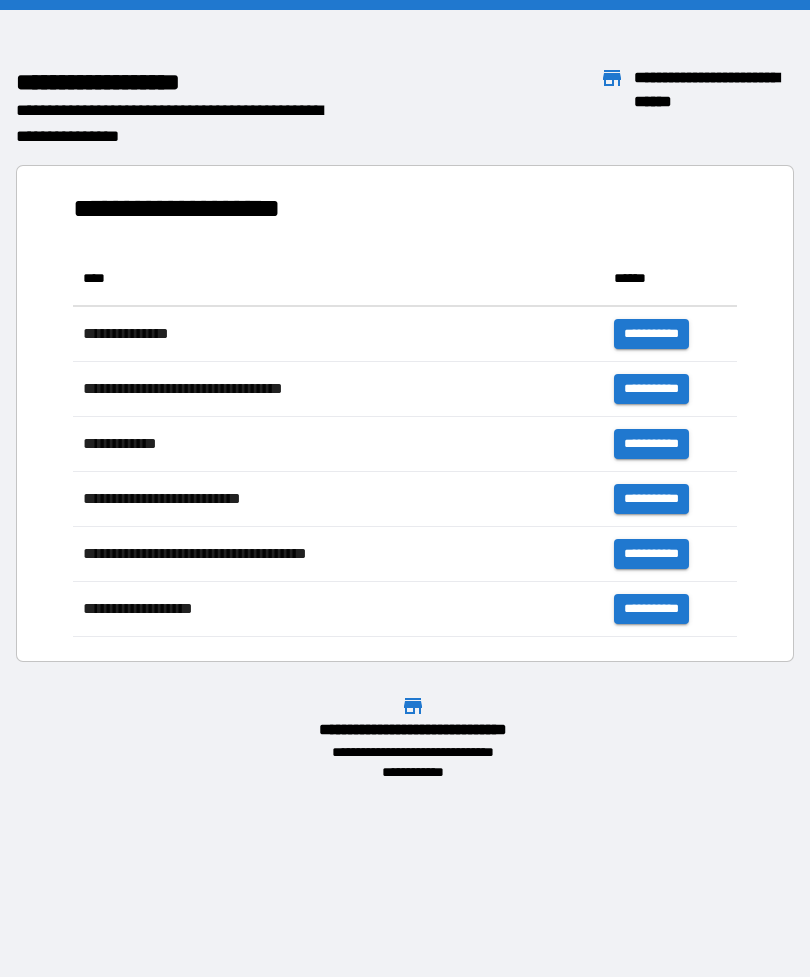 scroll, scrollTop: 0, scrollLeft: 0, axis: both 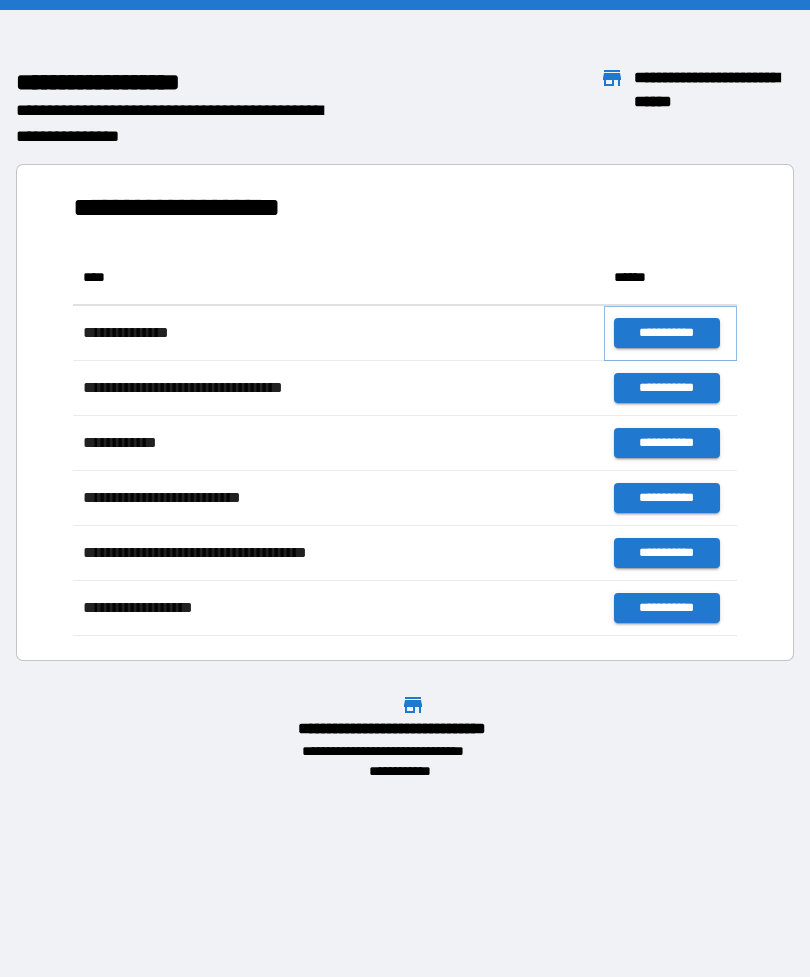 click on "**********" at bounding box center [666, 333] 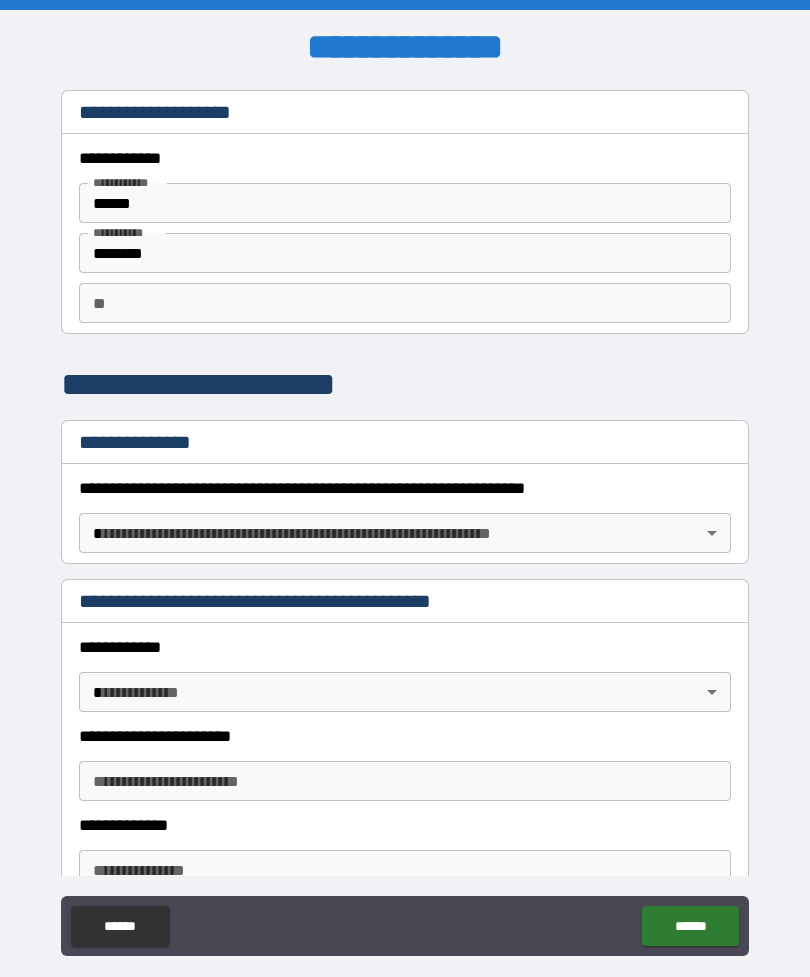 click on "******" at bounding box center (405, 203) 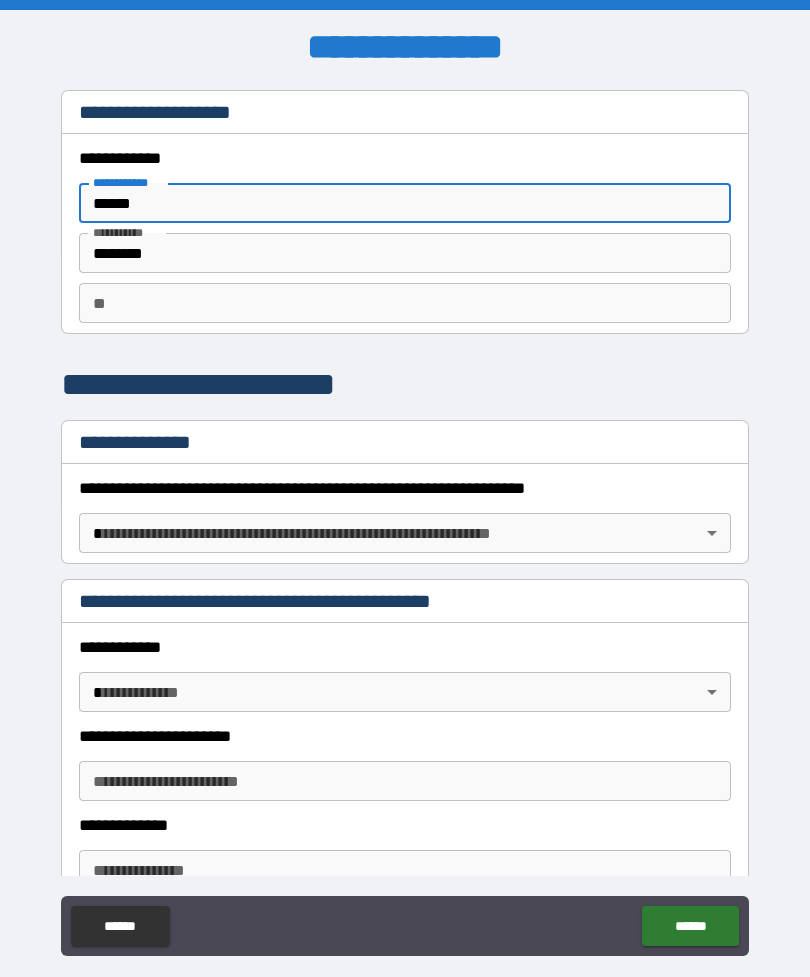 type on "******" 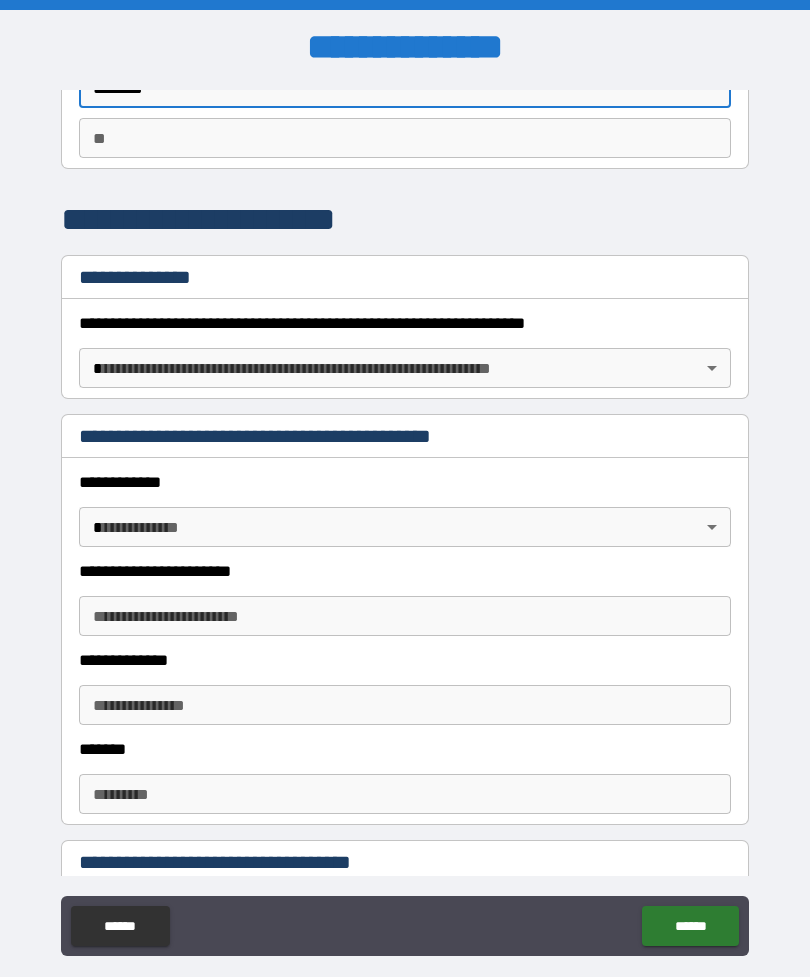 scroll, scrollTop: 178, scrollLeft: 0, axis: vertical 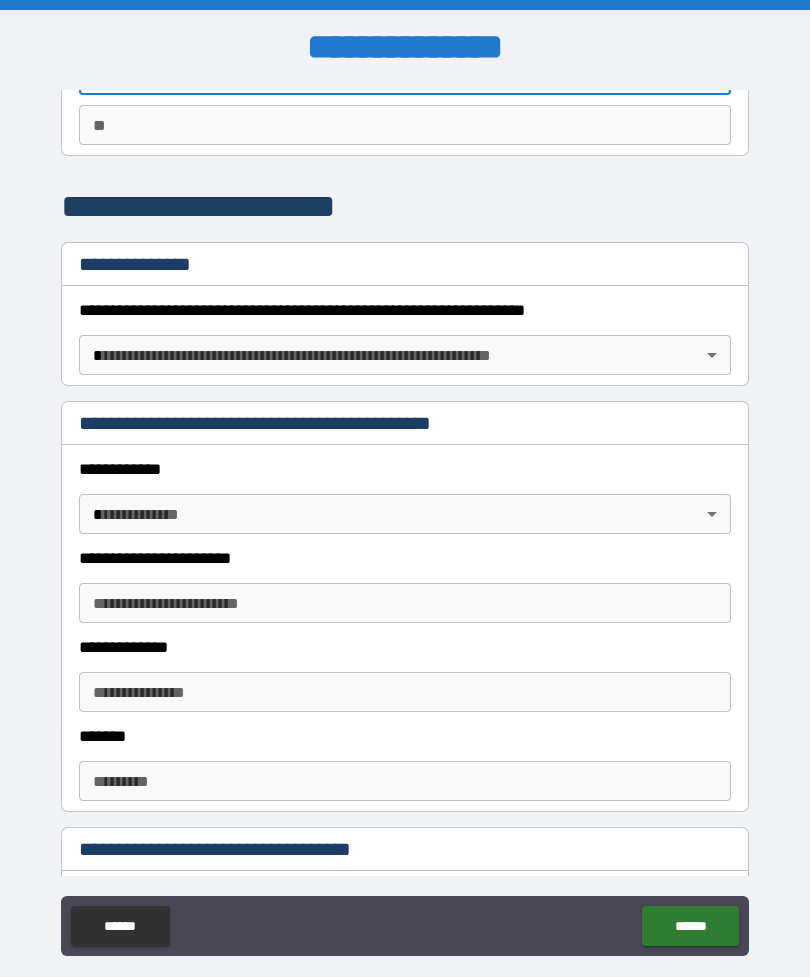 type on "********" 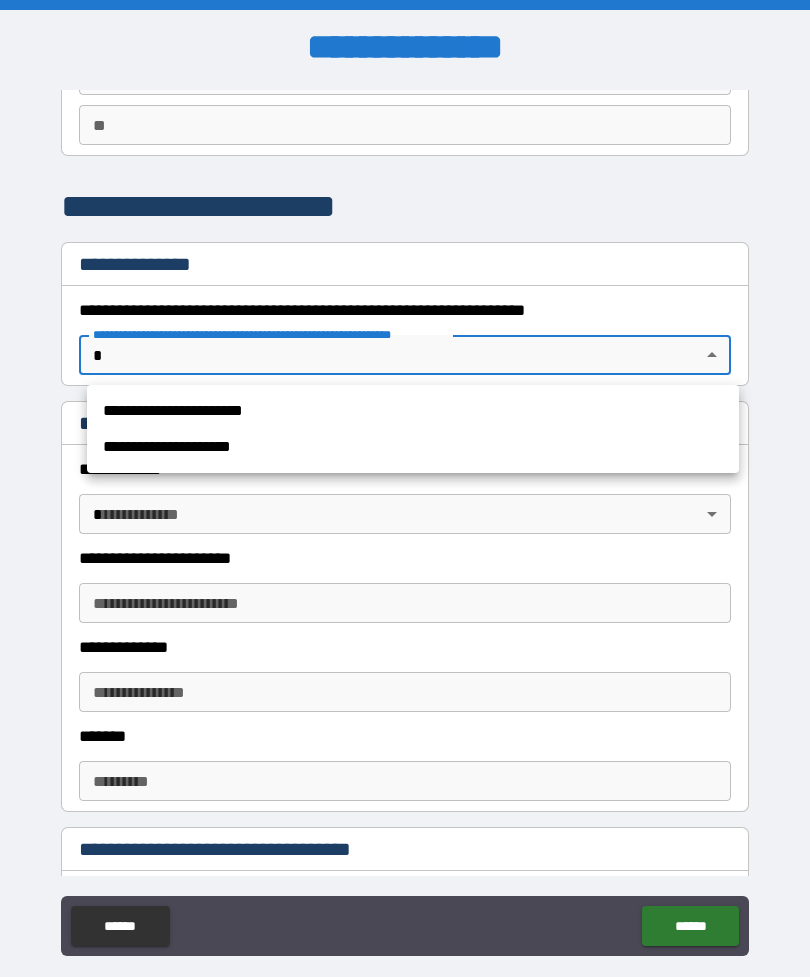 click on "**********" at bounding box center (413, 411) 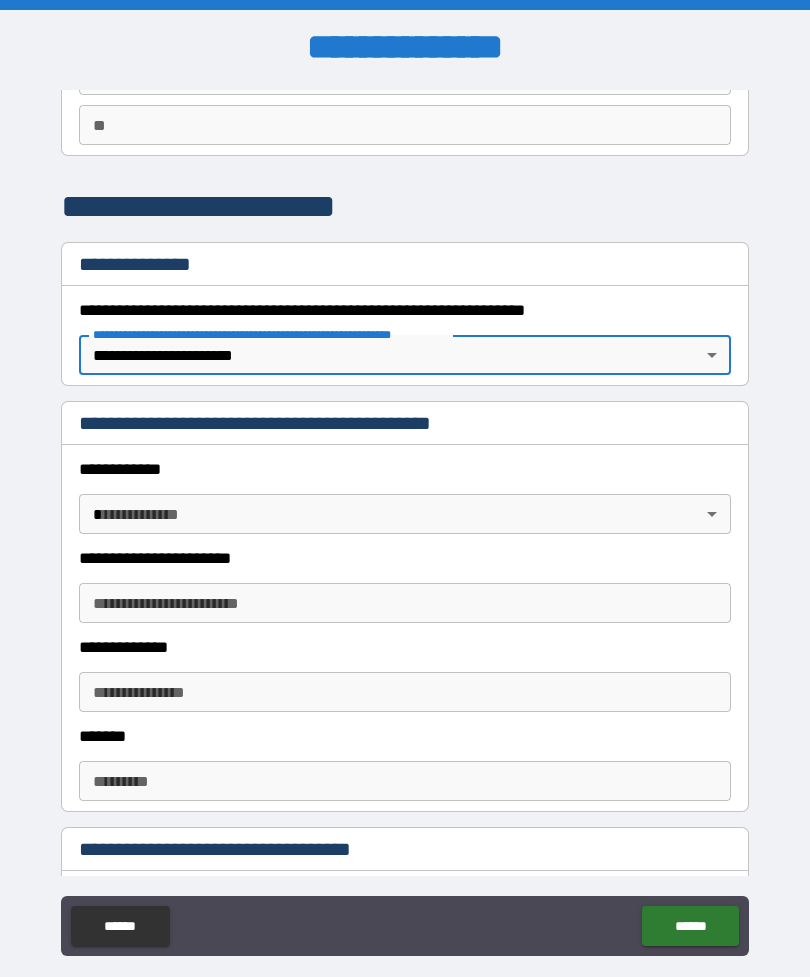 type on "*" 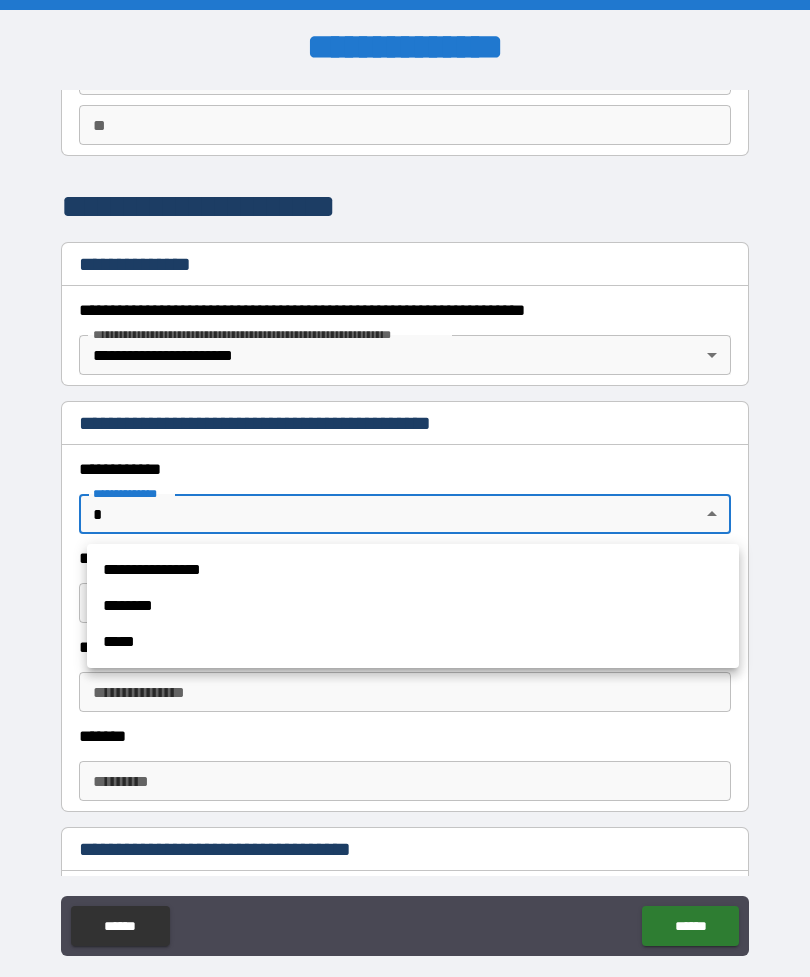 click on "********" at bounding box center [413, 606] 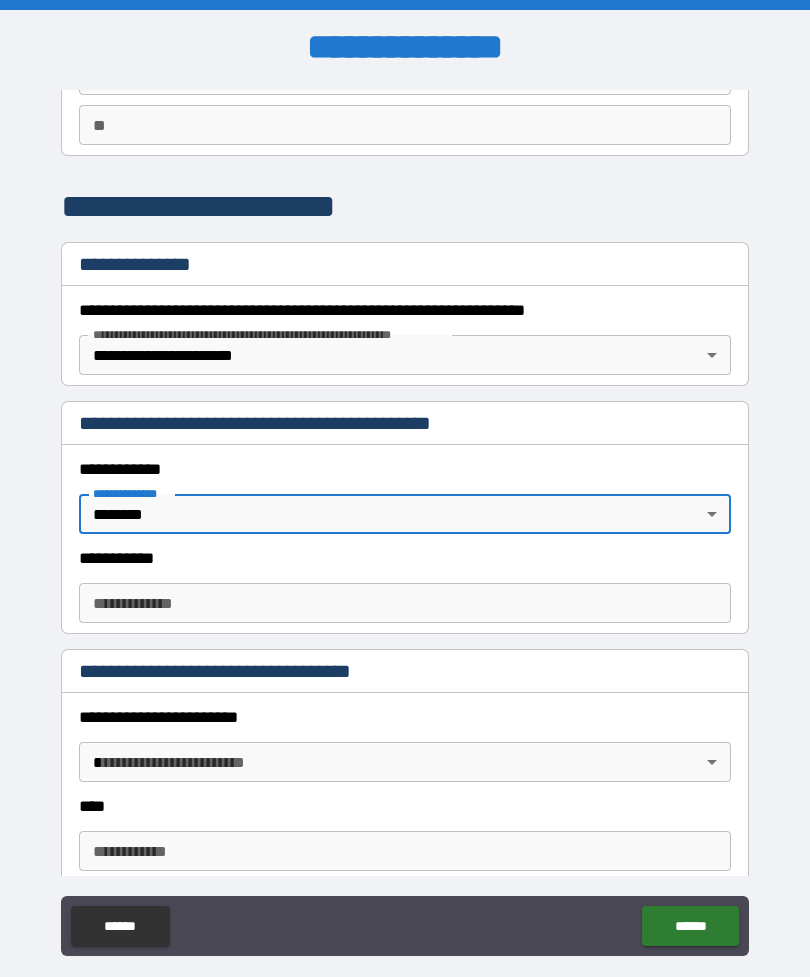 click on "**********" at bounding box center [405, 603] 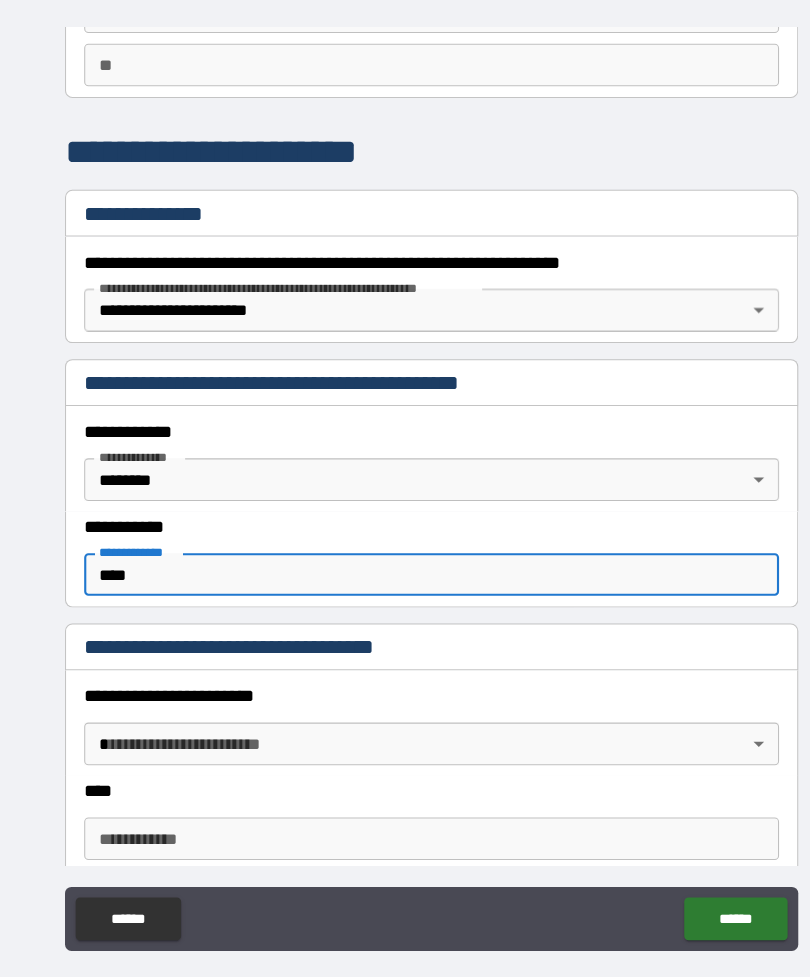 scroll, scrollTop: 0, scrollLeft: 0, axis: both 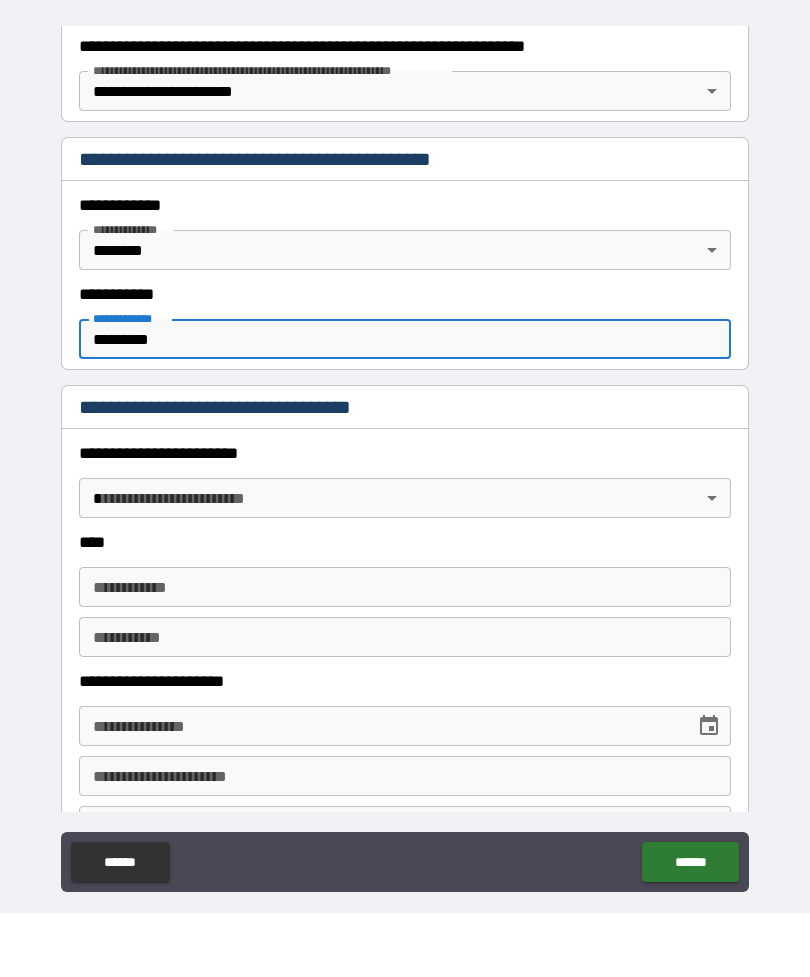 type on "*********" 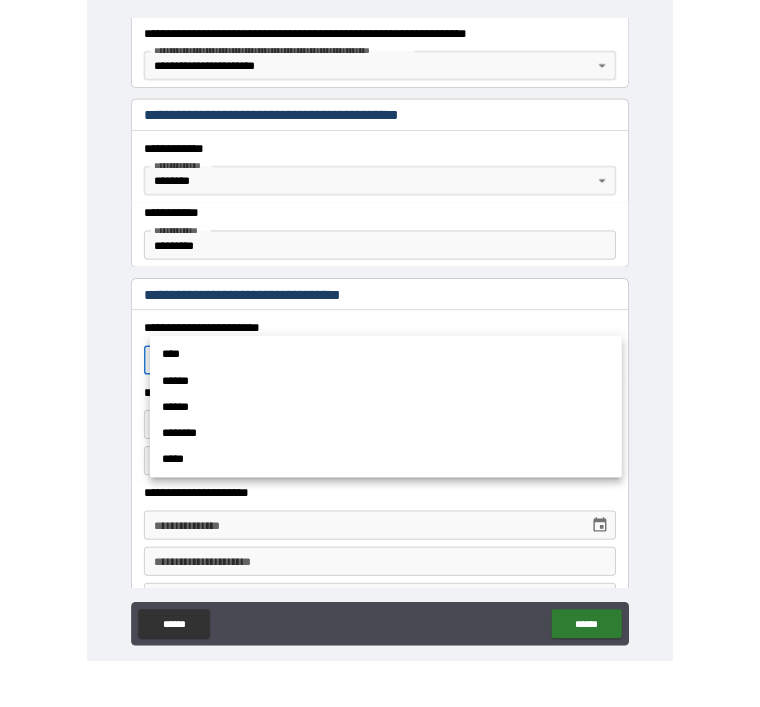 scroll, scrollTop: 64, scrollLeft: 0, axis: vertical 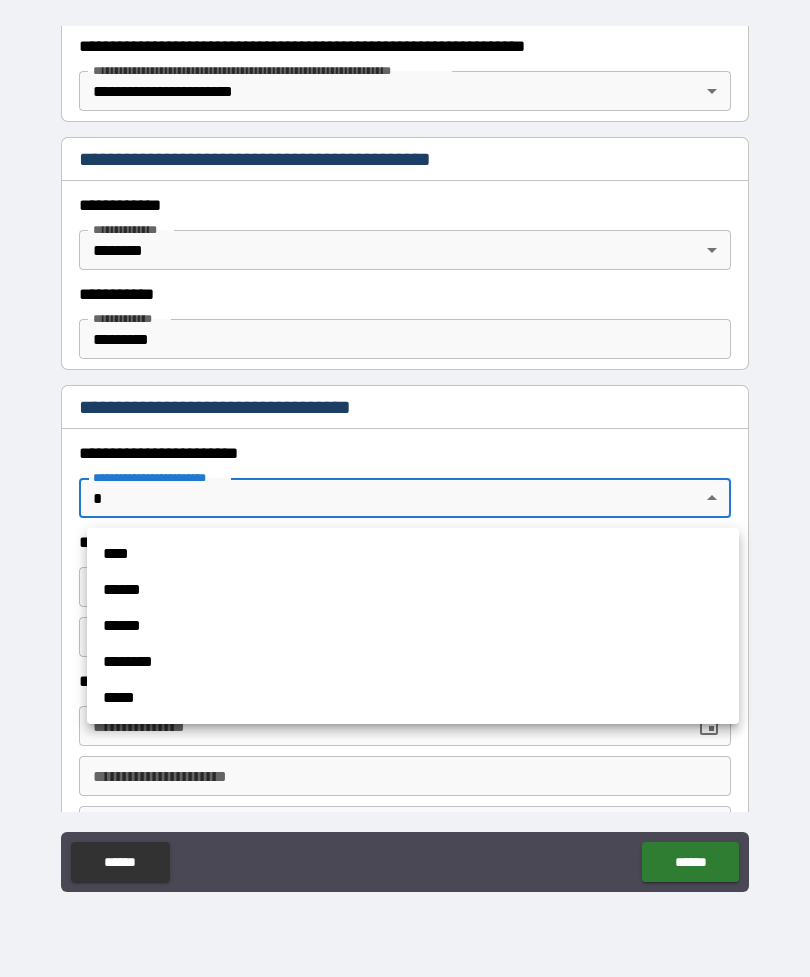 click on "****" at bounding box center (413, 554) 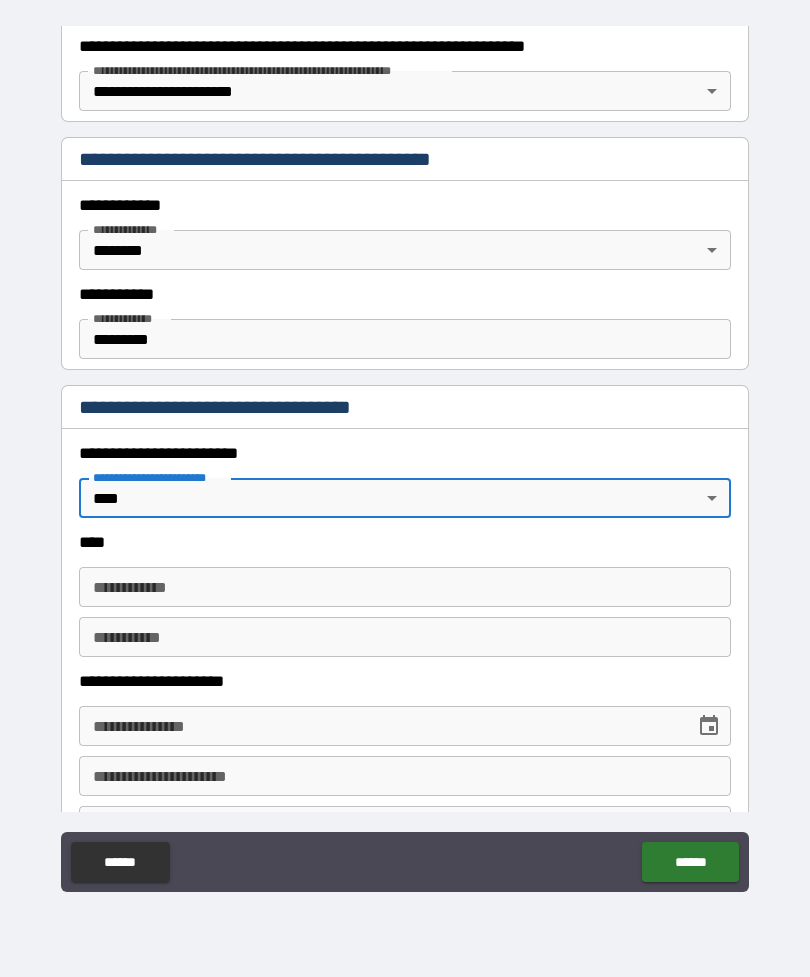 click on "**********" at bounding box center (405, 587) 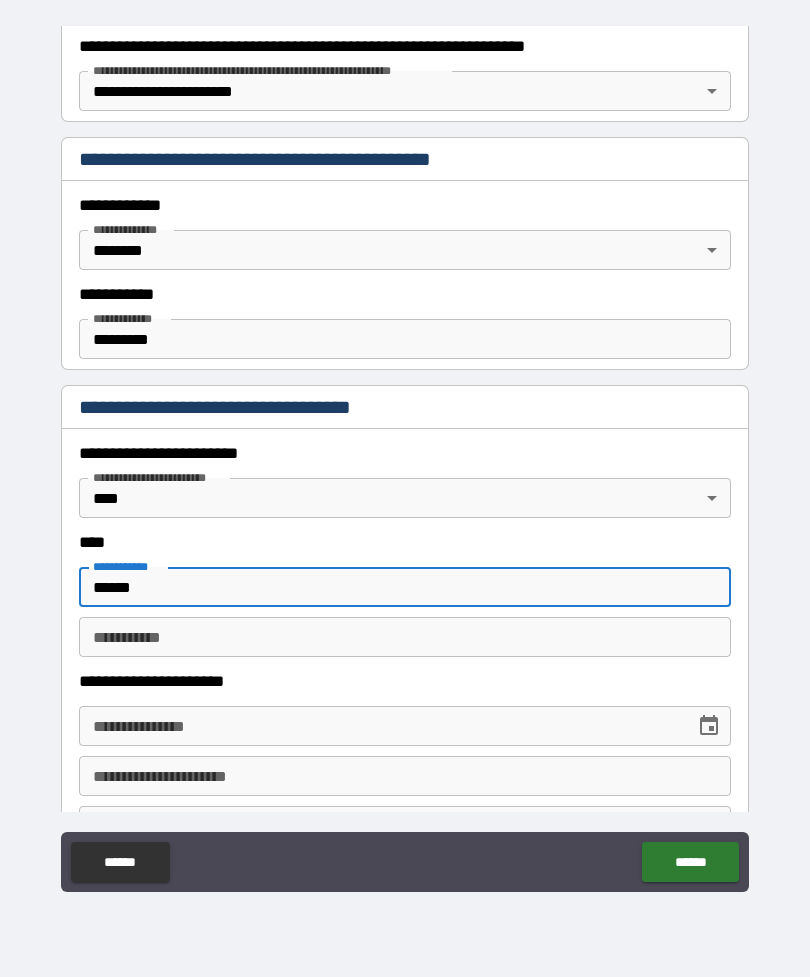 click on "*********   *" at bounding box center (405, 637) 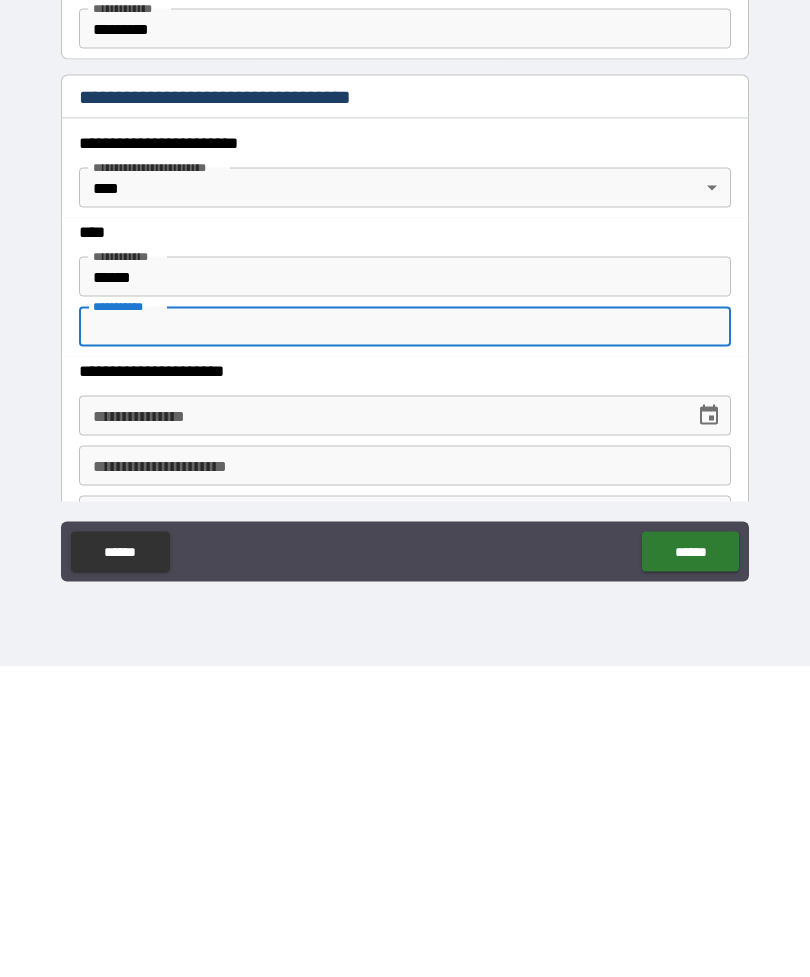 click on "******" at bounding box center (405, 587) 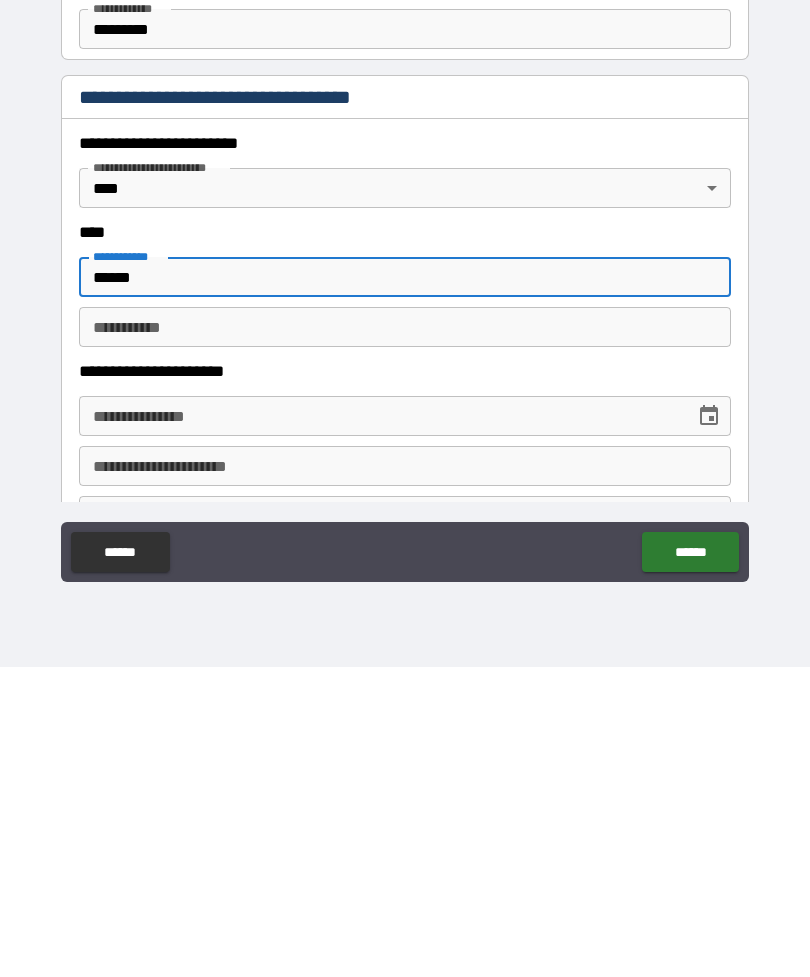 type on "******" 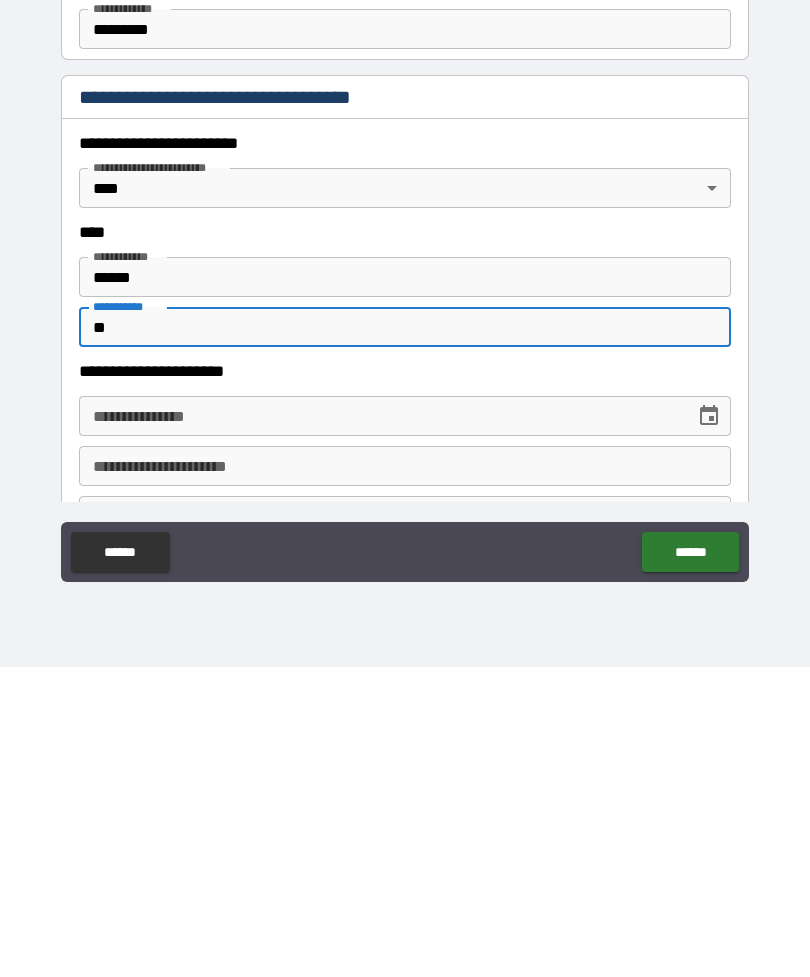 type on "*" 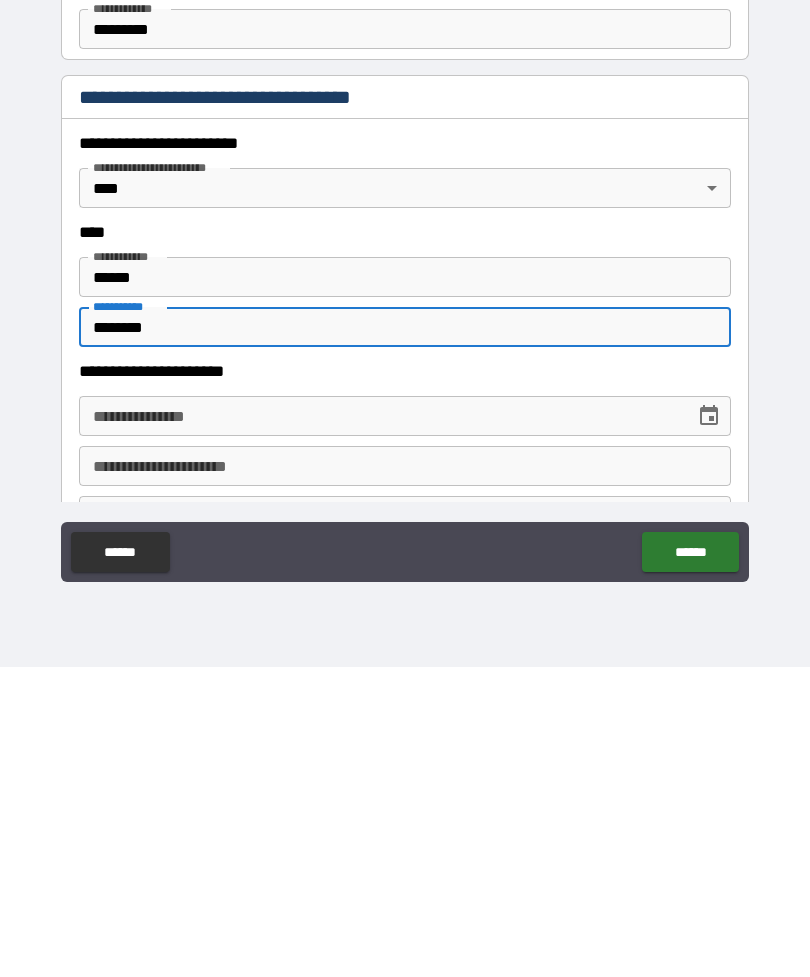 type on "********" 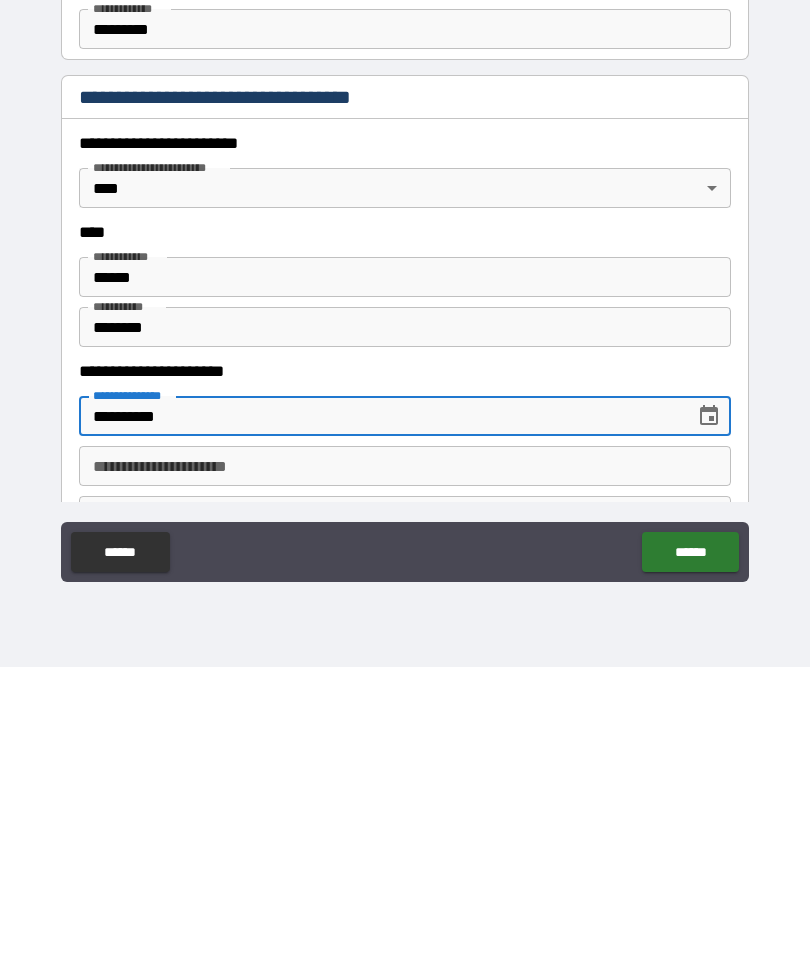 type on "**********" 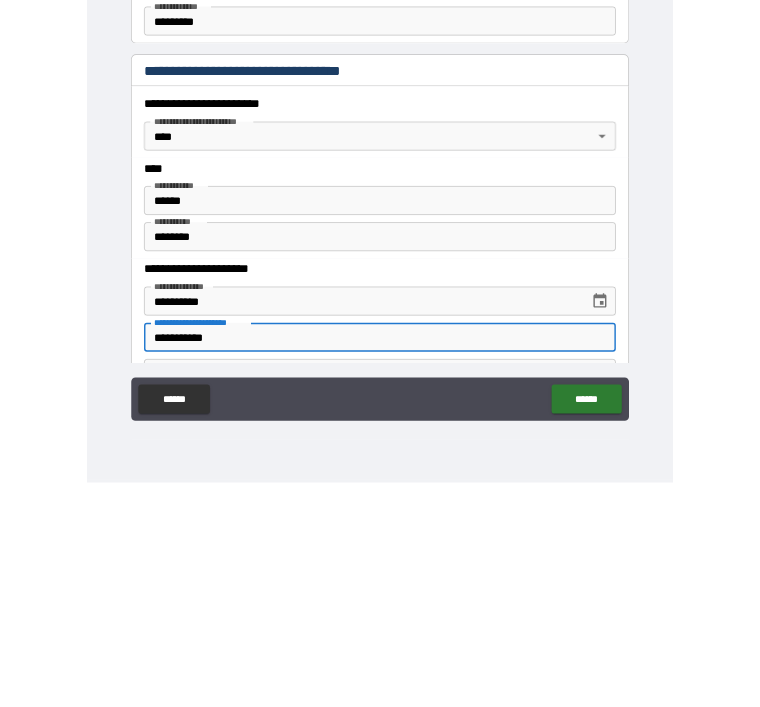 scroll, scrollTop: 850, scrollLeft: 0, axis: vertical 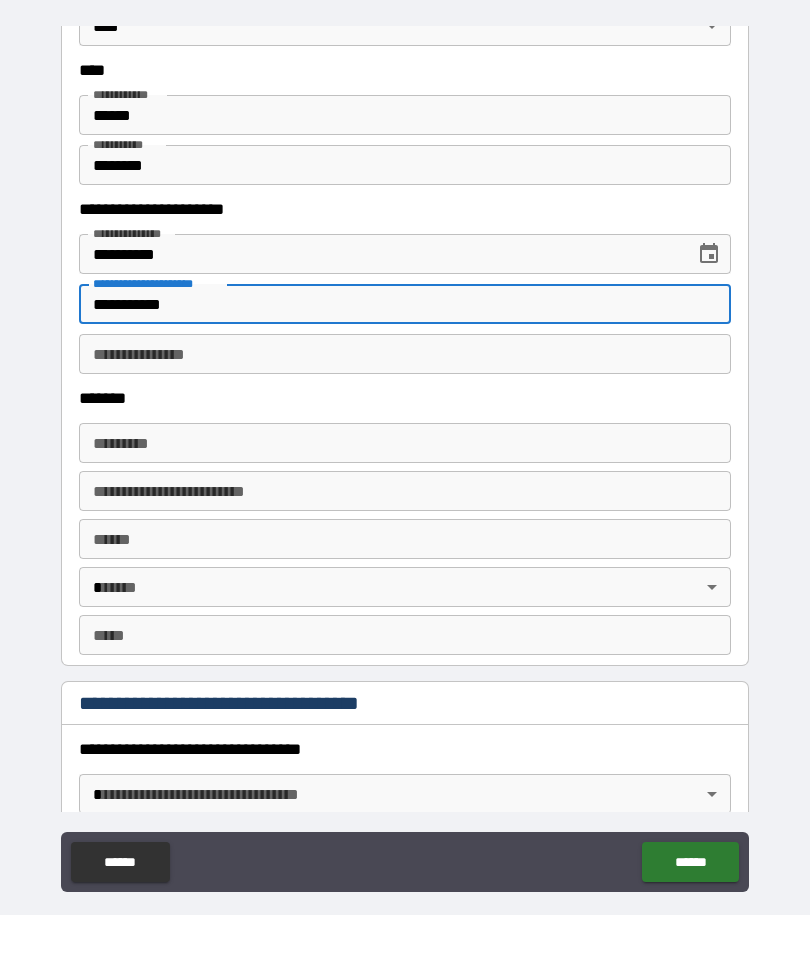 type on "**********" 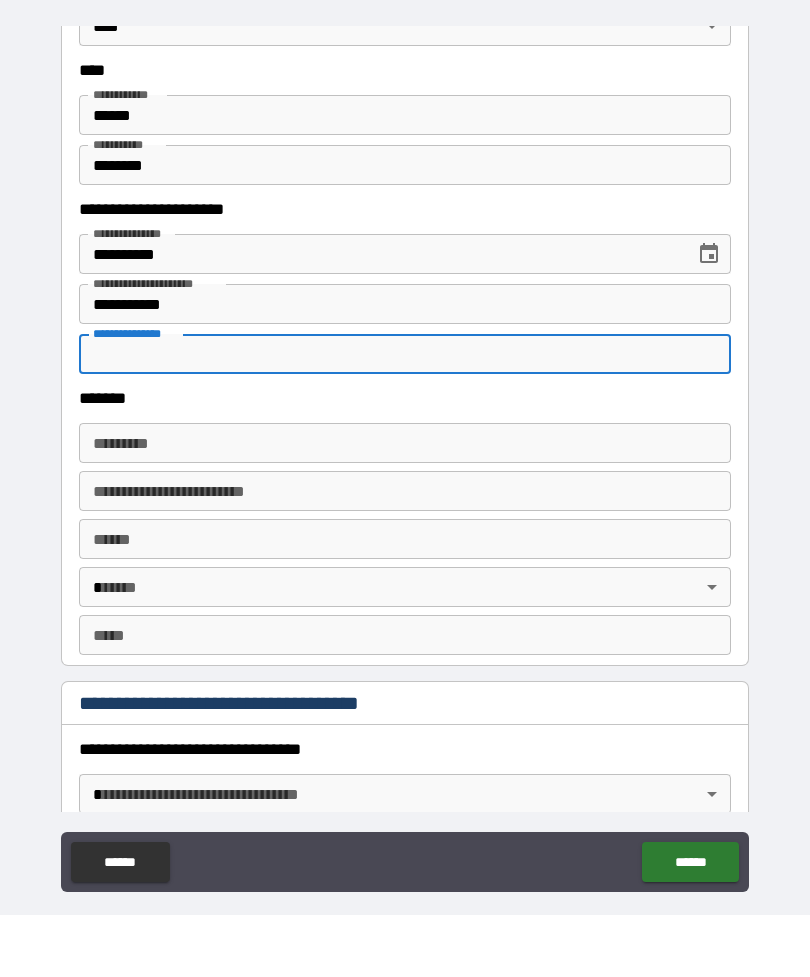 click on "*******   *" at bounding box center (405, 505) 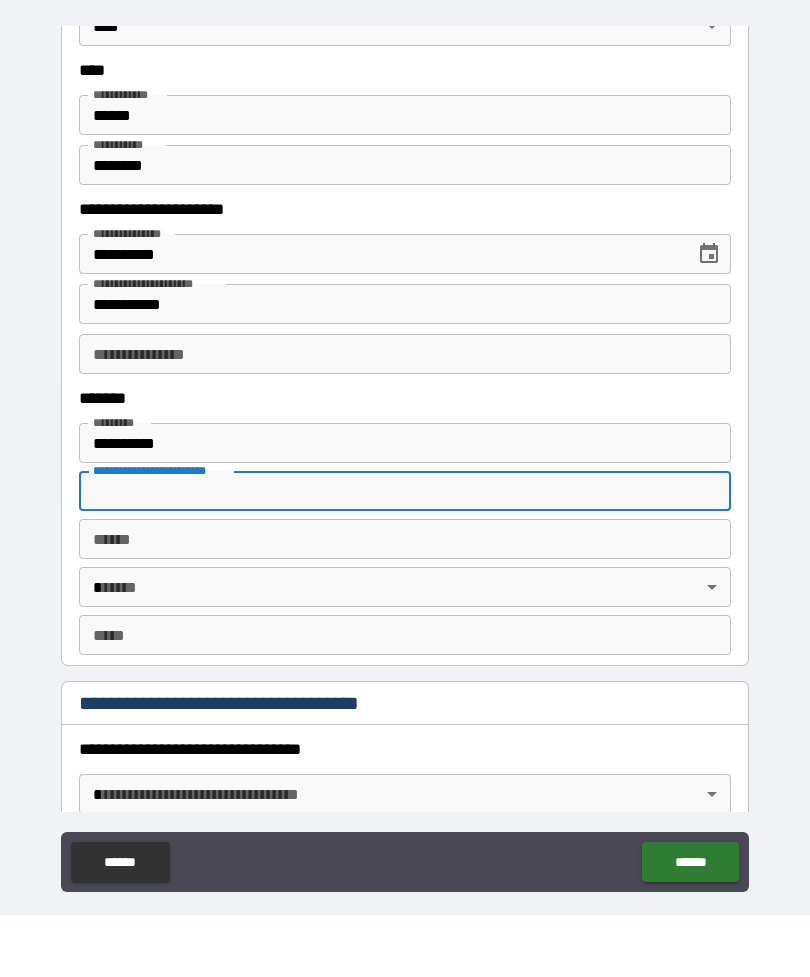 type on "**********" 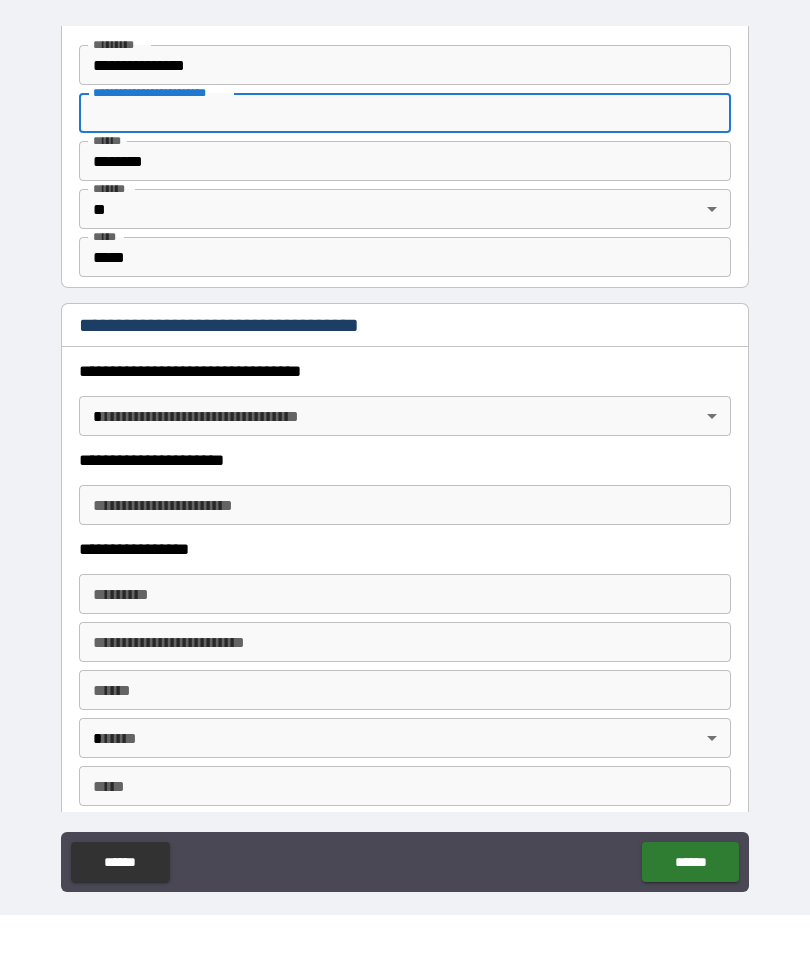 scroll, scrollTop: 1249, scrollLeft: 0, axis: vertical 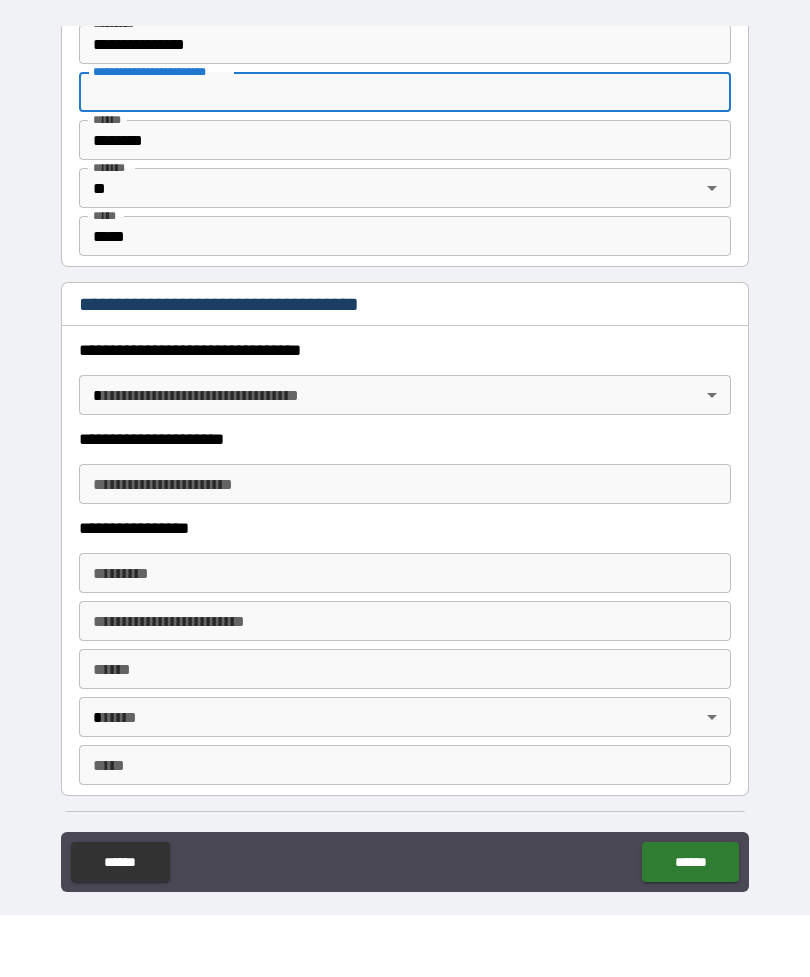 click on "**********" at bounding box center [405, 518] 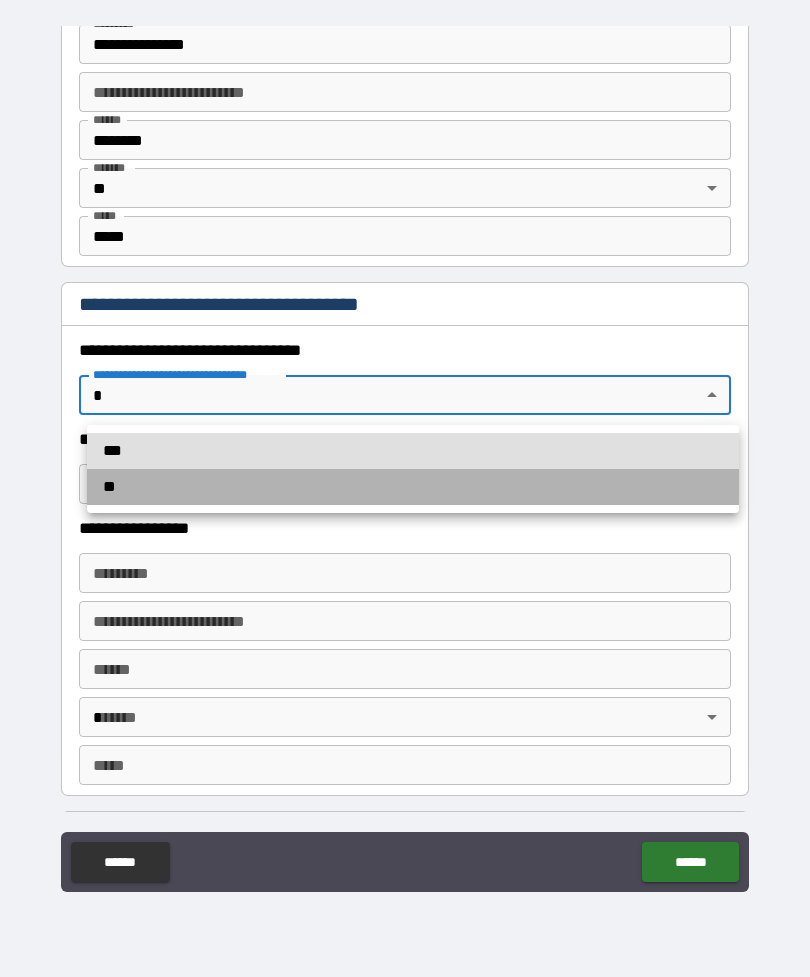 click on "**" at bounding box center (413, 487) 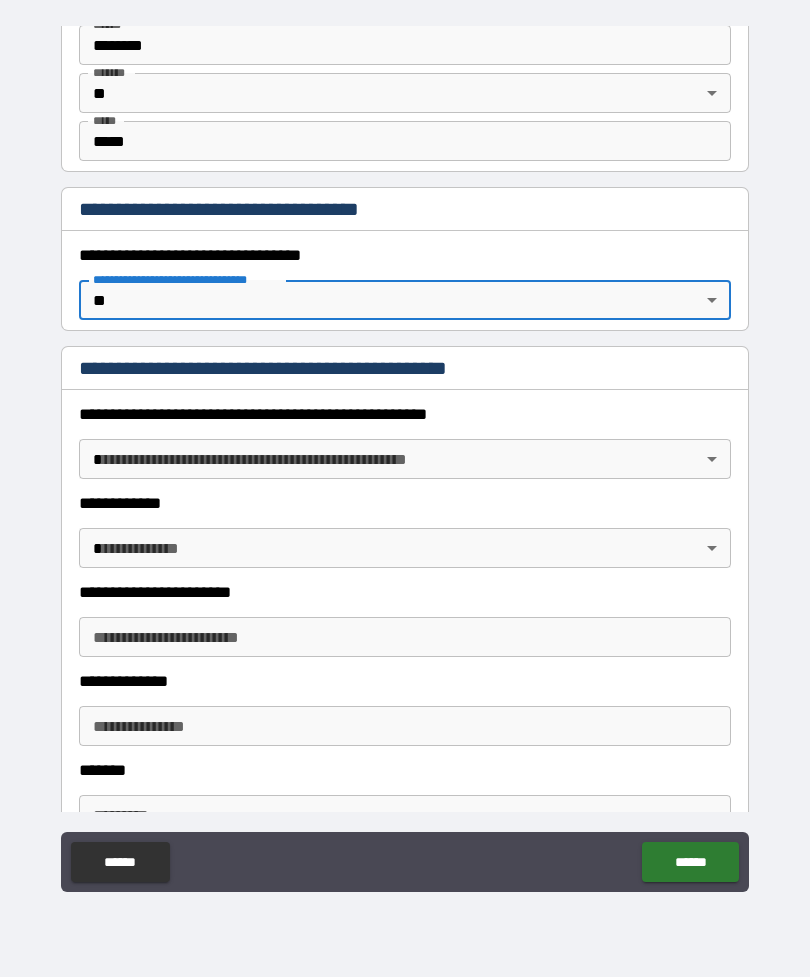 scroll, scrollTop: 1390, scrollLeft: 0, axis: vertical 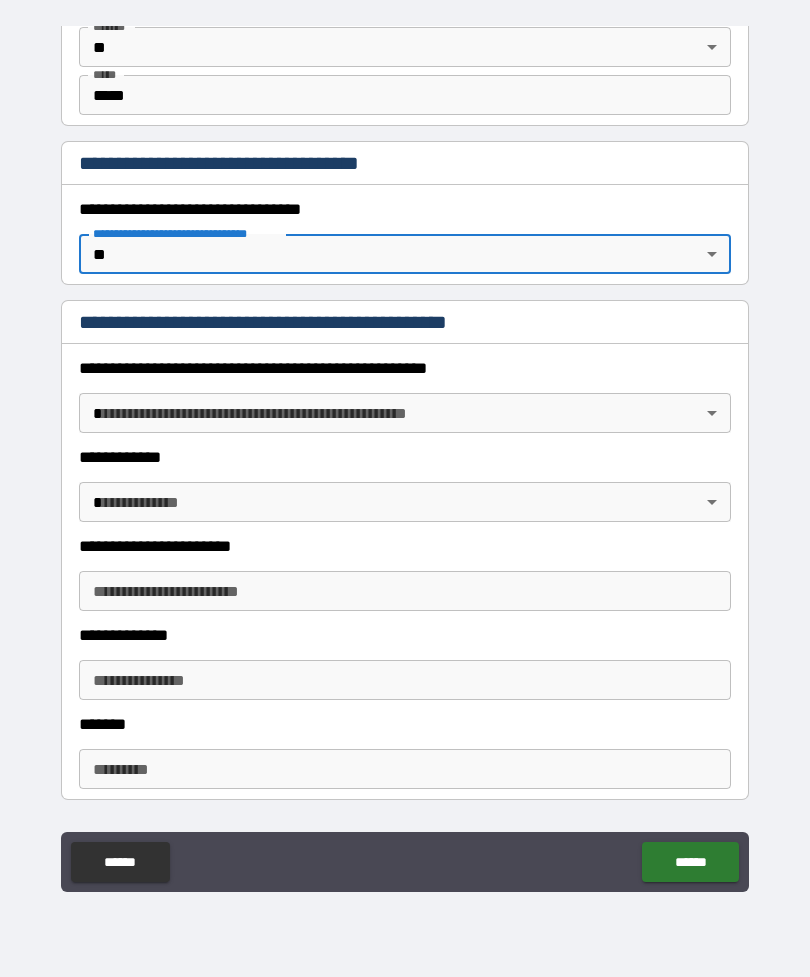 click on "**********" at bounding box center (405, 456) 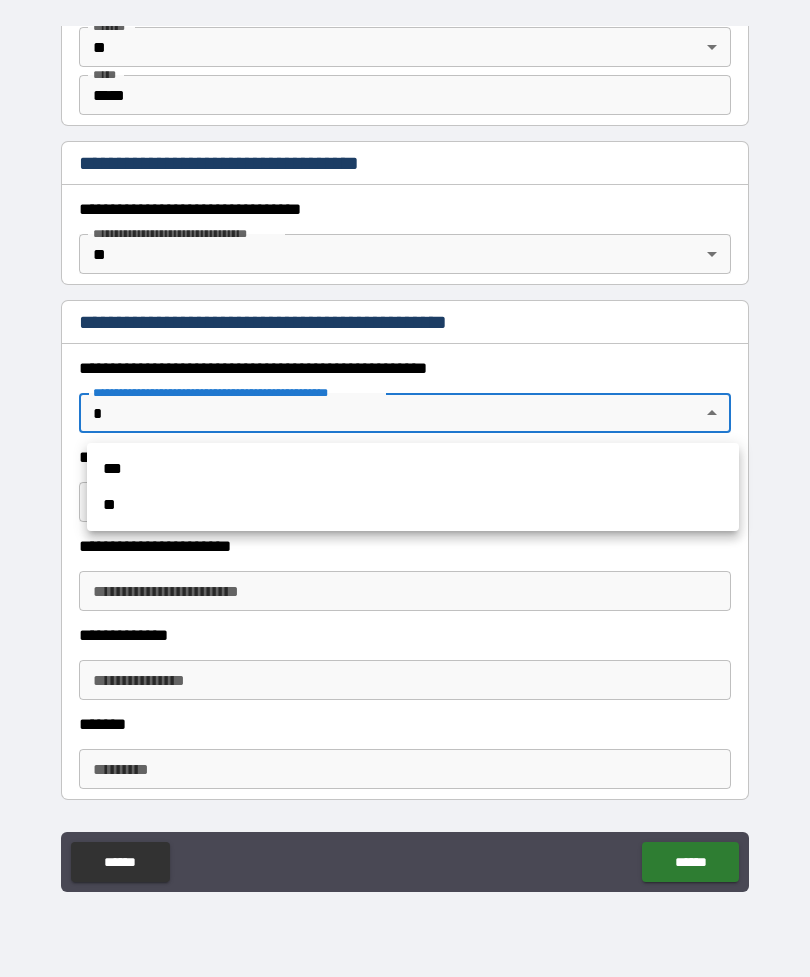 click on "**" at bounding box center (413, 505) 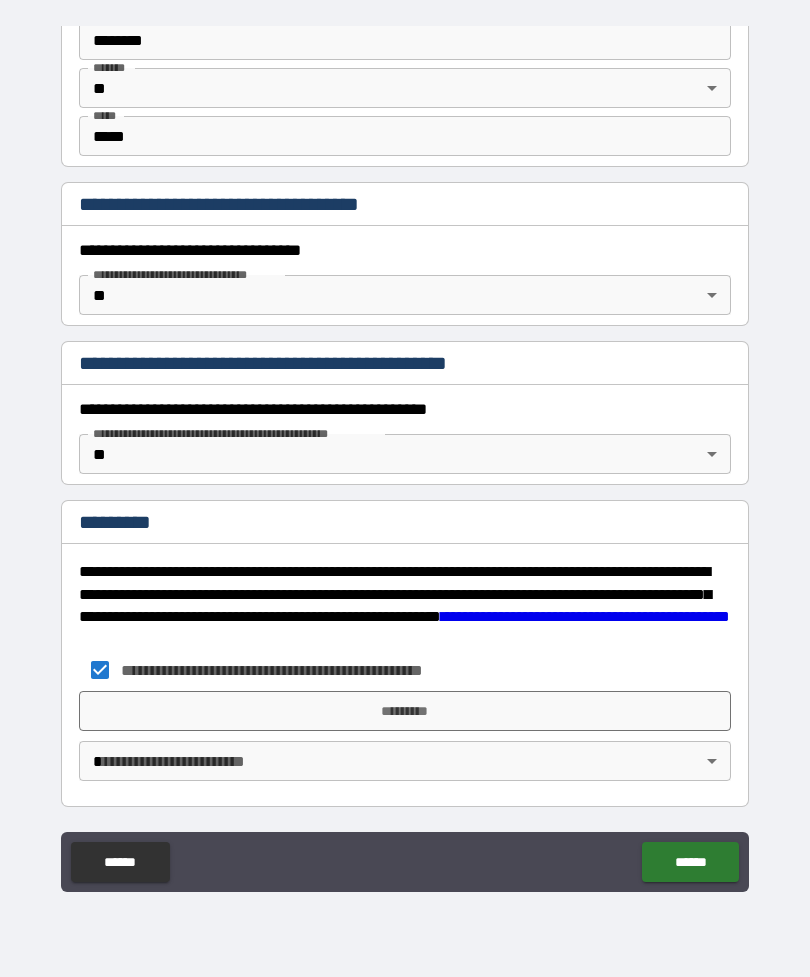 click on "*********" at bounding box center [405, 711] 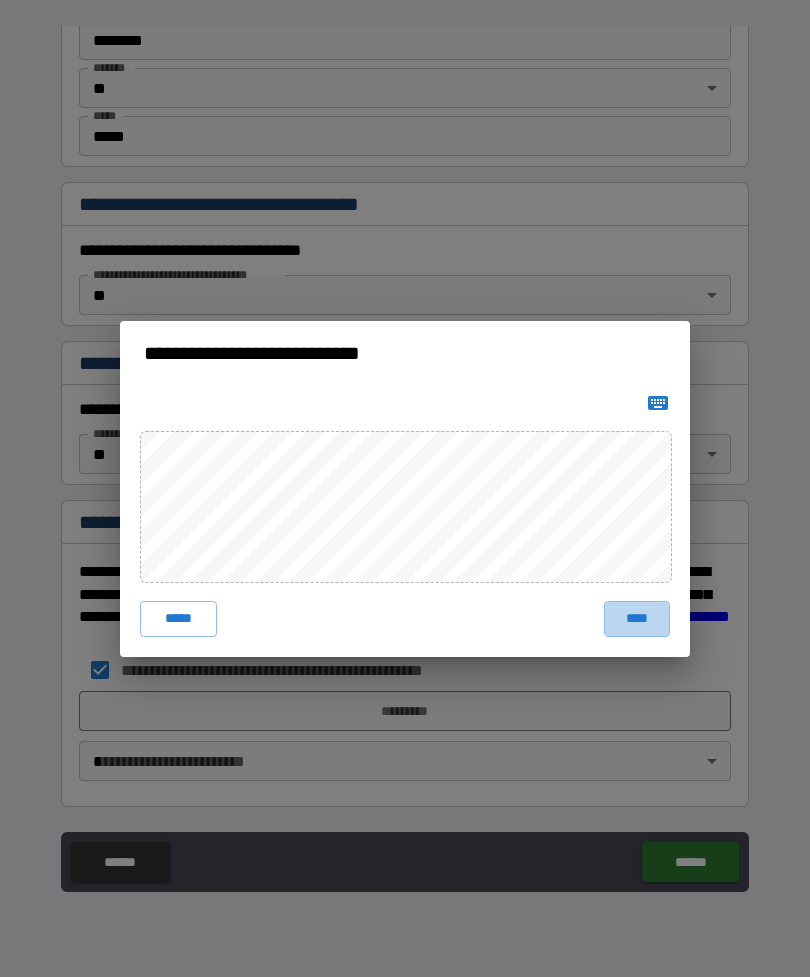 click on "****" at bounding box center (637, 619) 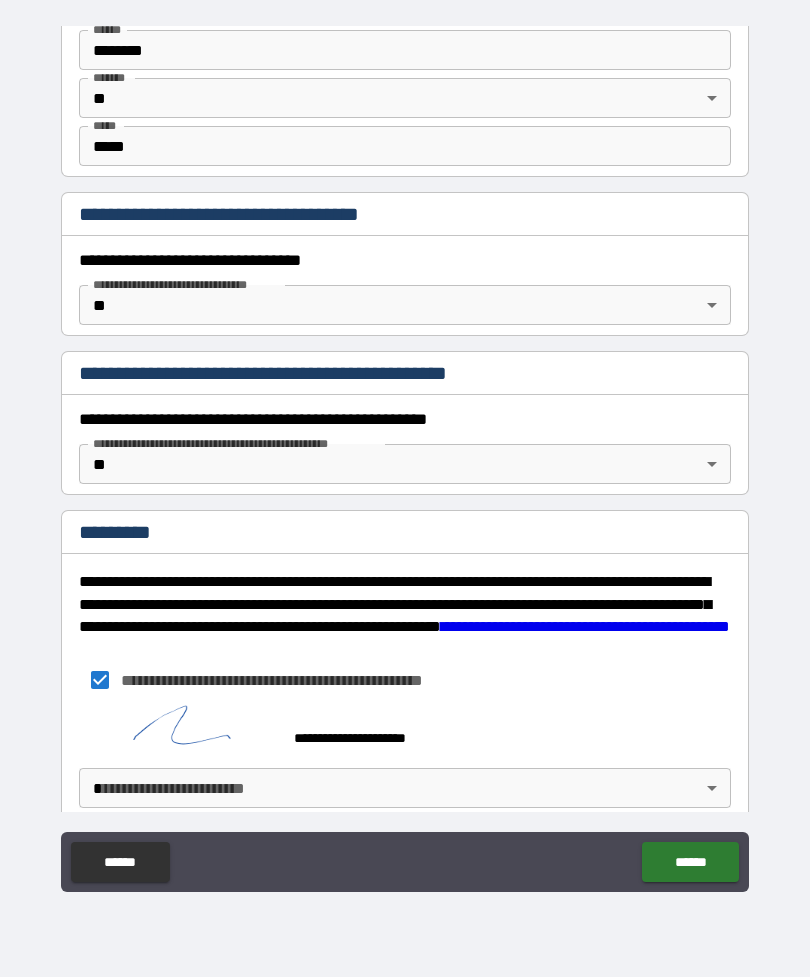 click on "******" at bounding box center (690, 862) 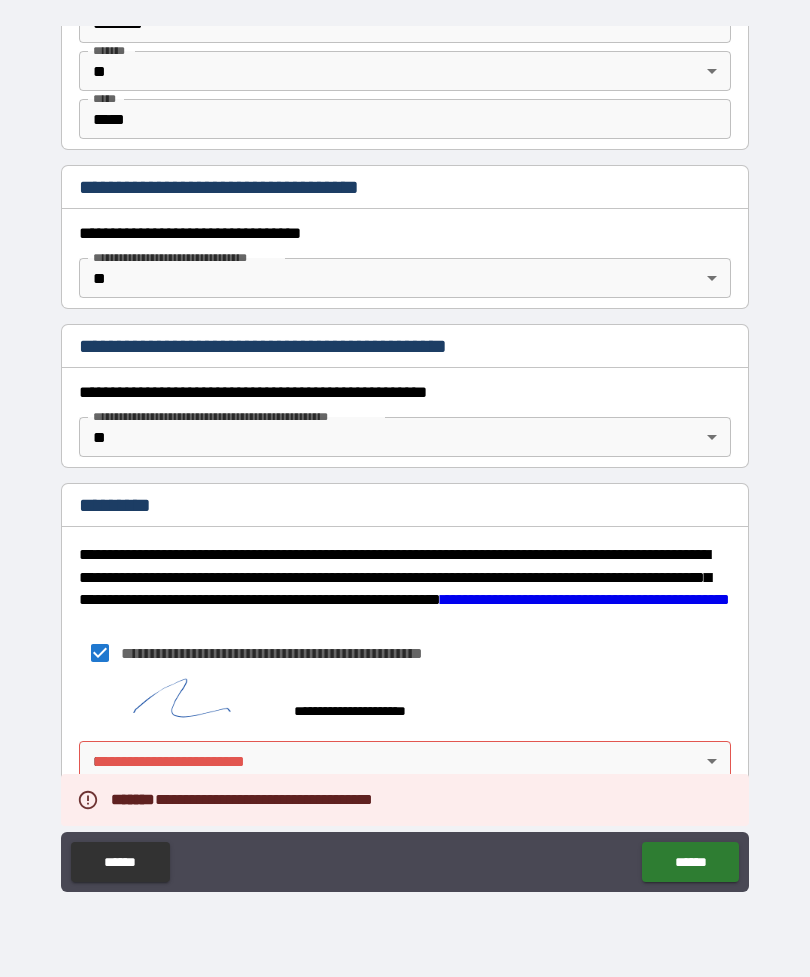 scroll, scrollTop: 1366, scrollLeft: 0, axis: vertical 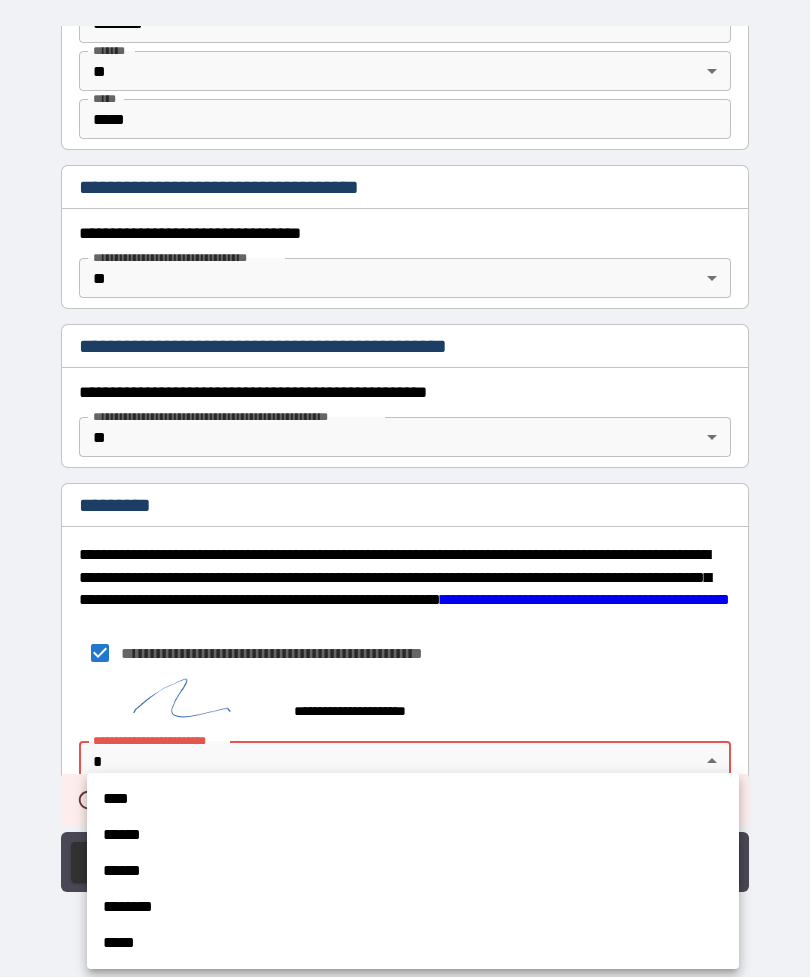 click on "****" at bounding box center (413, 799) 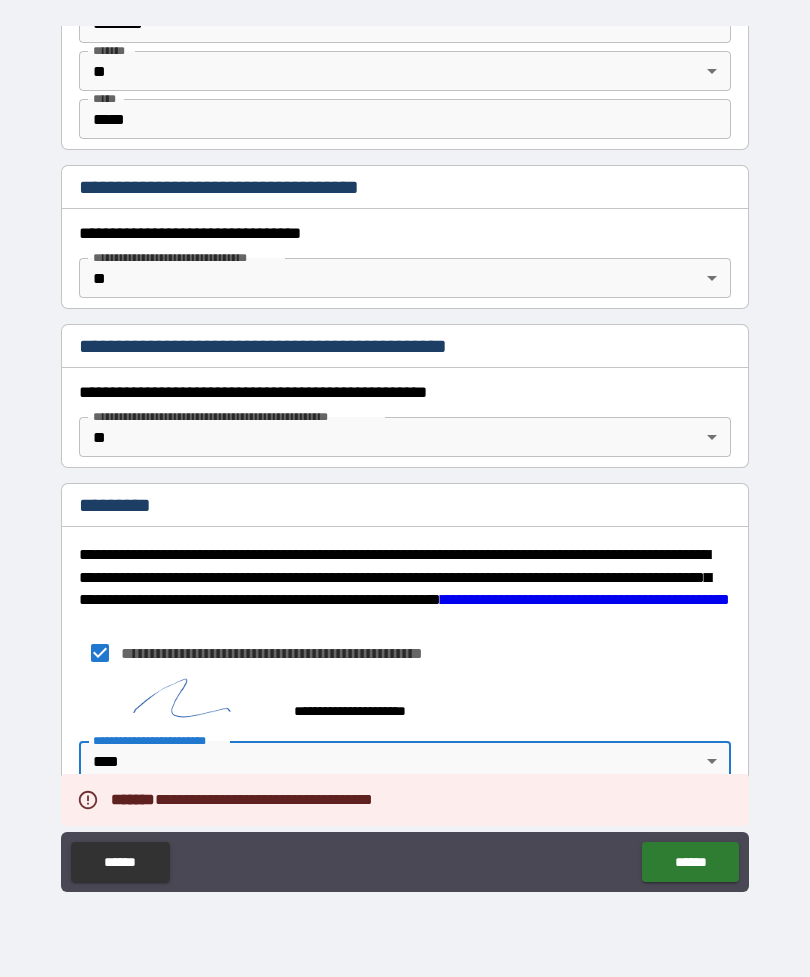 click on "******" at bounding box center (690, 862) 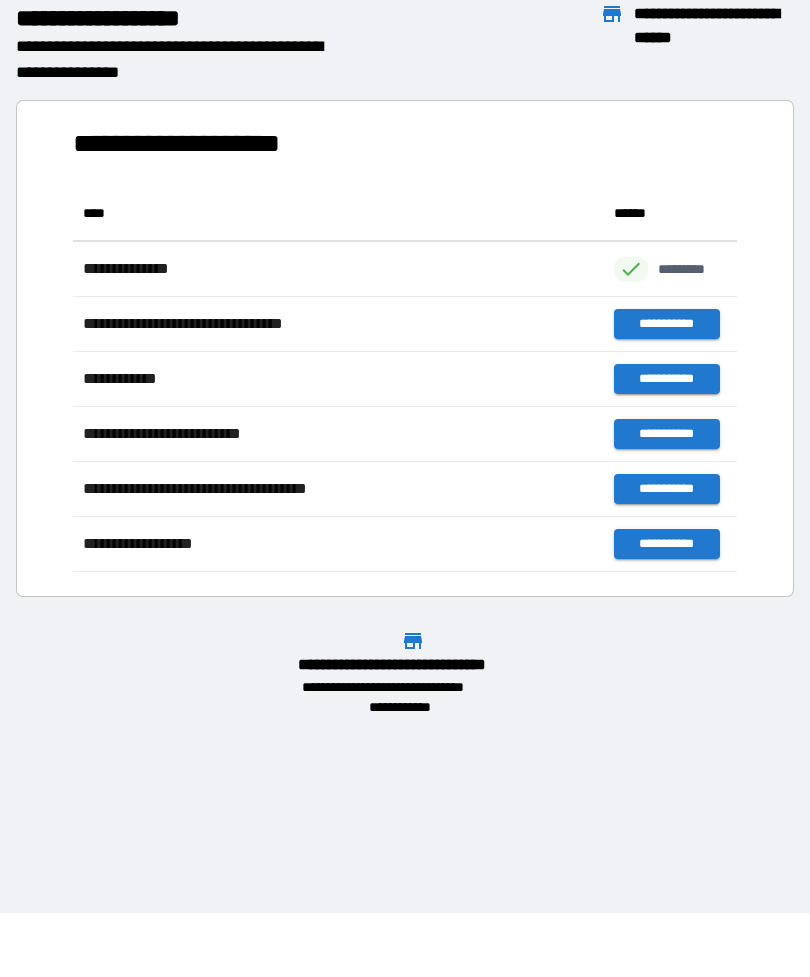 scroll, scrollTop: 1, scrollLeft: 1, axis: both 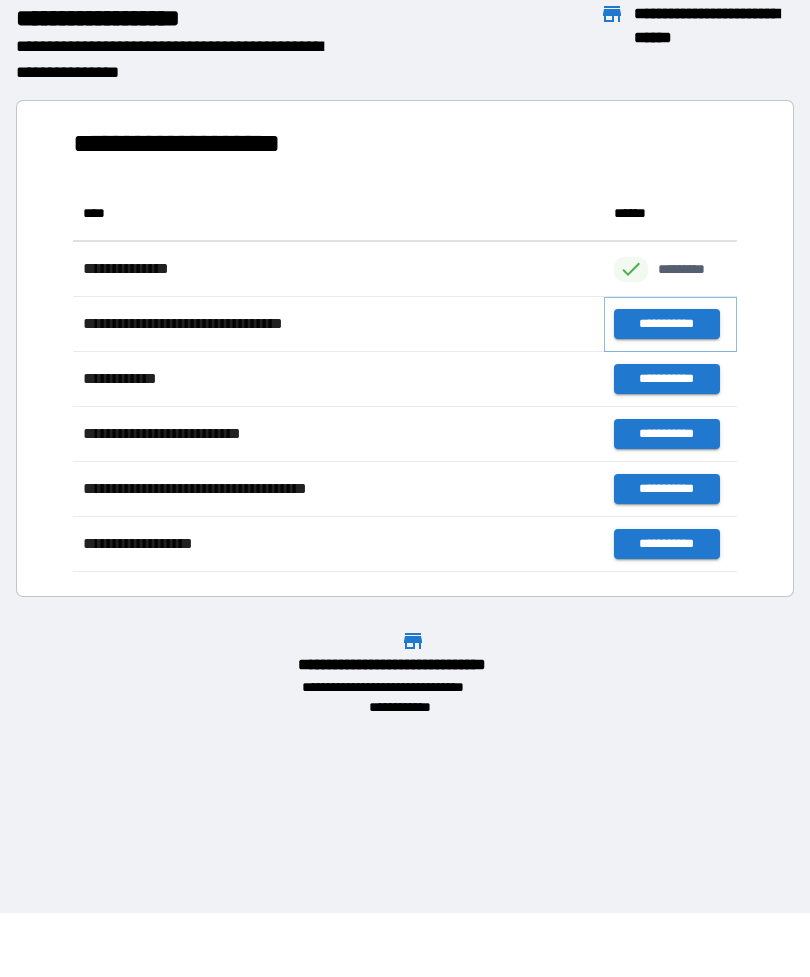 click on "**********" at bounding box center [666, 324] 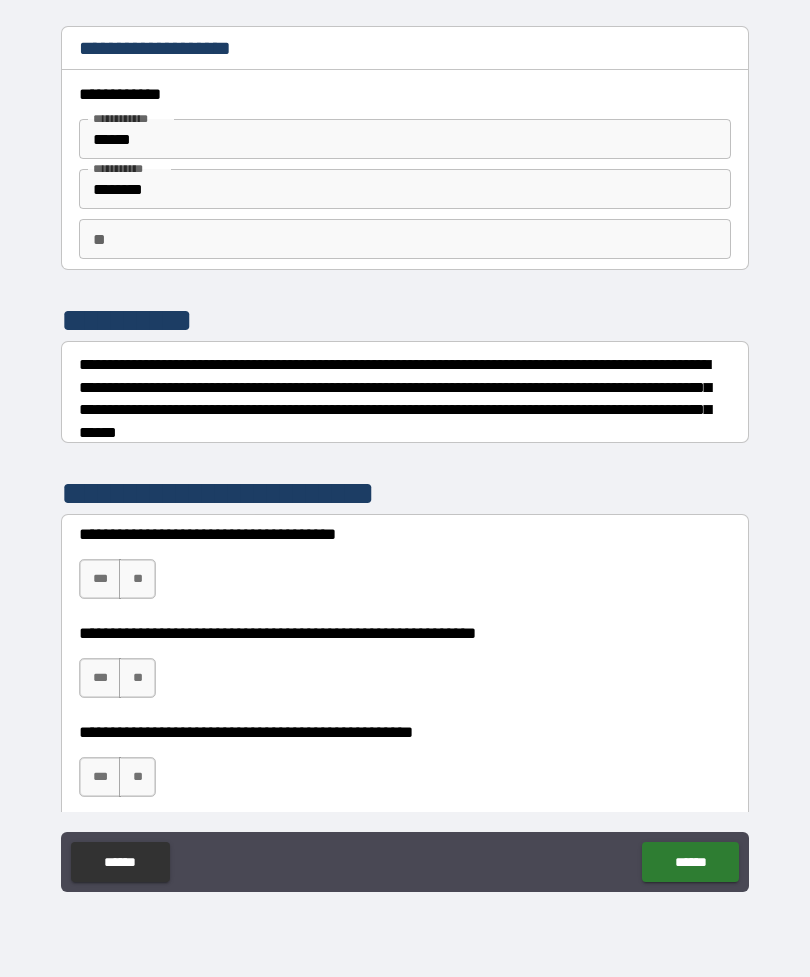 click on "**" at bounding box center [137, 579] 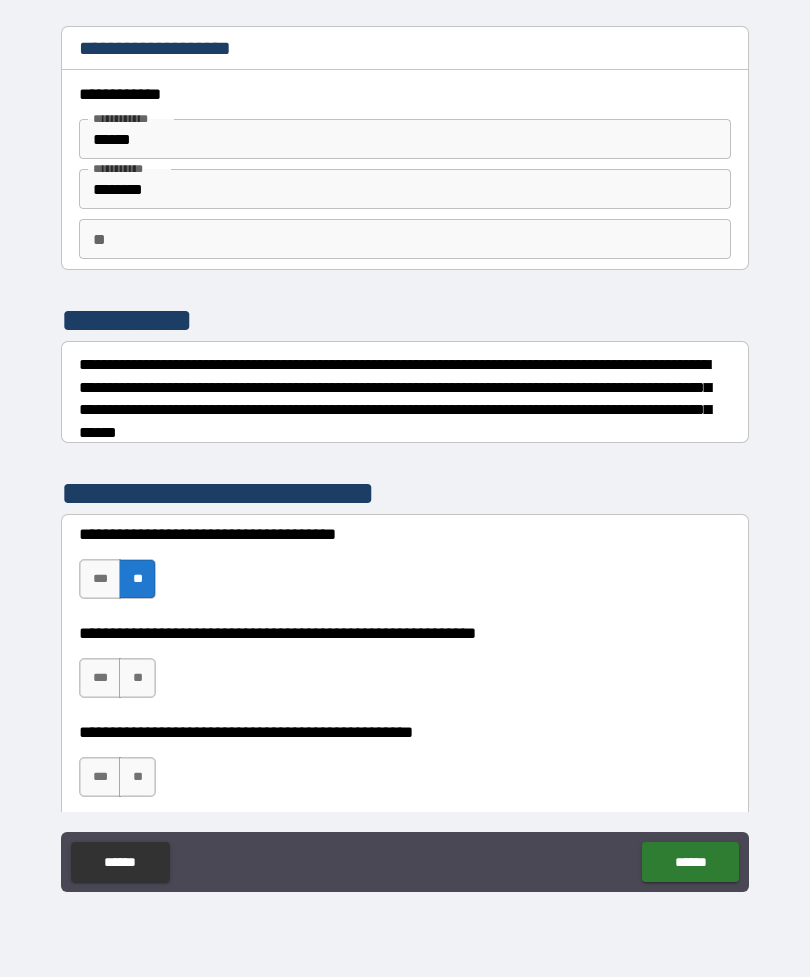 click on "**" at bounding box center (137, 678) 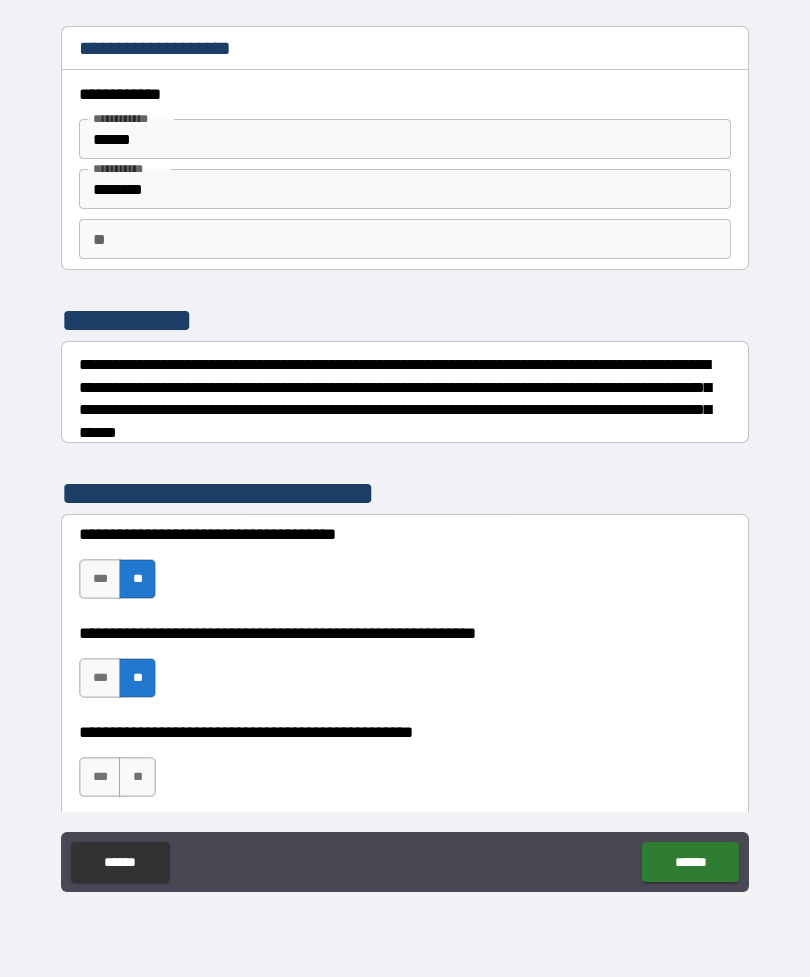 click on "**" at bounding box center (137, 777) 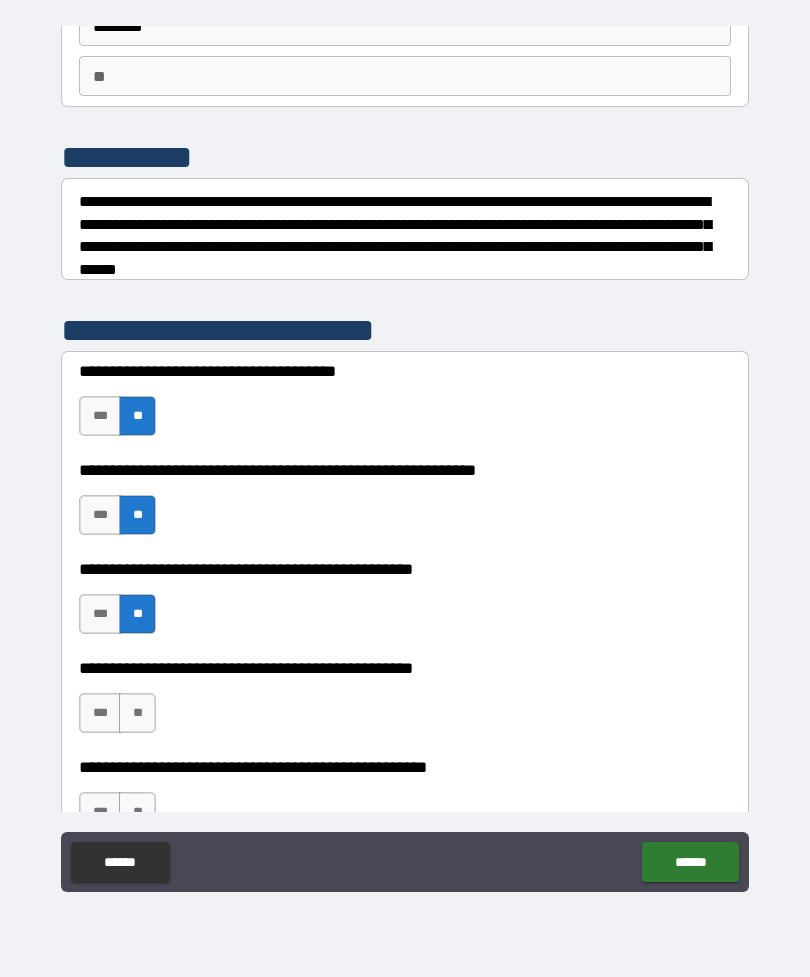 click on "*** **" at bounding box center [120, 718] 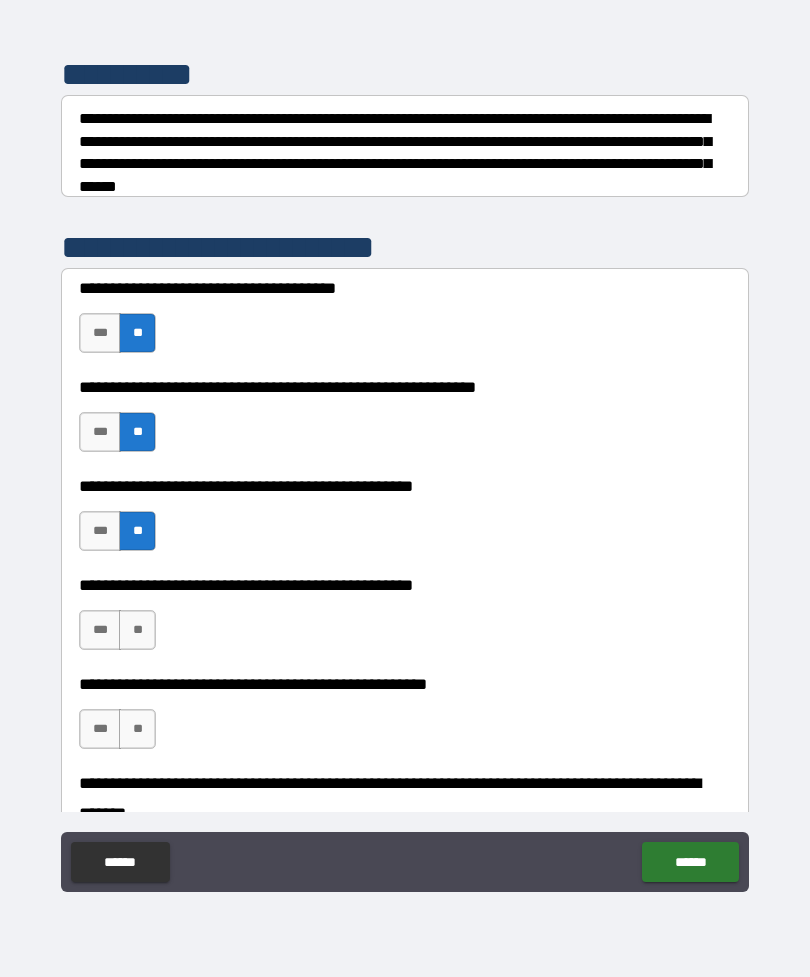 scroll, scrollTop: 252, scrollLeft: 0, axis: vertical 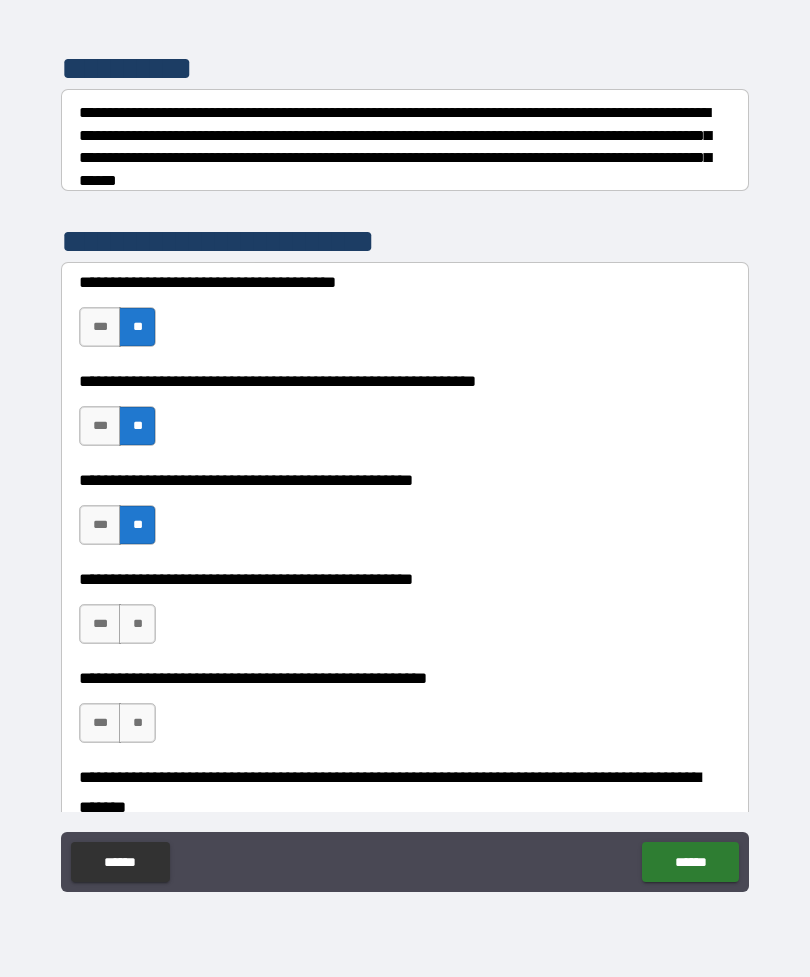 click on "**" at bounding box center (137, 723) 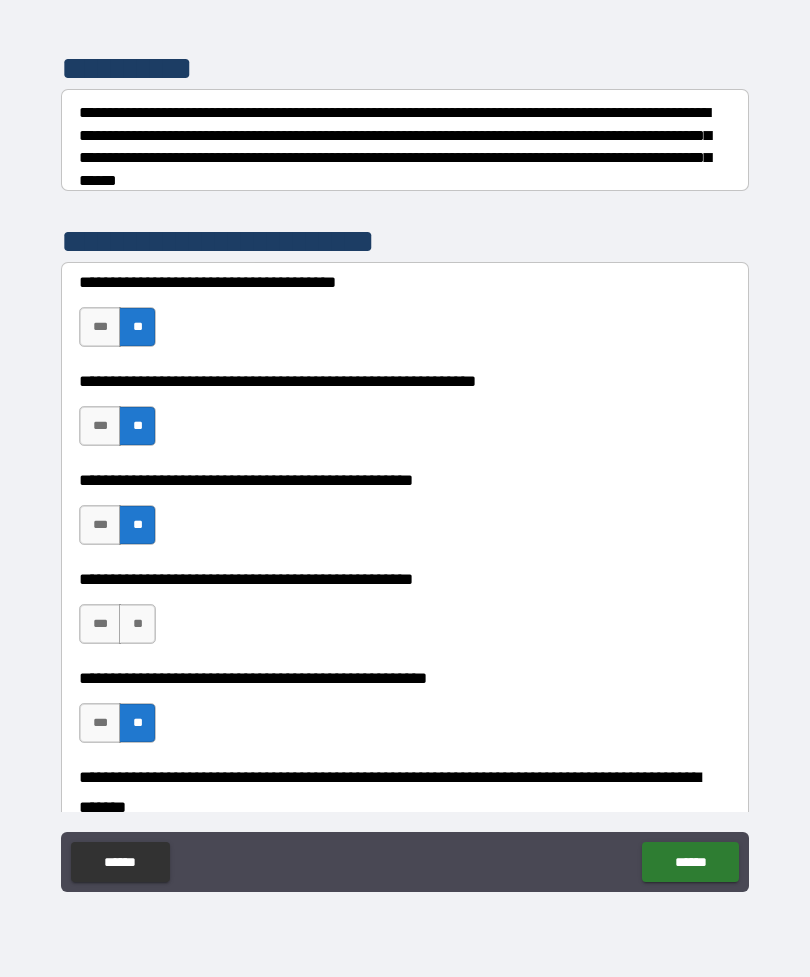 click on "**" at bounding box center [137, 624] 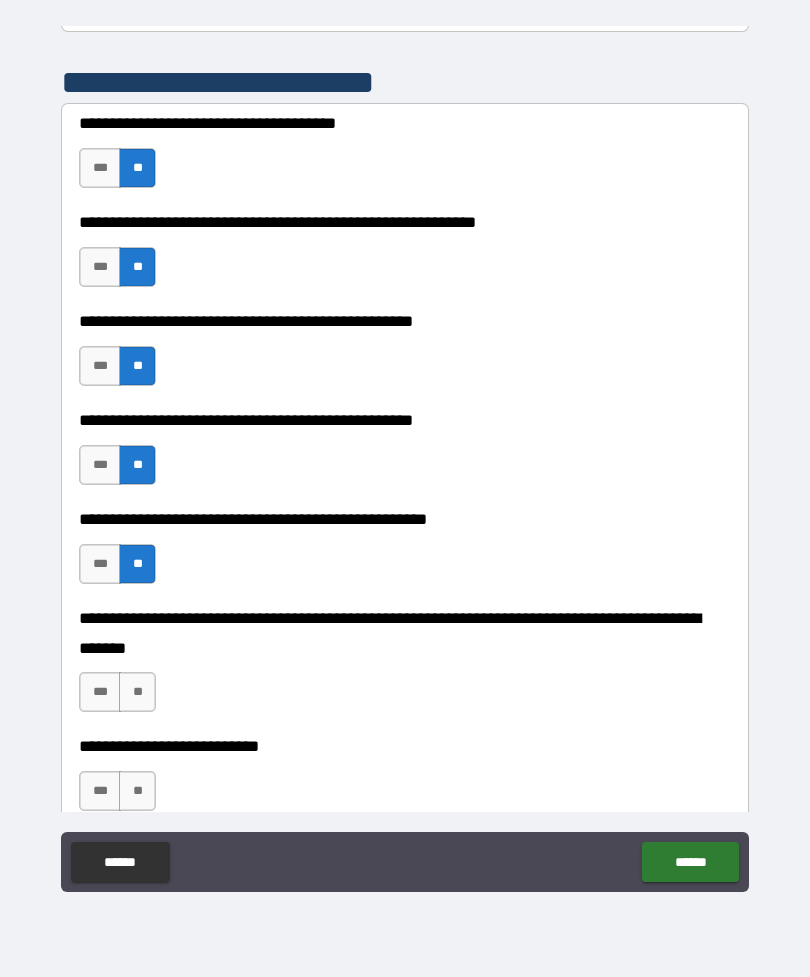 scroll, scrollTop: 416, scrollLeft: 0, axis: vertical 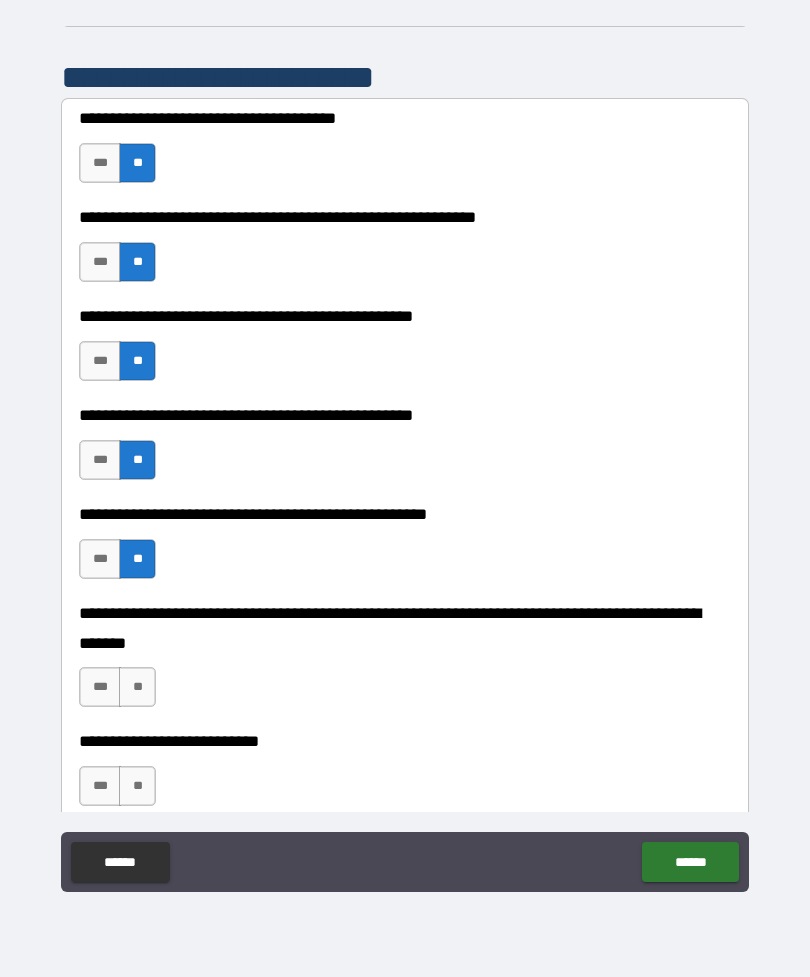 click on "**" at bounding box center (137, 687) 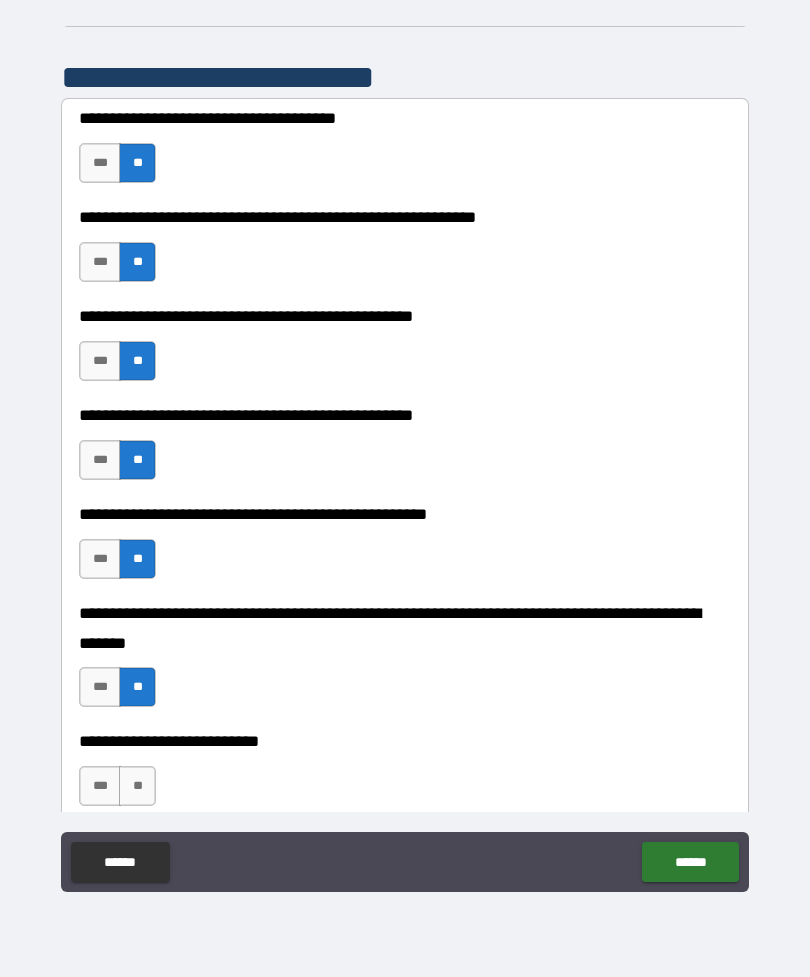 click on "**" at bounding box center [137, 786] 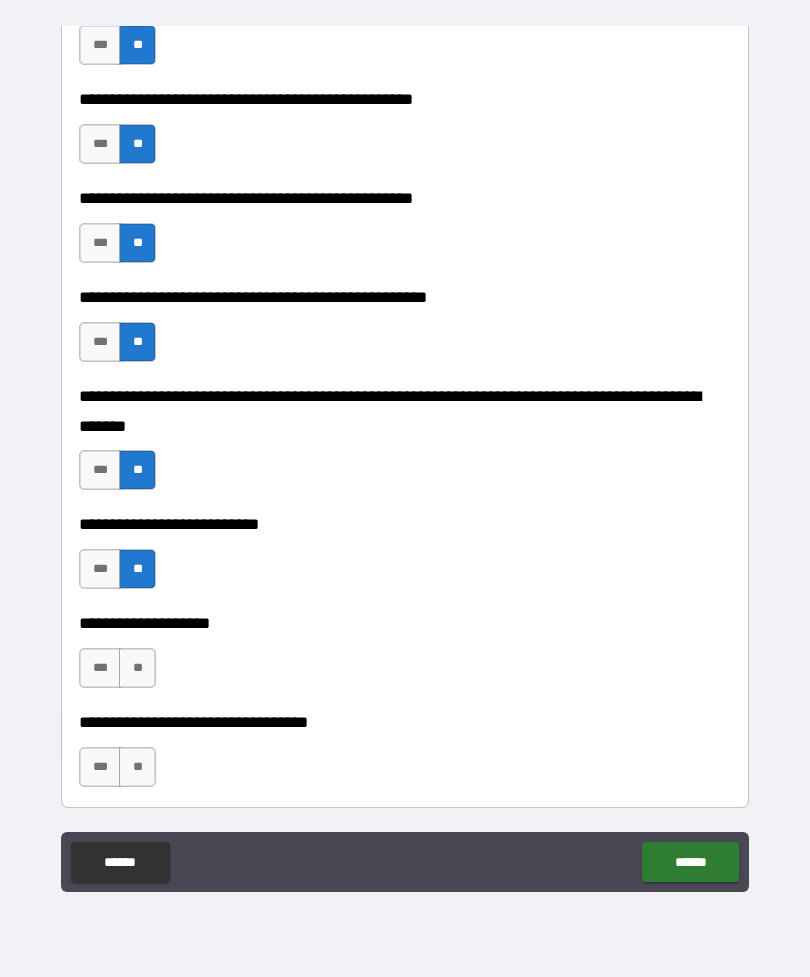 scroll, scrollTop: 661, scrollLeft: 0, axis: vertical 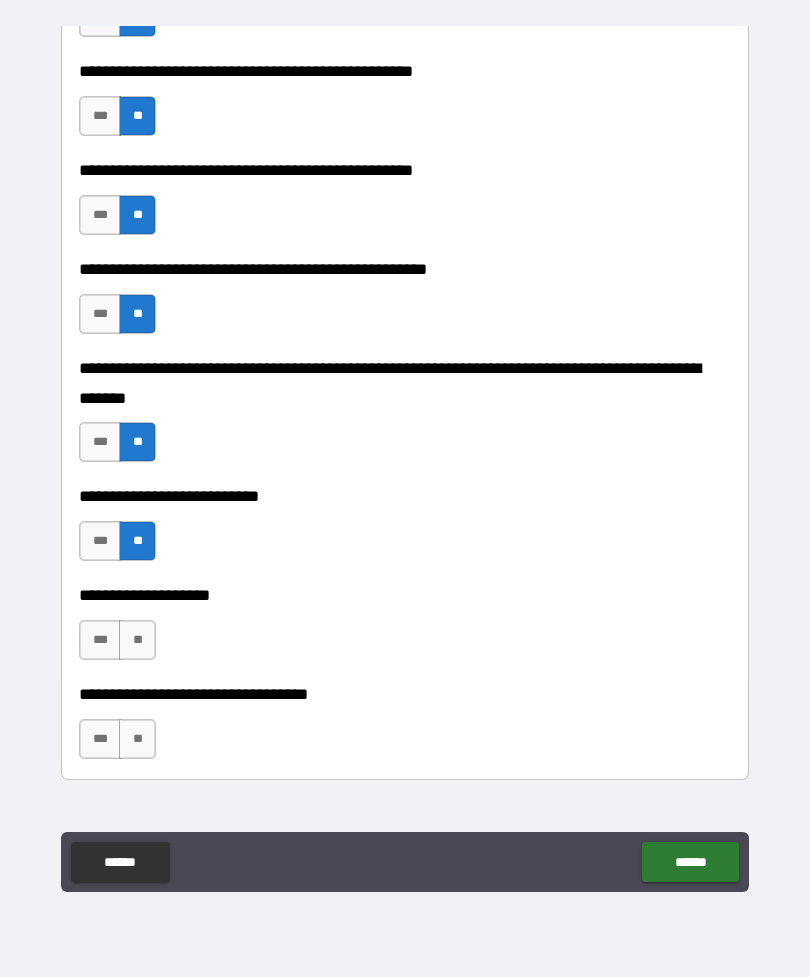 click on "**" at bounding box center (137, 640) 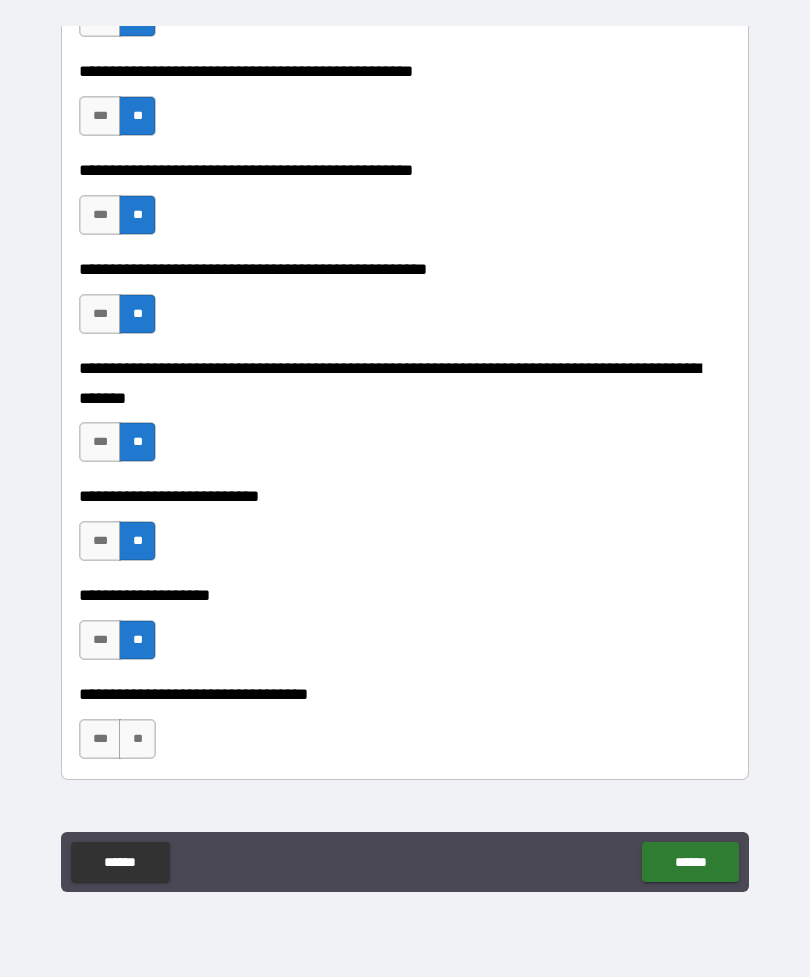 click on "**" at bounding box center [137, 739] 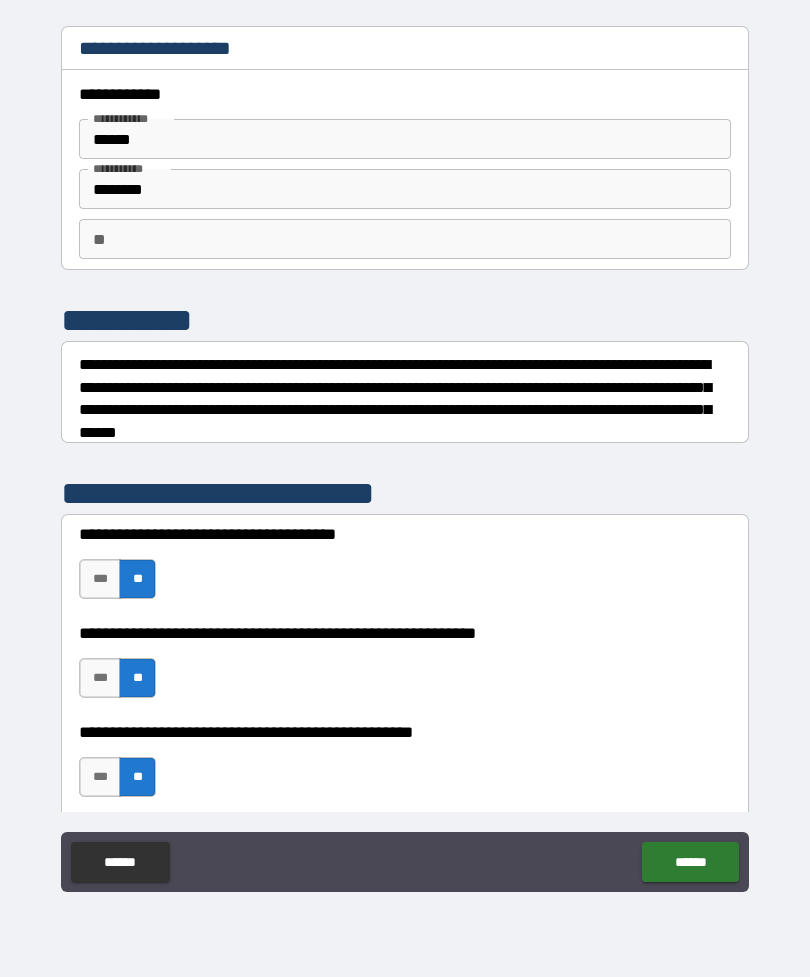 scroll, scrollTop: 0, scrollLeft: 0, axis: both 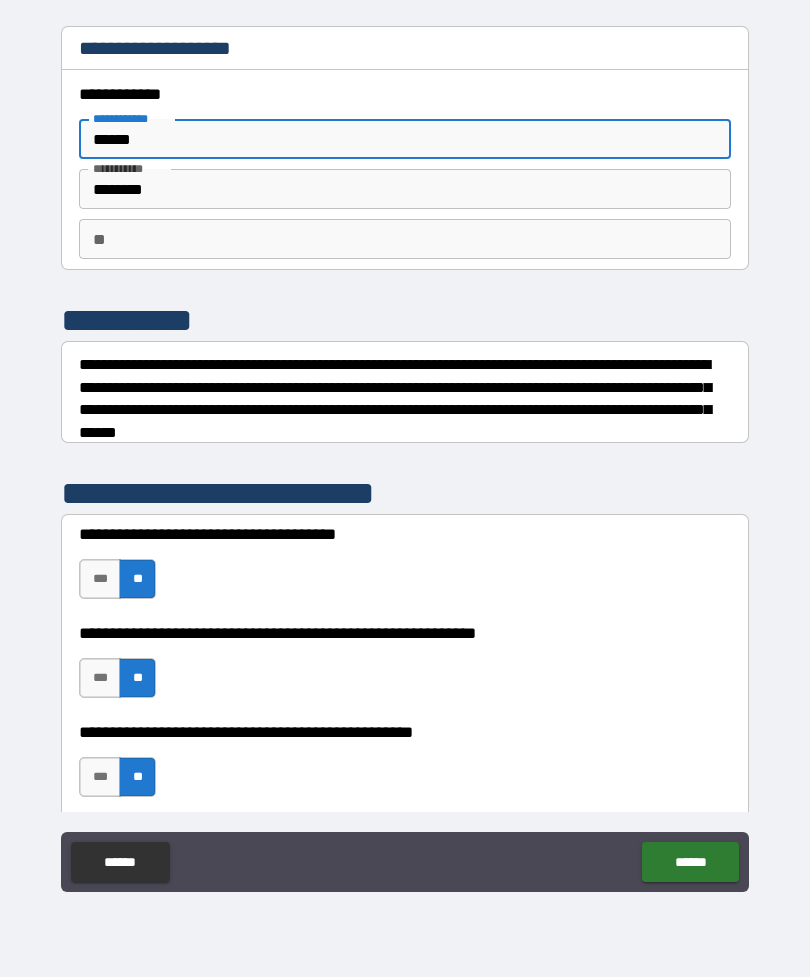 click on "******" at bounding box center [405, 139] 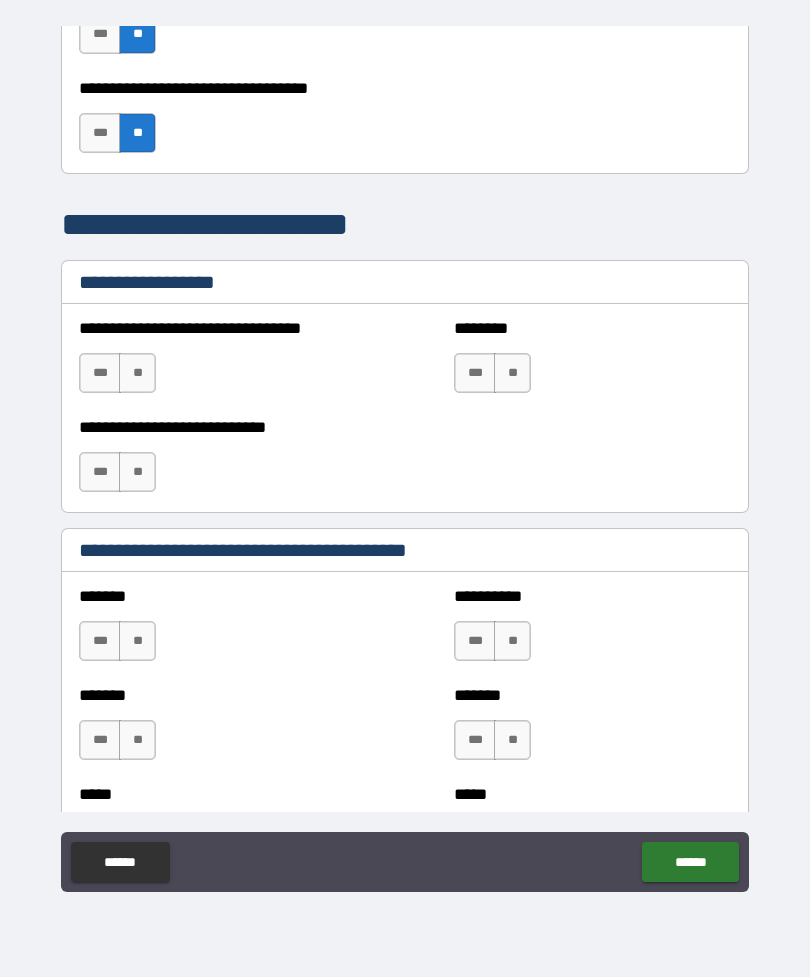scroll, scrollTop: 1300, scrollLeft: 0, axis: vertical 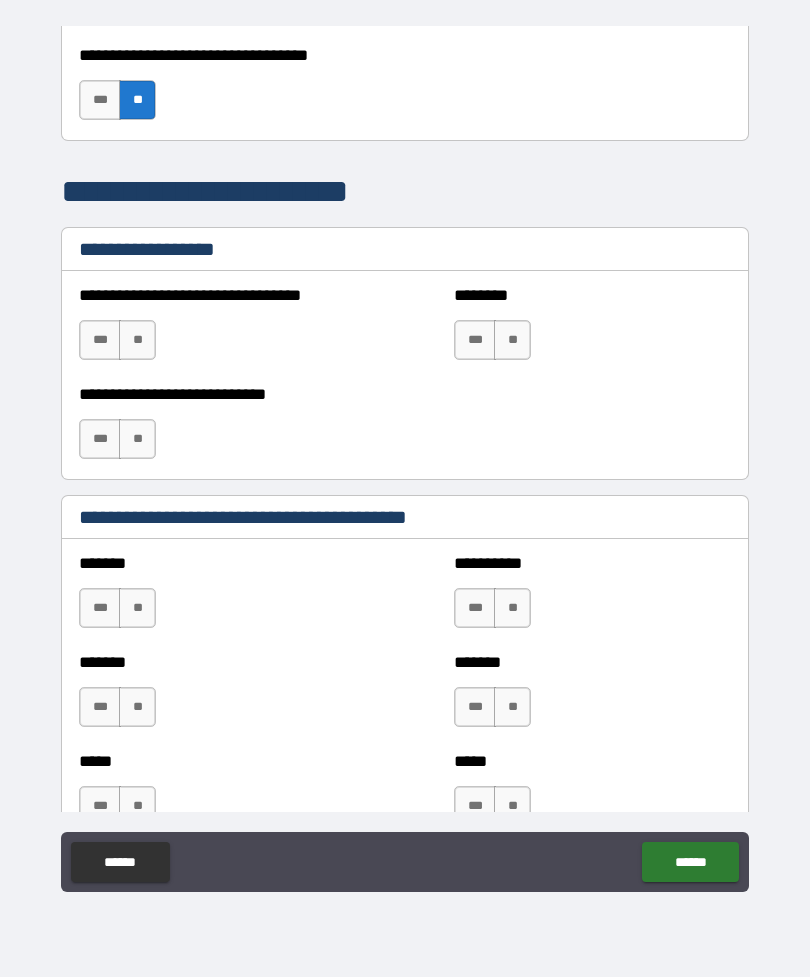 type on "********" 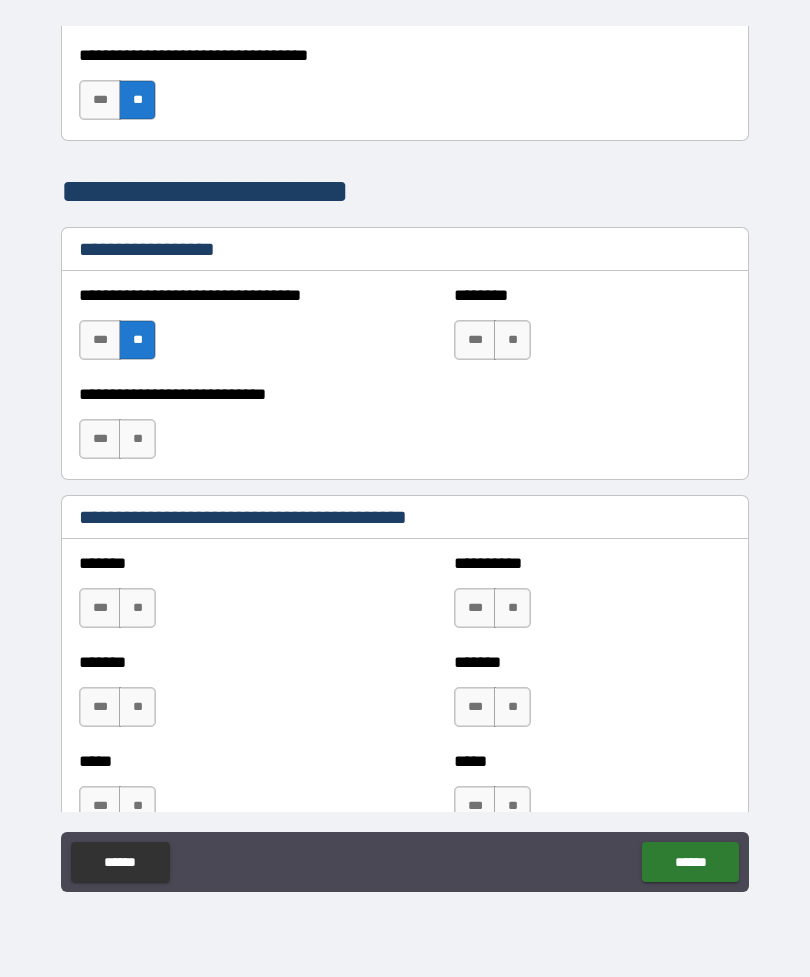 click on "**" at bounding box center [512, 340] 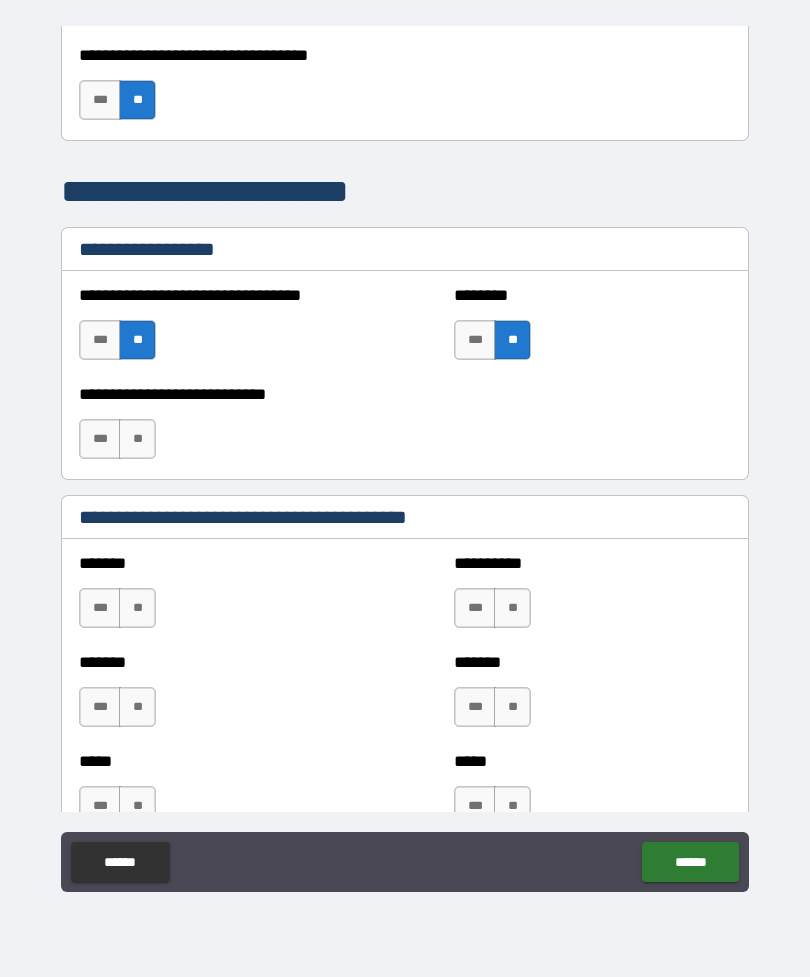 click on "**" at bounding box center (137, 439) 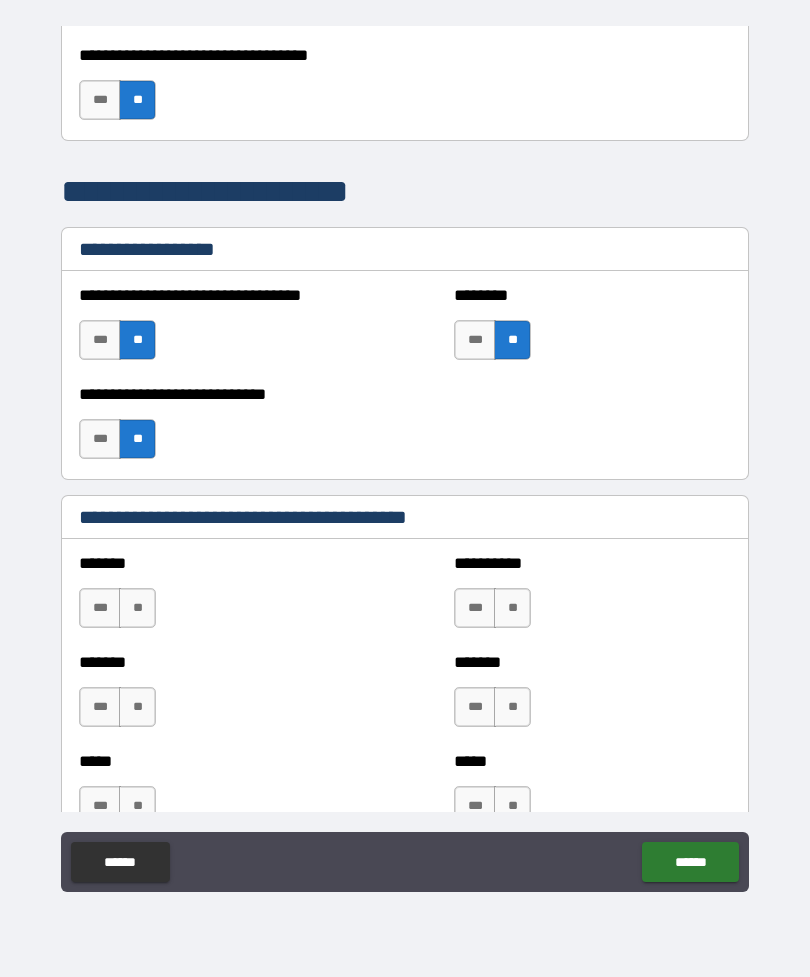 click on "**" at bounding box center [137, 608] 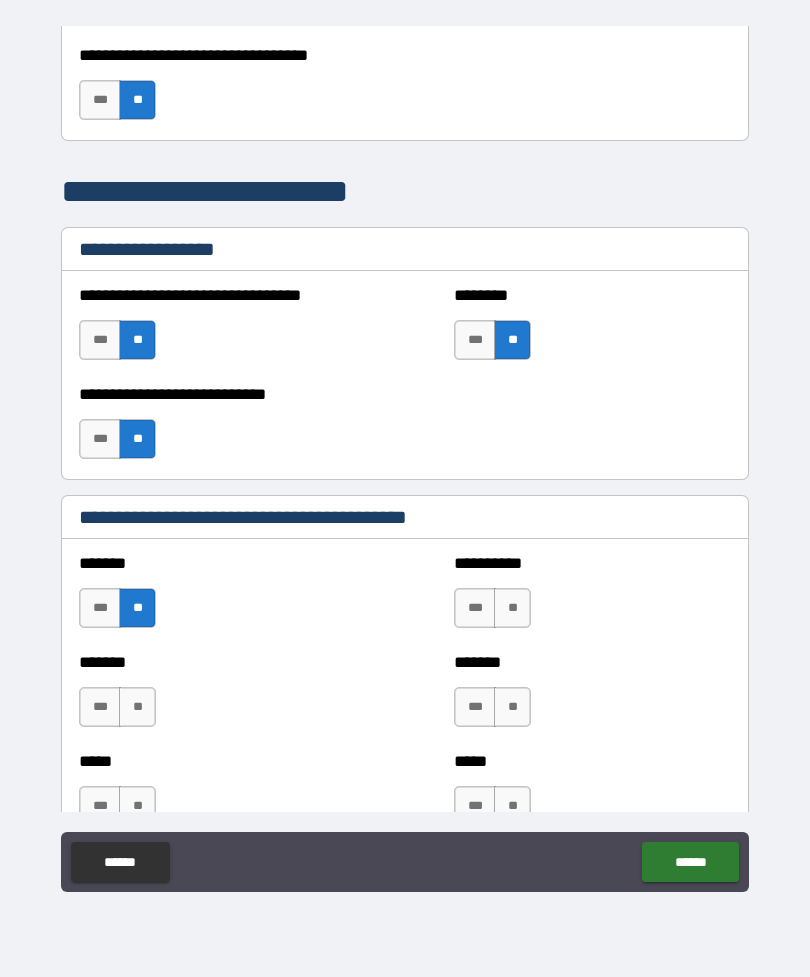 click on "**" at bounding box center (512, 608) 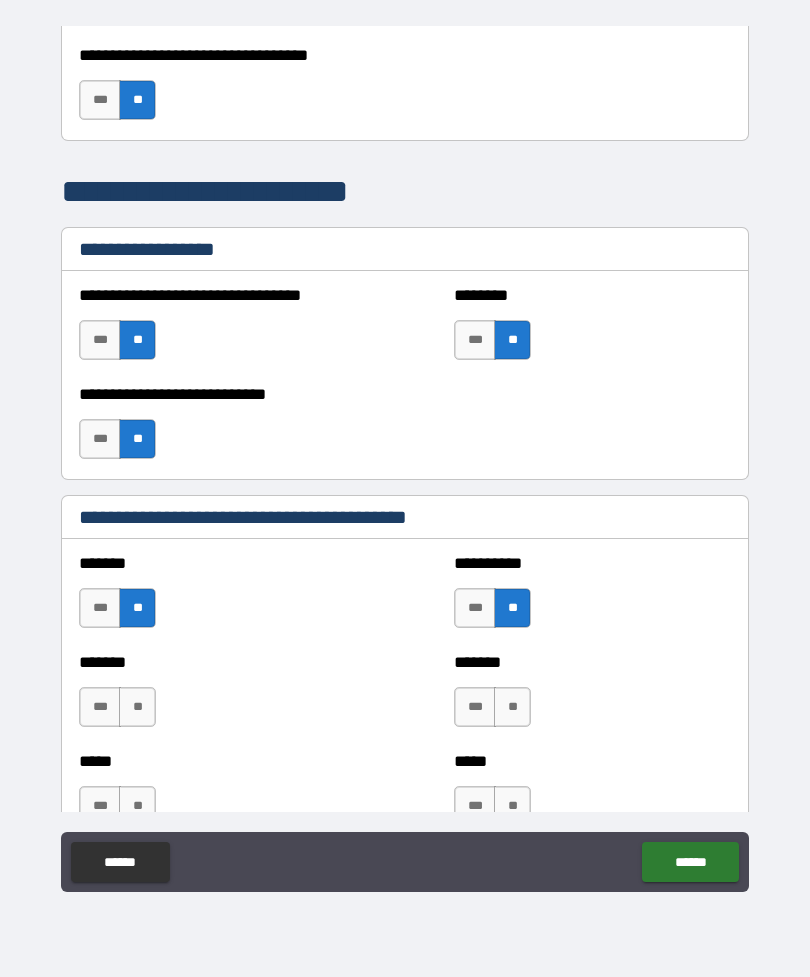 click on "**" at bounding box center (512, 707) 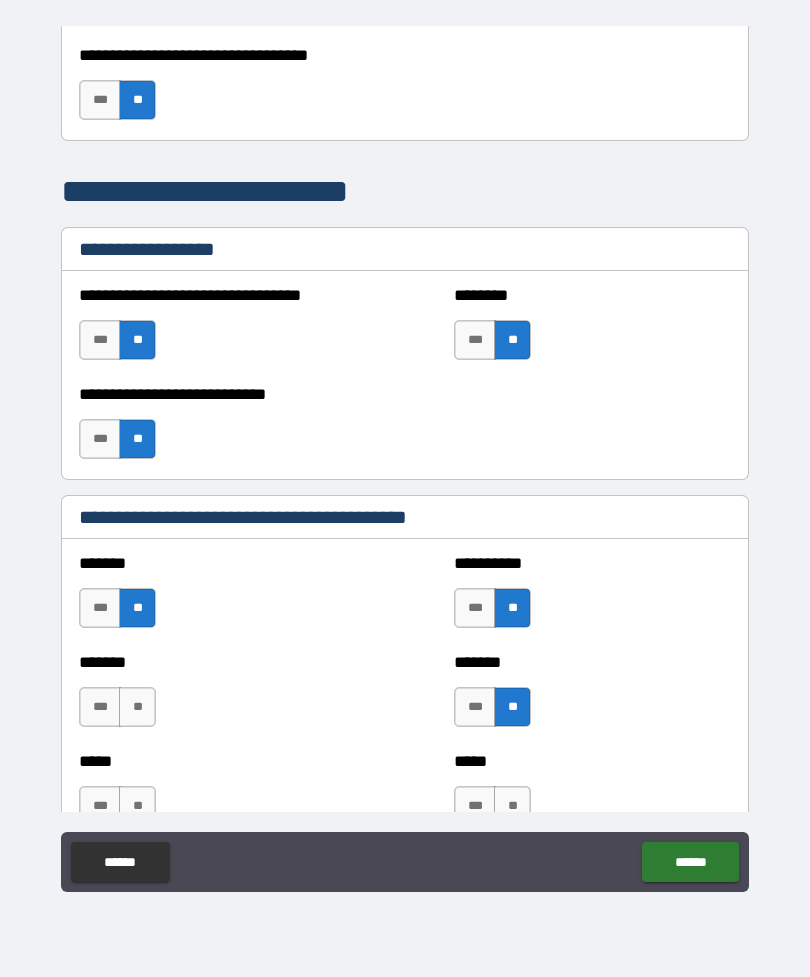 click on "**" at bounding box center [137, 707] 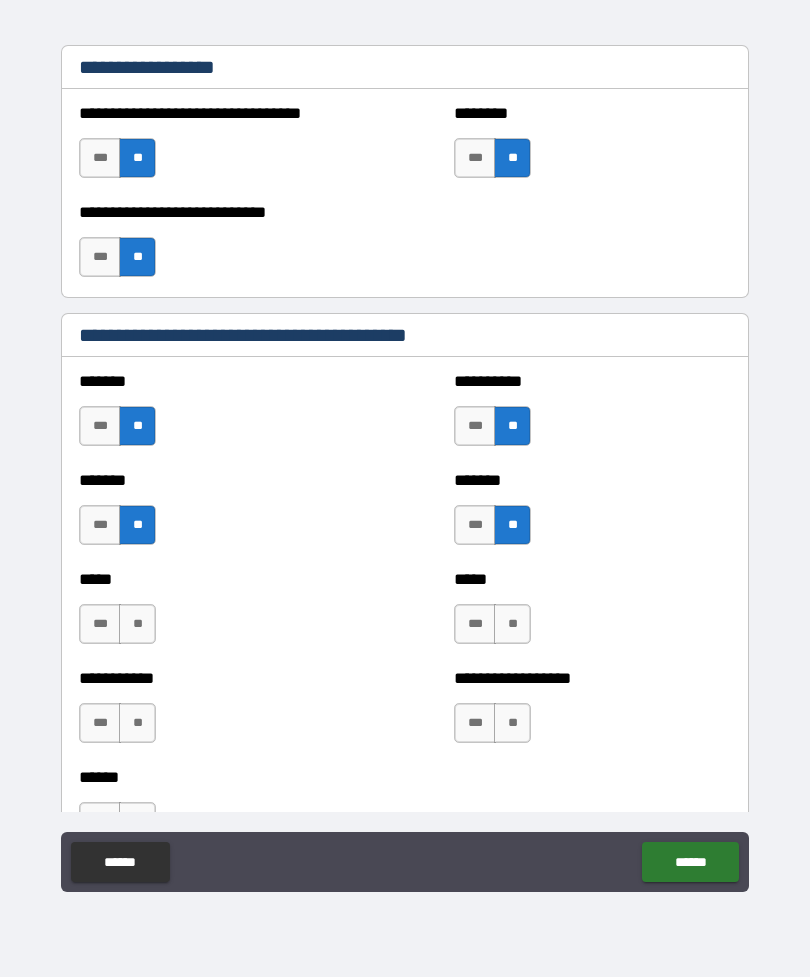 scroll, scrollTop: 1509, scrollLeft: 0, axis: vertical 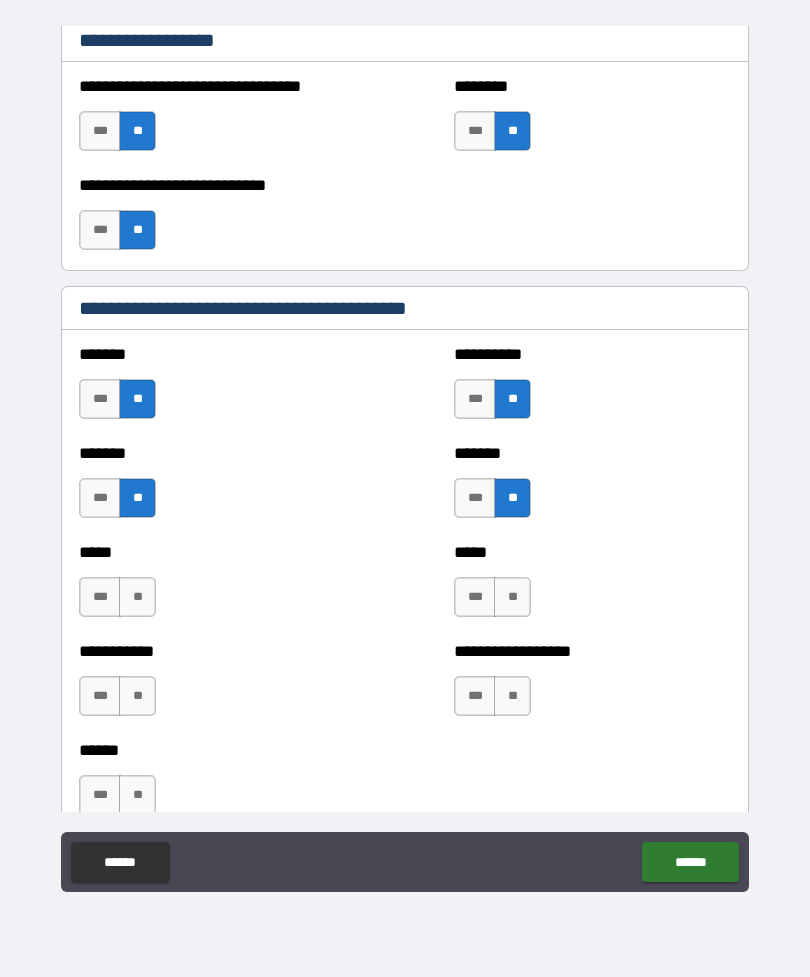 click on "**" at bounding box center (512, 597) 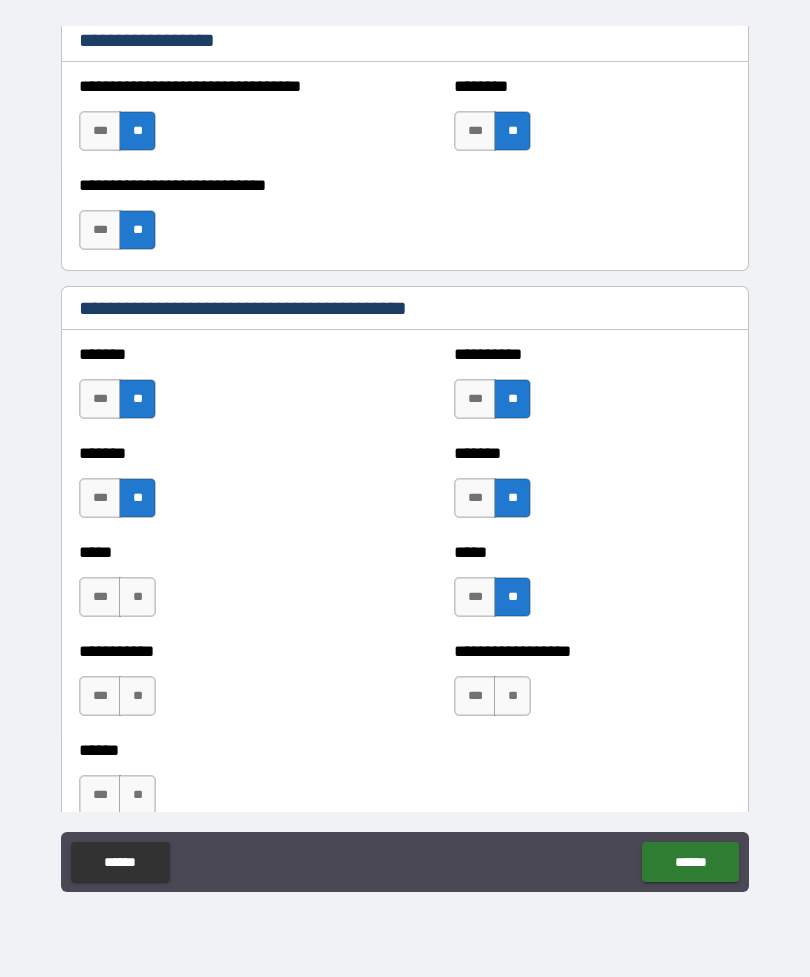 click on "**" at bounding box center (137, 597) 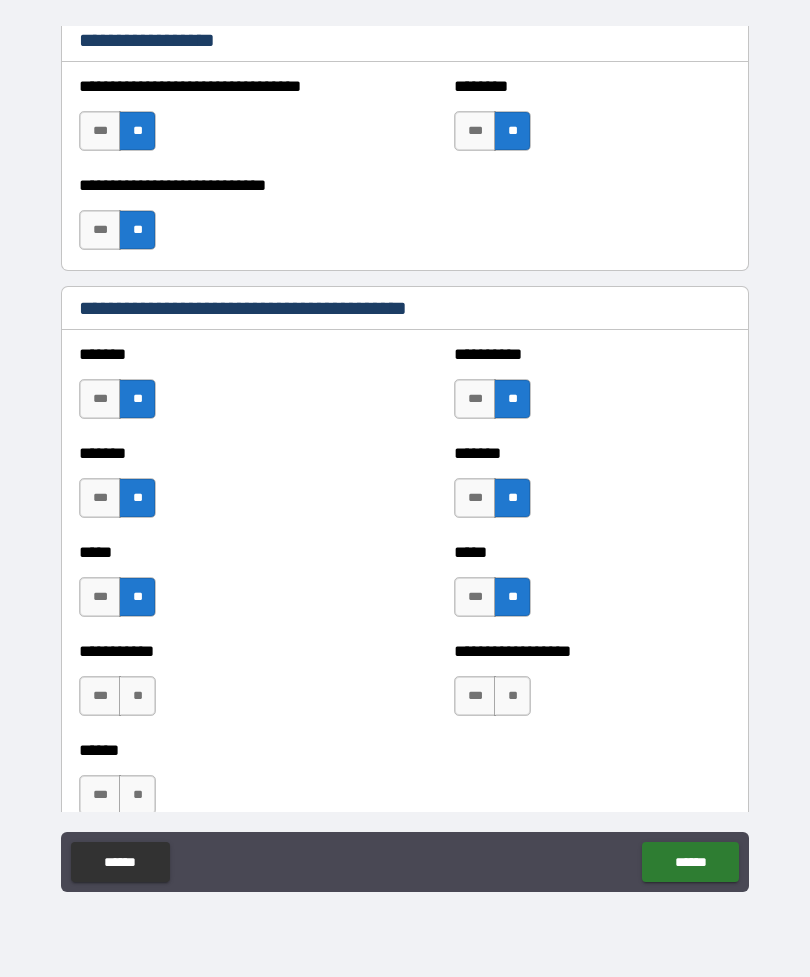 click on "**" at bounding box center (512, 696) 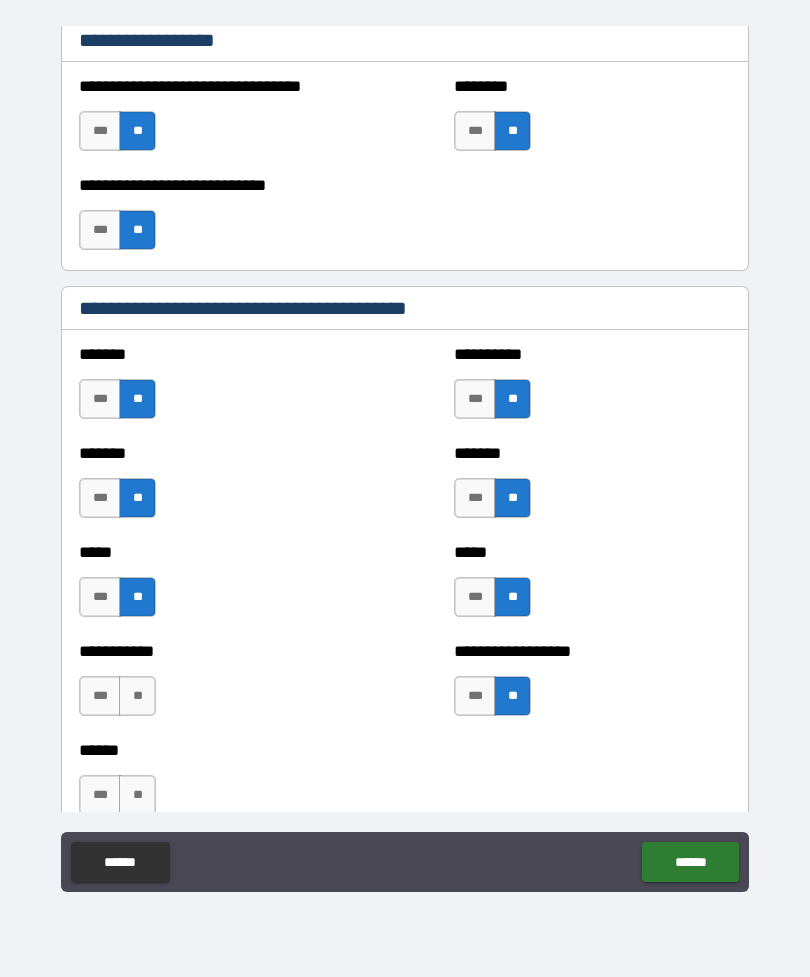 click on "**" at bounding box center [137, 696] 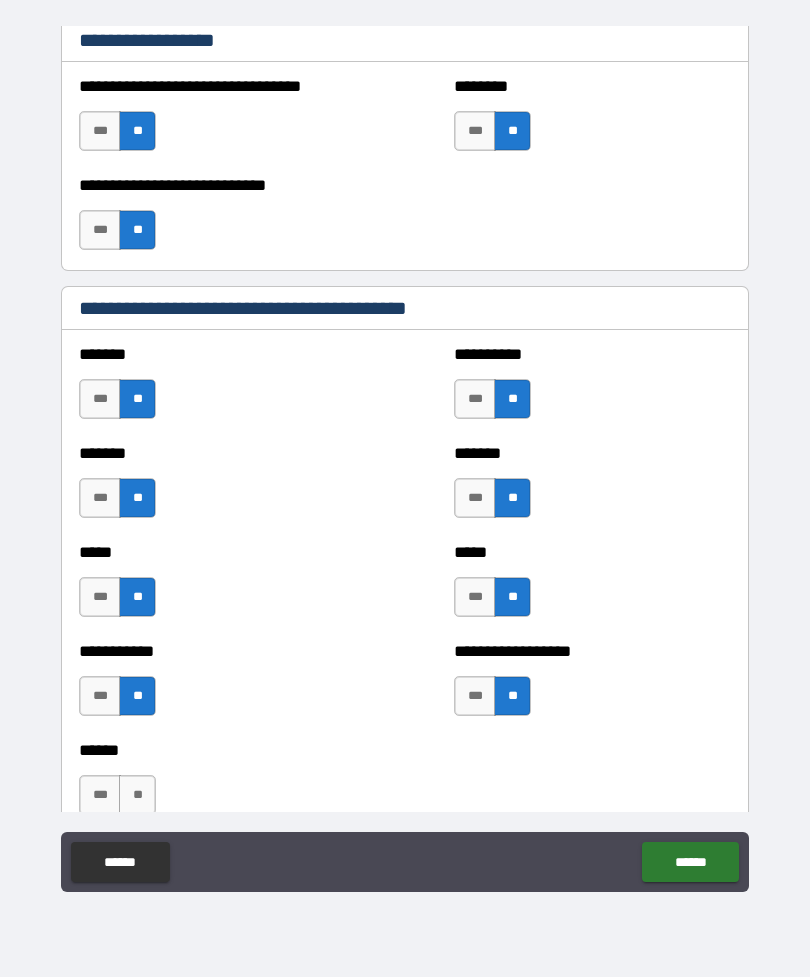 click on "**" at bounding box center (137, 795) 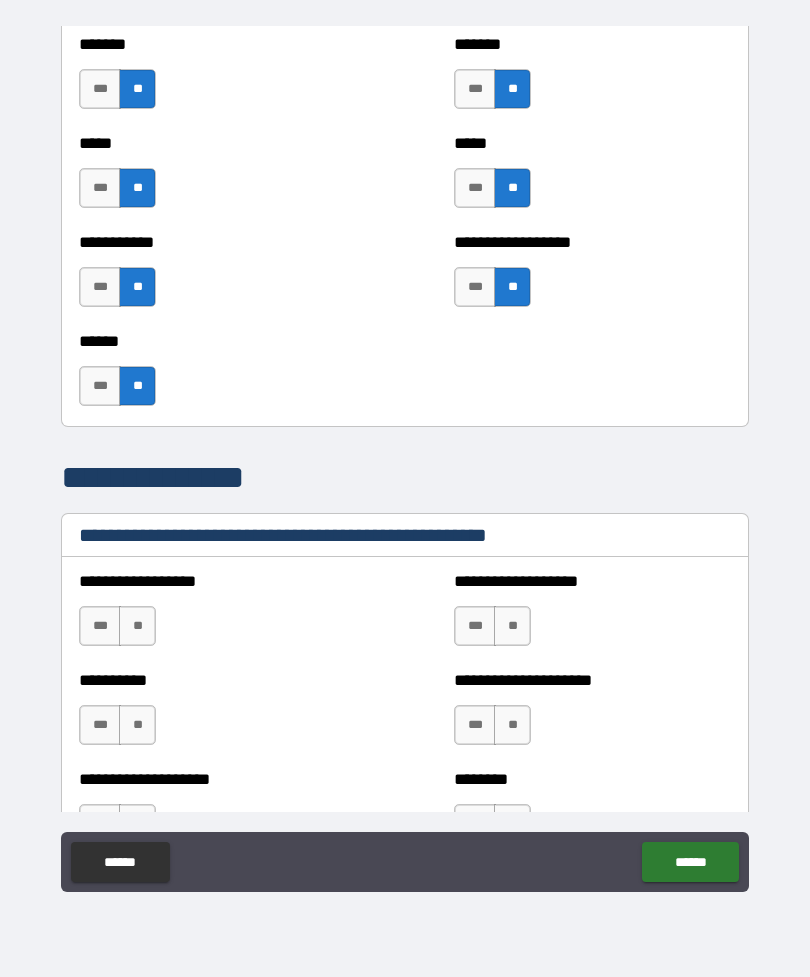 scroll, scrollTop: 1959, scrollLeft: 0, axis: vertical 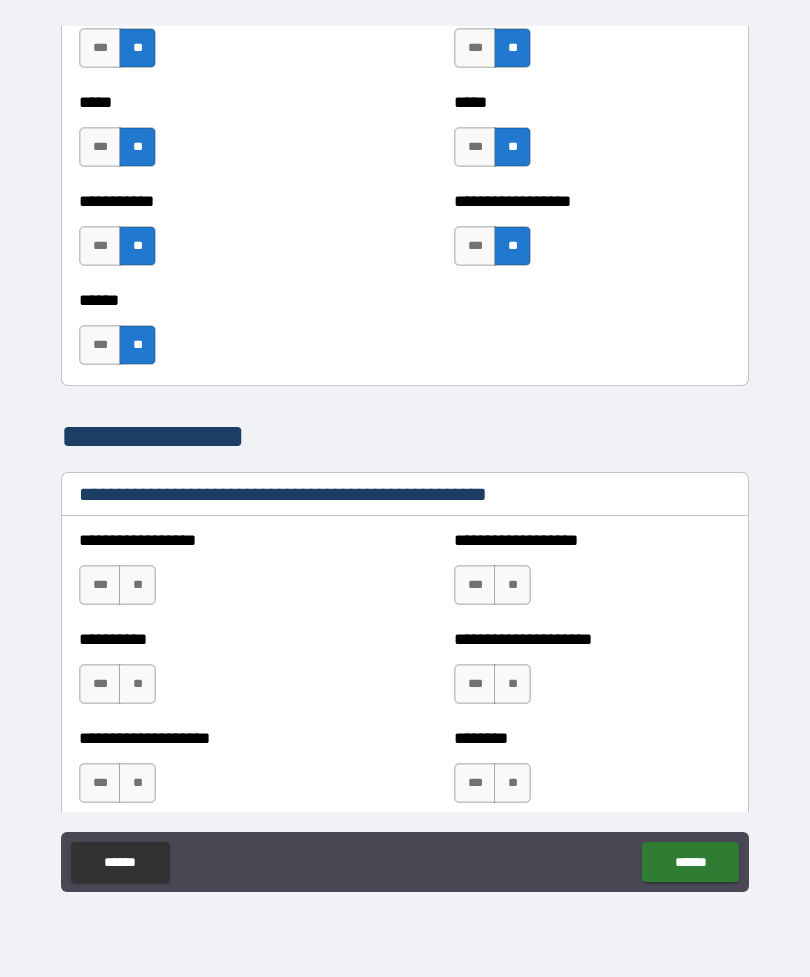click on "**" at bounding box center [512, 585] 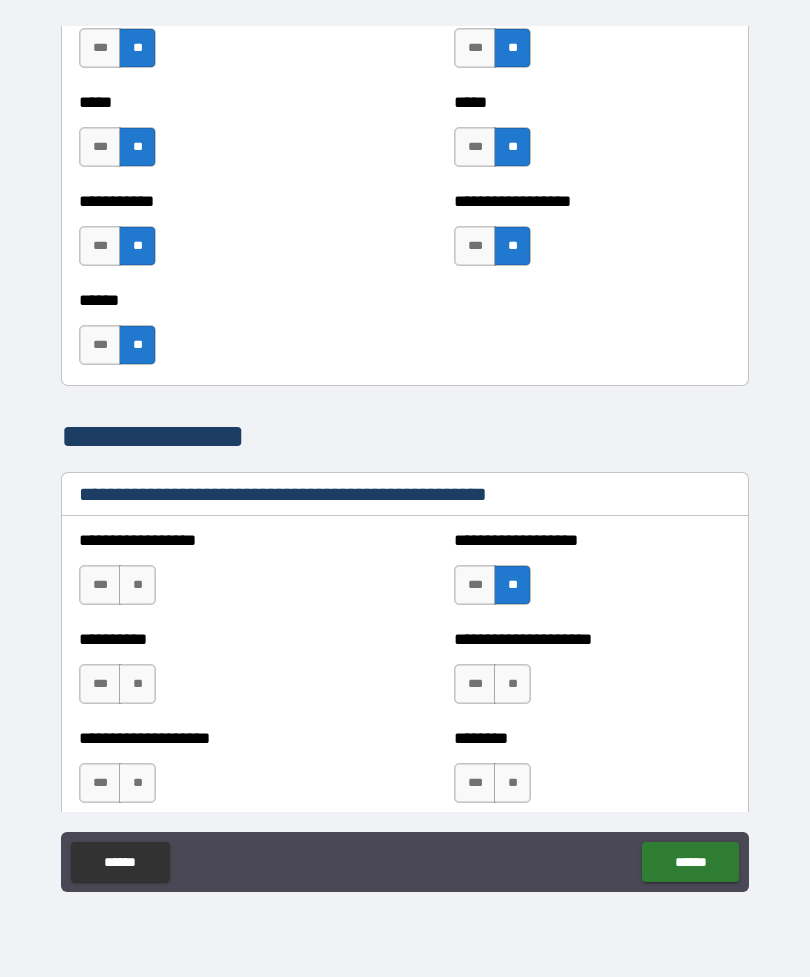 click on "**" at bounding box center (137, 585) 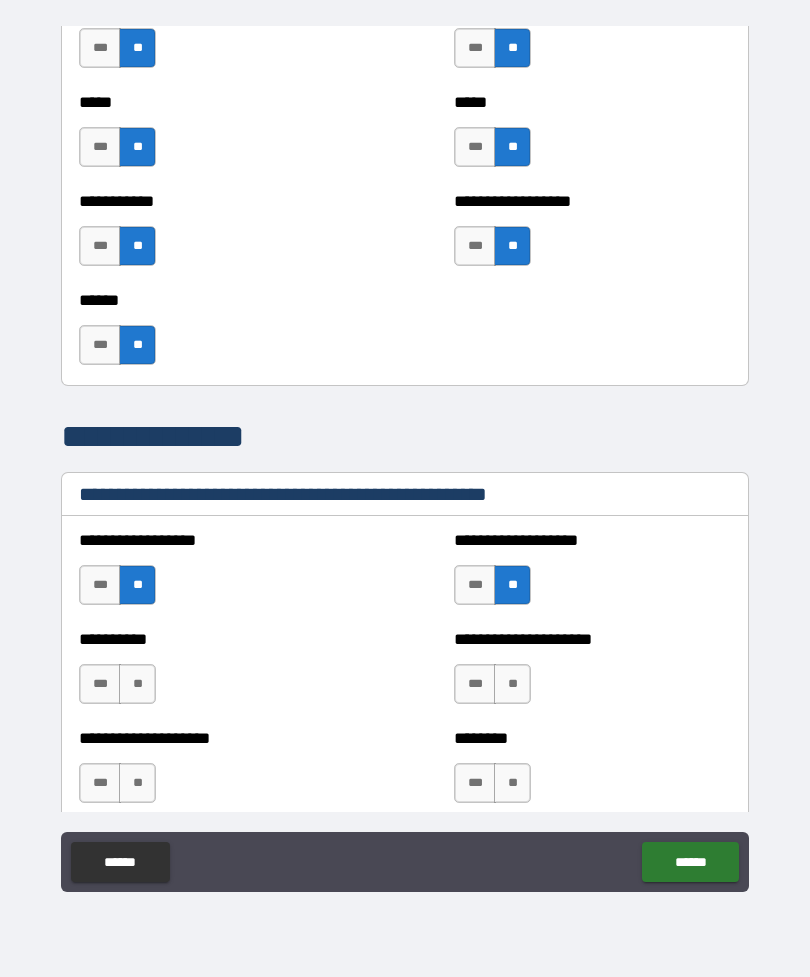 click on "**" at bounding box center (512, 684) 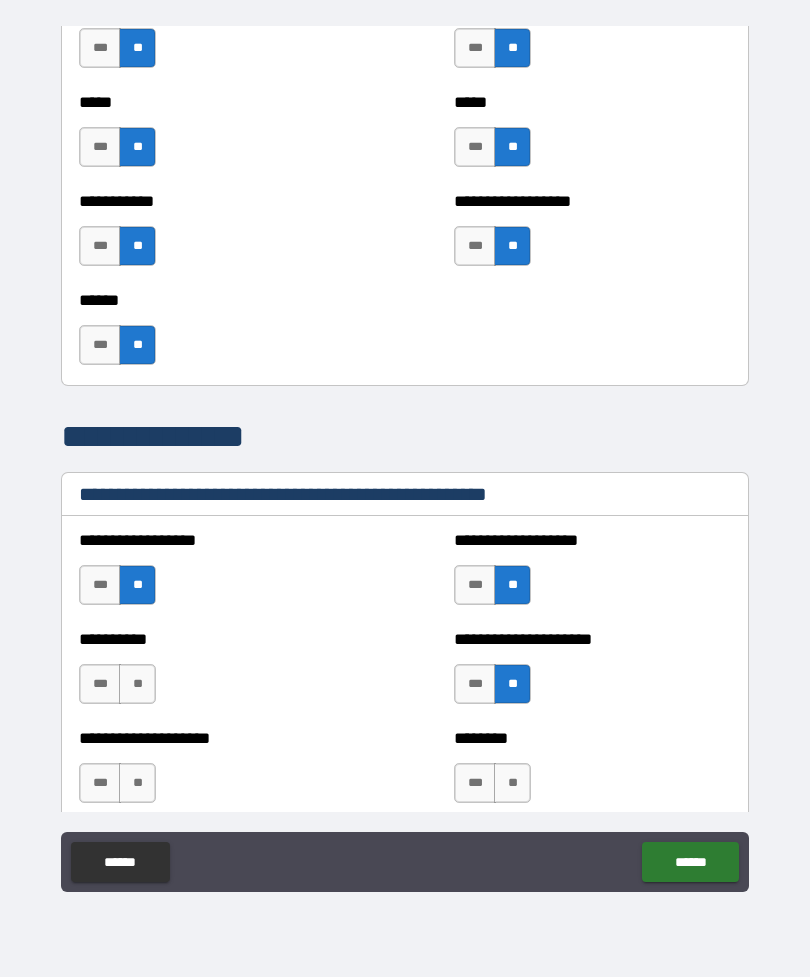 click on "**" at bounding box center (137, 684) 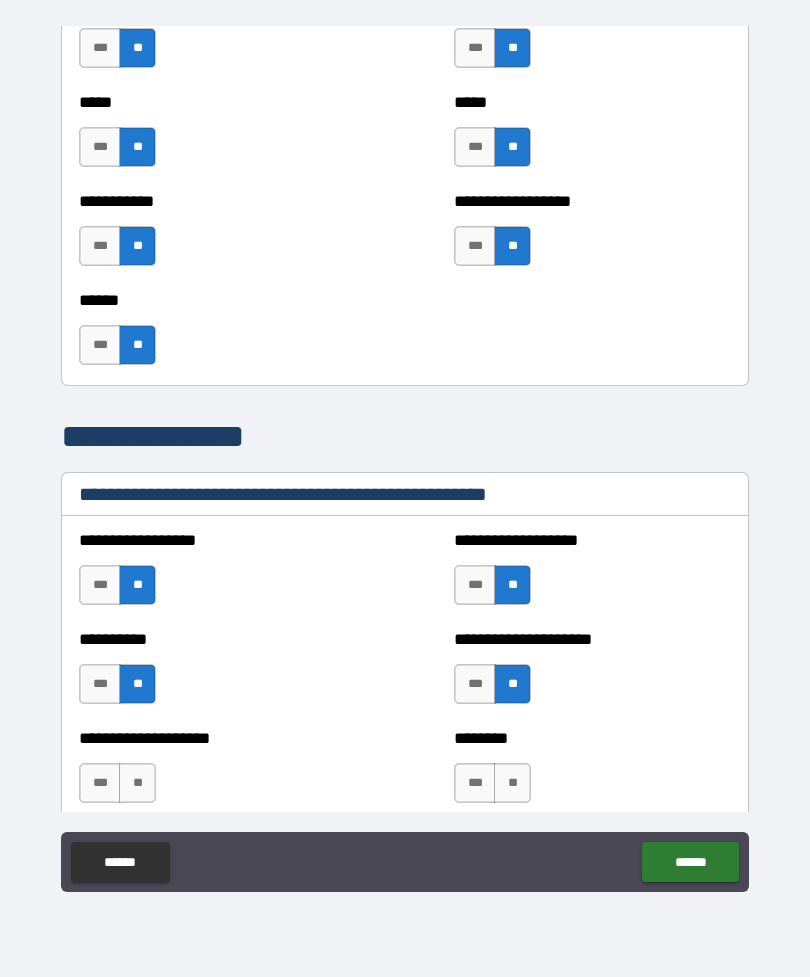 click on "**" at bounding box center [512, 783] 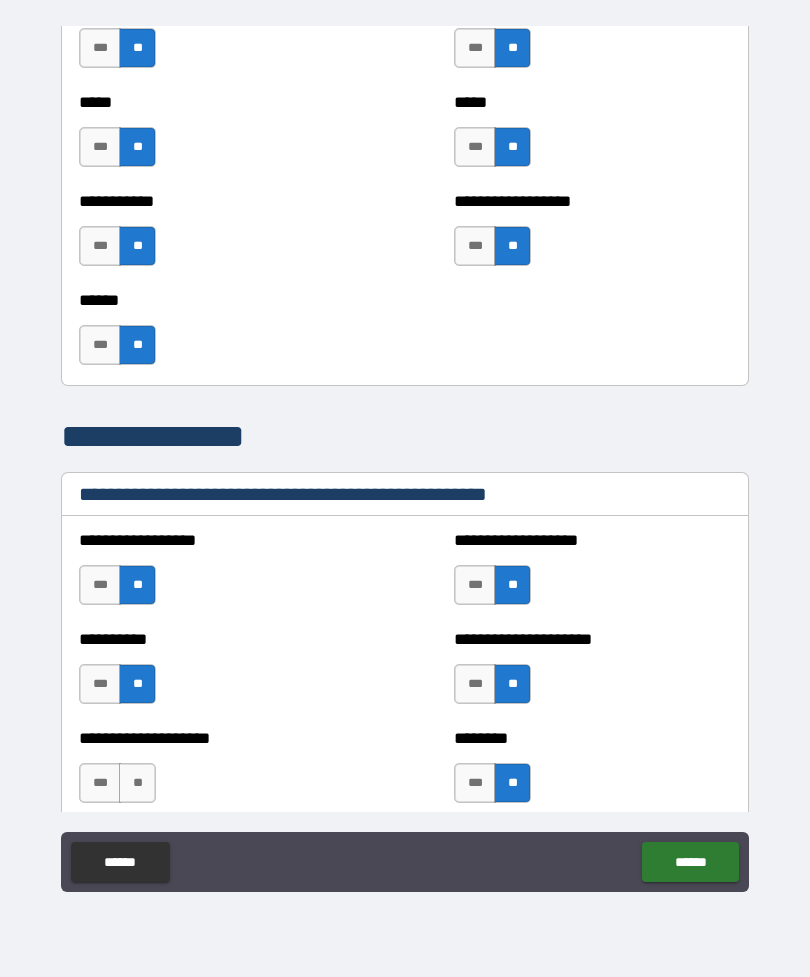 click on "**" at bounding box center (137, 783) 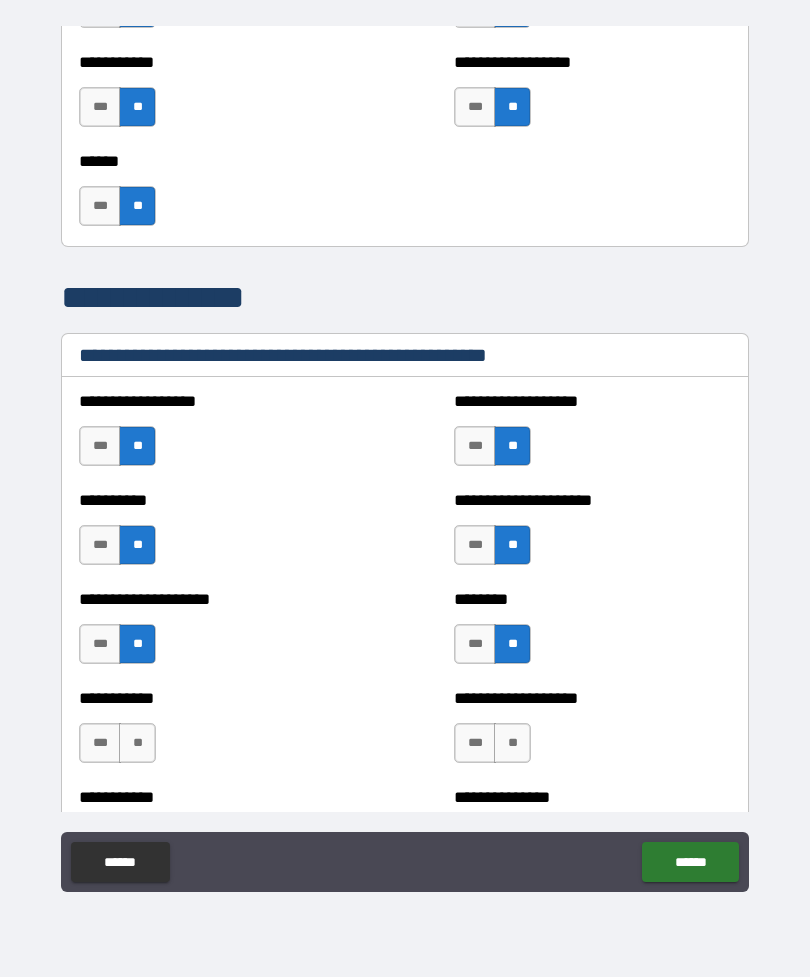 scroll, scrollTop: 2263, scrollLeft: 0, axis: vertical 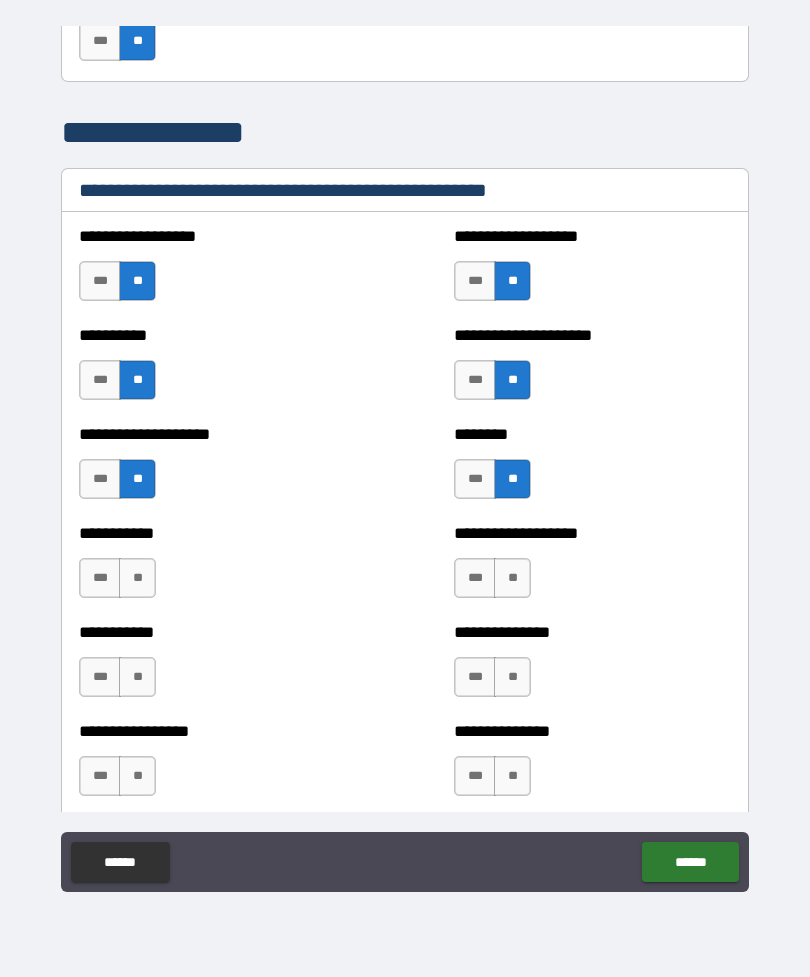 click on "**" at bounding box center (512, 578) 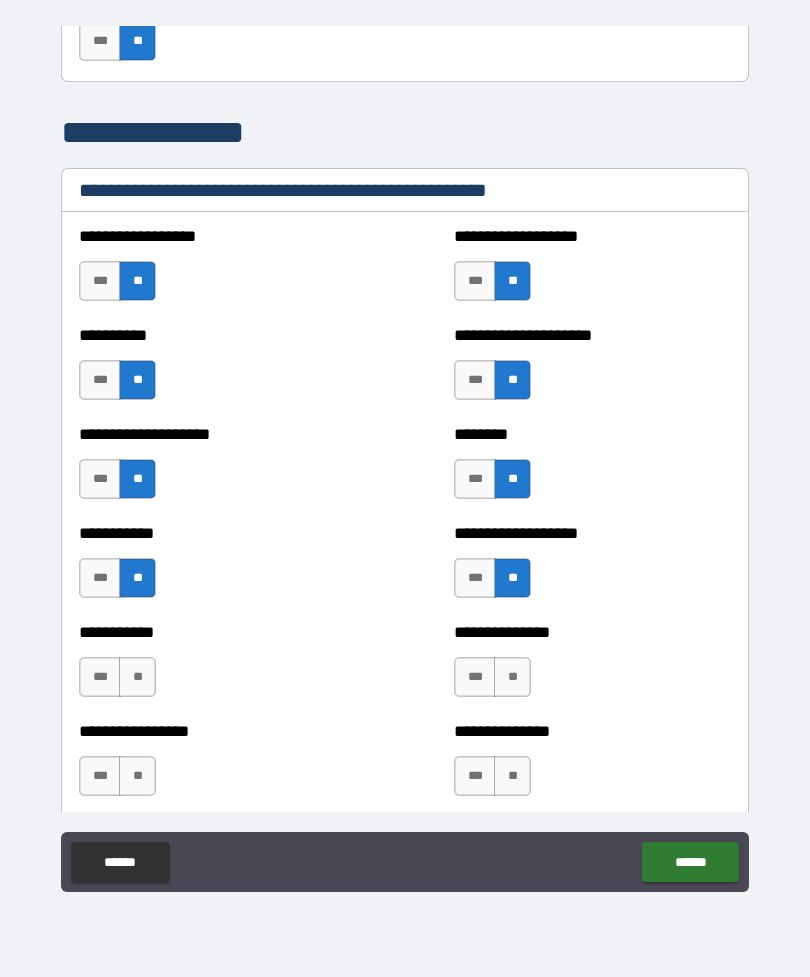 click on "**" at bounding box center (512, 677) 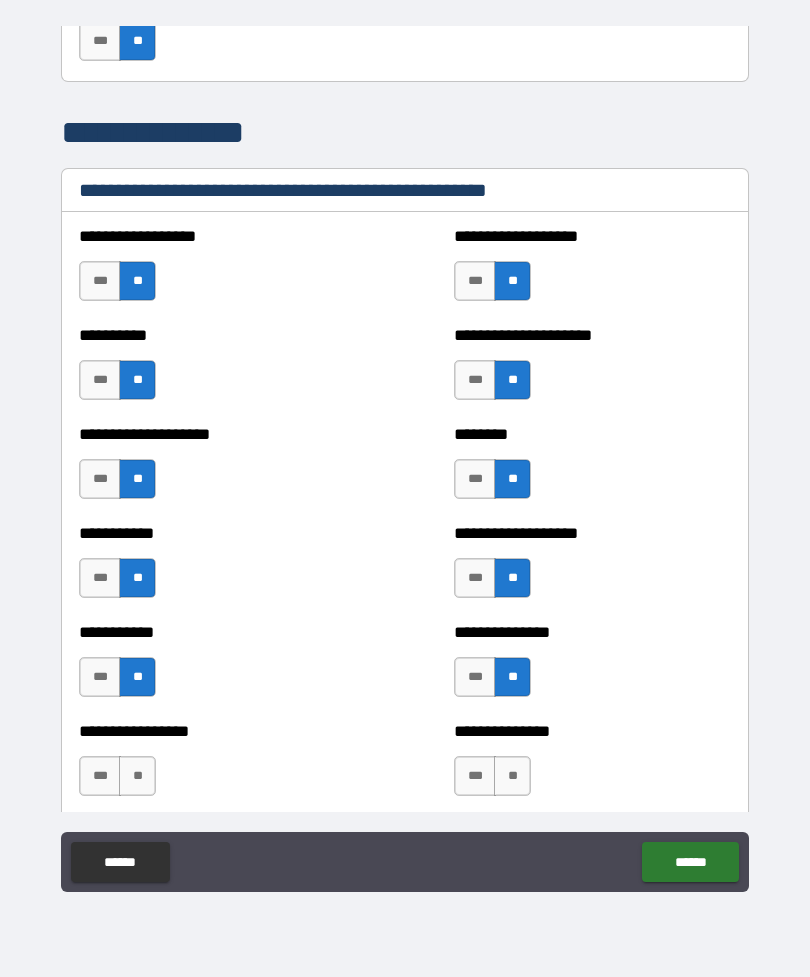 click on "**" at bounding box center (512, 776) 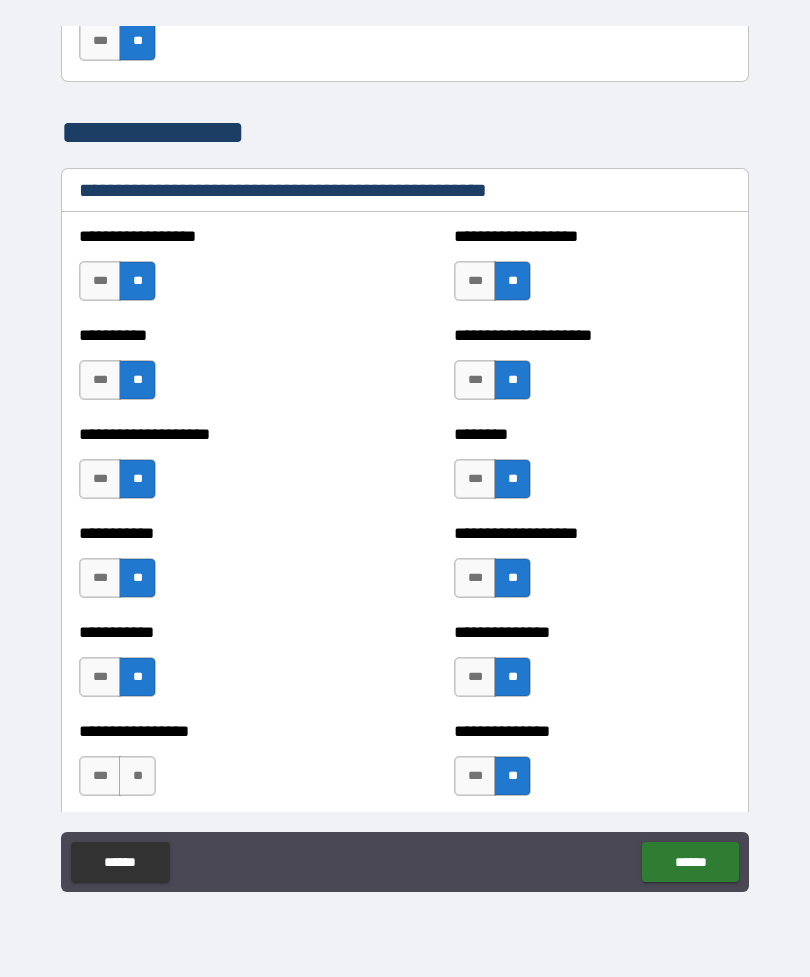 click on "**" at bounding box center (137, 776) 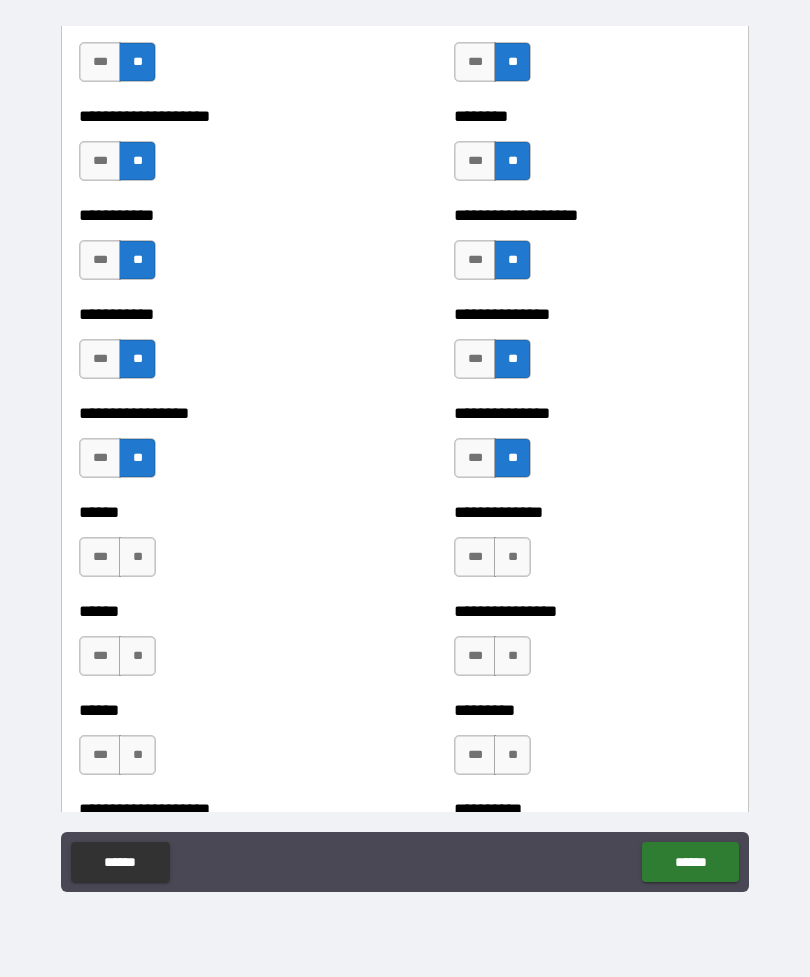 scroll, scrollTop: 2591, scrollLeft: 0, axis: vertical 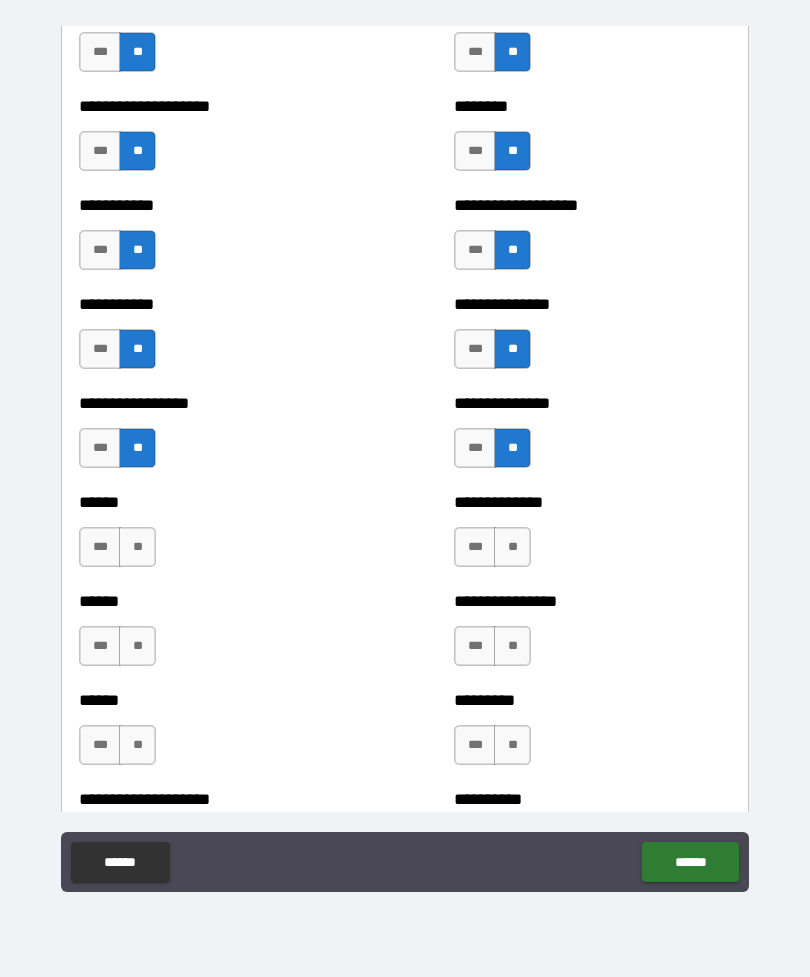 click on "**" at bounding box center (137, 547) 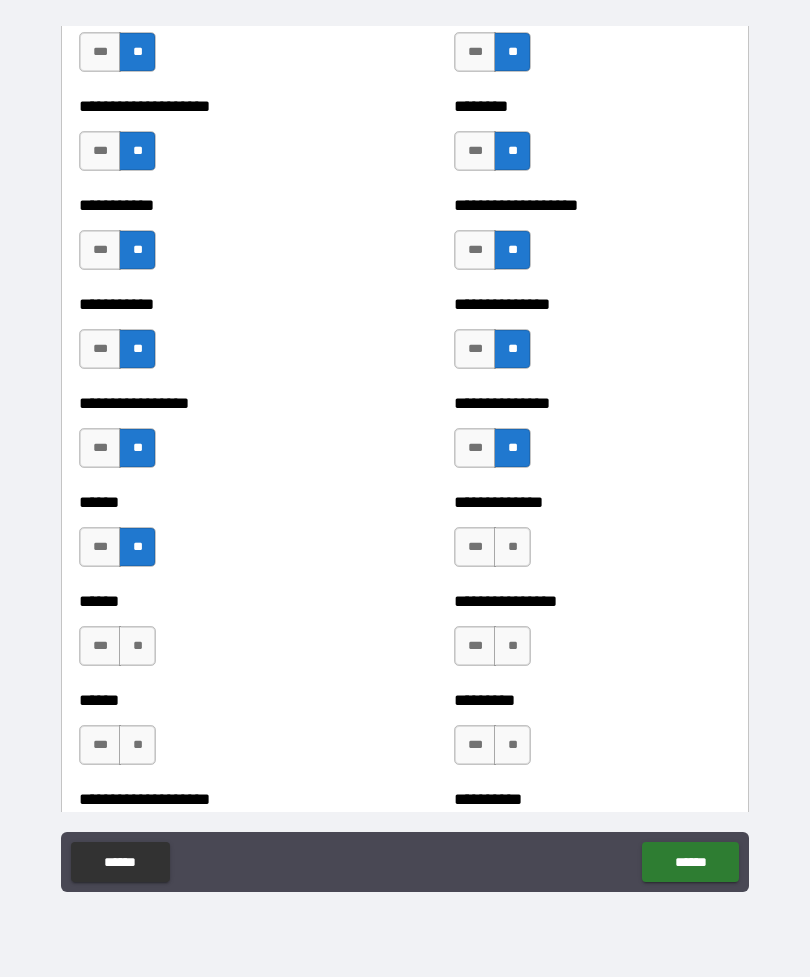 click on "**" at bounding box center [512, 547] 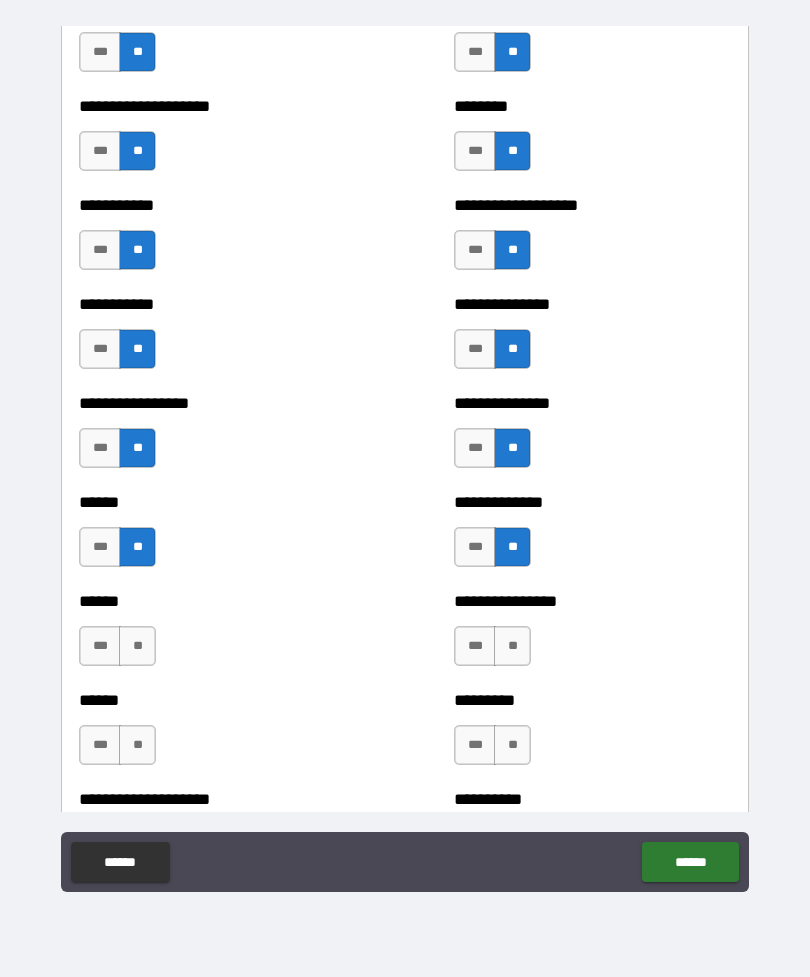 click on "**" at bounding box center [512, 646] 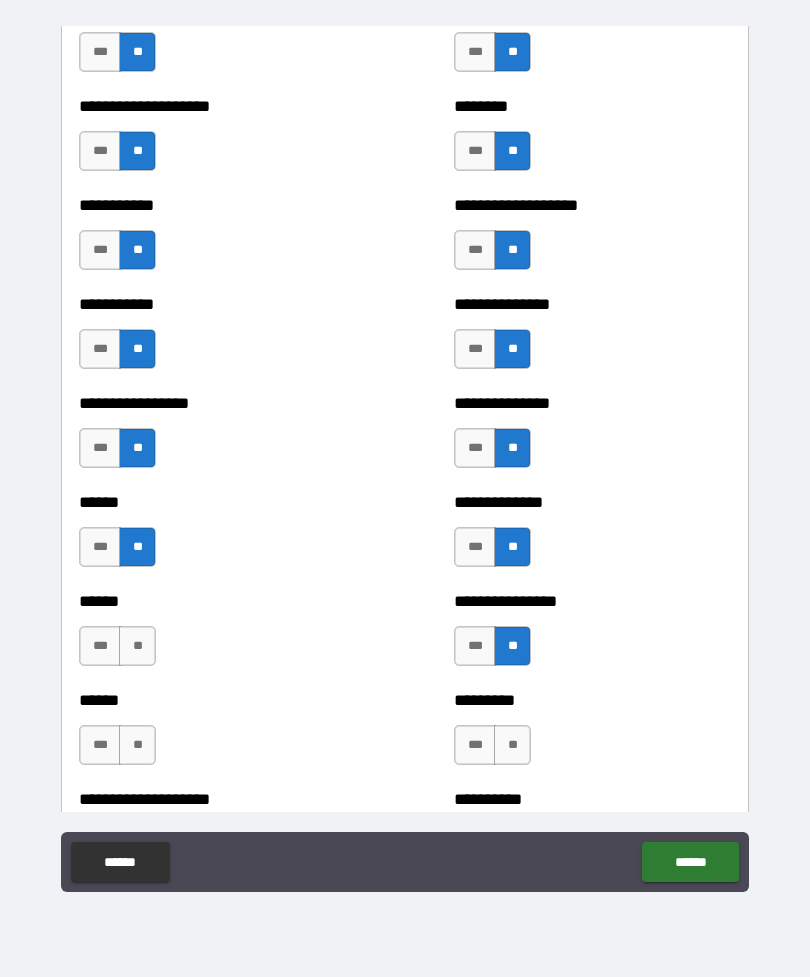 click on "**" at bounding box center (137, 646) 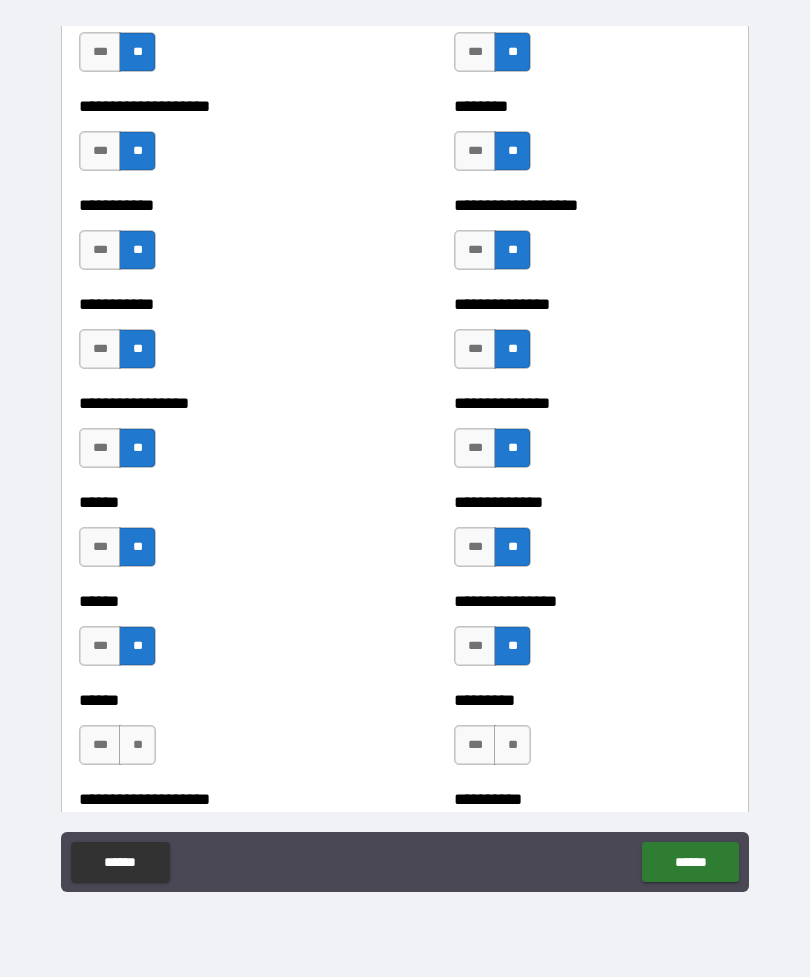 click on "**" at bounding box center [512, 745] 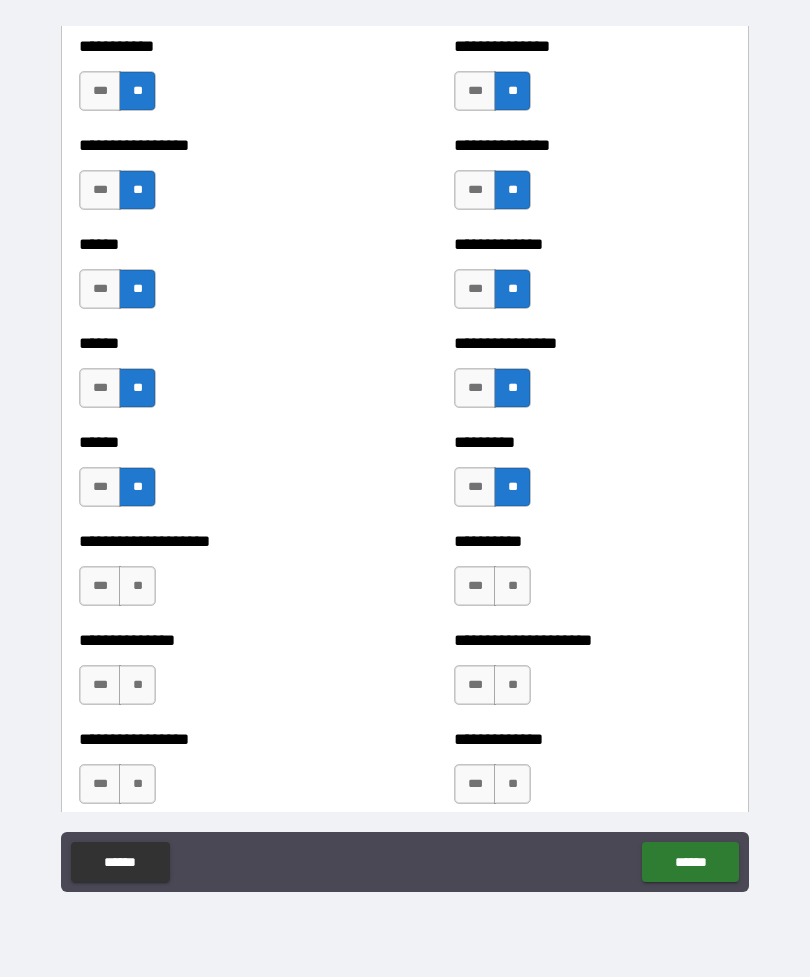 scroll, scrollTop: 2857, scrollLeft: 0, axis: vertical 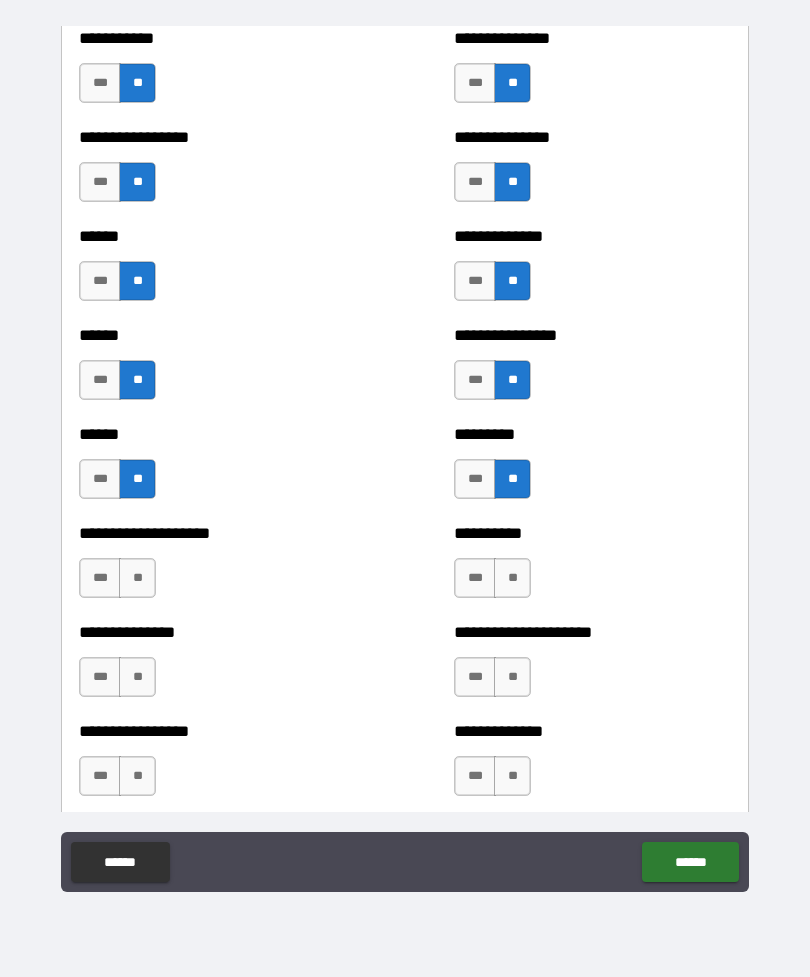 click on "**" at bounding box center (512, 578) 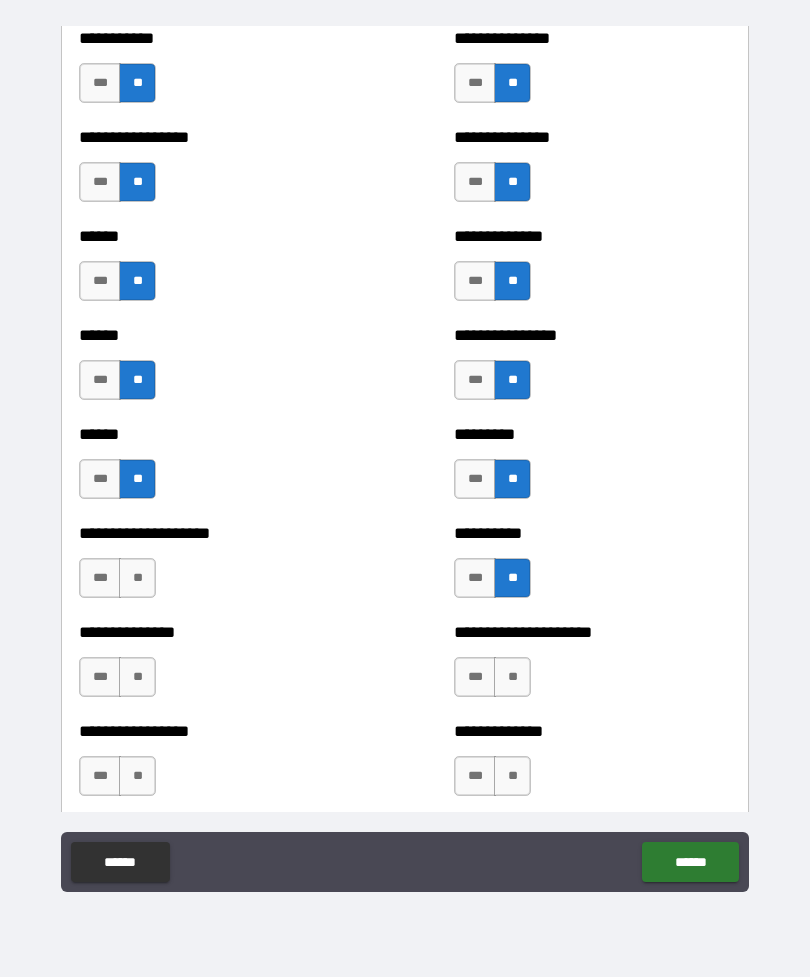 click on "**" at bounding box center (137, 578) 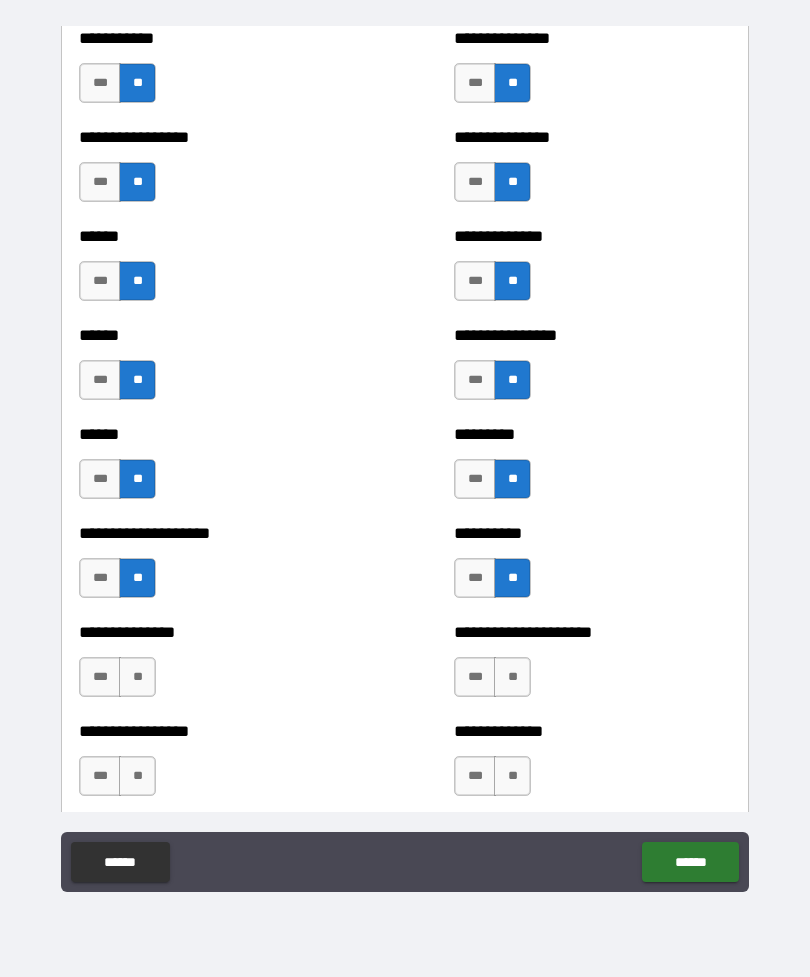 click on "**" at bounding box center [512, 677] 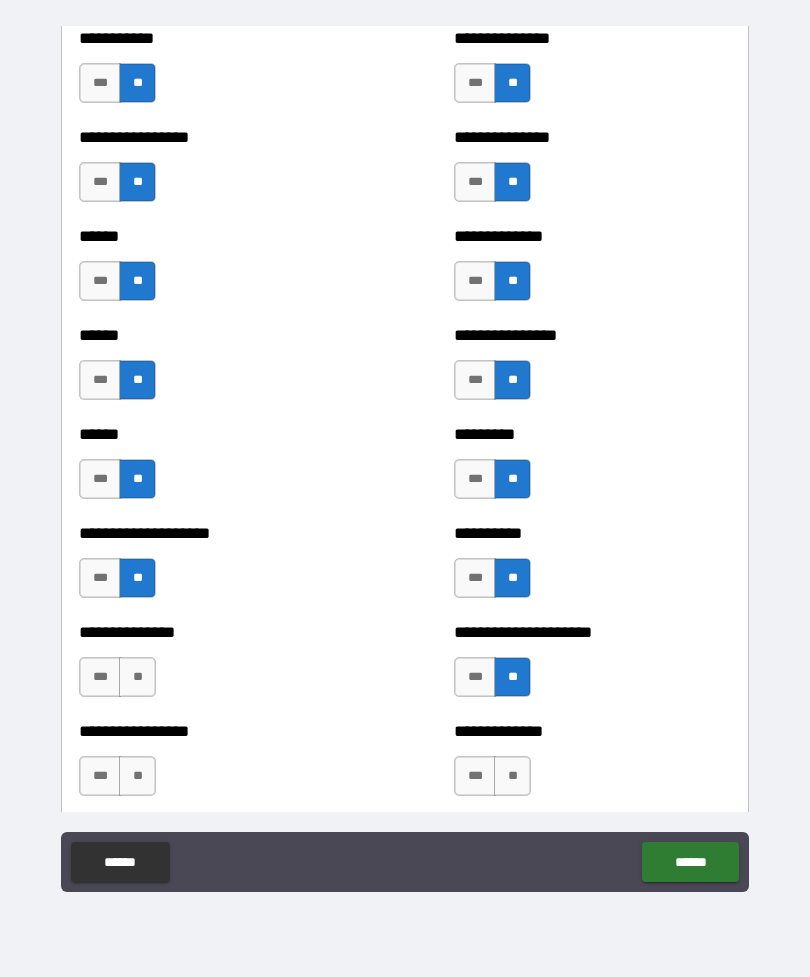 click on "**" at bounding box center (137, 677) 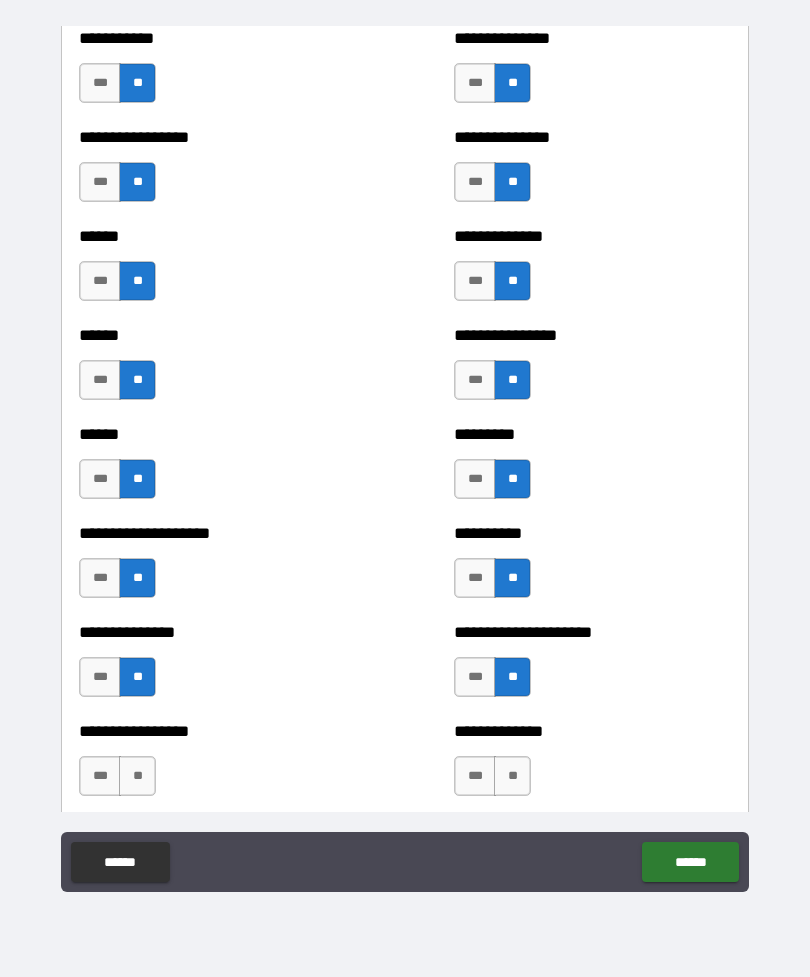 click on "**" at bounding box center (512, 776) 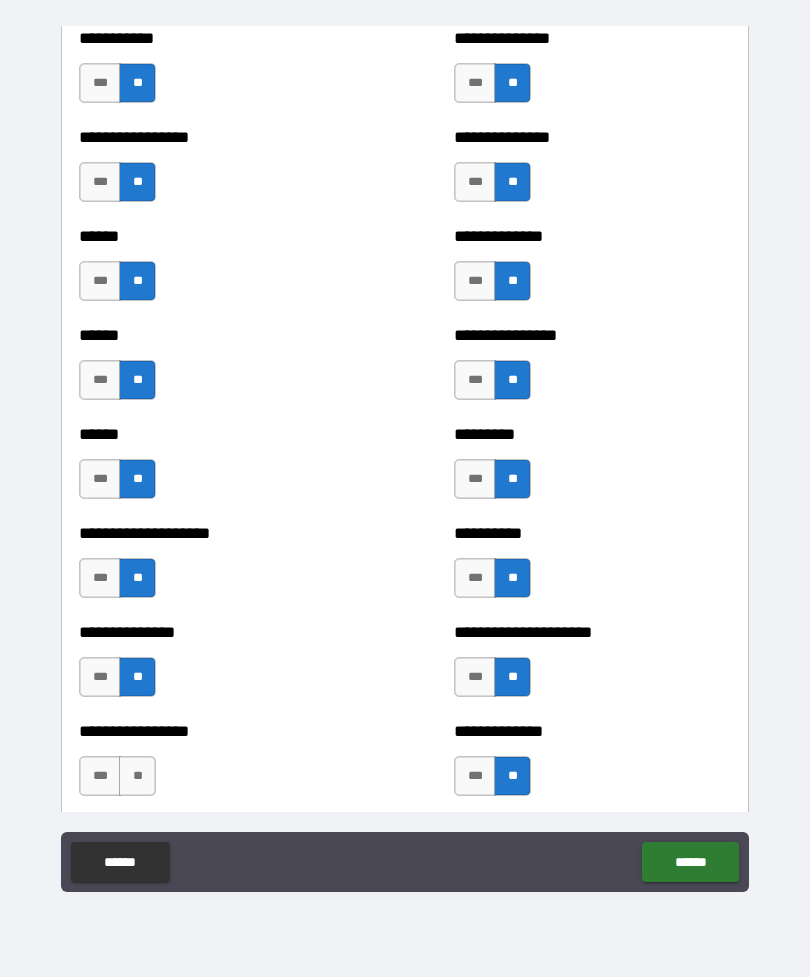 click on "**" at bounding box center (137, 776) 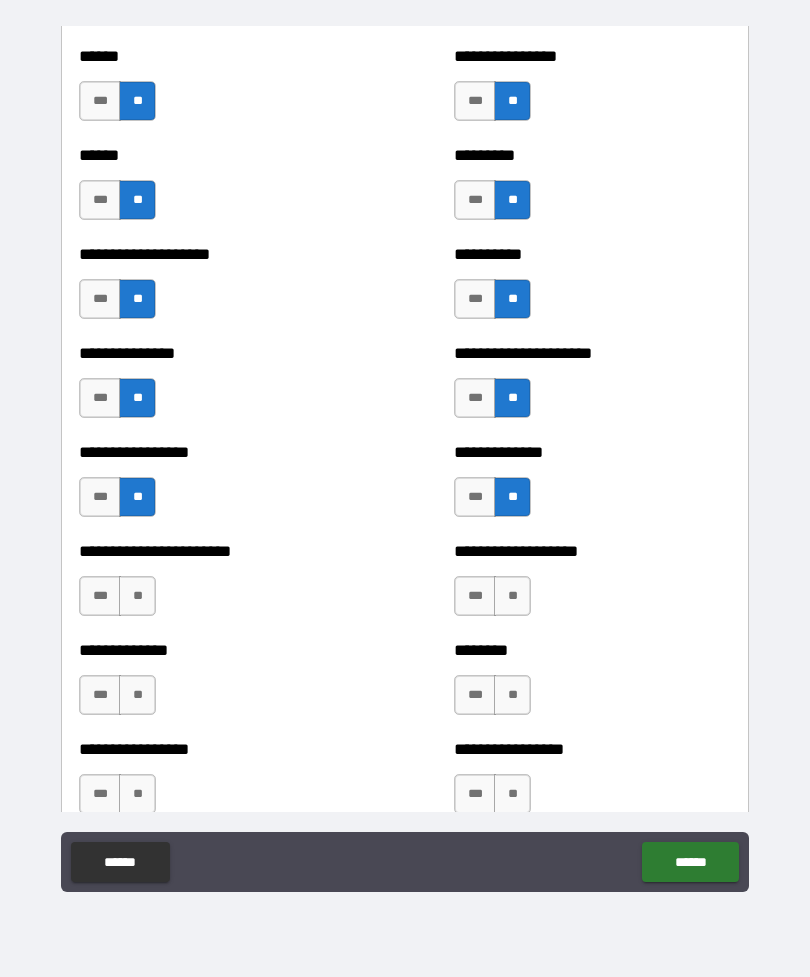 scroll, scrollTop: 3148, scrollLeft: 0, axis: vertical 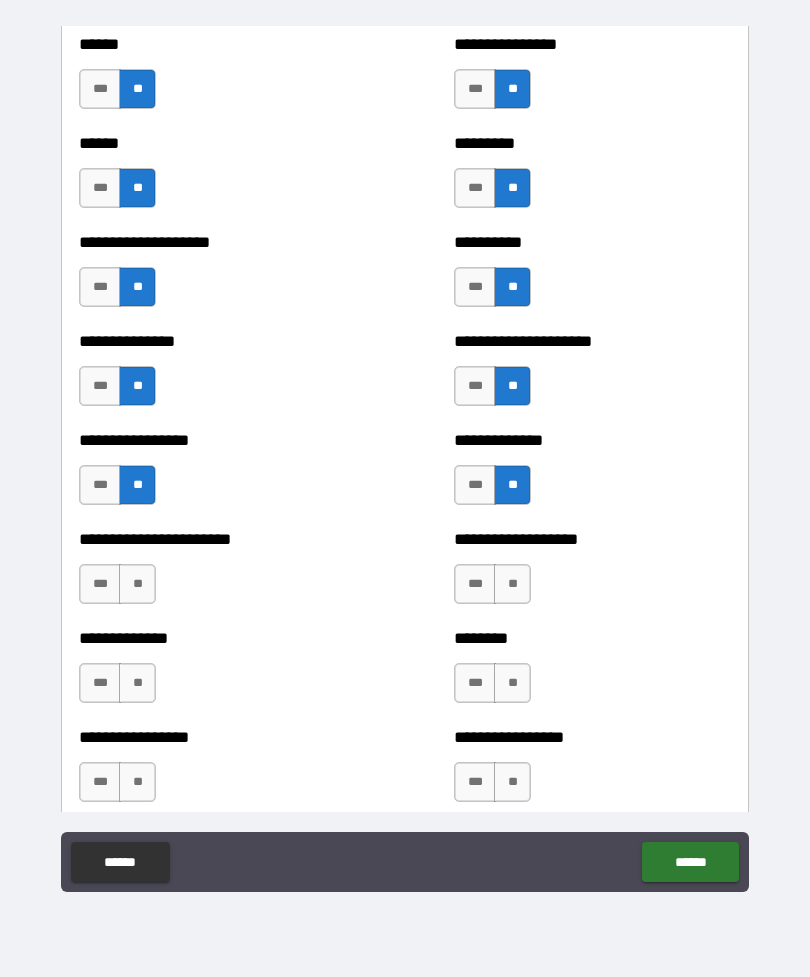 click on "**" at bounding box center [512, 584] 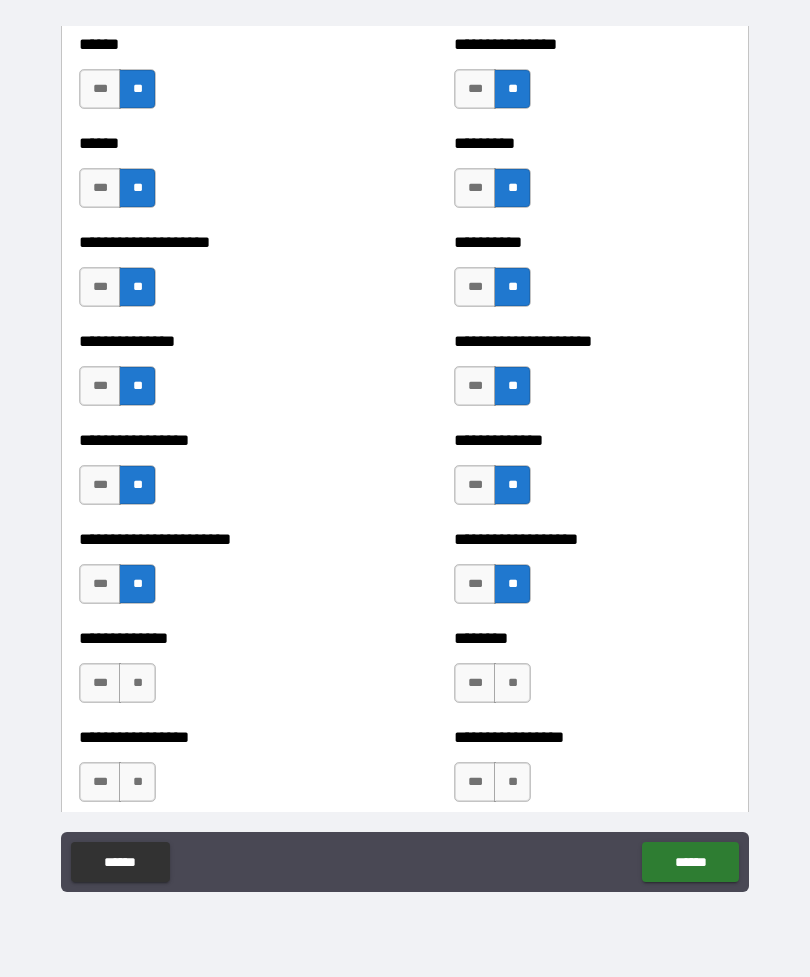 click on "**" at bounding box center (512, 683) 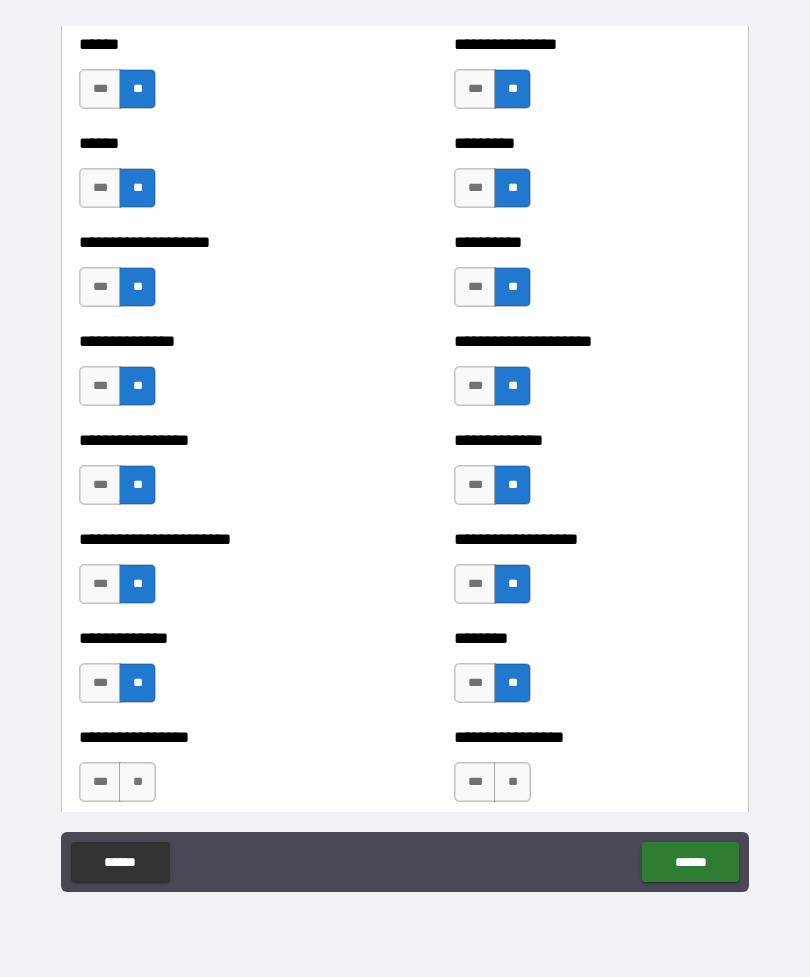 click on "***" at bounding box center [475, 782] 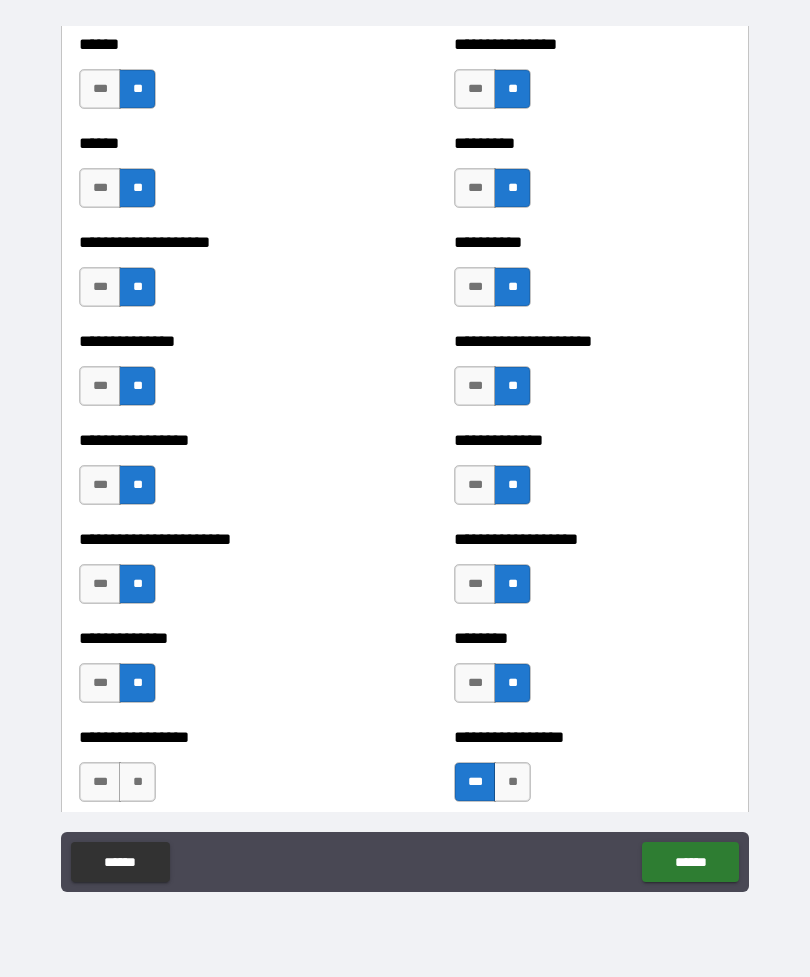 click on "**" at bounding box center (137, 782) 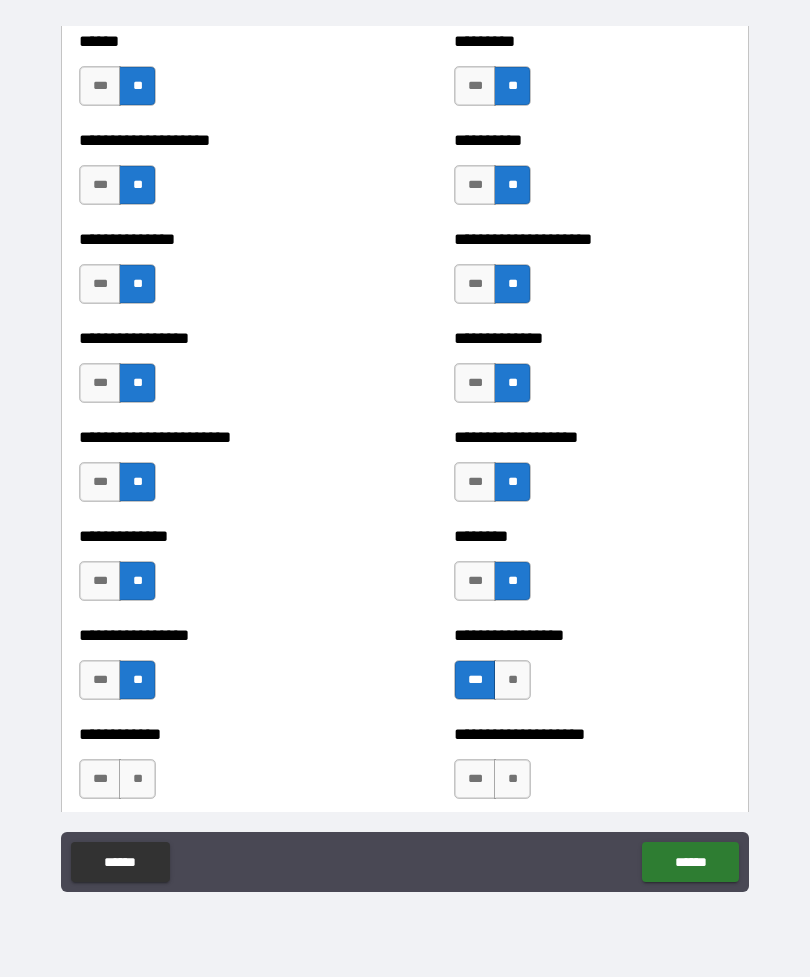 scroll, scrollTop: 3248, scrollLeft: 0, axis: vertical 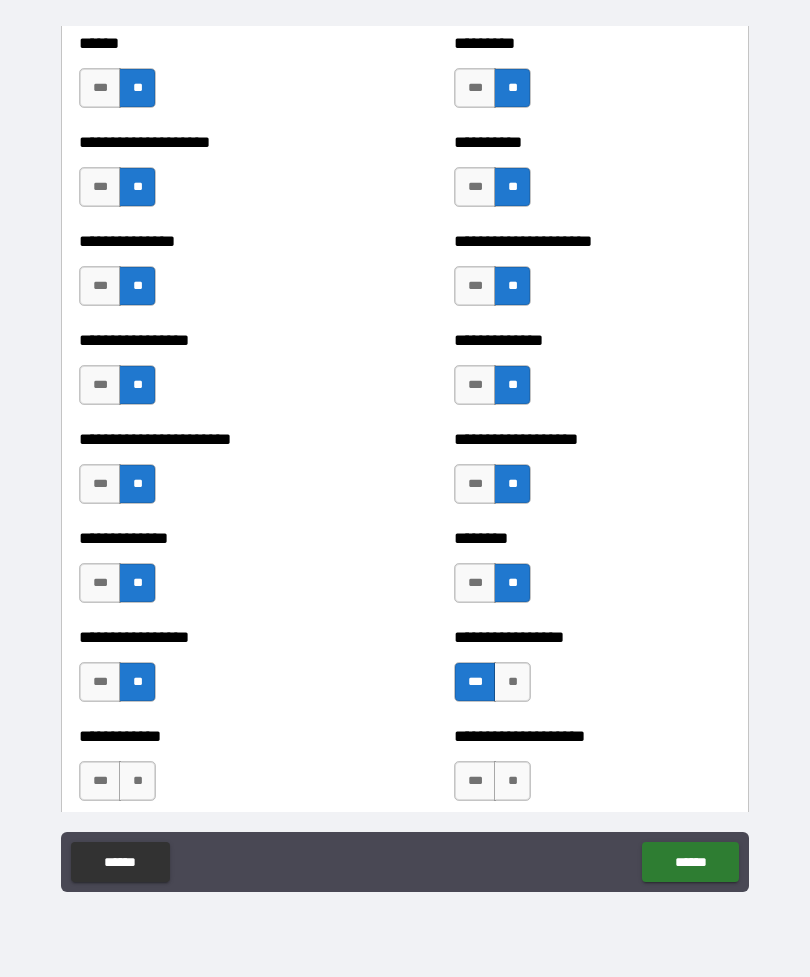 click on "**" at bounding box center [512, 682] 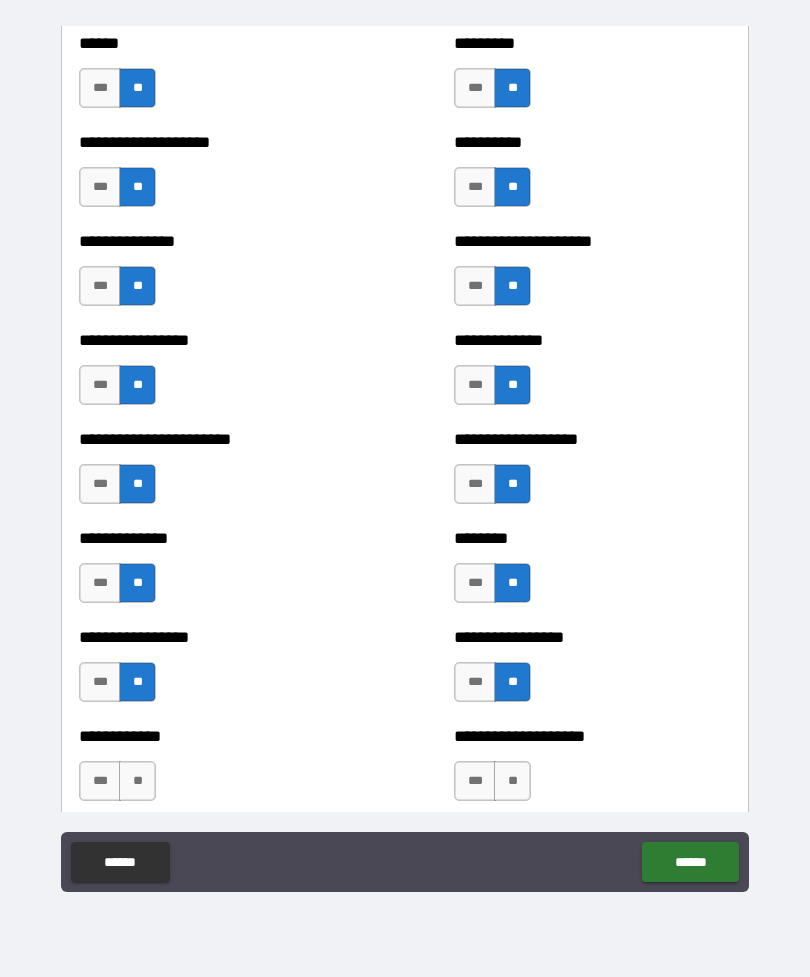 click on "**" at bounding box center (512, 781) 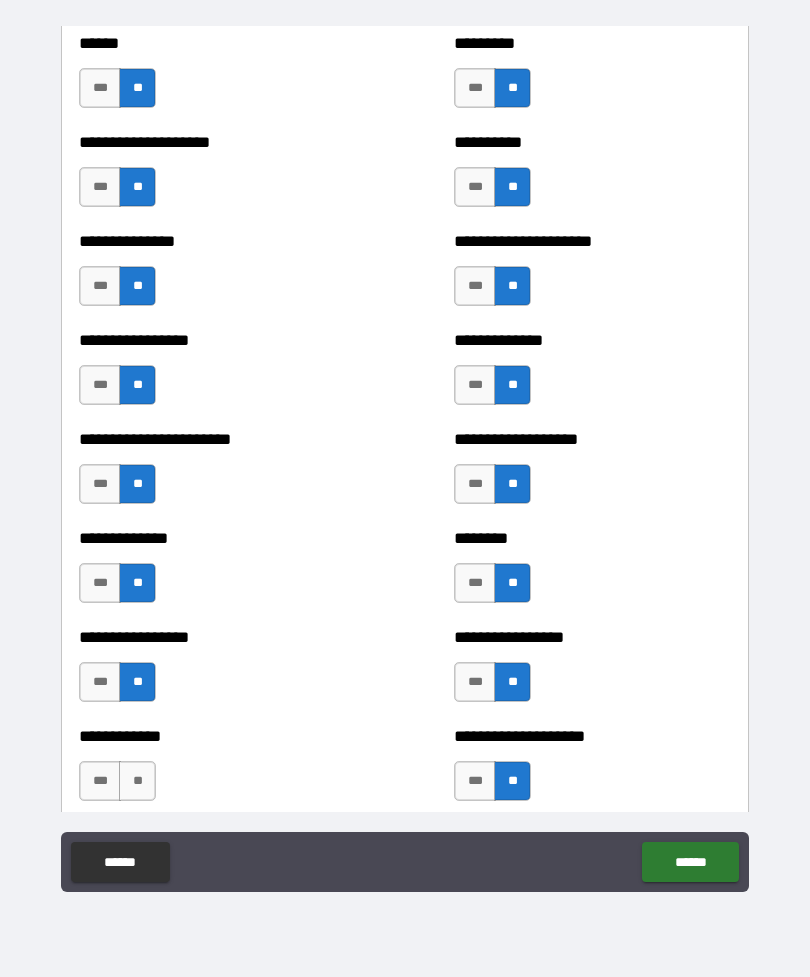 click on "**" at bounding box center [137, 781] 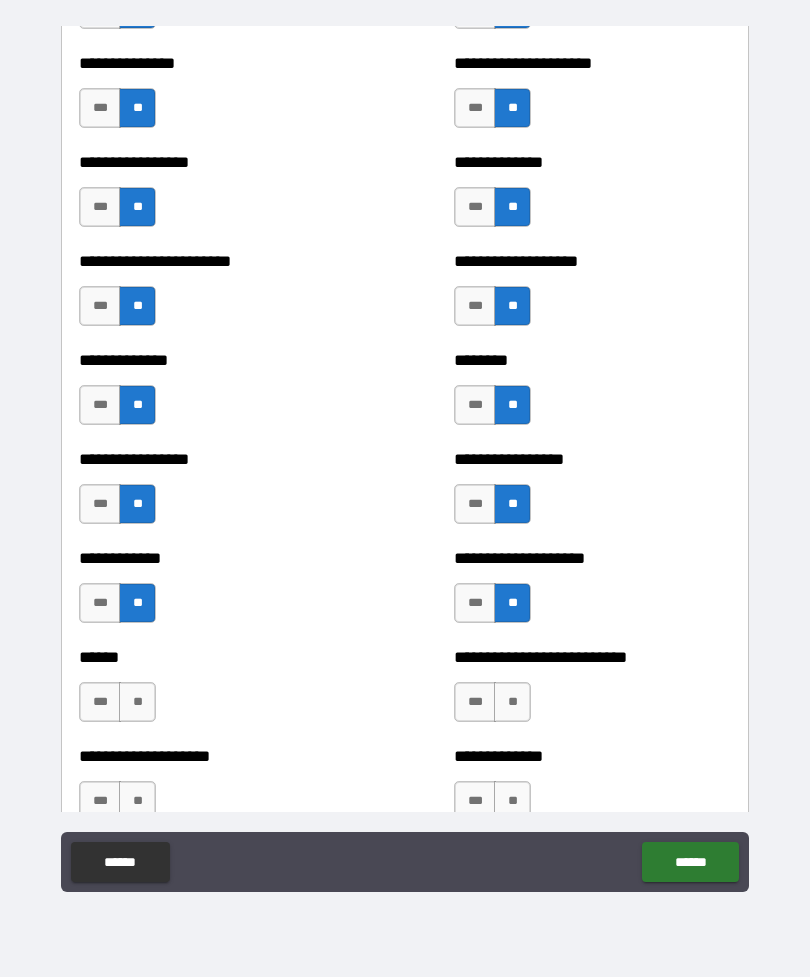 scroll, scrollTop: 3460, scrollLeft: 0, axis: vertical 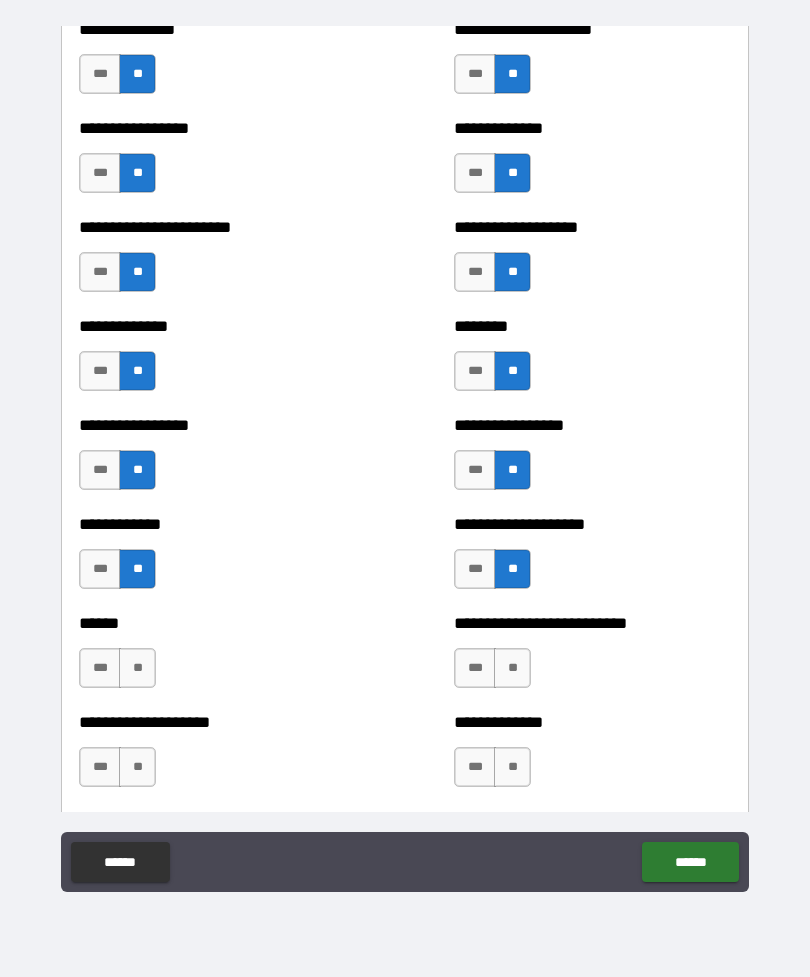 click on "**" at bounding box center [137, 668] 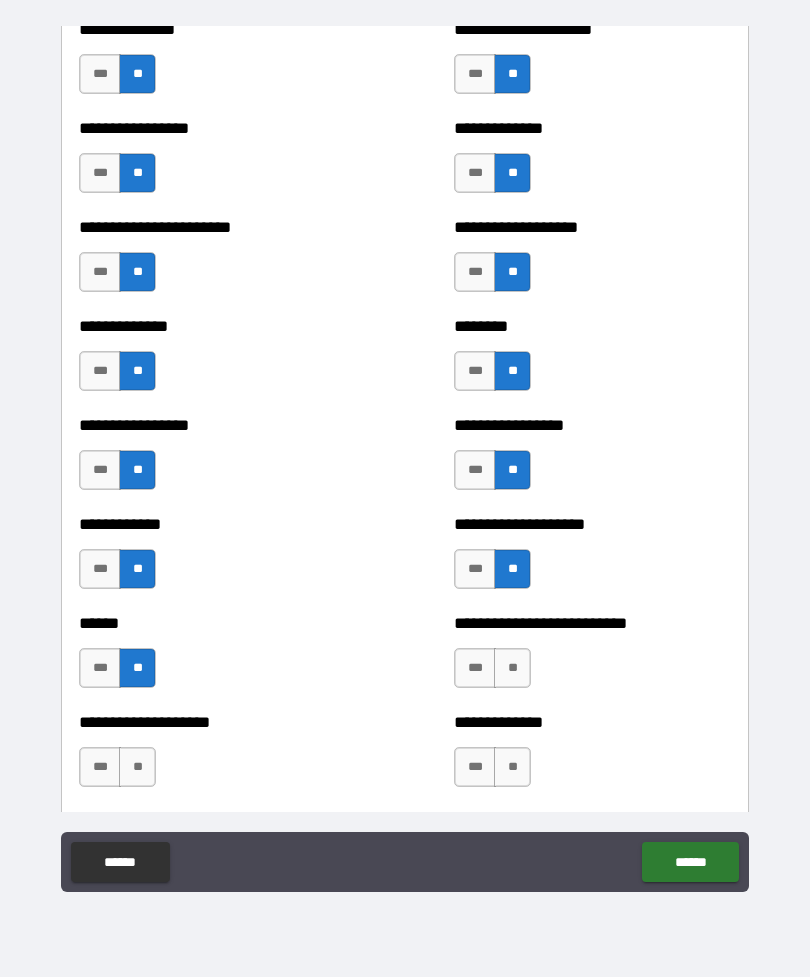 click on "**" at bounding box center [512, 668] 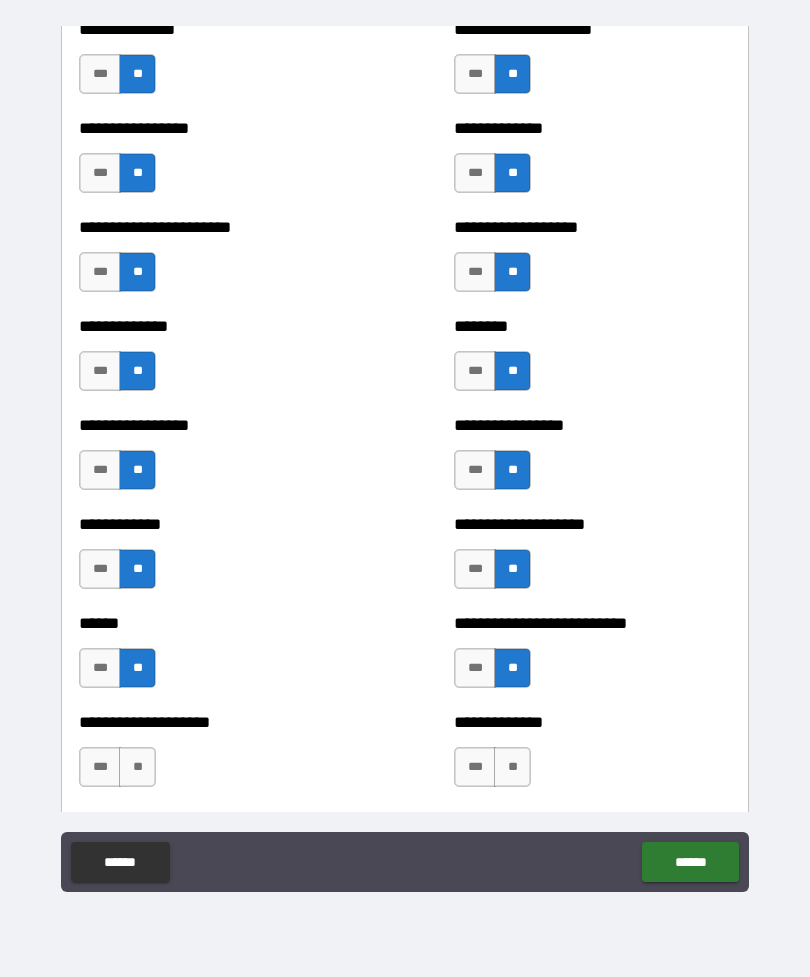 click on "**" at bounding box center (512, 767) 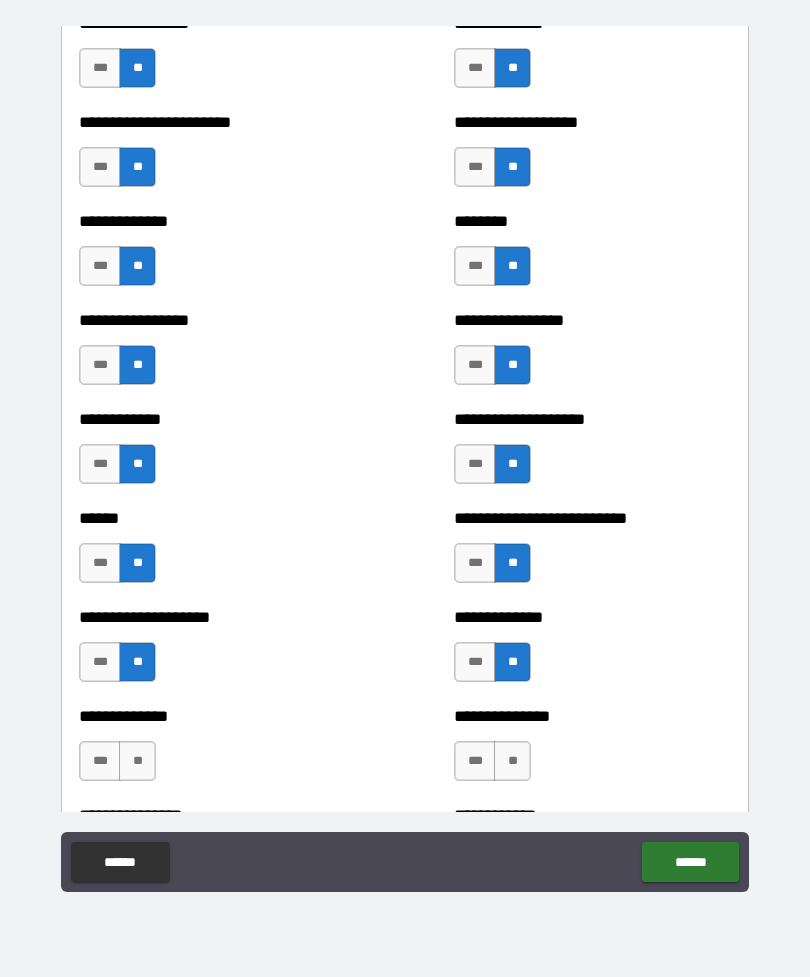 scroll, scrollTop: 3681, scrollLeft: 0, axis: vertical 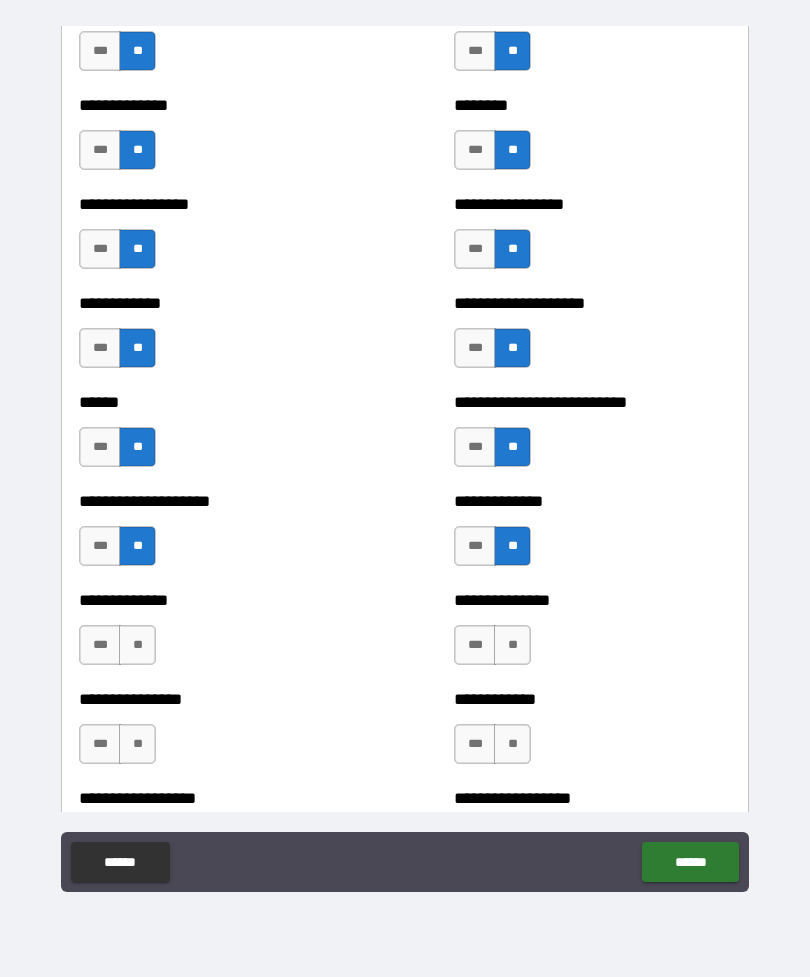 click on "**" at bounding box center (137, 645) 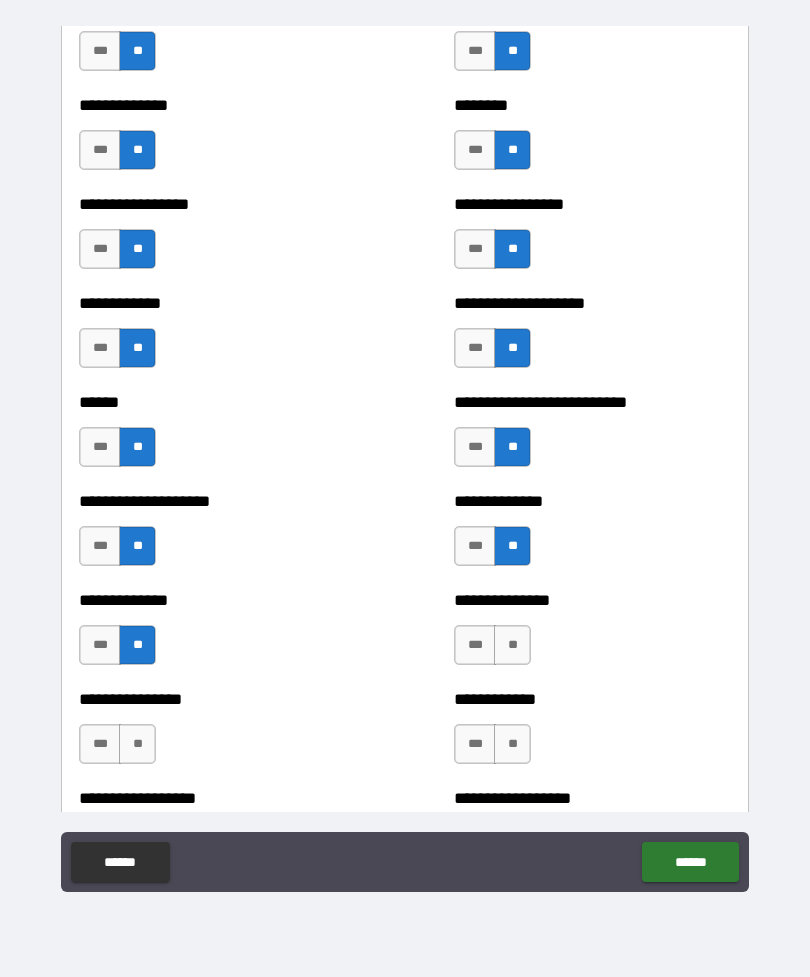 click on "**" at bounding box center [512, 645] 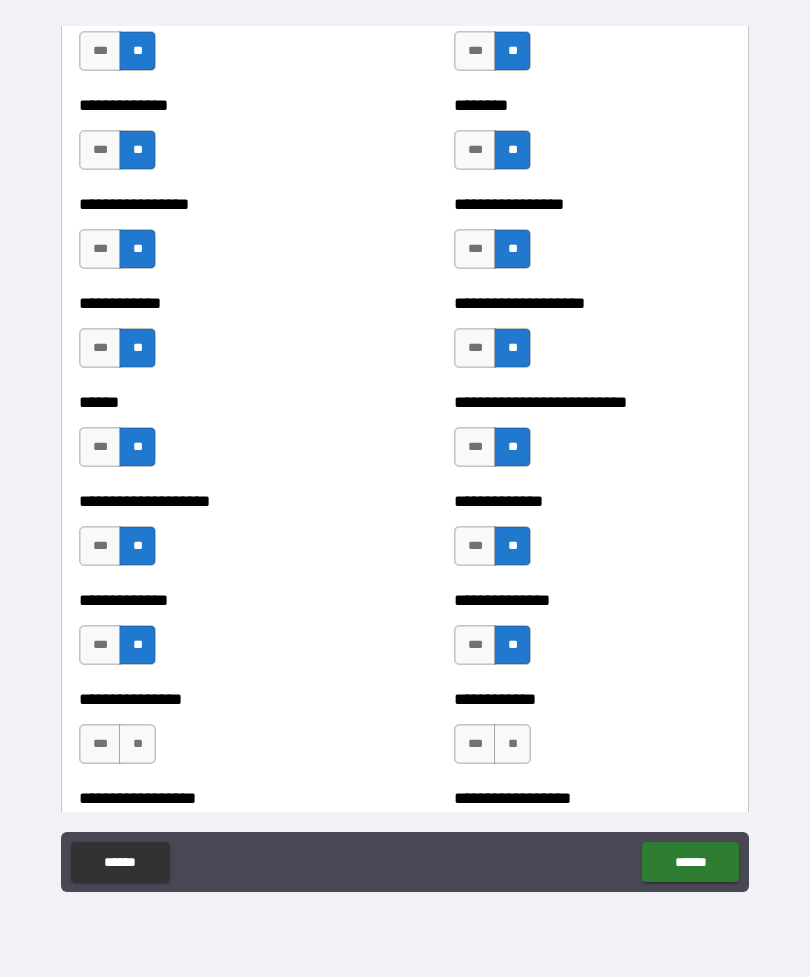 click on "**" at bounding box center (137, 744) 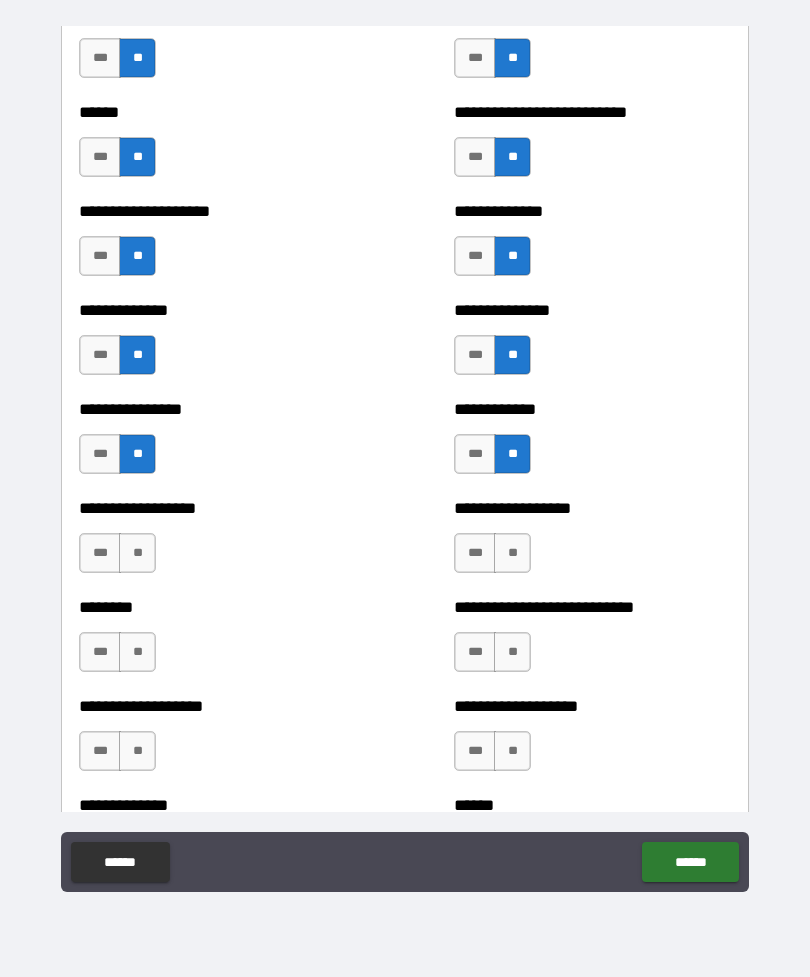 scroll, scrollTop: 3978, scrollLeft: 0, axis: vertical 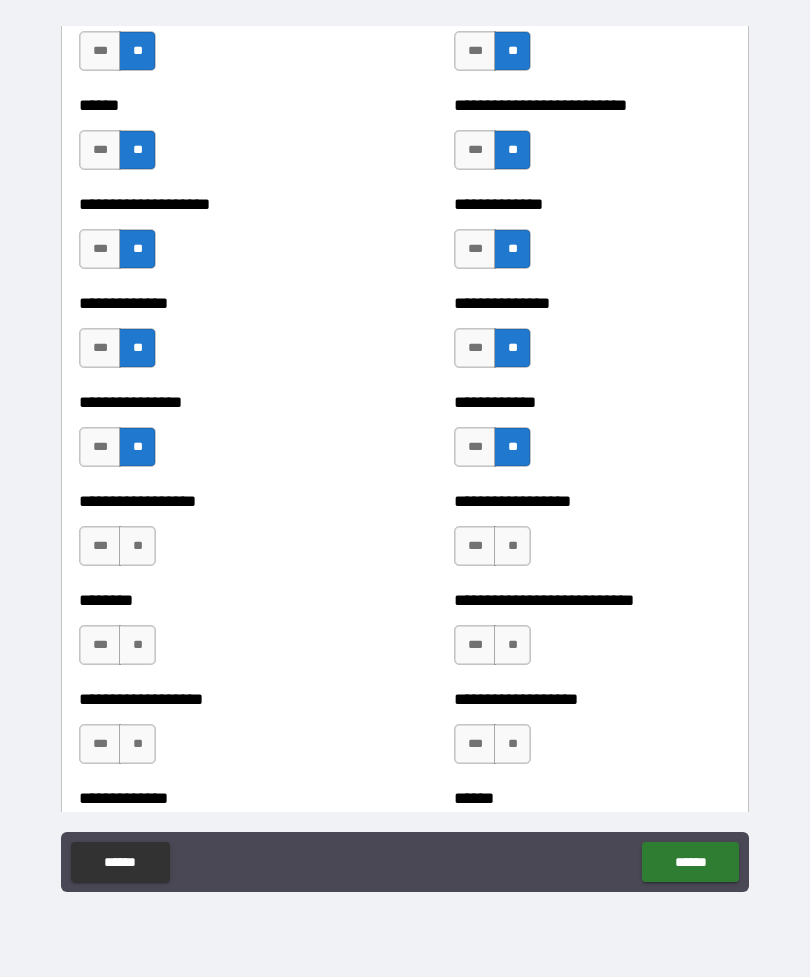 click on "**" at bounding box center (512, 546) 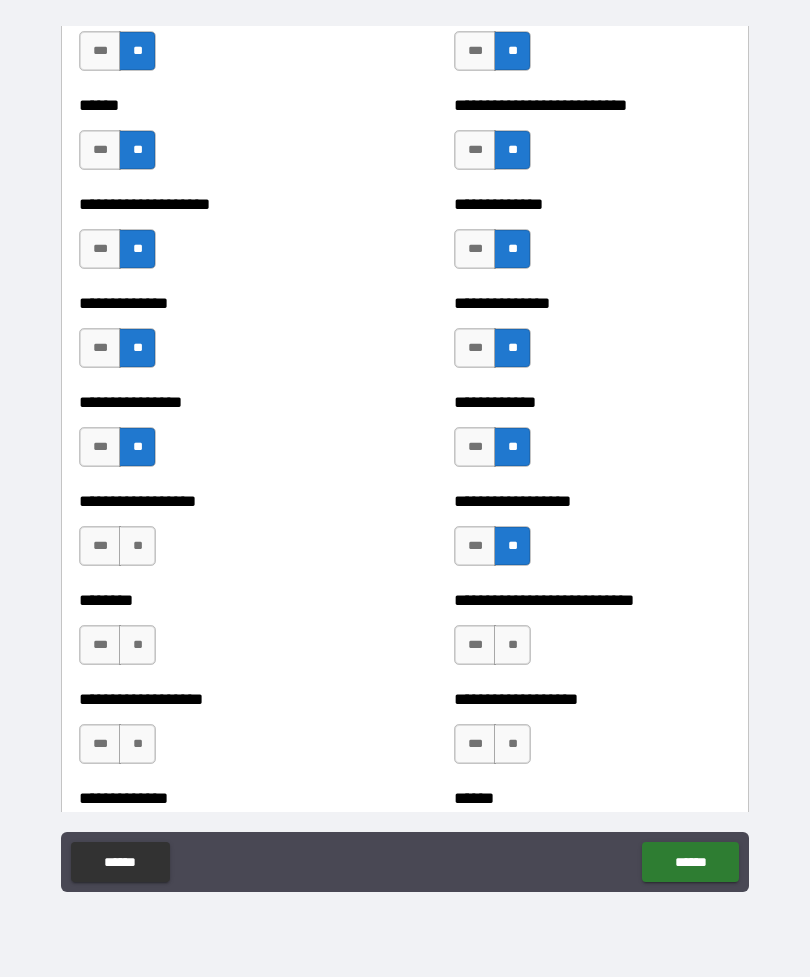click on "**" at bounding box center (137, 546) 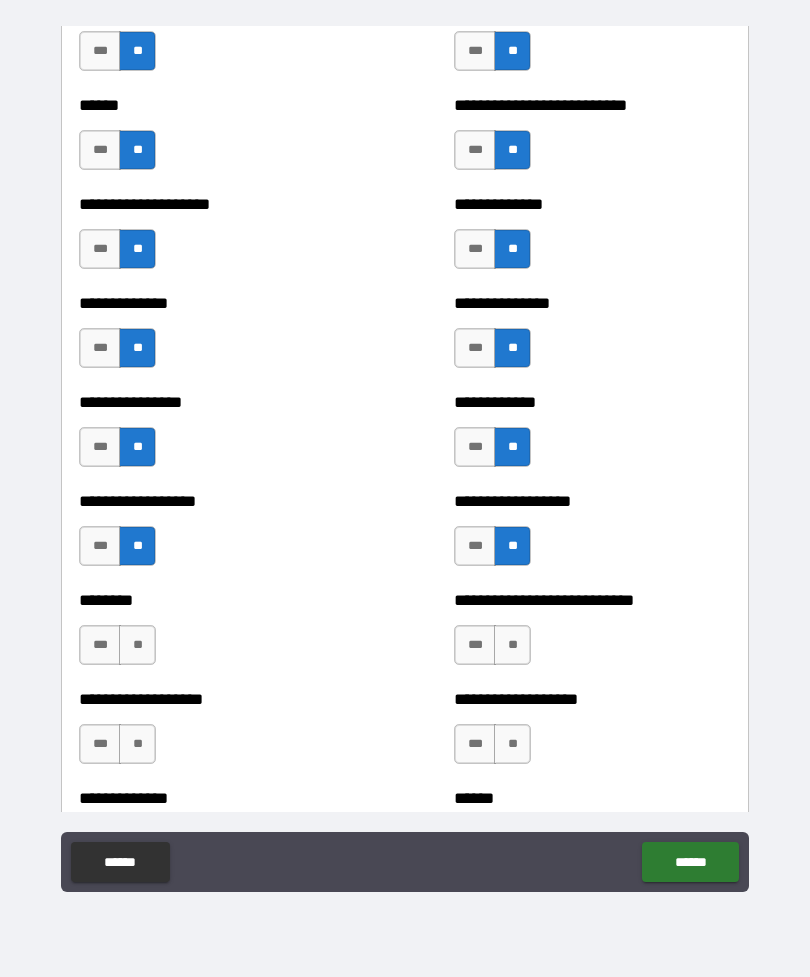 click on "**" at bounding box center [512, 645] 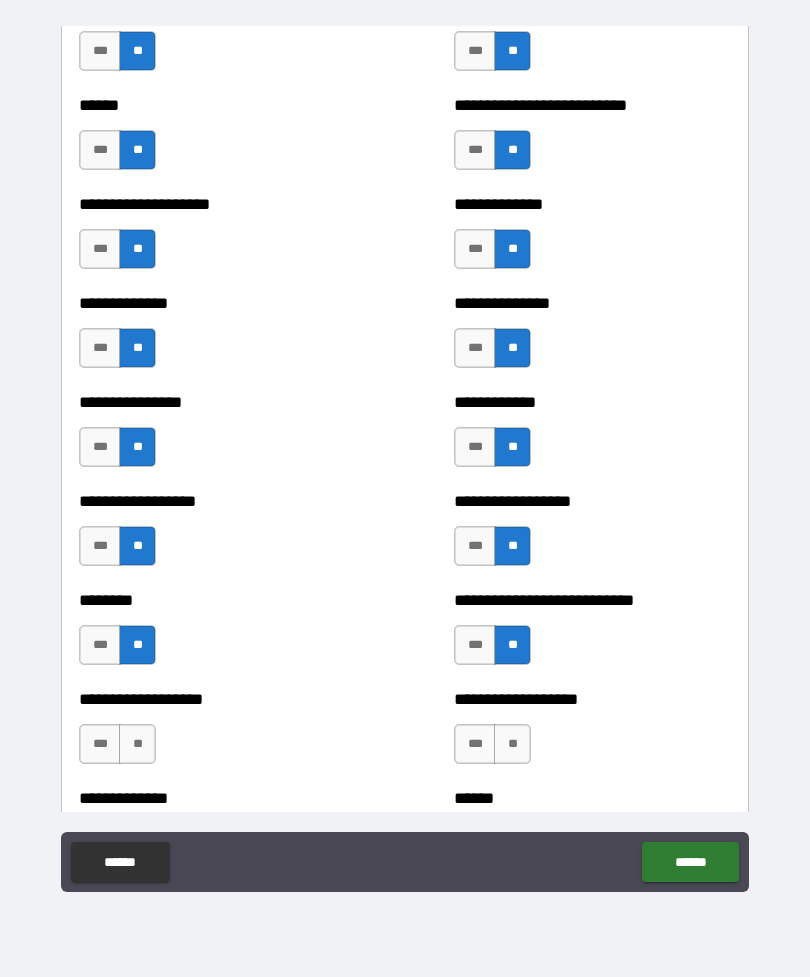 click on "**" at bounding box center [512, 744] 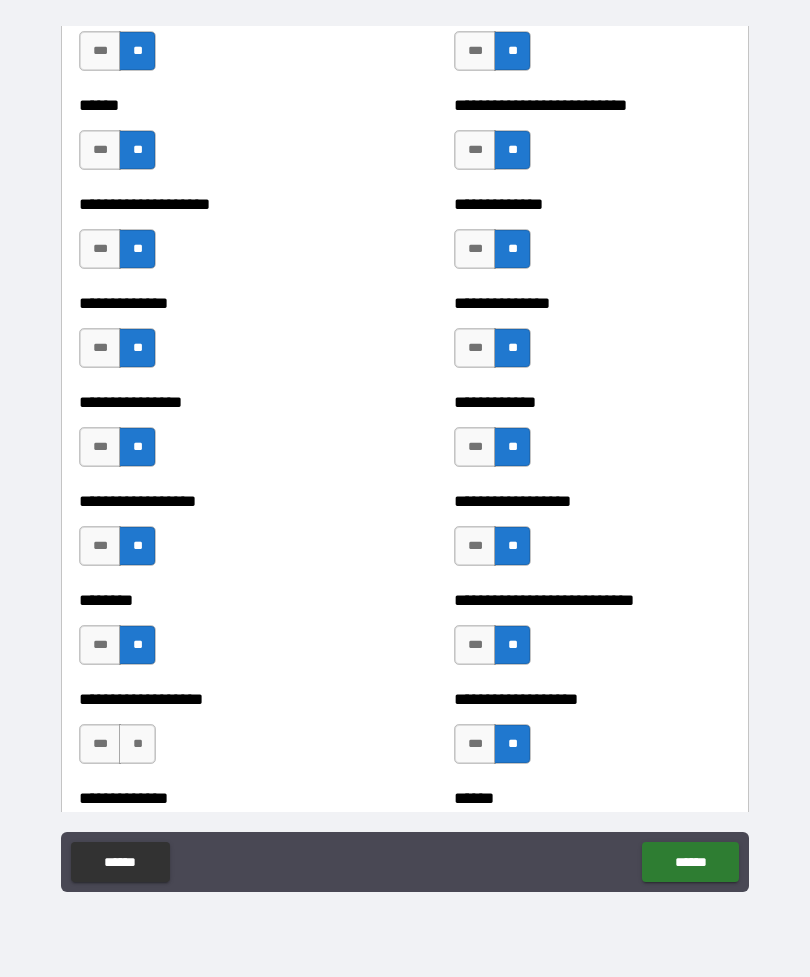 click on "**" at bounding box center (137, 744) 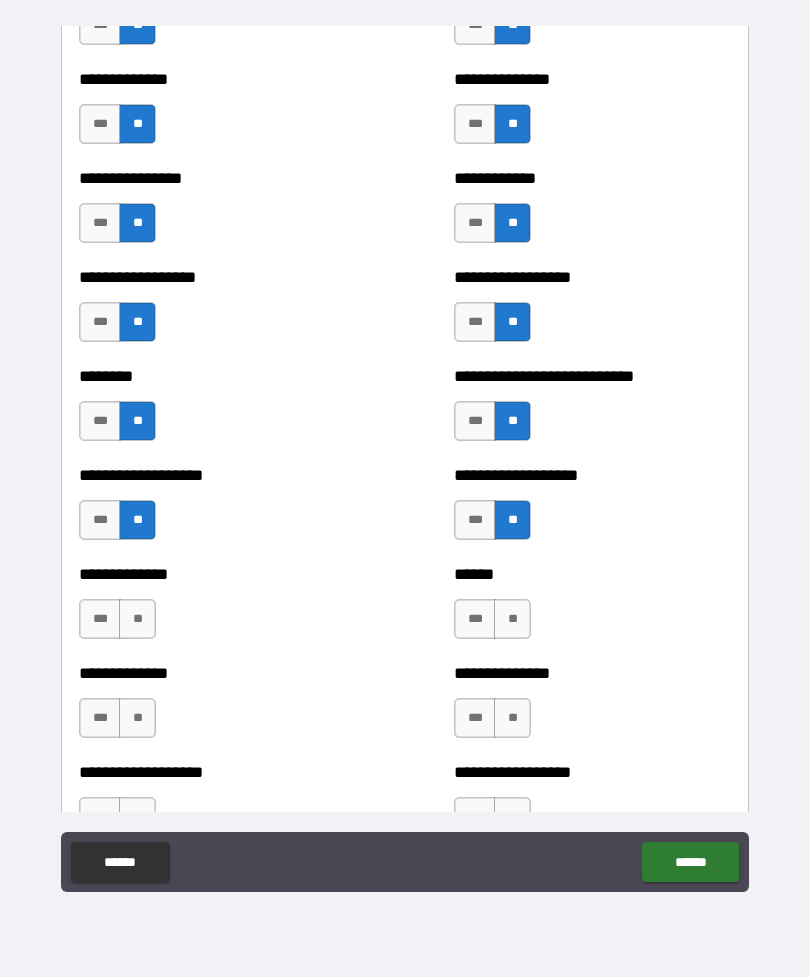 scroll, scrollTop: 4201, scrollLeft: 0, axis: vertical 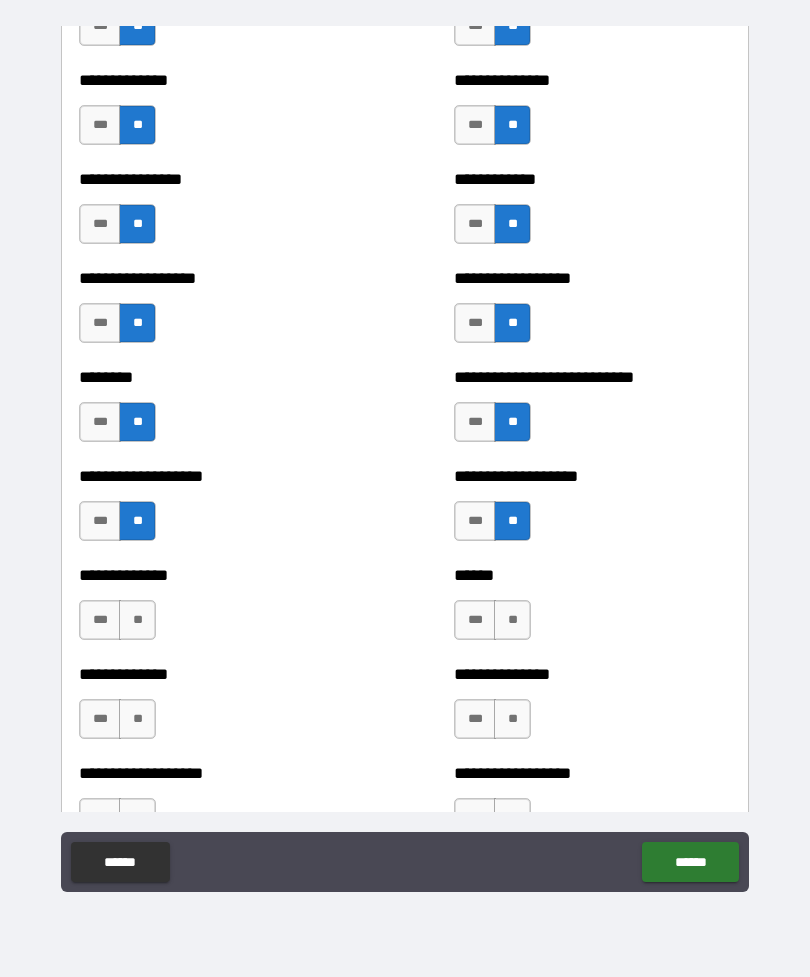 click on "**" at bounding box center (137, 620) 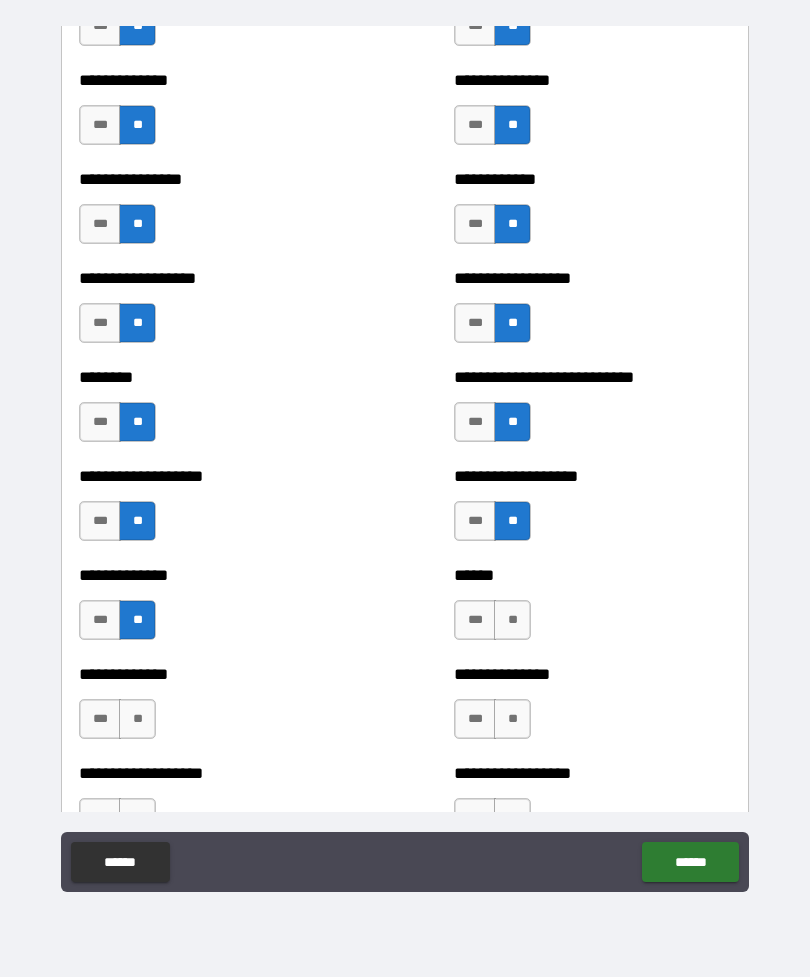 click on "**" at bounding box center [512, 620] 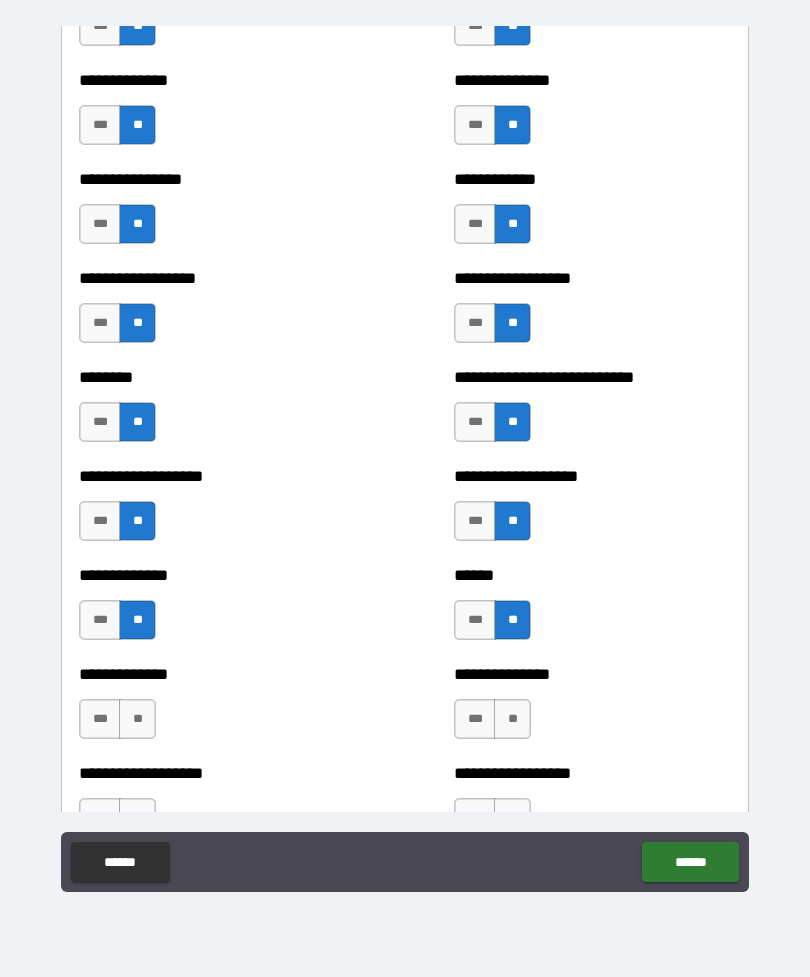 click on "**" at bounding box center (137, 719) 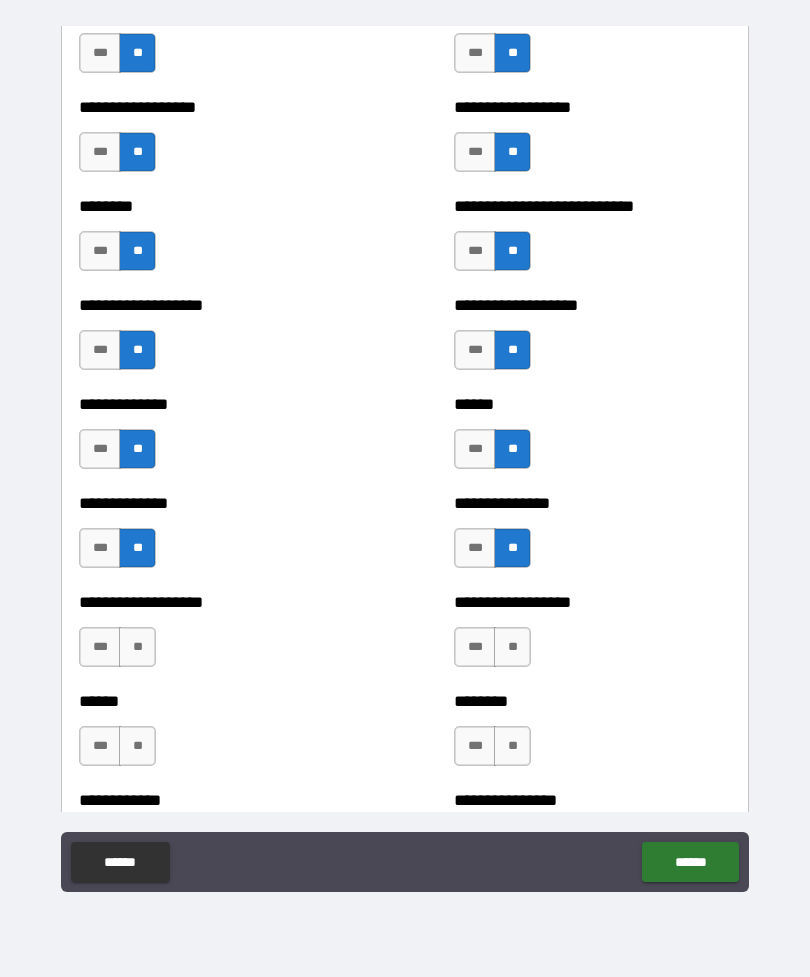 scroll, scrollTop: 4369, scrollLeft: 0, axis: vertical 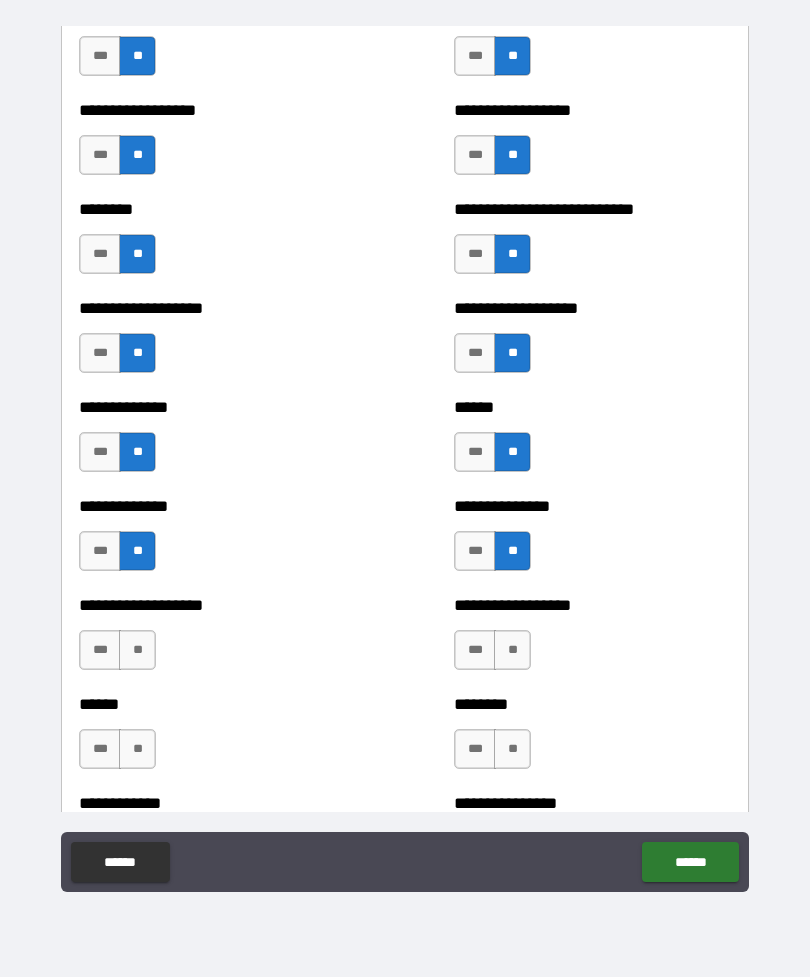 click on "**" at bounding box center [512, 650] 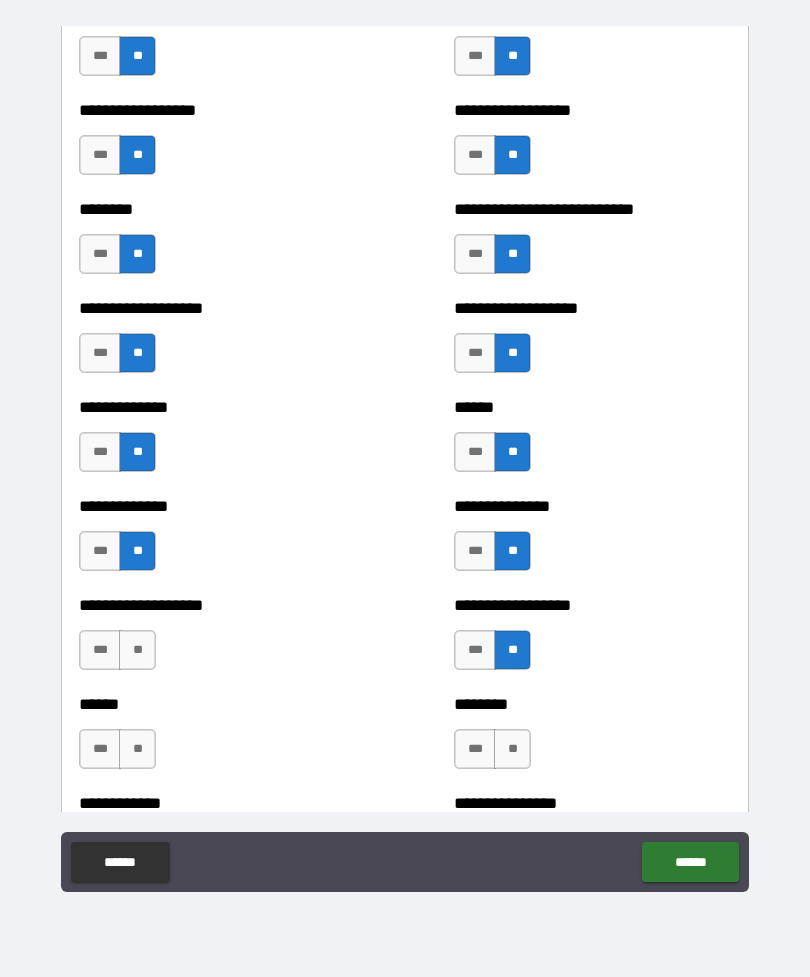 click on "**" at bounding box center [137, 650] 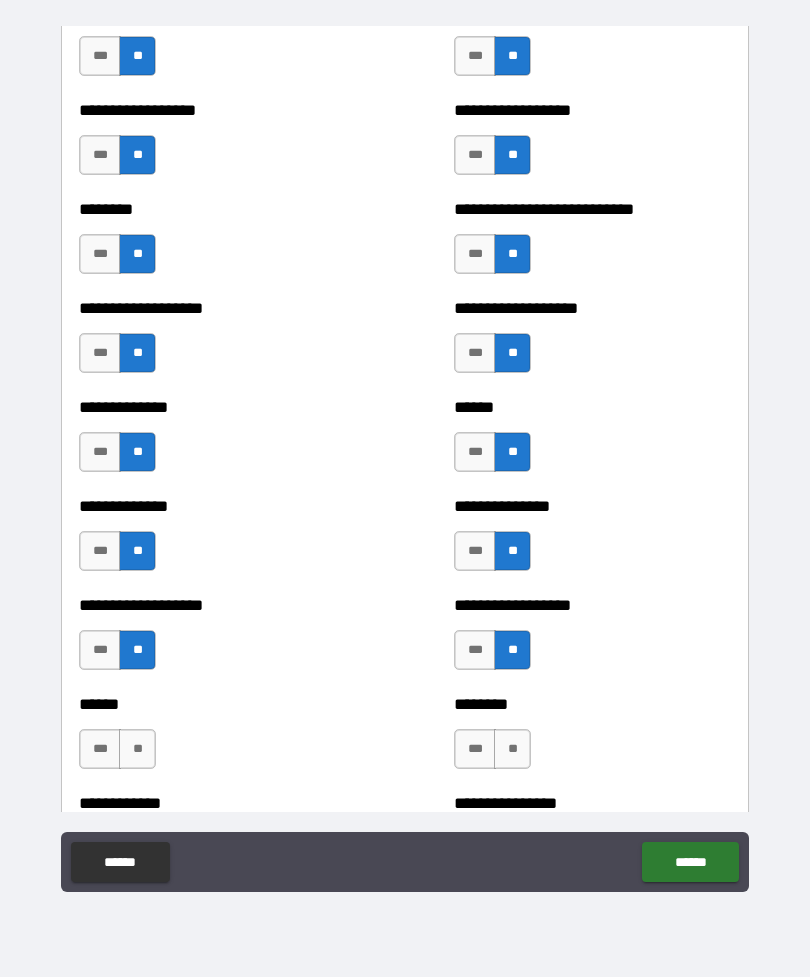 click on "**" at bounding box center (512, 749) 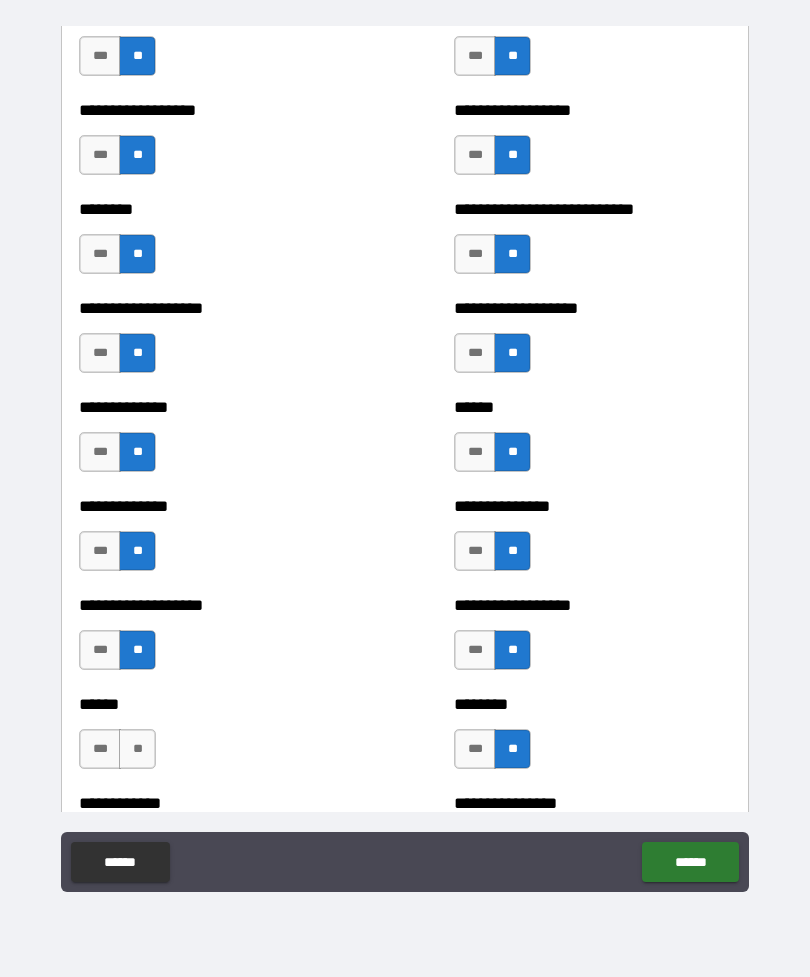 click on "**" at bounding box center [137, 749] 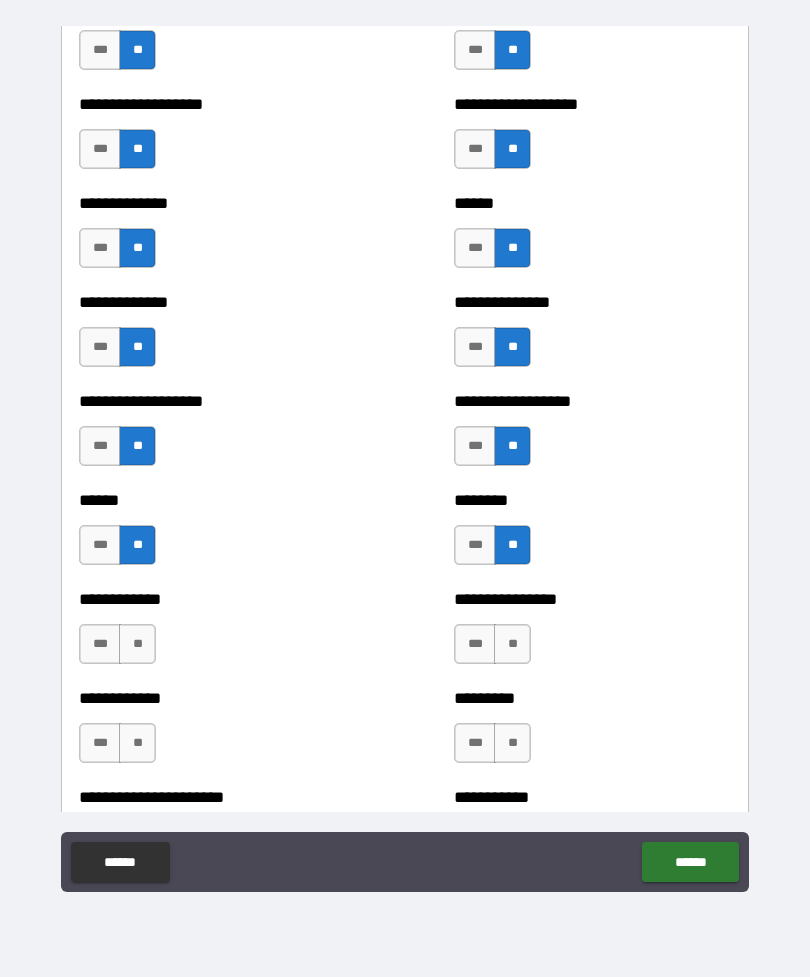 scroll, scrollTop: 4574, scrollLeft: 0, axis: vertical 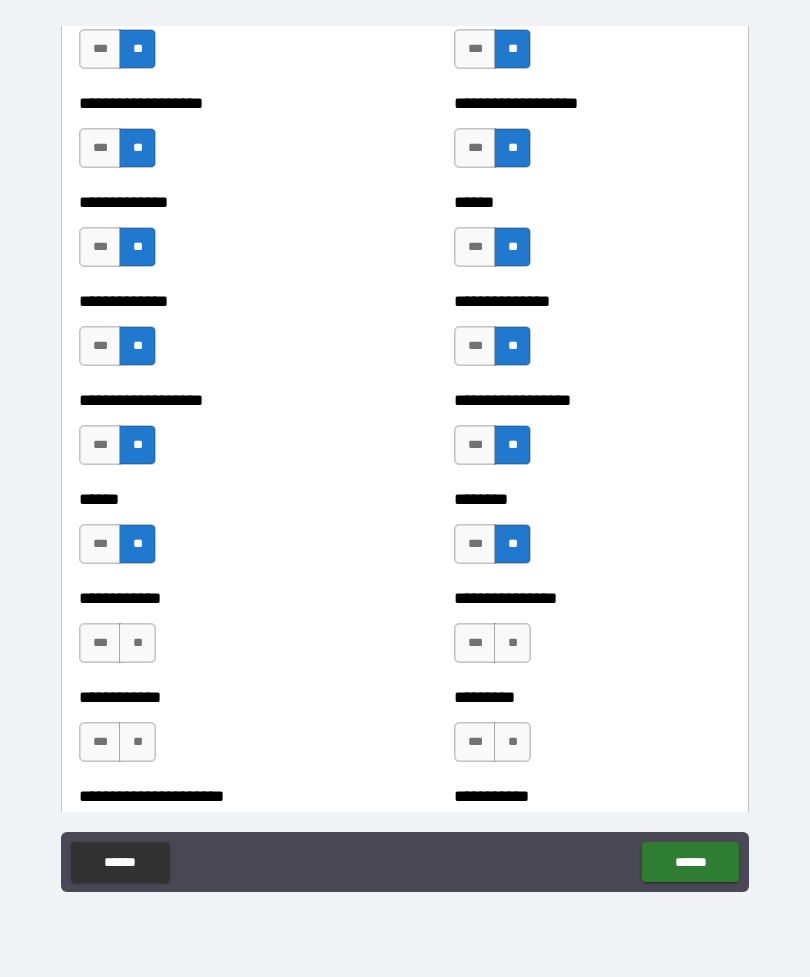 click on "**" at bounding box center (512, 643) 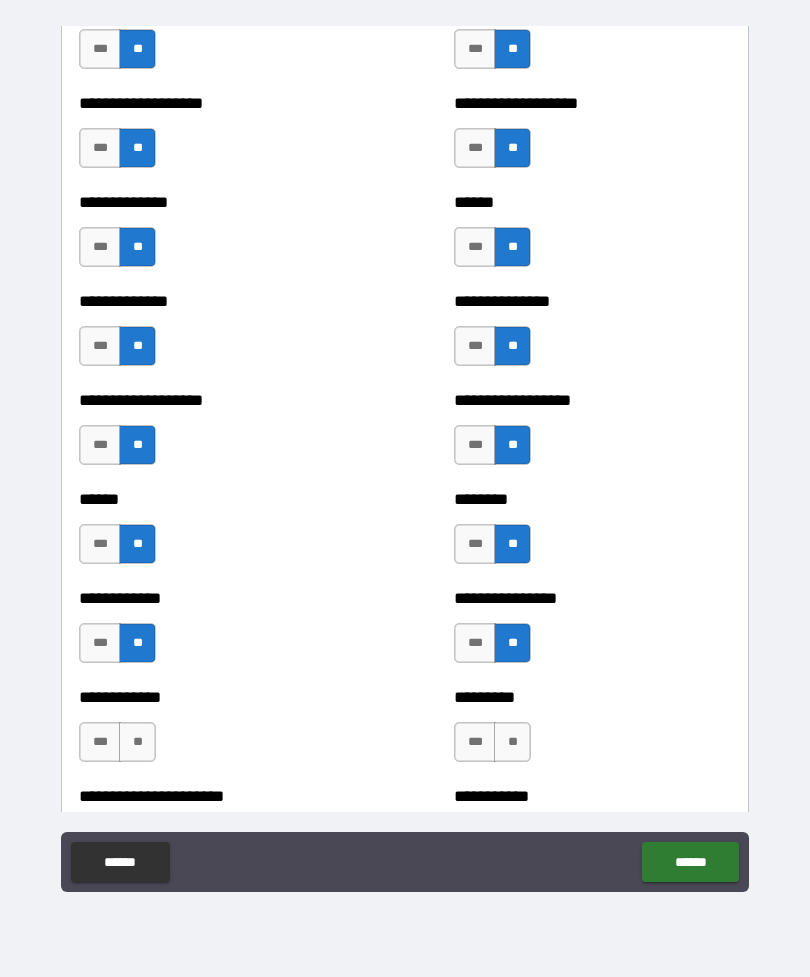click on "**" at bounding box center [512, 742] 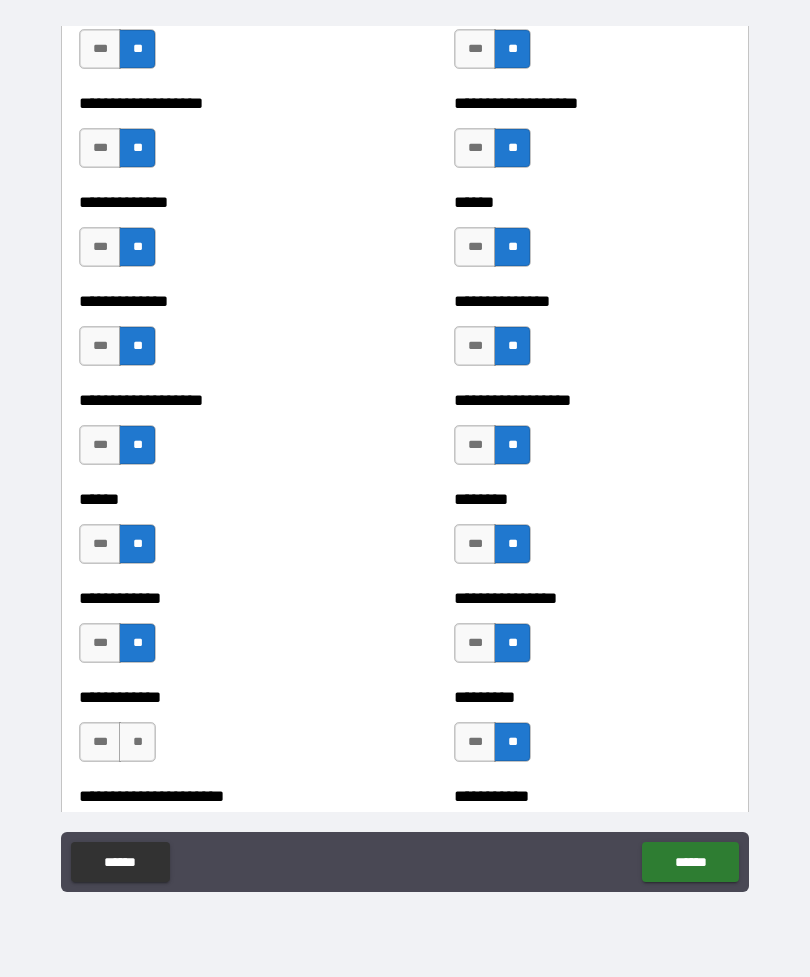 click on "**" at bounding box center (137, 742) 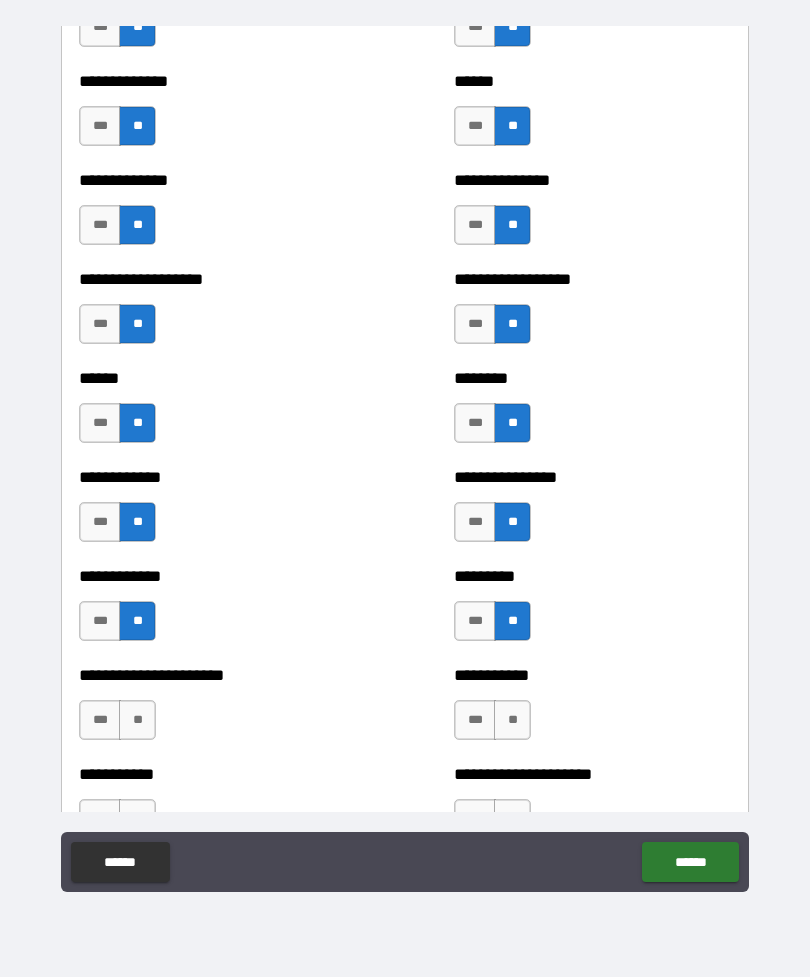 scroll, scrollTop: 4742, scrollLeft: 0, axis: vertical 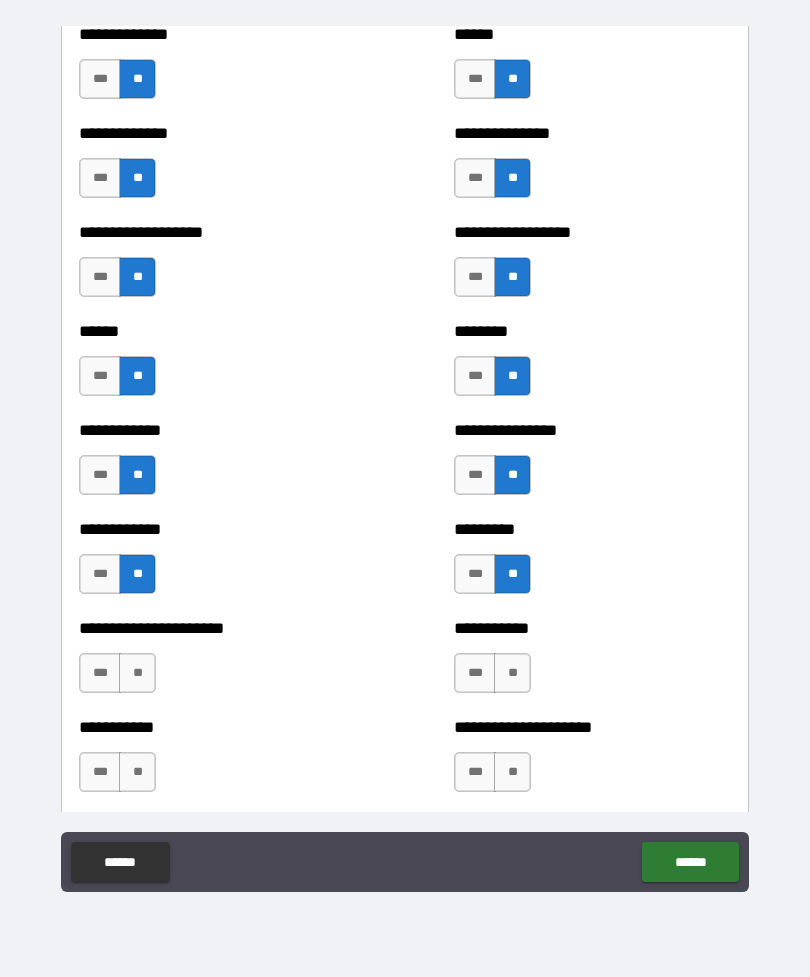 click on "**" at bounding box center [512, 673] 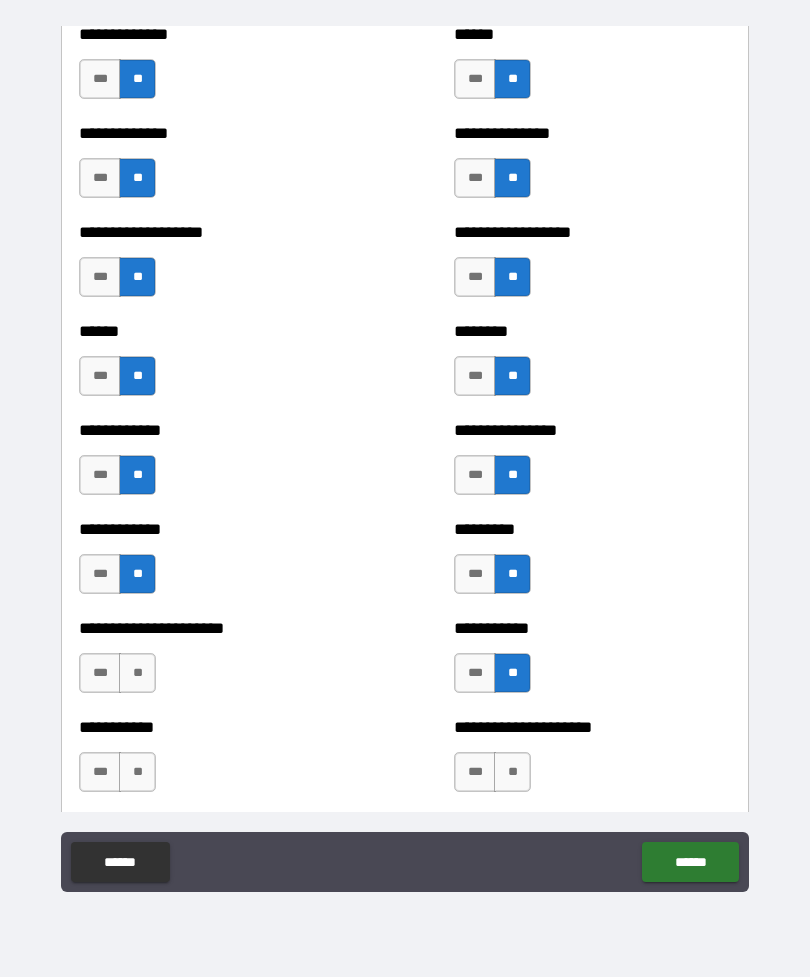 click on "**" at bounding box center [137, 673] 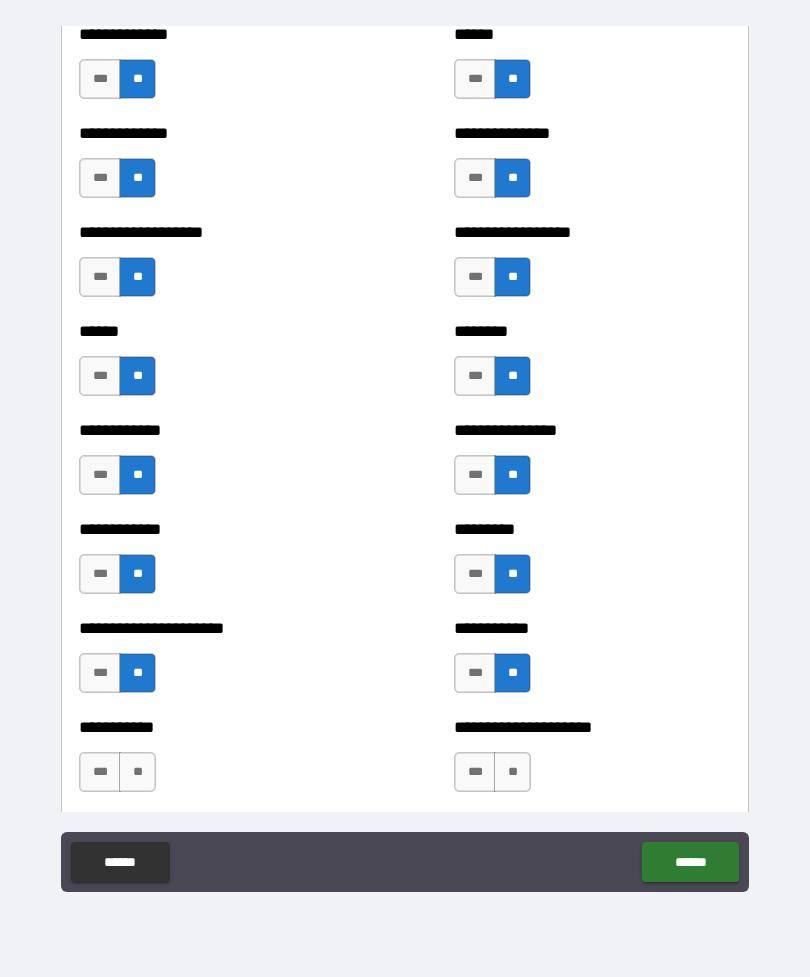 click on "**" at bounding box center [512, 772] 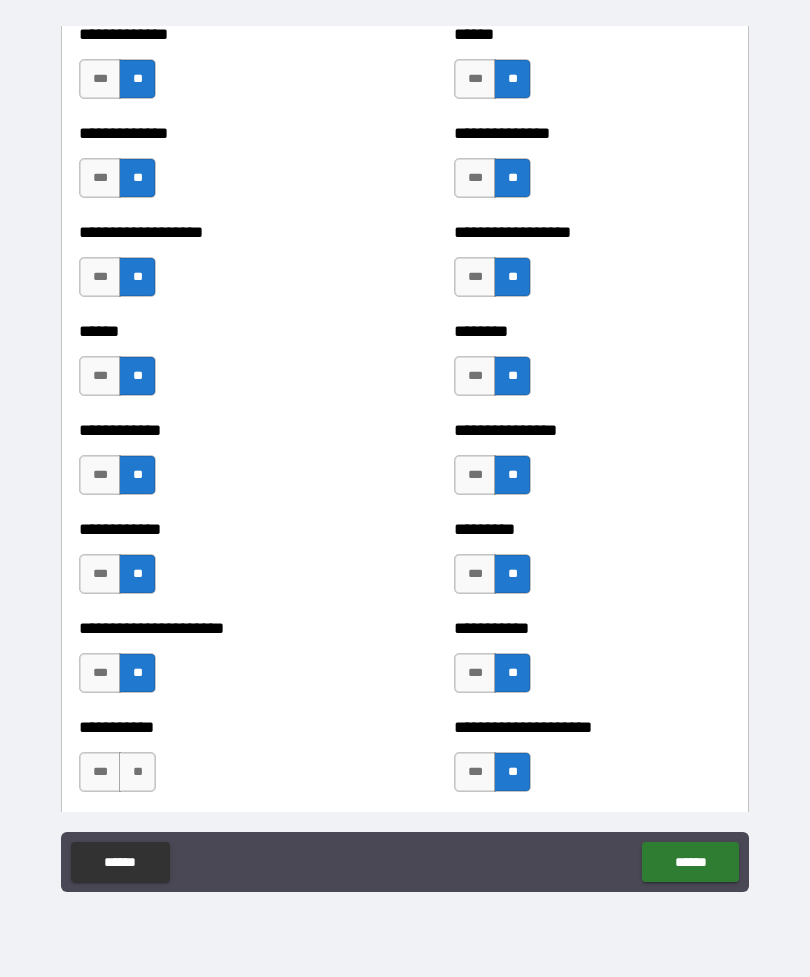 click on "**" at bounding box center [137, 772] 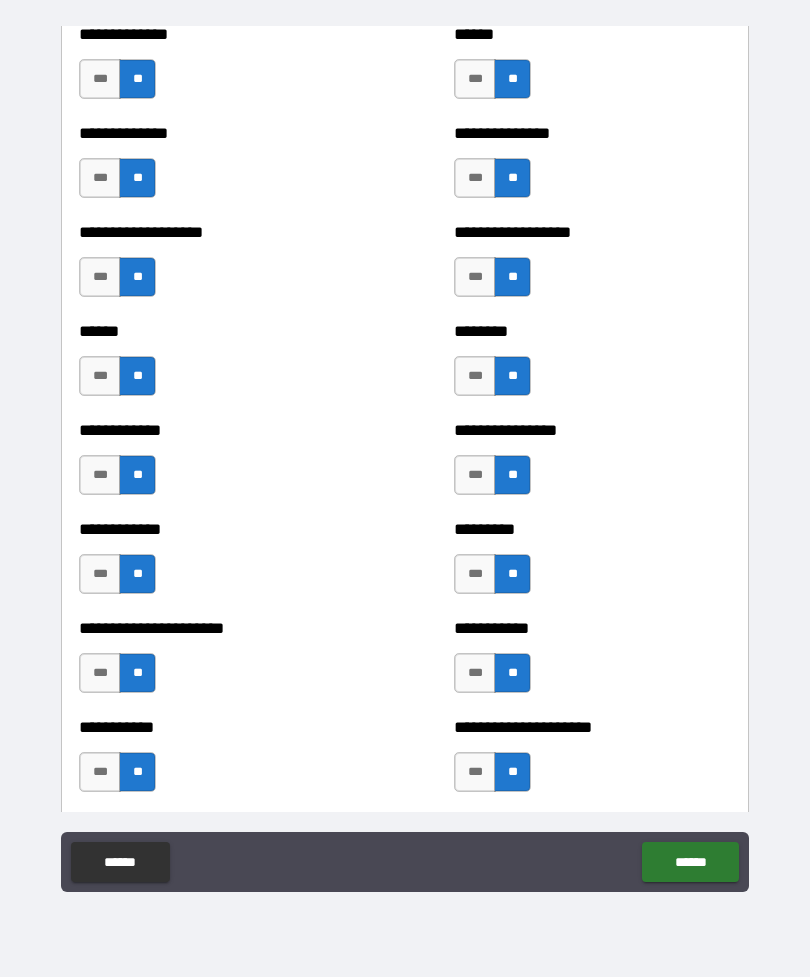 click on "***" at bounding box center [475, 673] 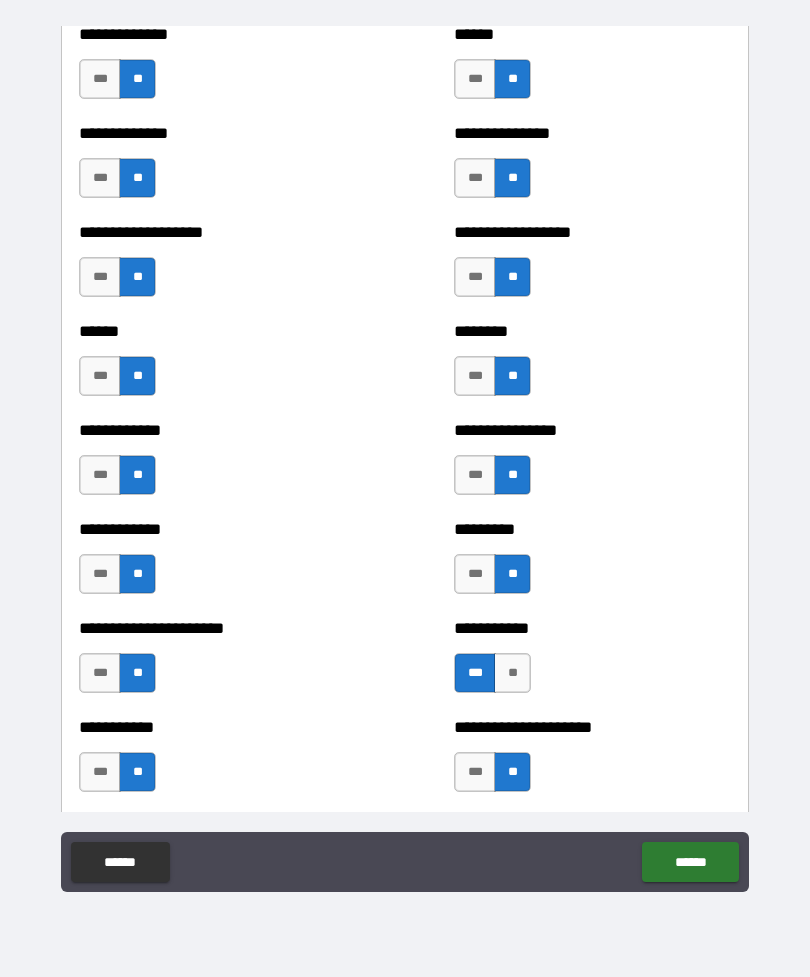 click on "**" at bounding box center (512, 673) 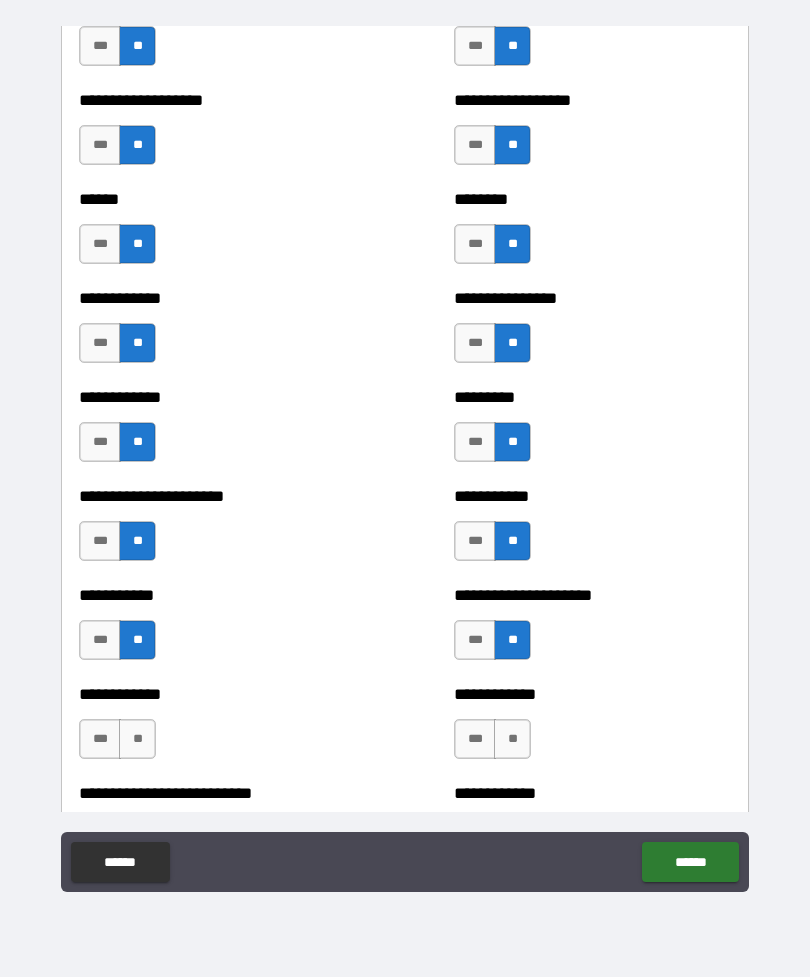 scroll, scrollTop: 4929, scrollLeft: 0, axis: vertical 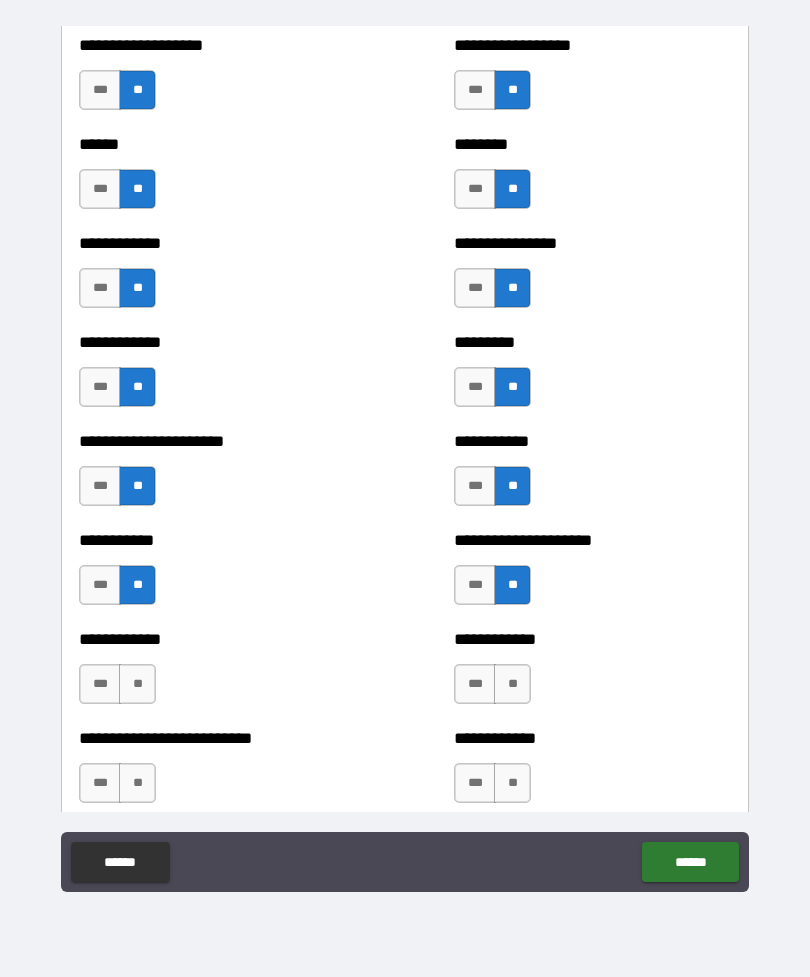 click on "**" at bounding box center (512, 684) 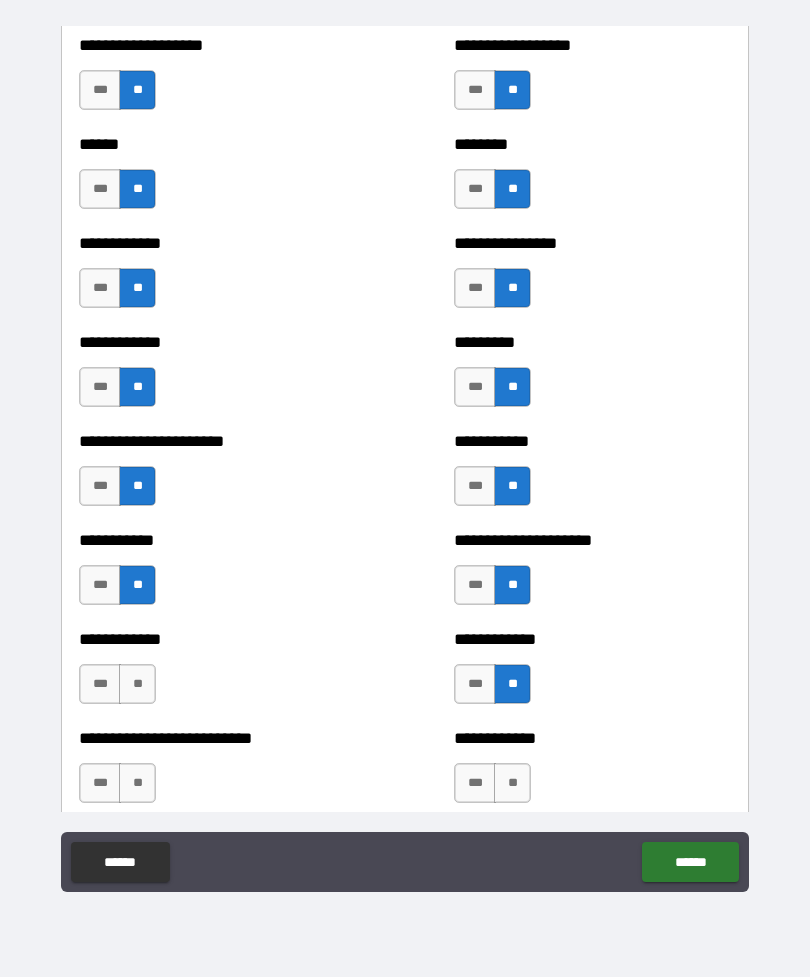 click on "**********" at bounding box center (217, 674) 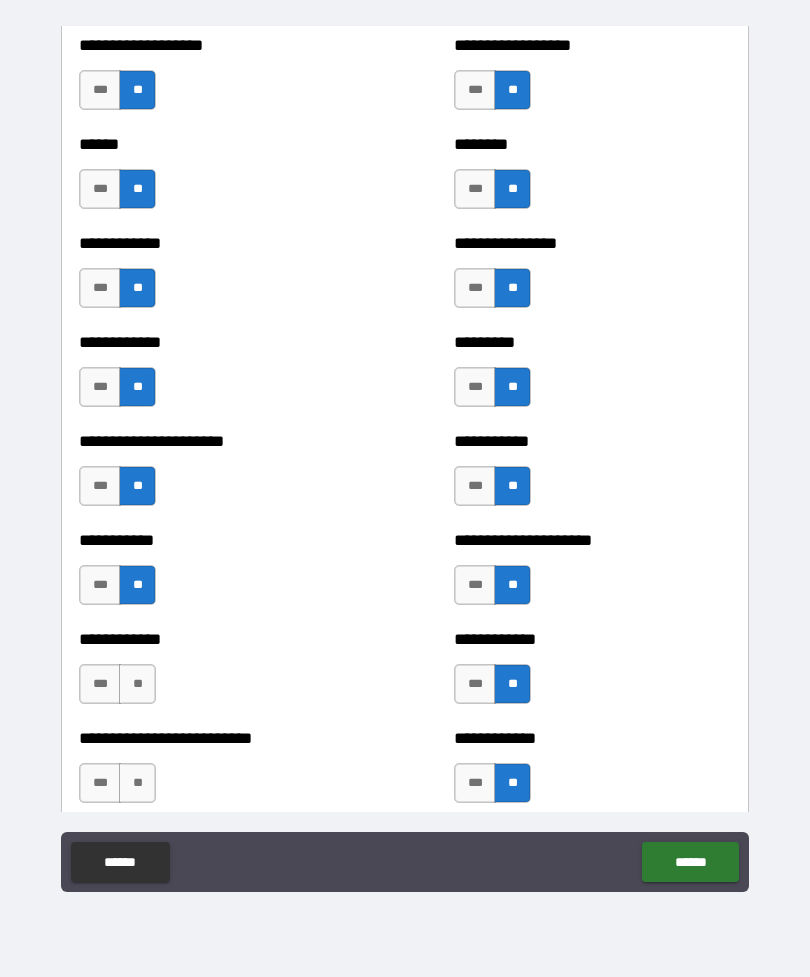 click on "**********" at bounding box center (217, 773) 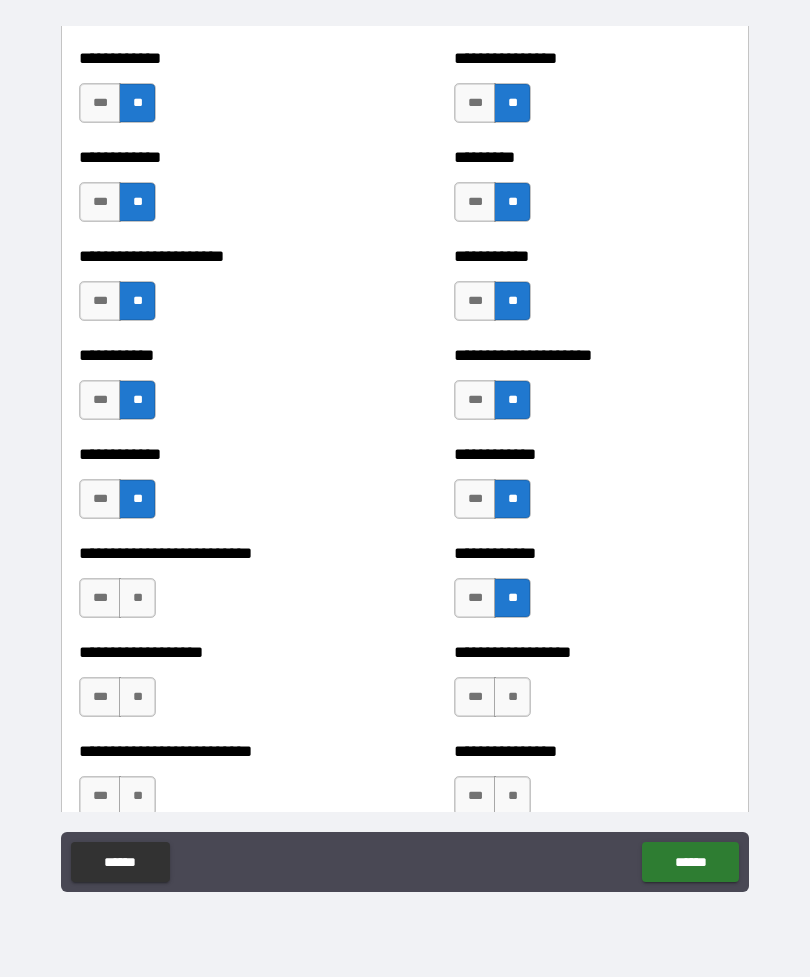 scroll, scrollTop: 5115, scrollLeft: 0, axis: vertical 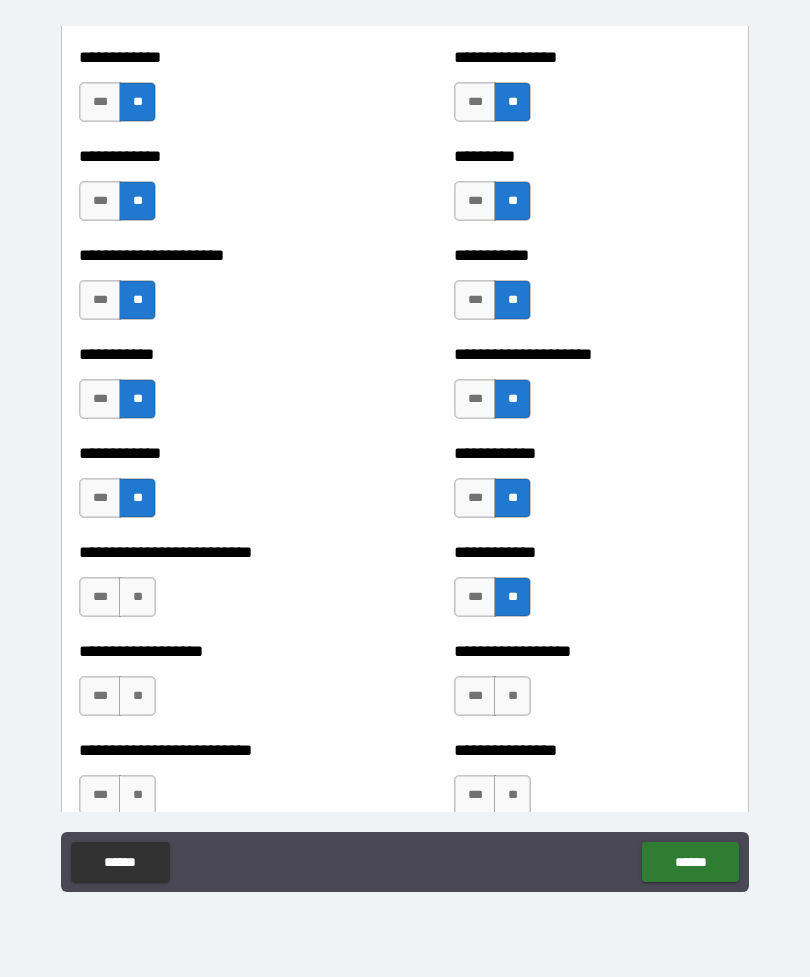 click on "**" at bounding box center [137, 597] 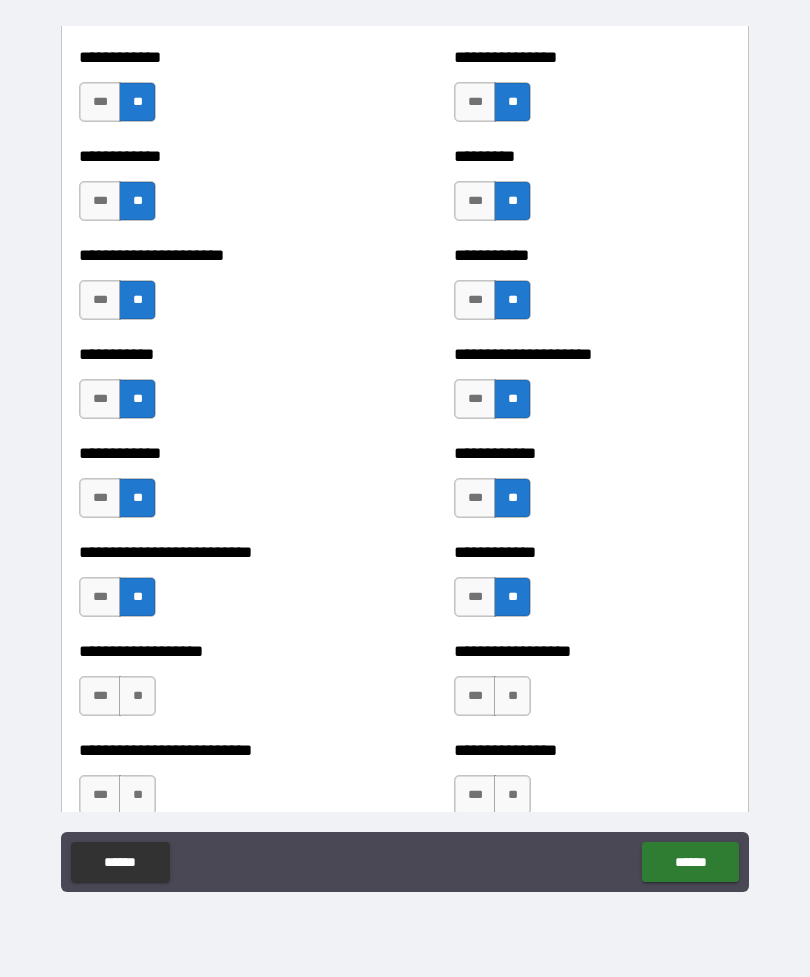 click on "**" at bounding box center (512, 696) 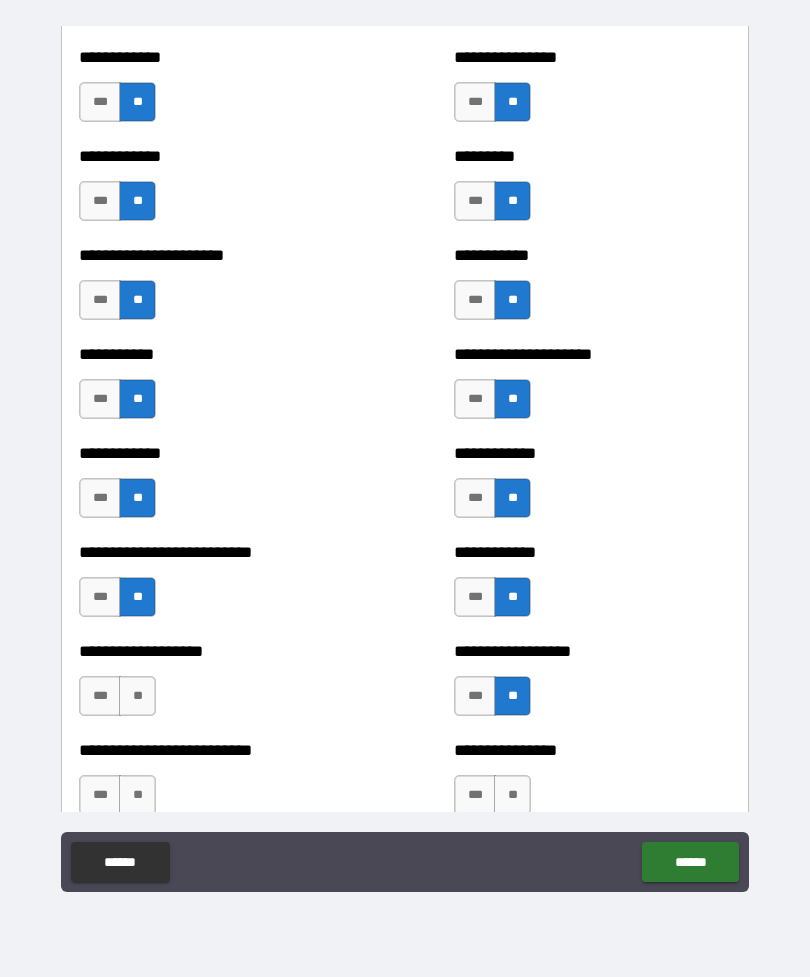 click on "**" at bounding box center (137, 696) 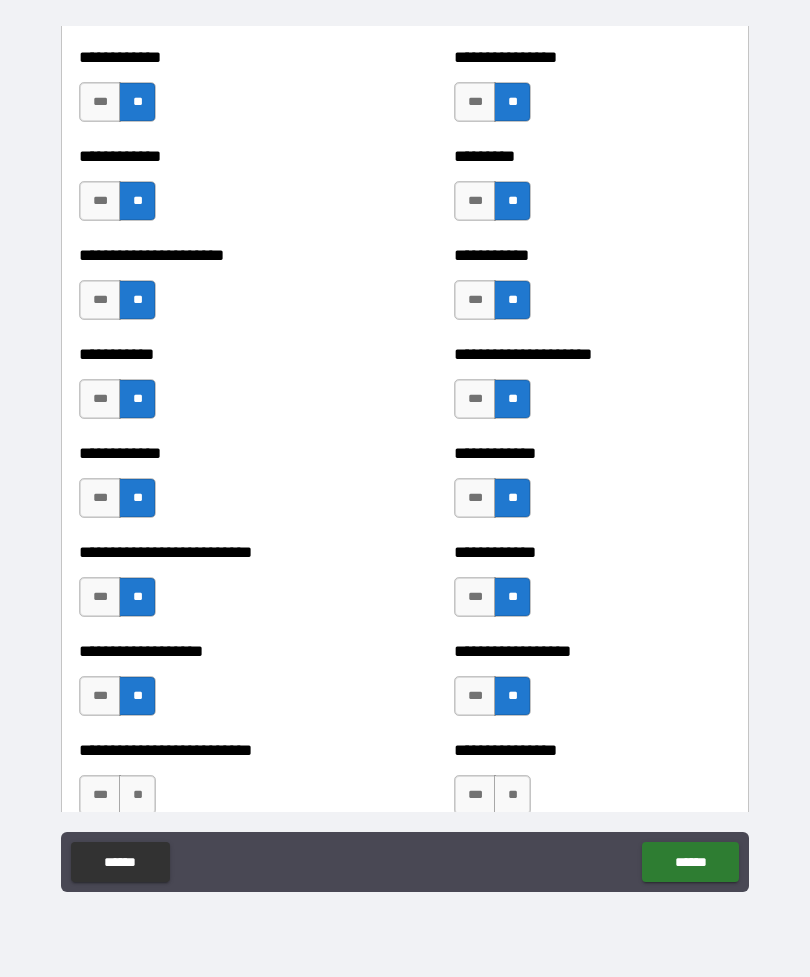 click on "**" at bounding box center (137, 795) 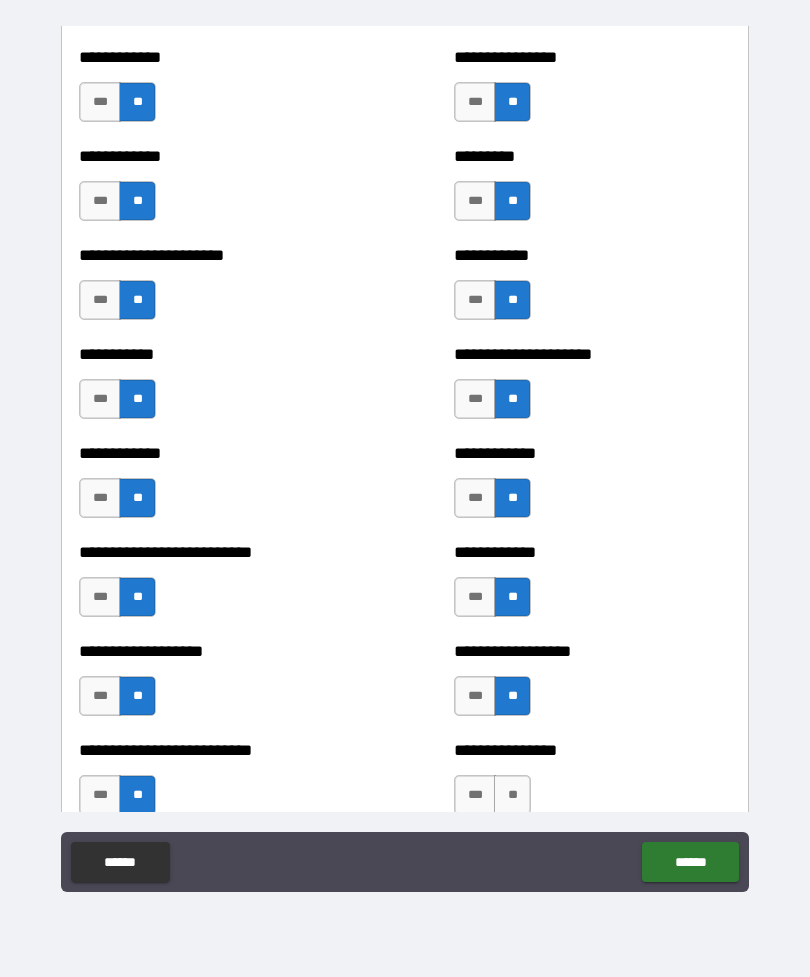 click on "**" at bounding box center [512, 795] 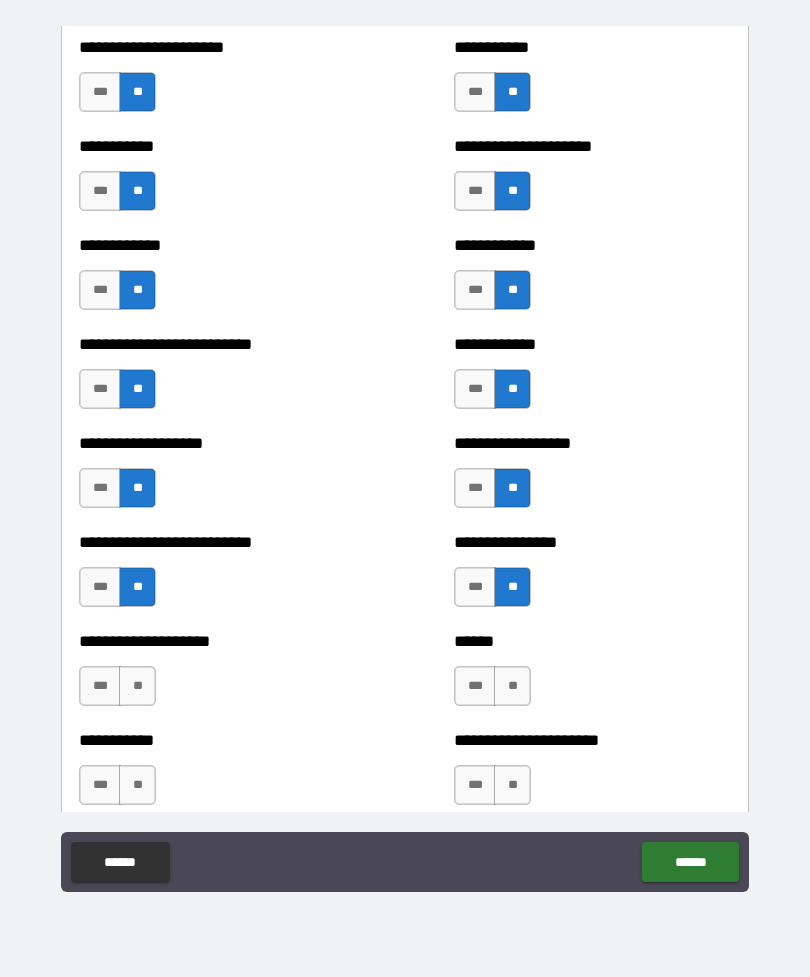 scroll, scrollTop: 5341, scrollLeft: 0, axis: vertical 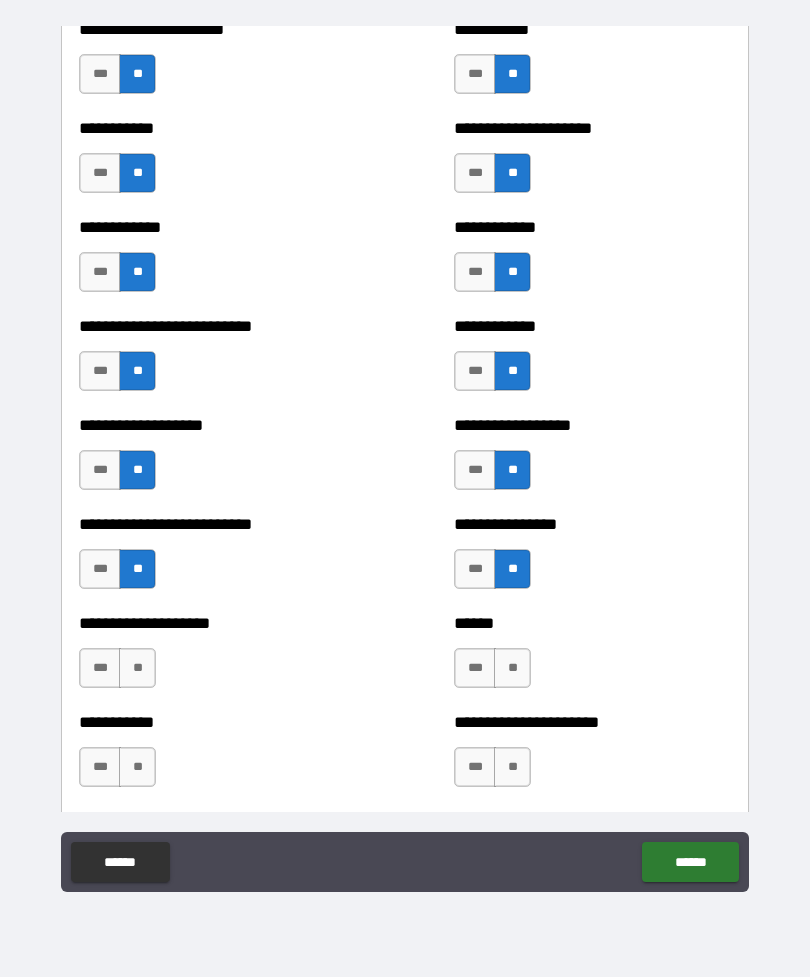 click on "**" at bounding box center (512, 668) 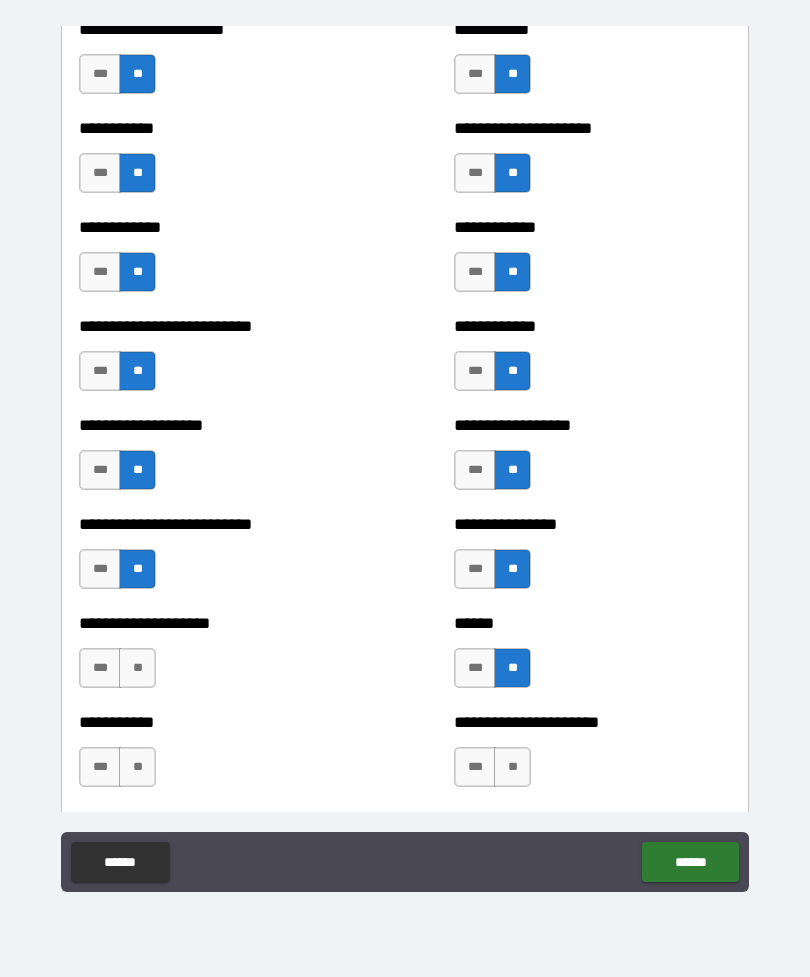click on "**" at bounding box center [137, 668] 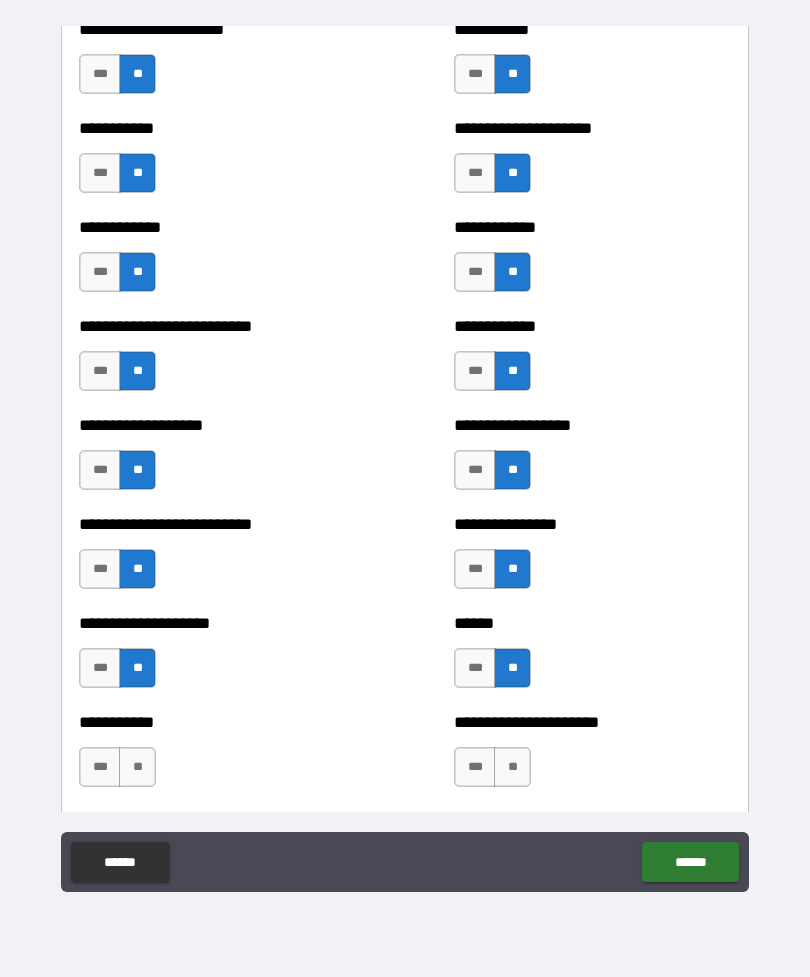click on "**" at bounding box center (512, 767) 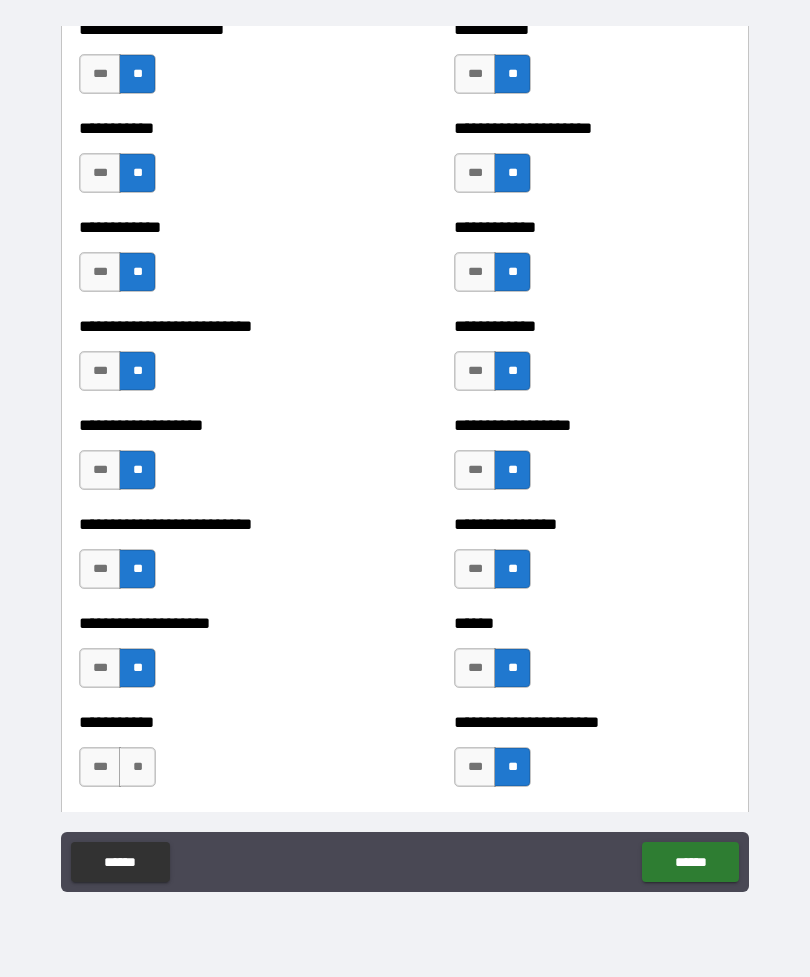 click on "**" at bounding box center [137, 767] 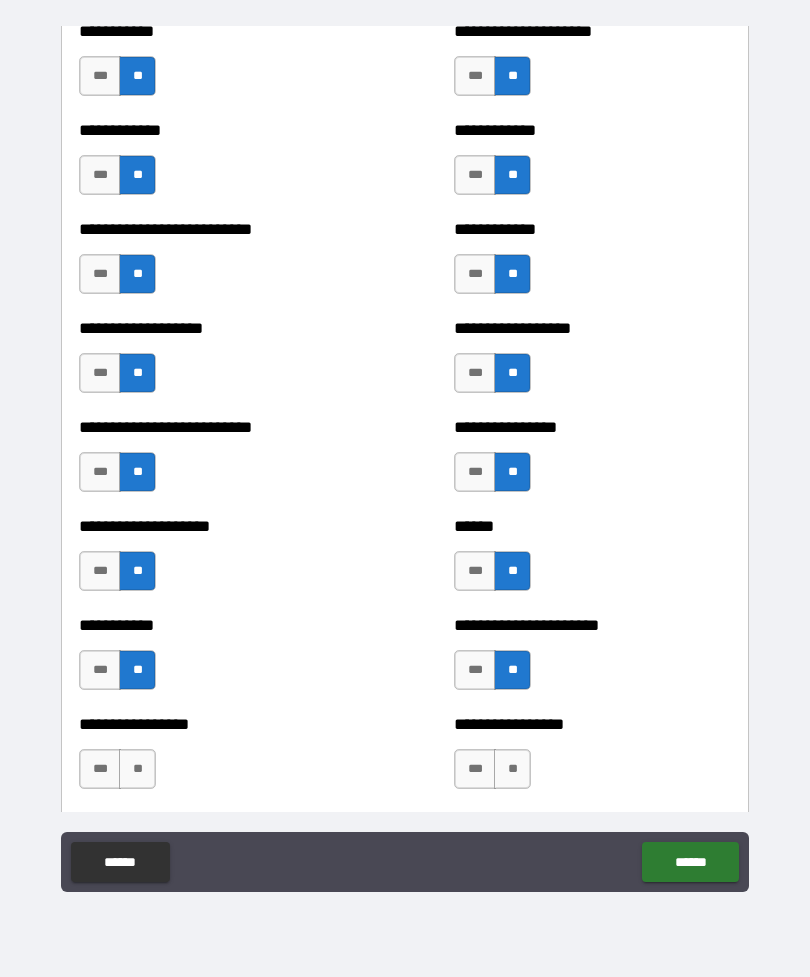 scroll, scrollTop: 5518, scrollLeft: 0, axis: vertical 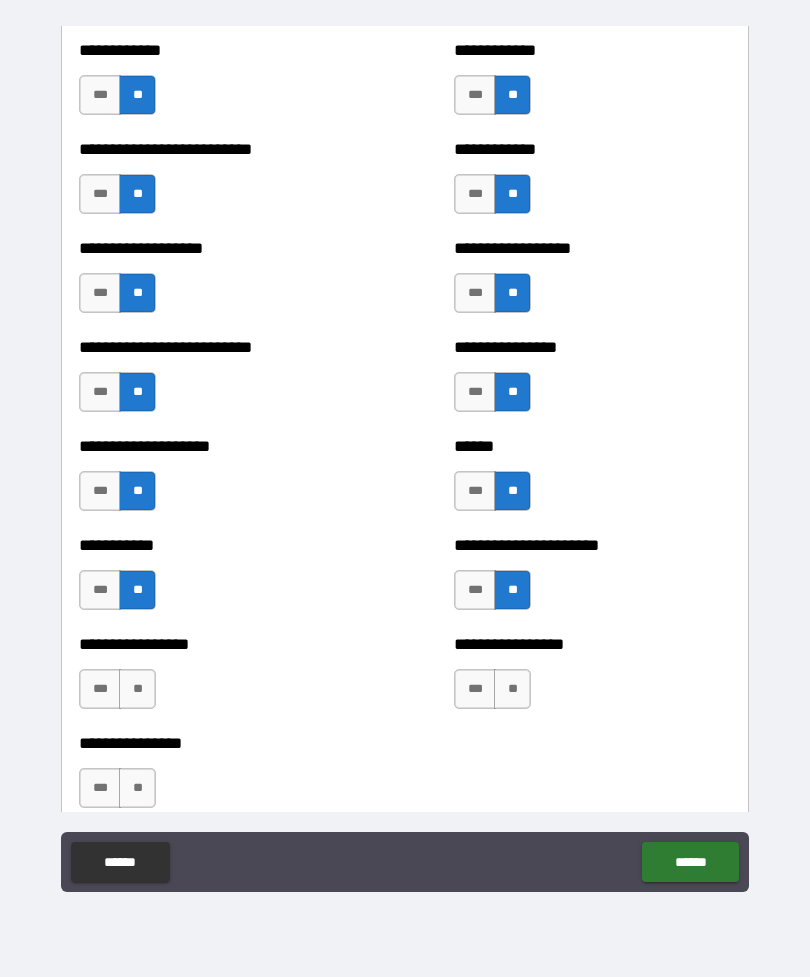 click on "**" at bounding box center [137, 689] 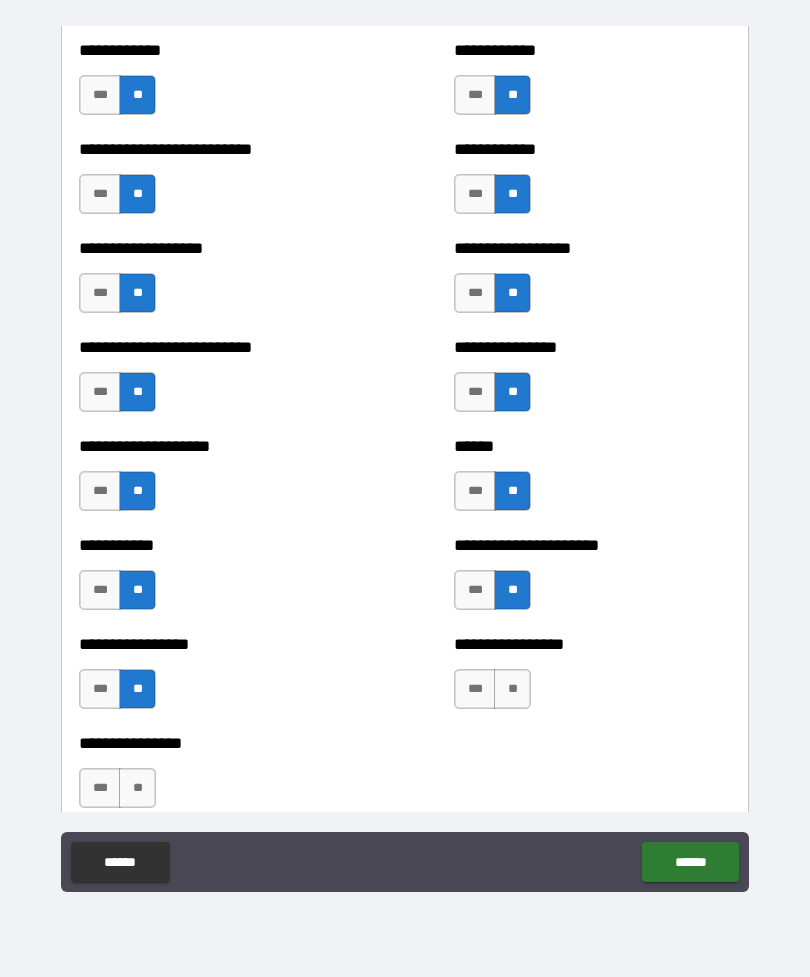 click on "**" at bounding box center (512, 689) 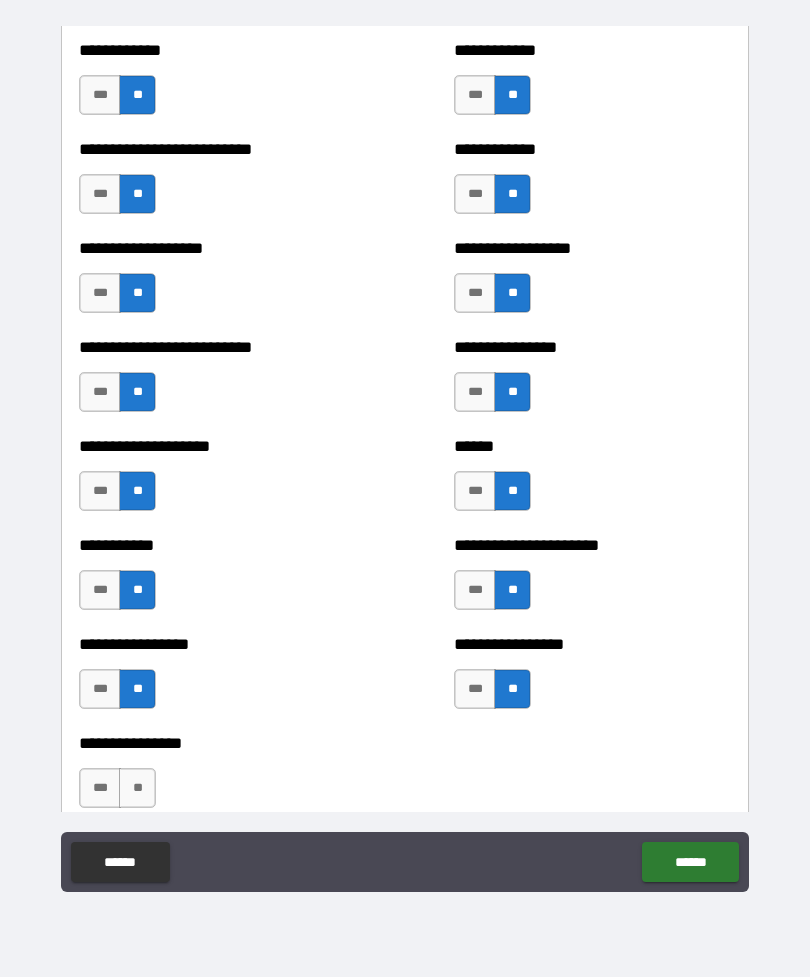 click on "**" at bounding box center [137, 788] 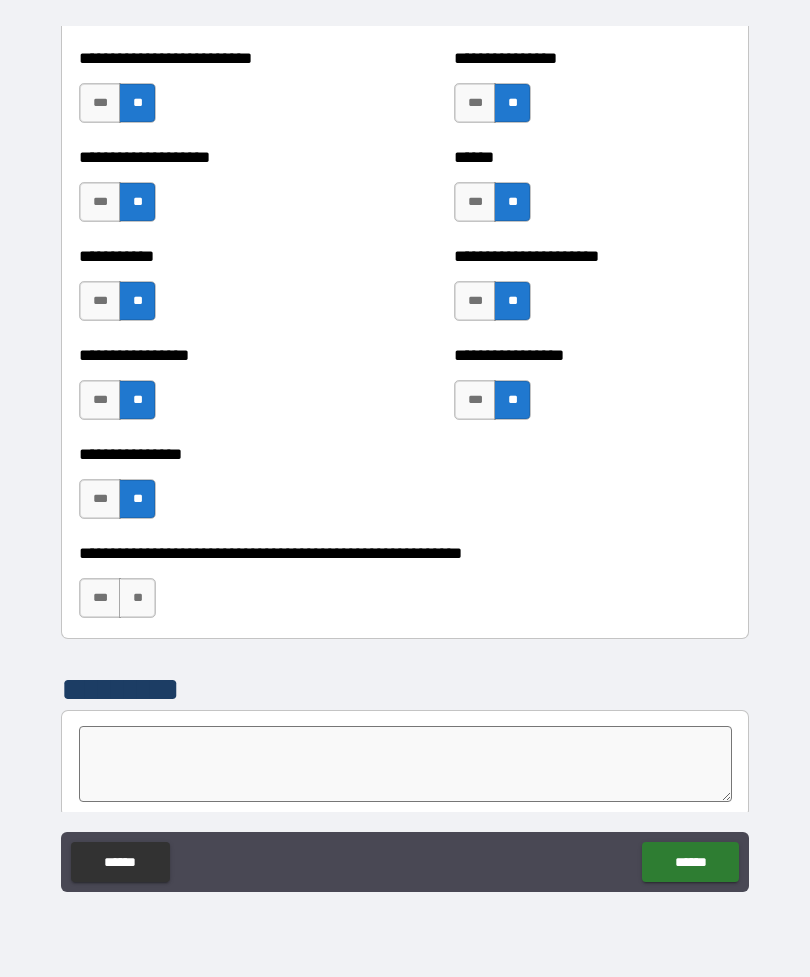 click on "**" at bounding box center [137, 598] 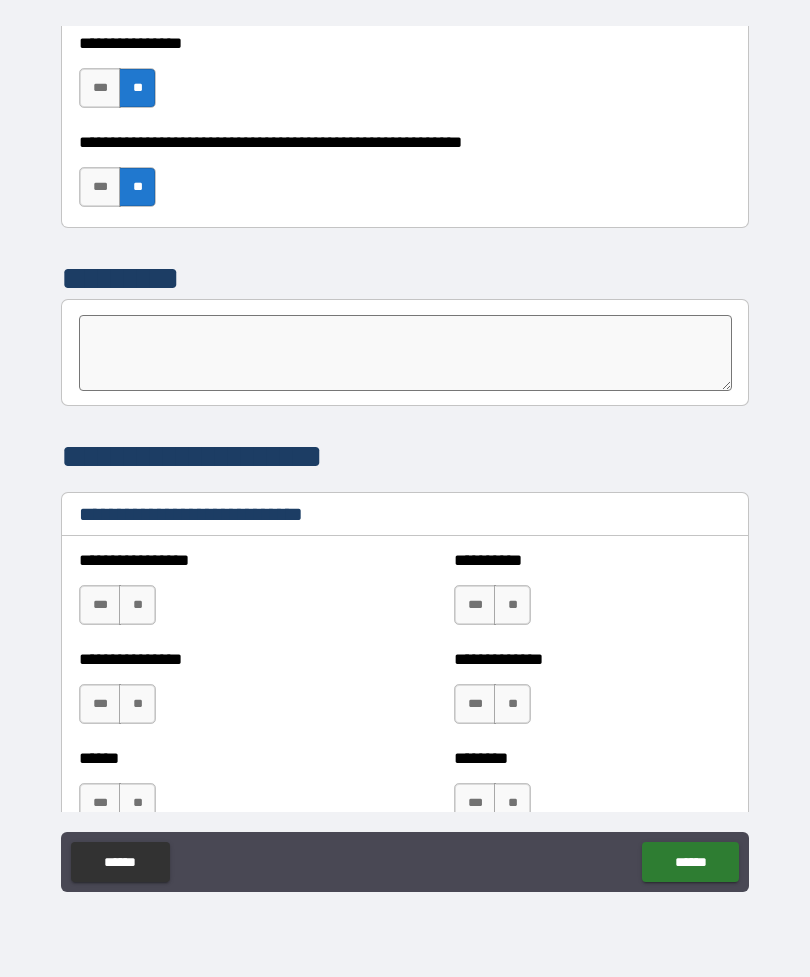 scroll, scrollTop: 6256, scrollLeft: 0, axis: vertical 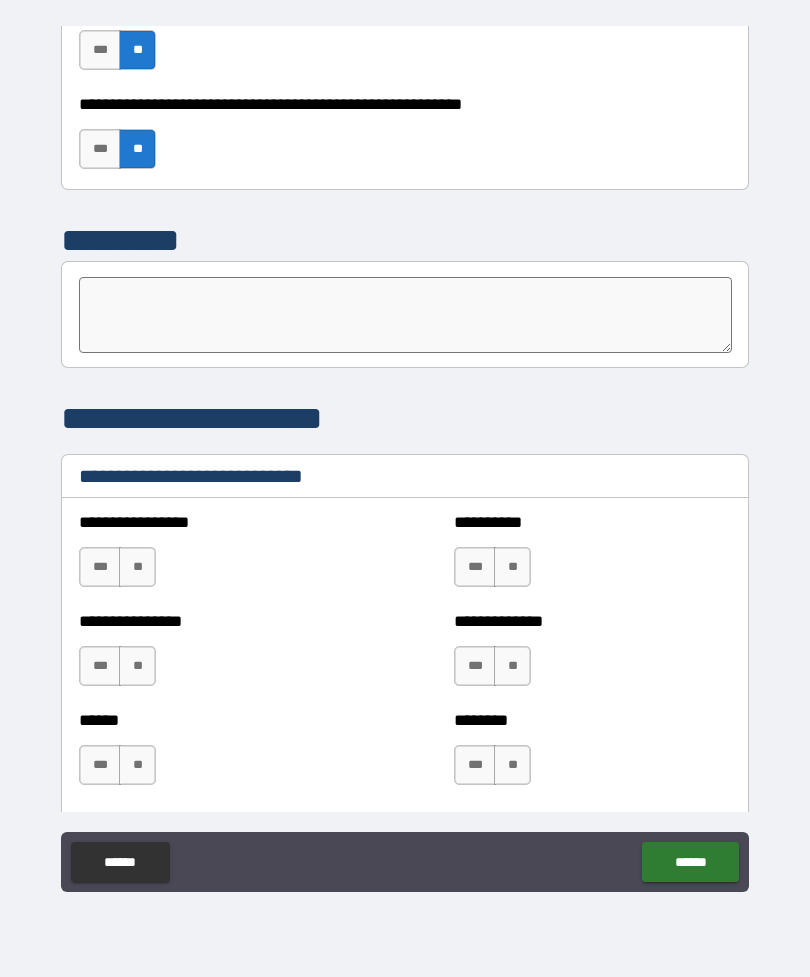 click on "**" at bounding box center [512, 567] 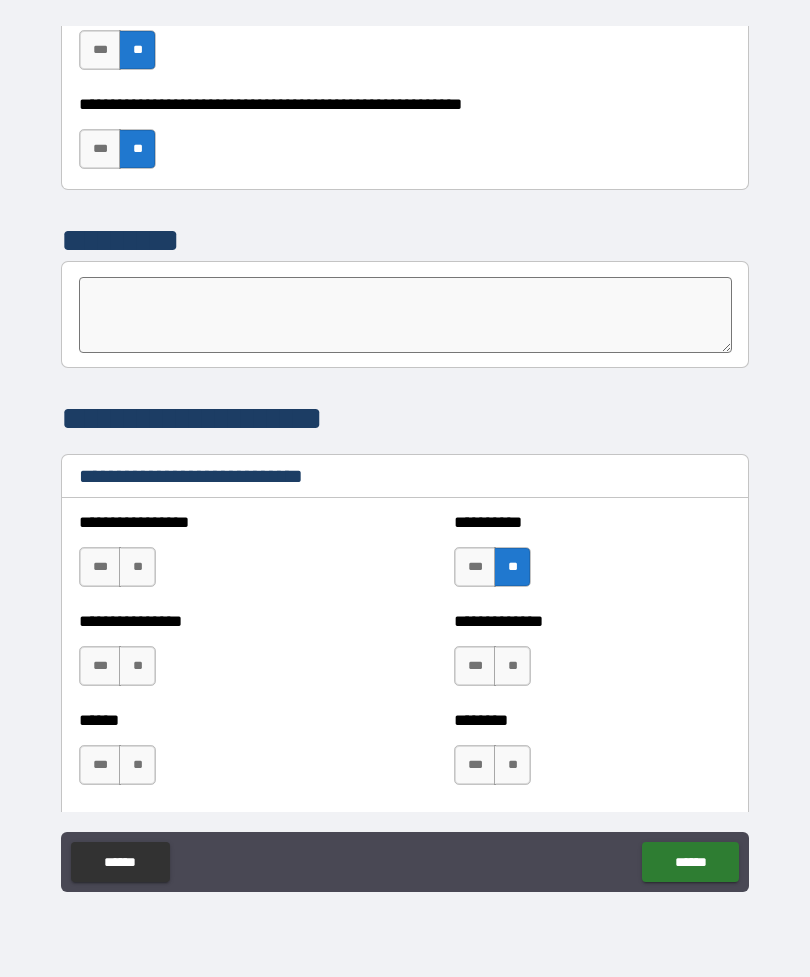 click on "**" at bounding box center (137, 567) 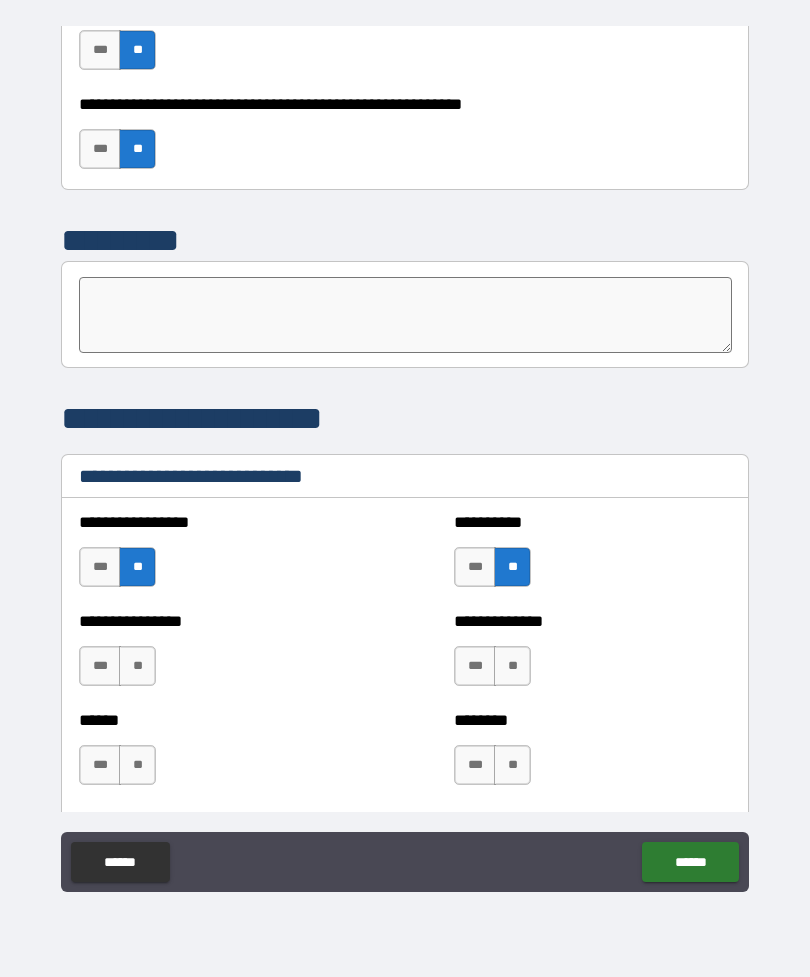 click on "**" at bounding box center [512, 666] 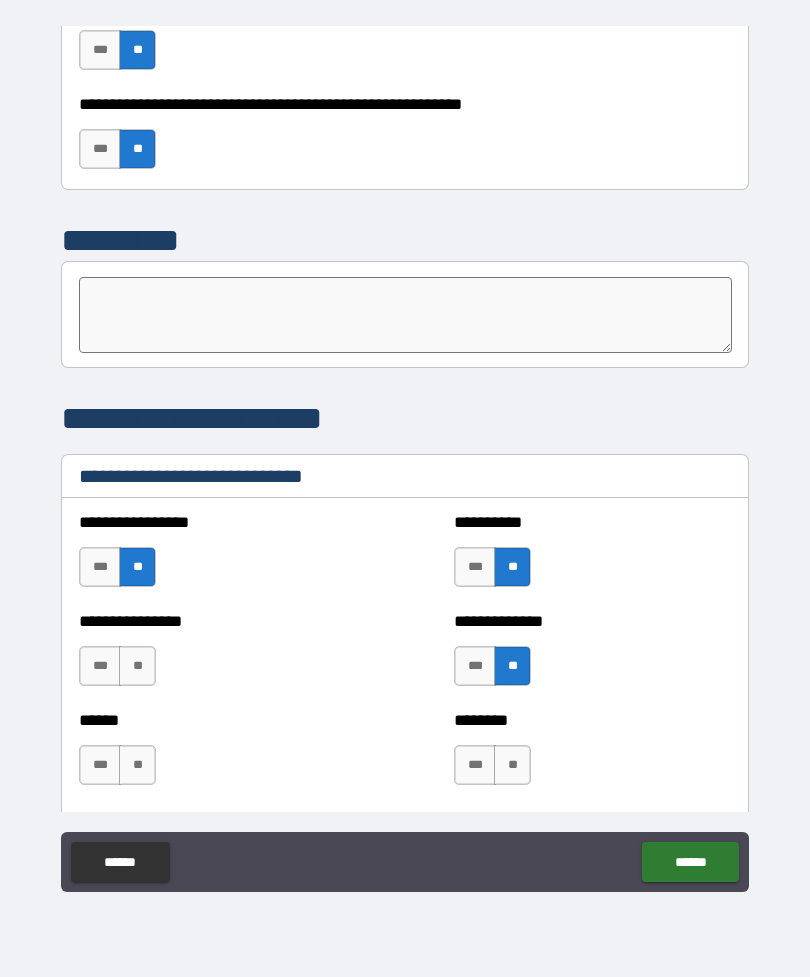 click on "**" at bounding box center (137, 666) 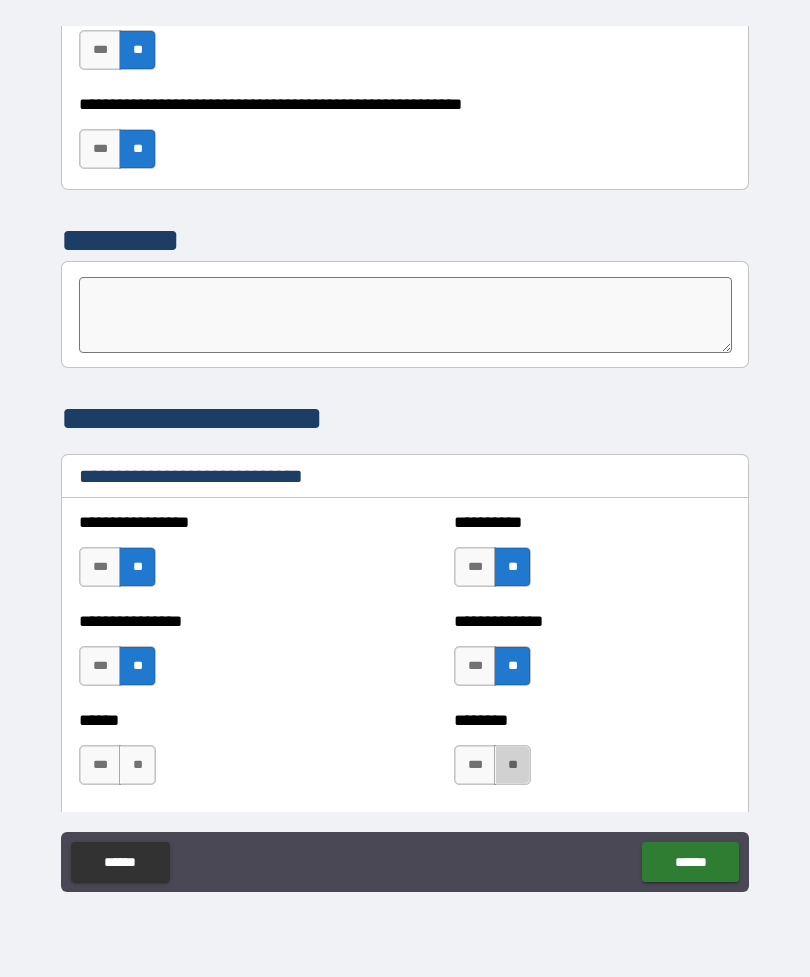 click on "**" at bounding box center [512, 765] 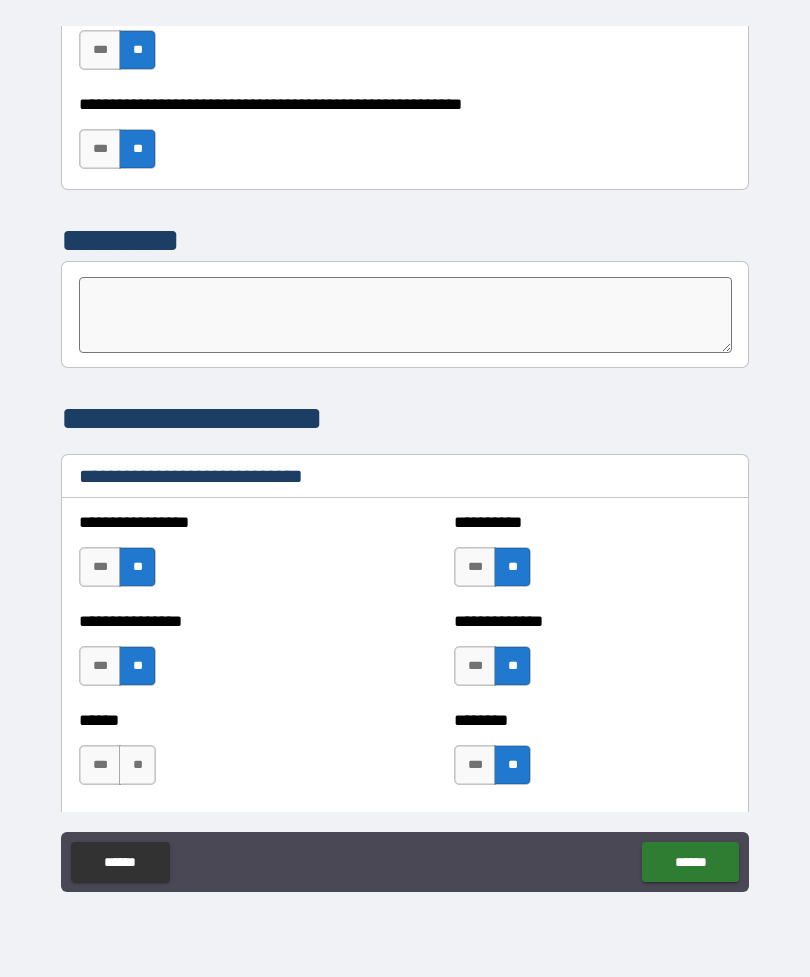 click on "**" at bounding box center [137, 765] 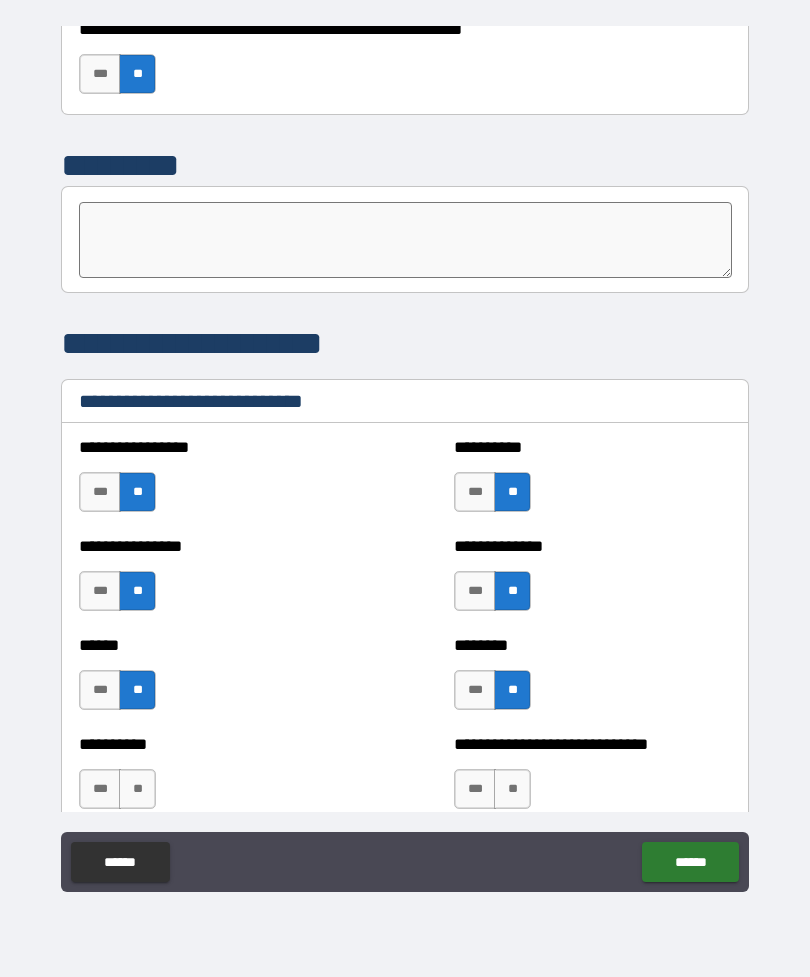 scroll, scrollTop: 6335, scrollLeft: 0, axis: vertical 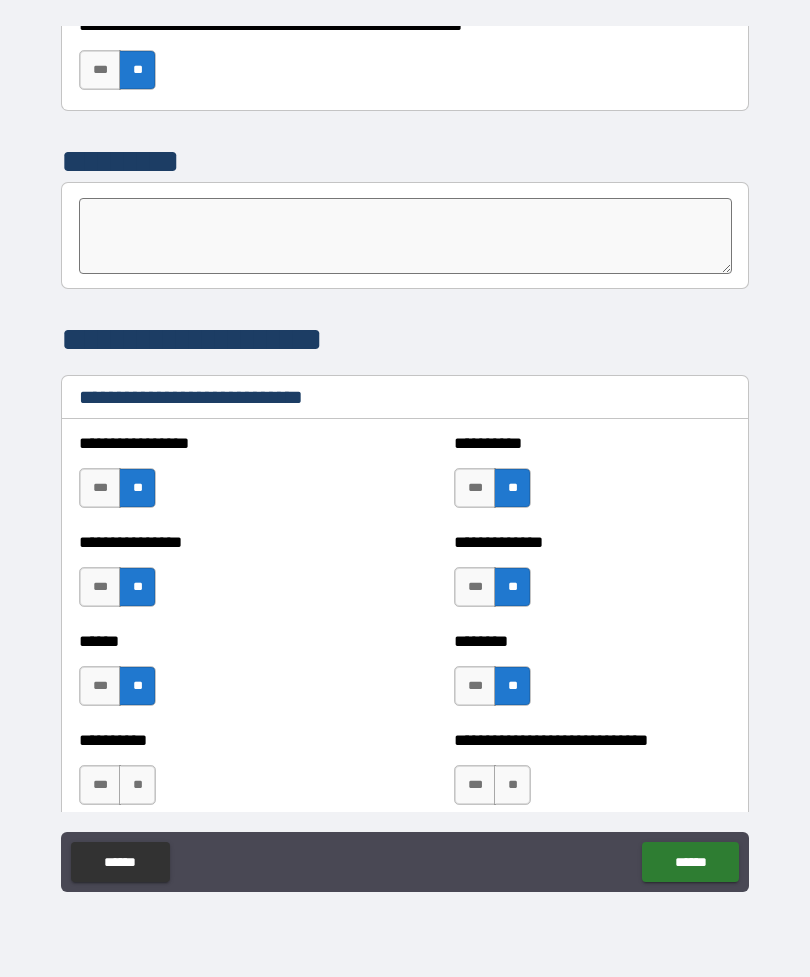 click on "***" at bounding box center (475, 686) 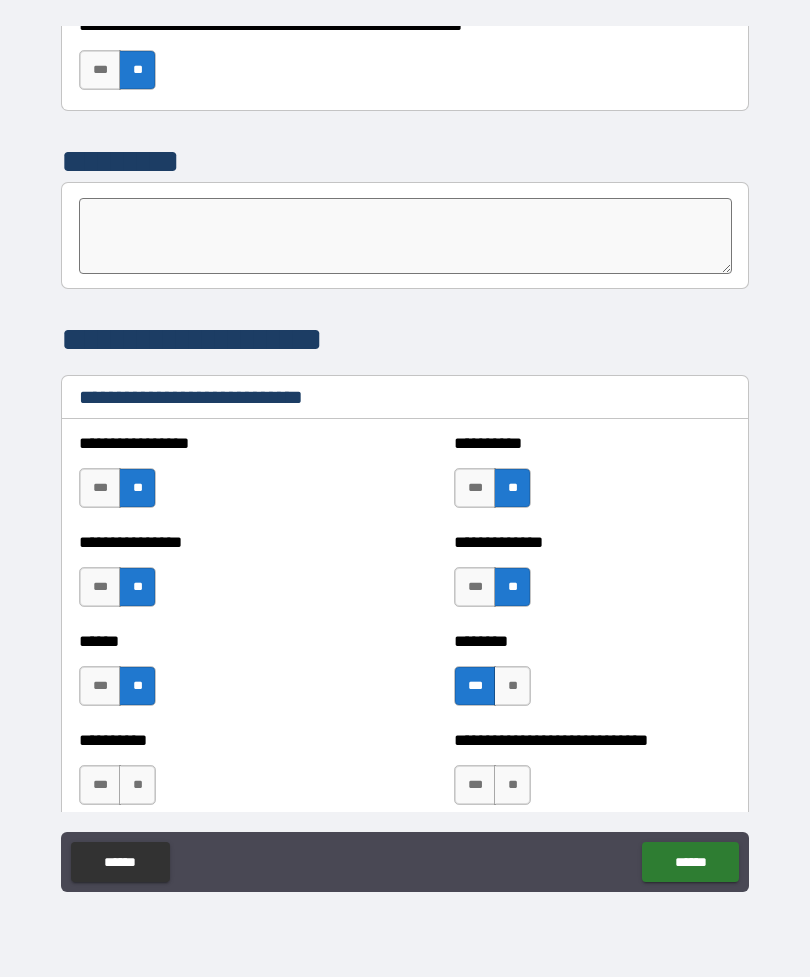 click on "**" at bounding box center (512, 686) 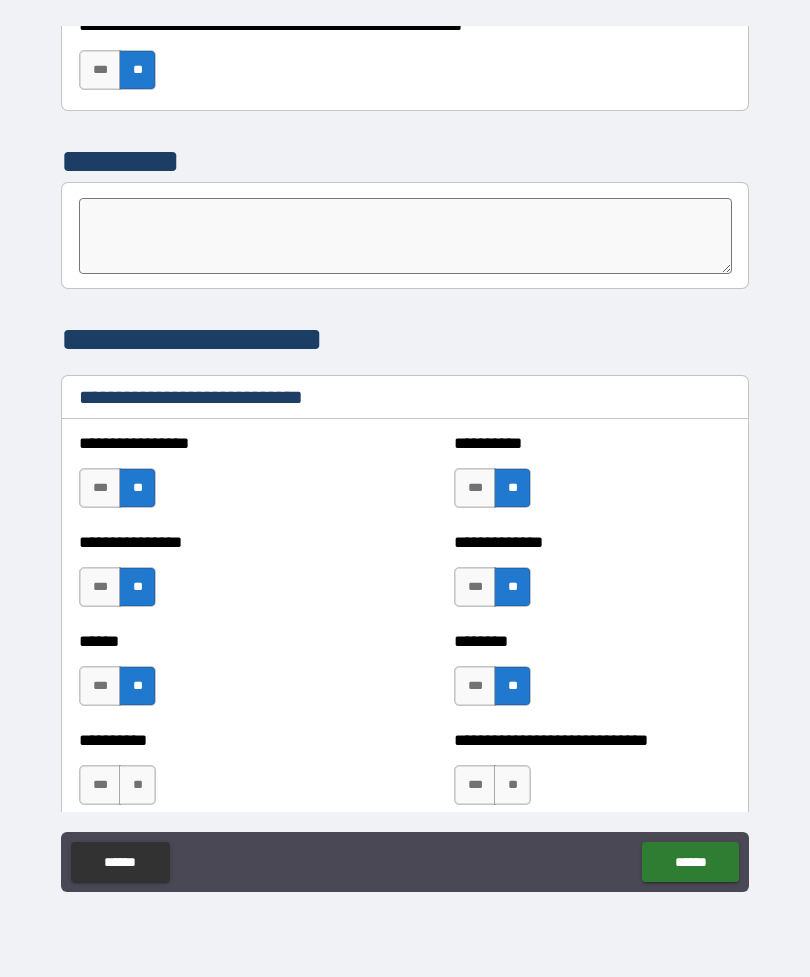 click on "***" at bounding box center (475, 686) 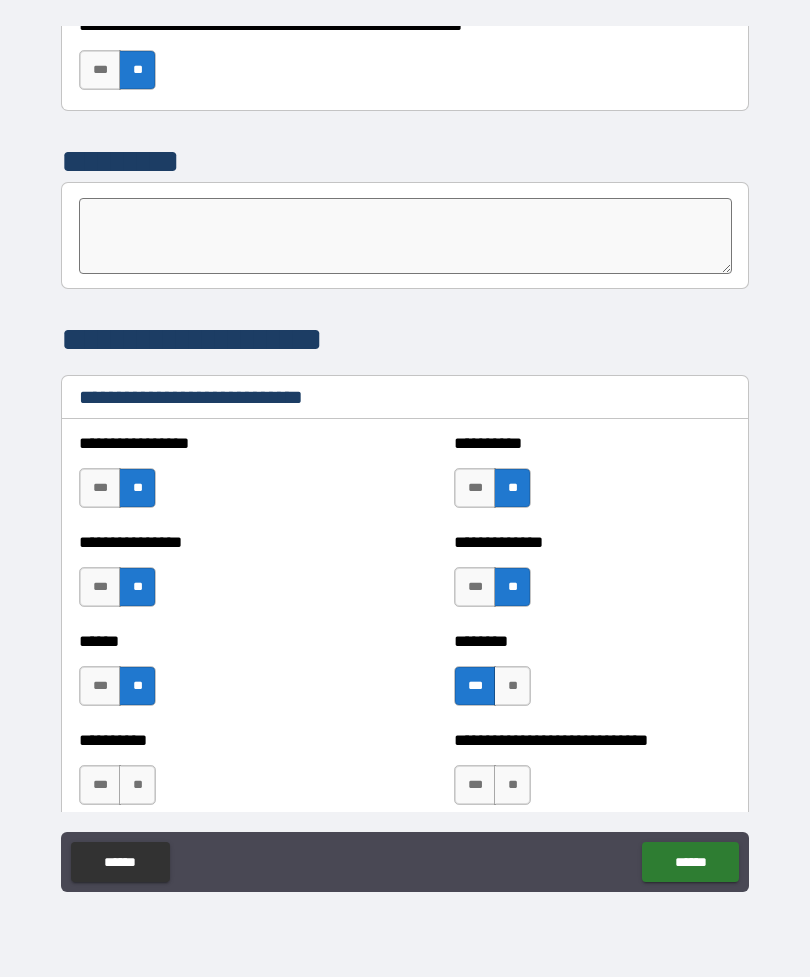 click on "**" at bounding box center [512, 686] 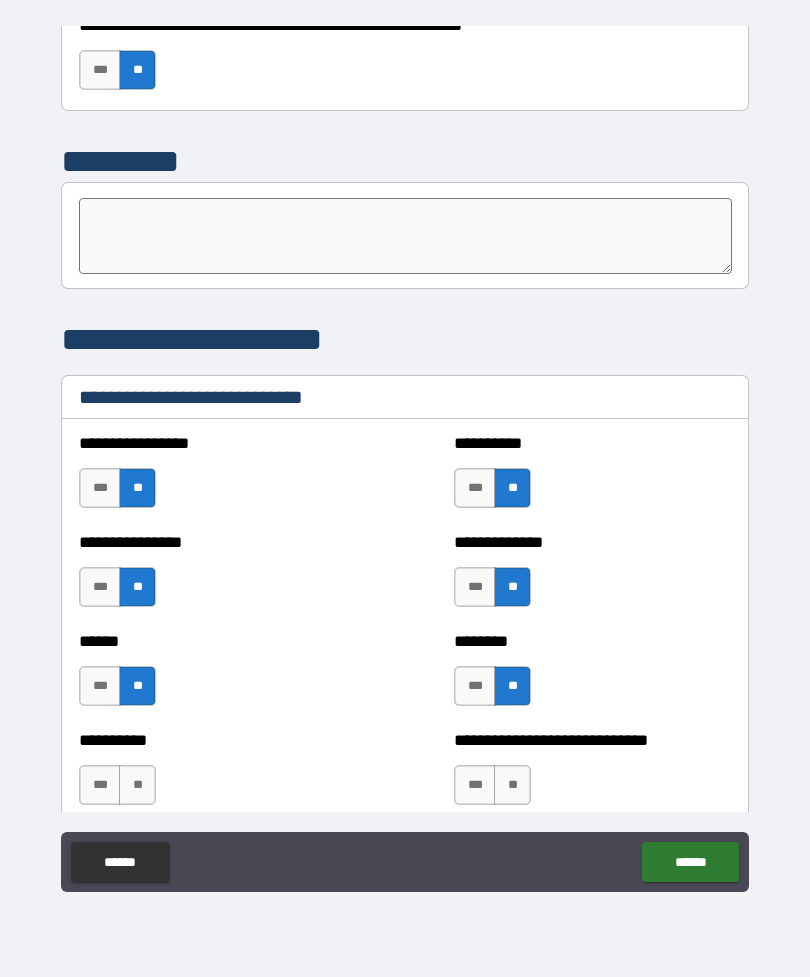 click on "**" at bounding box center (512, 785) 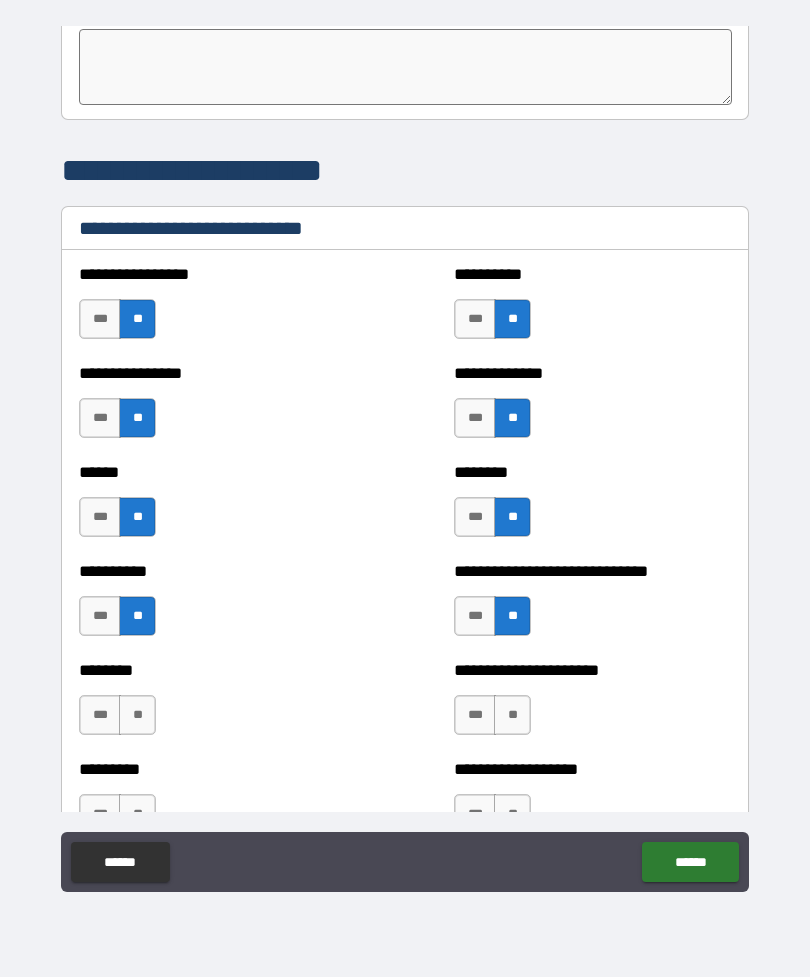 scroll, scrollTop: 6509, scrollLeft: 0, axis: vertical 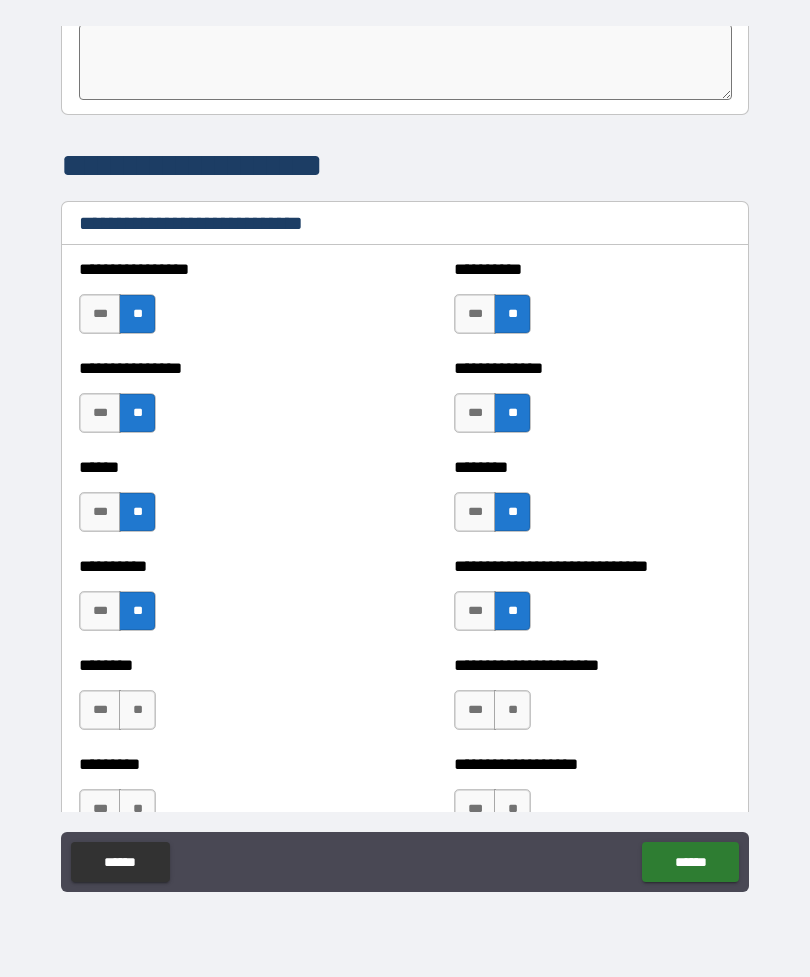 click on "**" at bounding box center (137, 710) 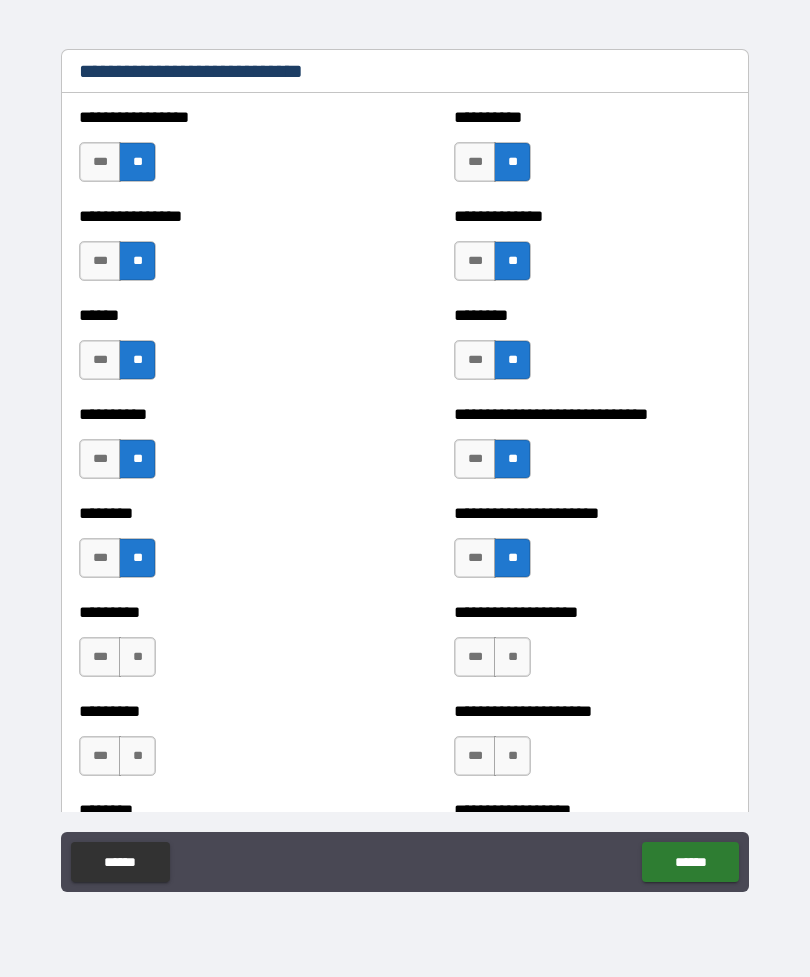 scroll, scrollTop: 6663, scrollLeft: 0, axis: vertical 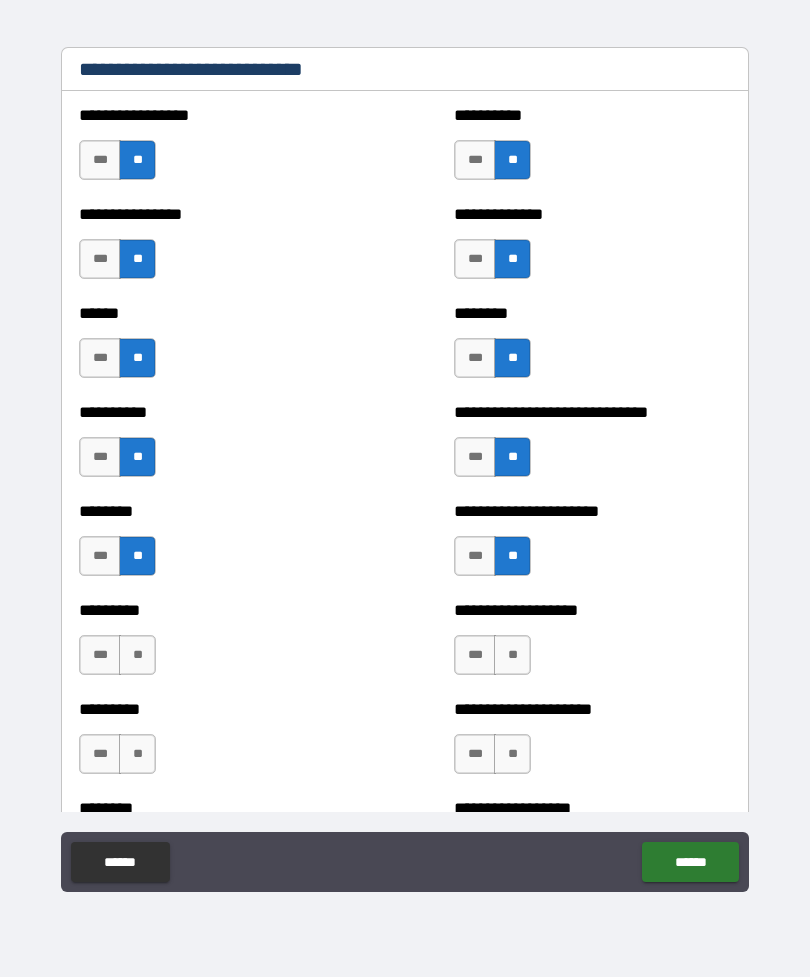 click on "***" at bounding box center (475, 556) 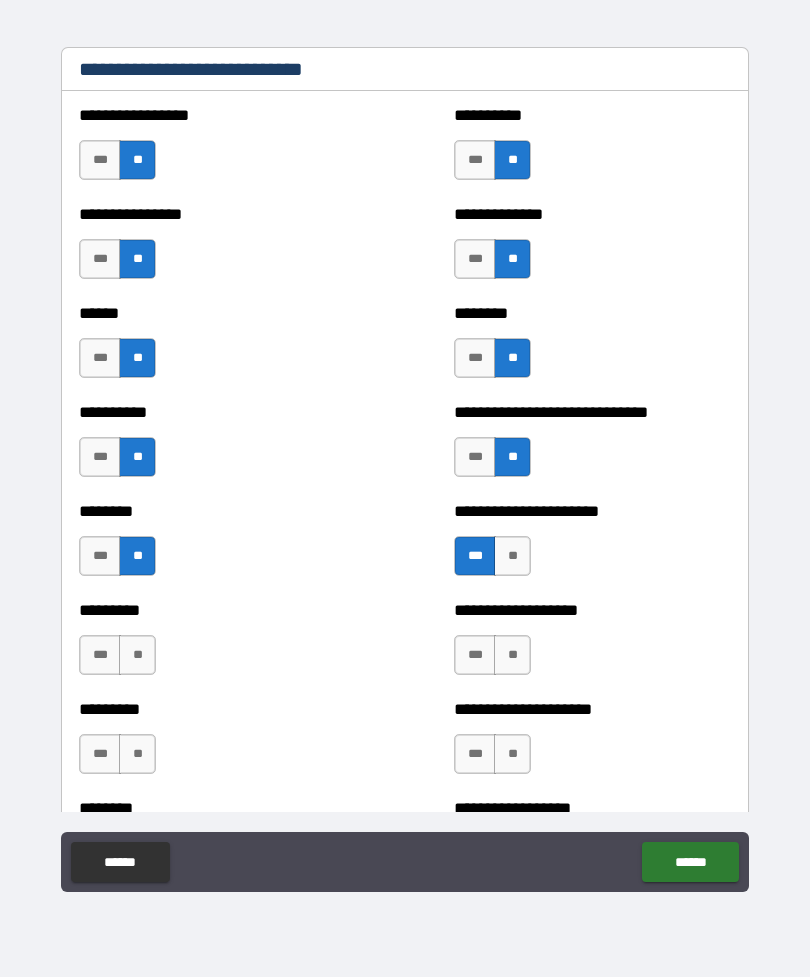 click on "**" at bounding box center [512, 655] 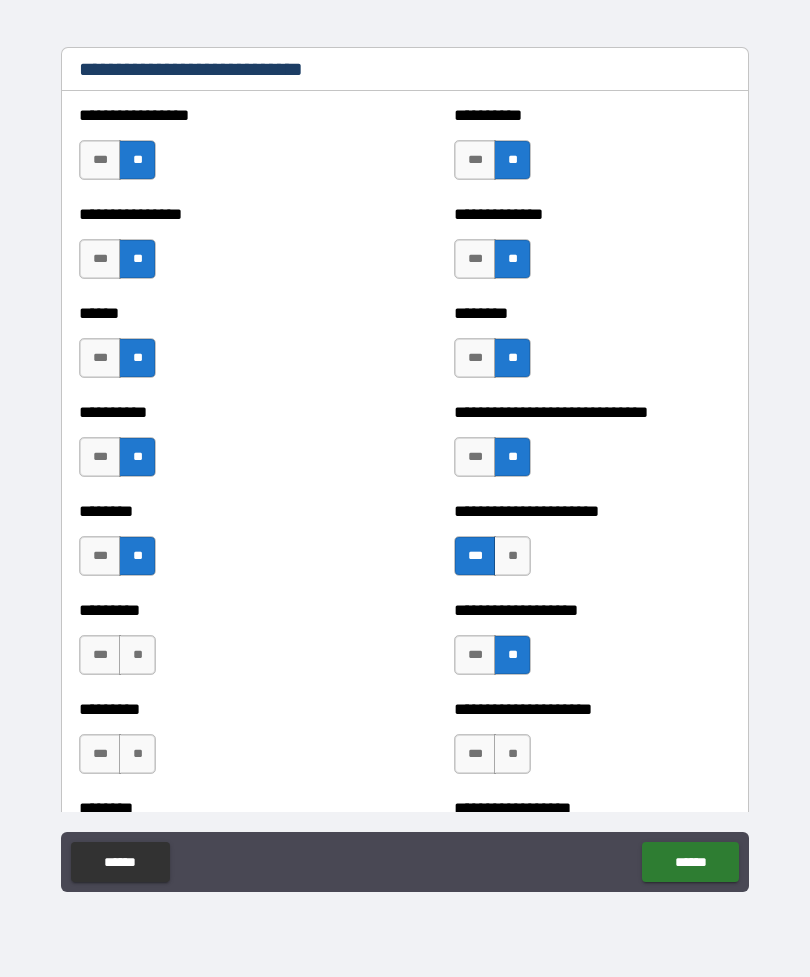 click on "**" at bounding box center (137, 655) 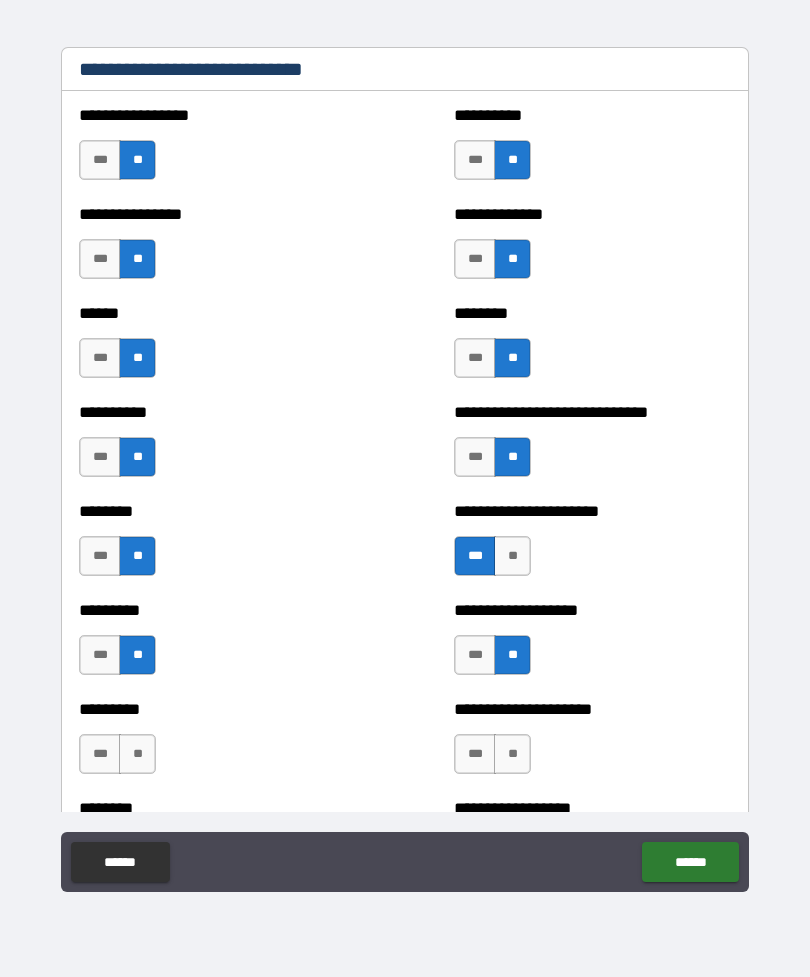 click on "**" at bounding box center (137, 754) 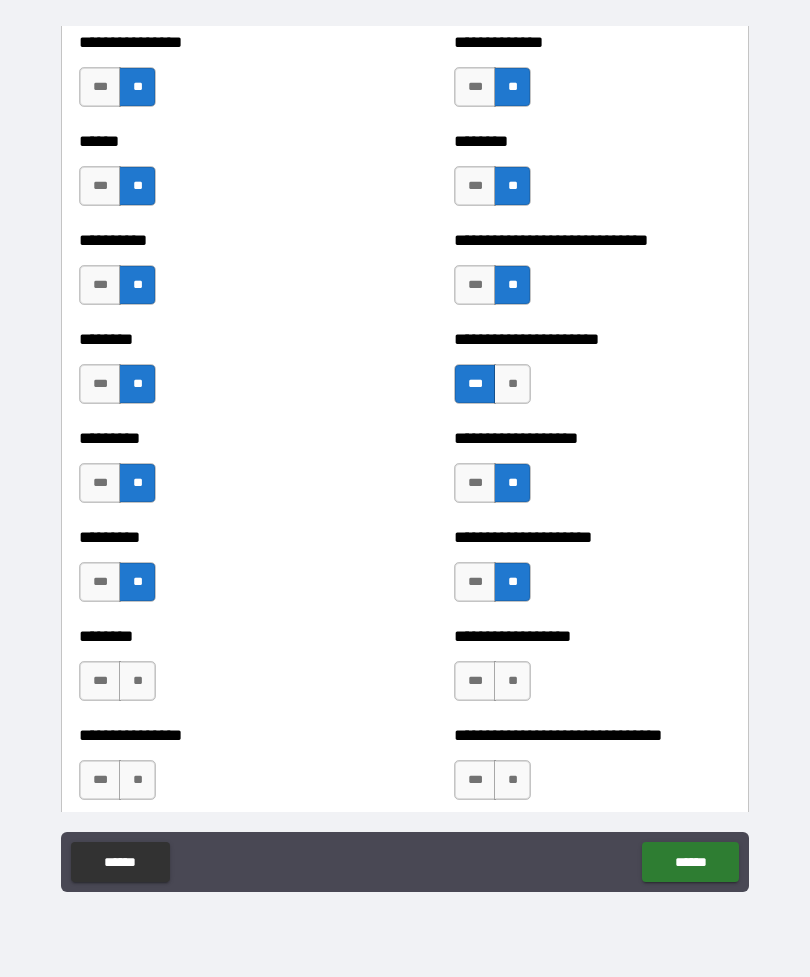 scroll, scrollTop: 6836, scrollLeft: 0, axis: vertical 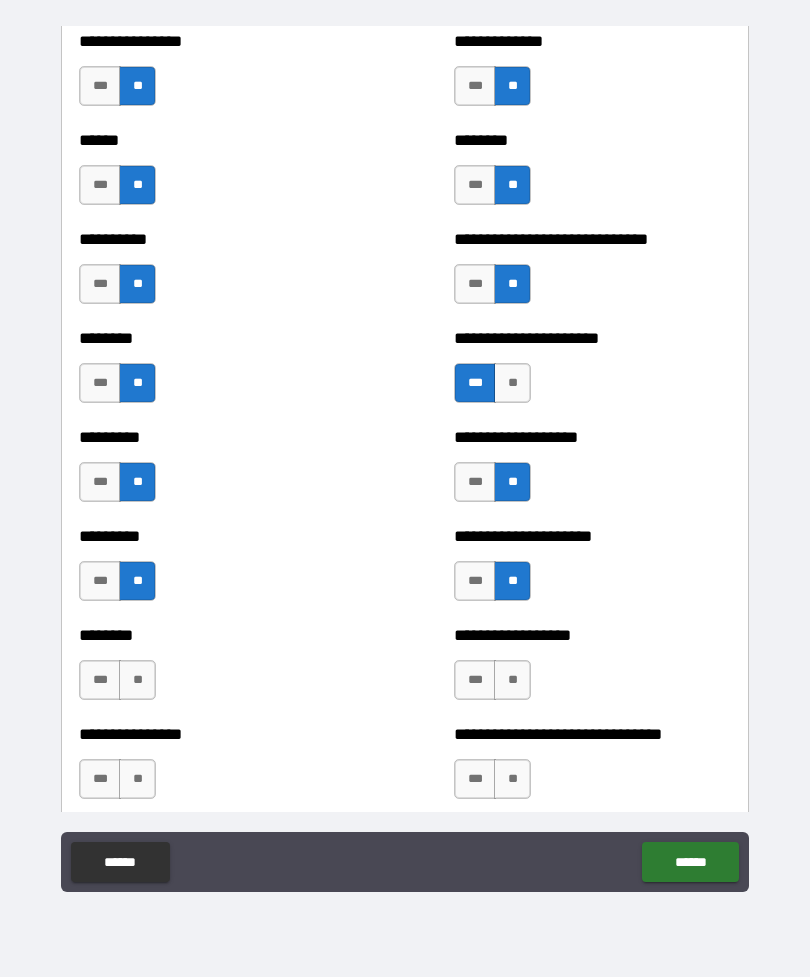 click on "**" at bounding box center (137, 680) 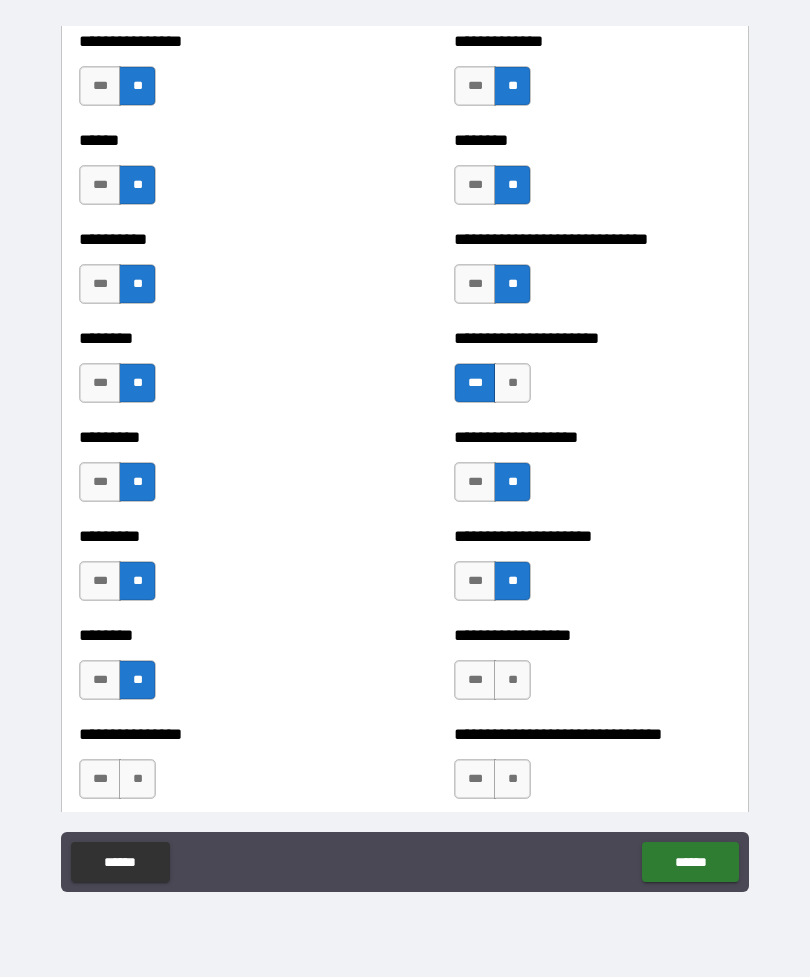 click on "**" at bounding box center [512, 680] 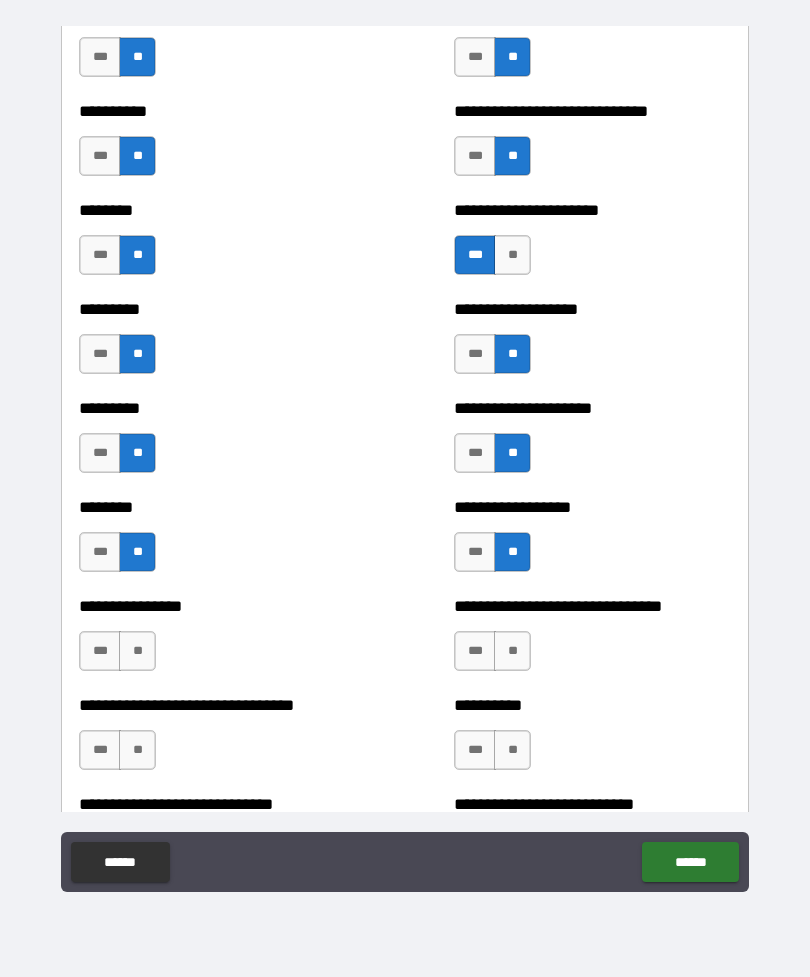 scroll, scrollTop: 6965, scrollLeft: 0, axis: vertical 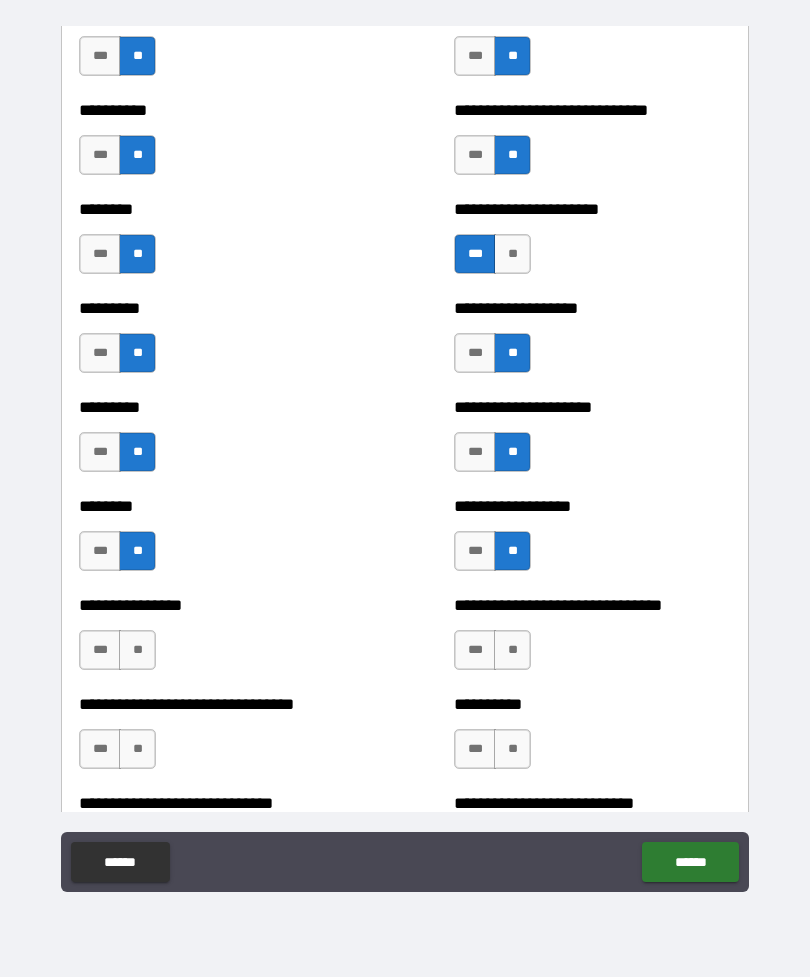 click on "**" at bounding box center (137, 650) 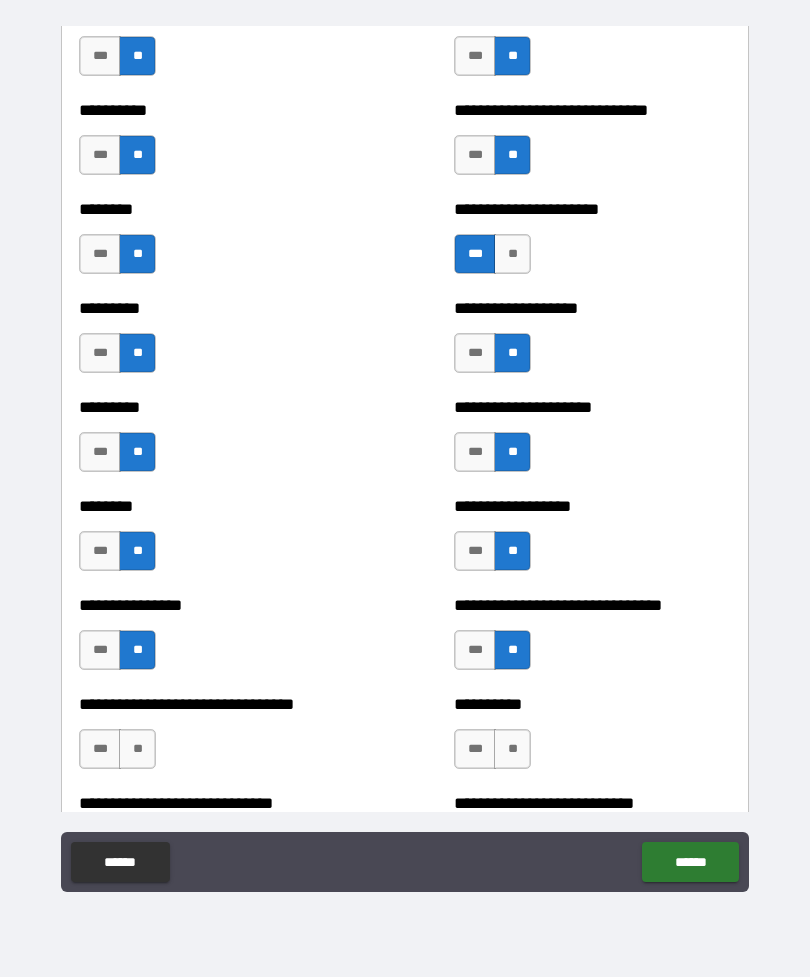 click on "**" at bounding box center [512, 749] 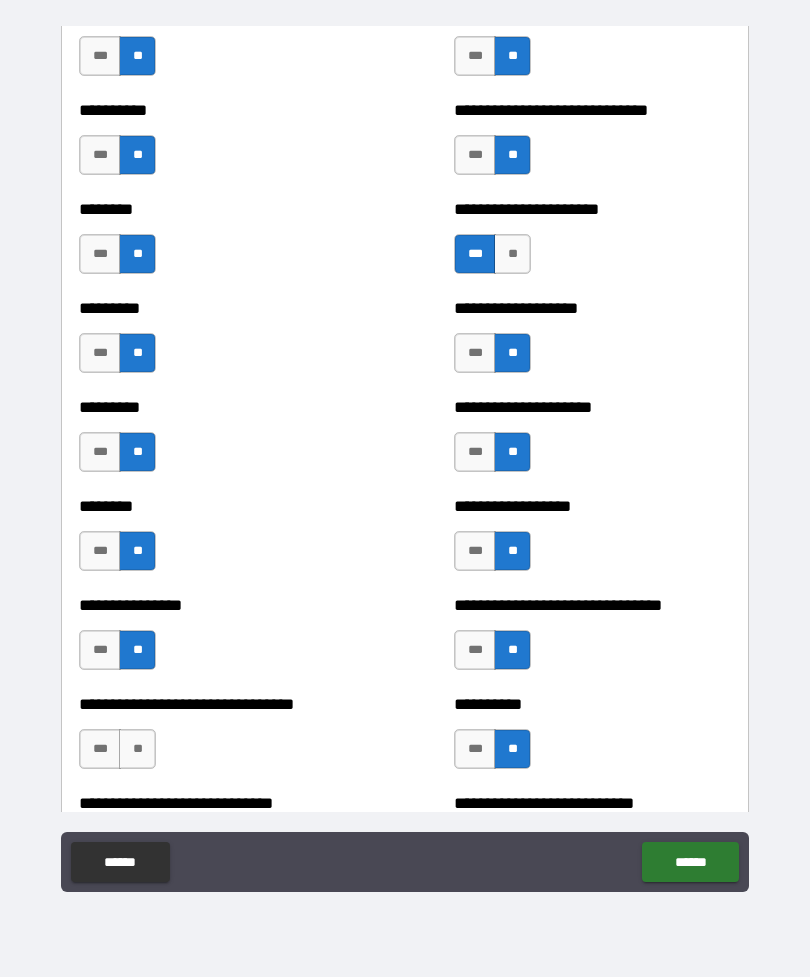 click on "**" at bounding box center [137, 749] 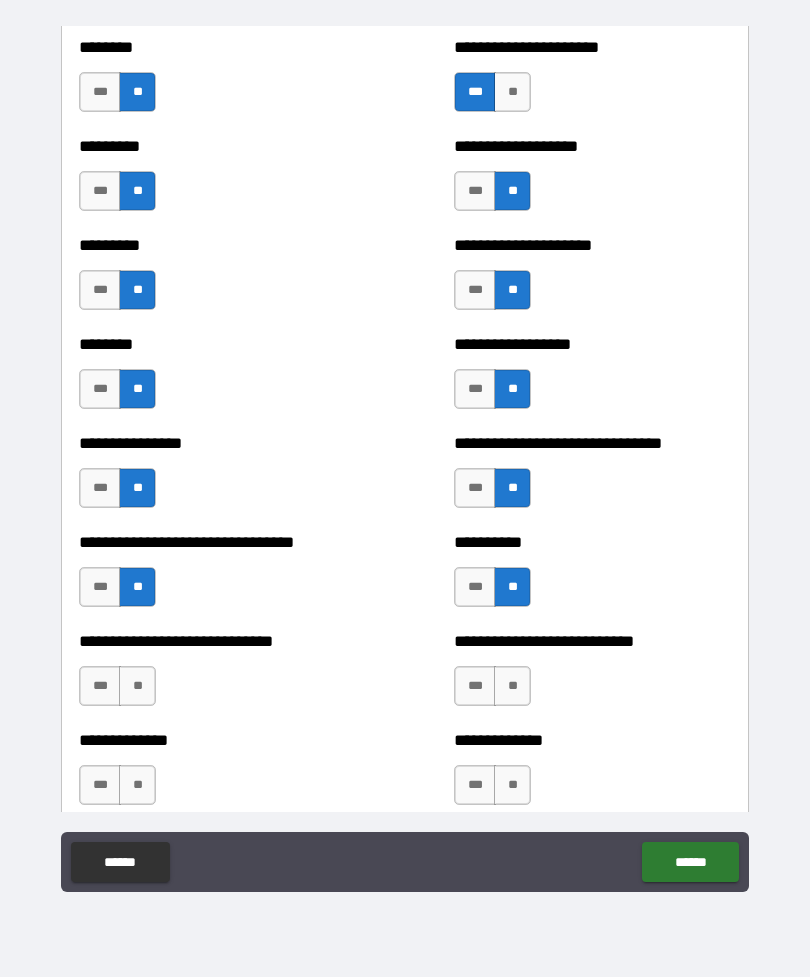 click on "**" at bounding box center (137, 686) 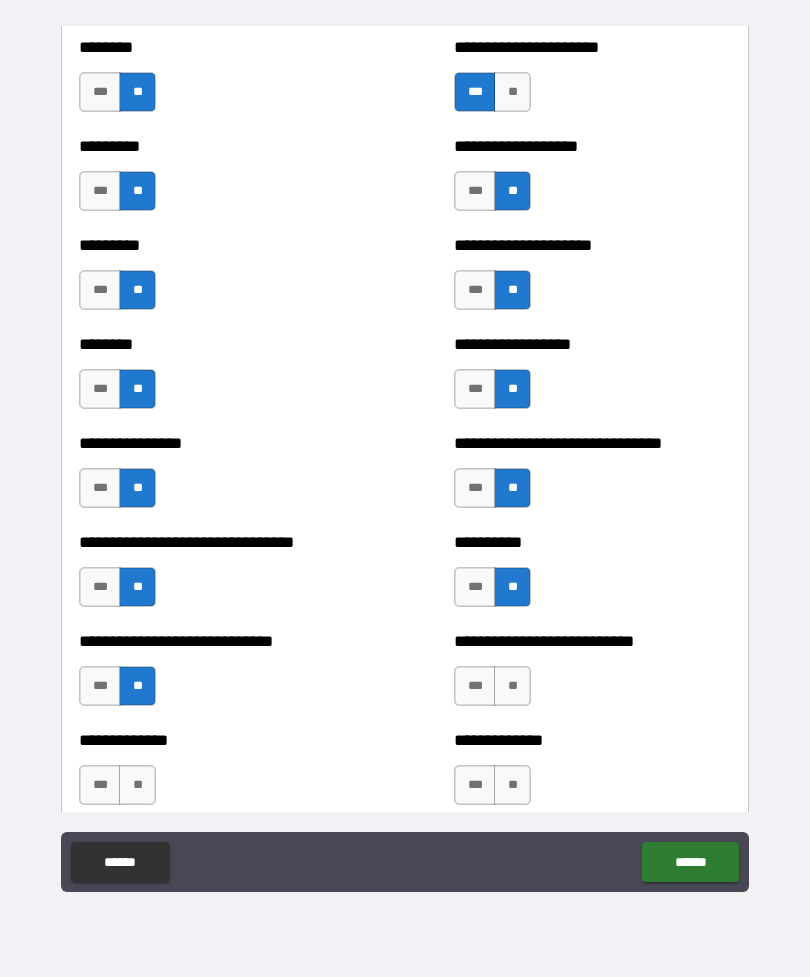 click on "**" at bounding box center (512, 686) 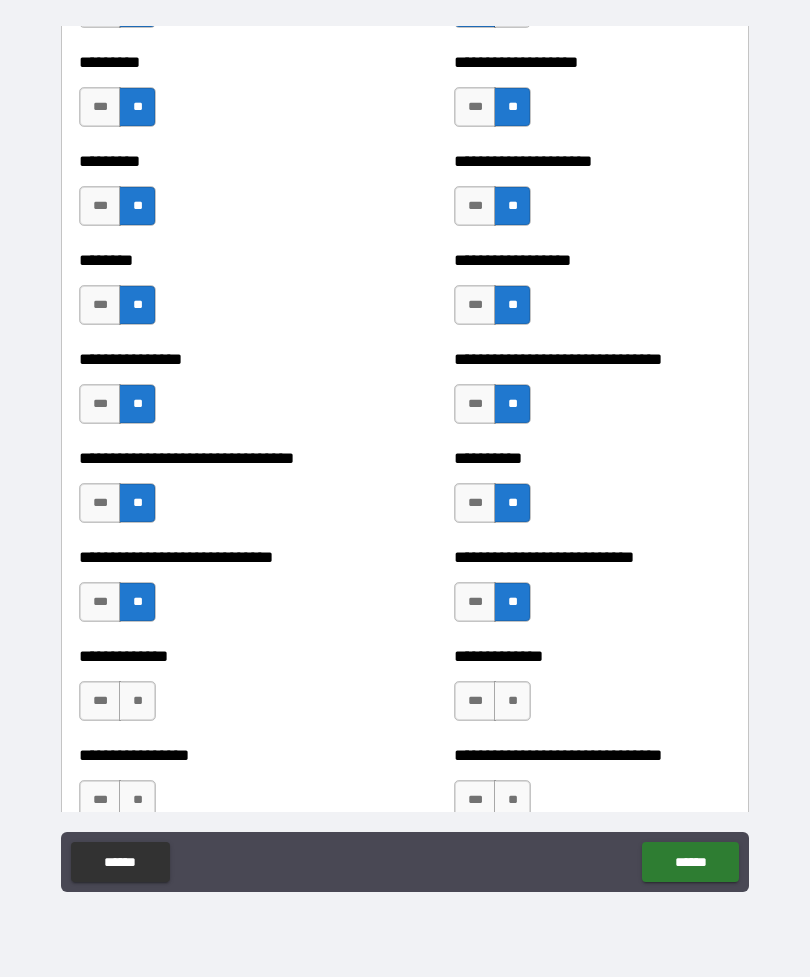 scroll, scrollTop: 7268, scrollLeft: 0, axis: vertical 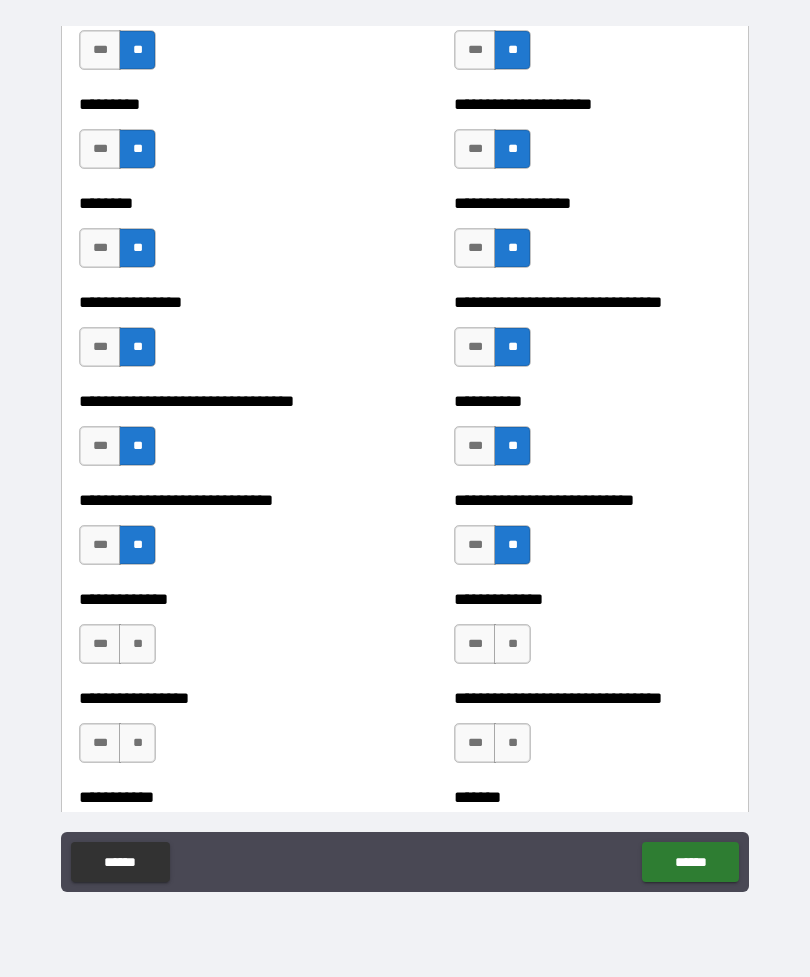 click on "**" at bounding box center (512, 644) 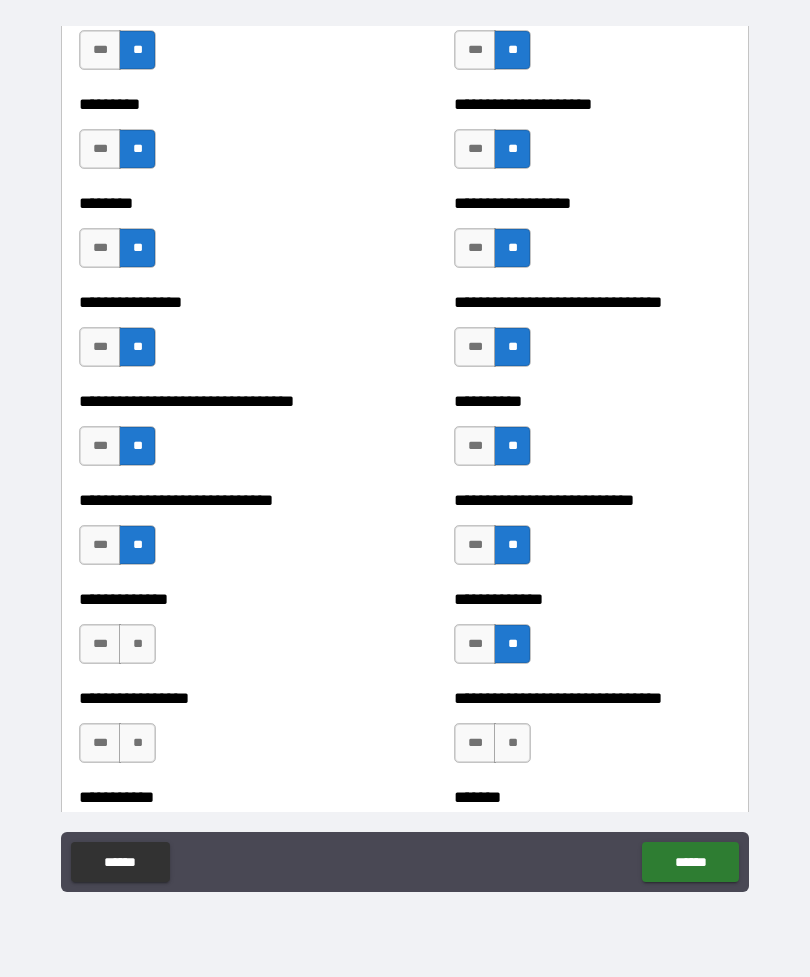 click on "**" at bounding box center (137, 644) 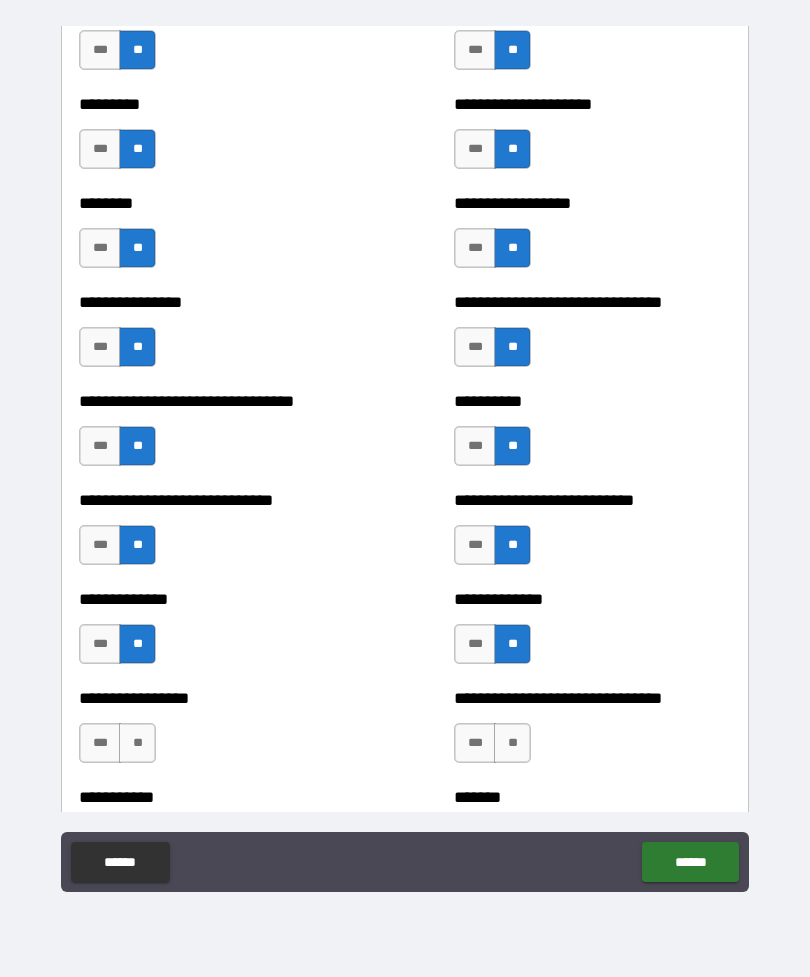 click on "**" at bounding box center [512, 743] 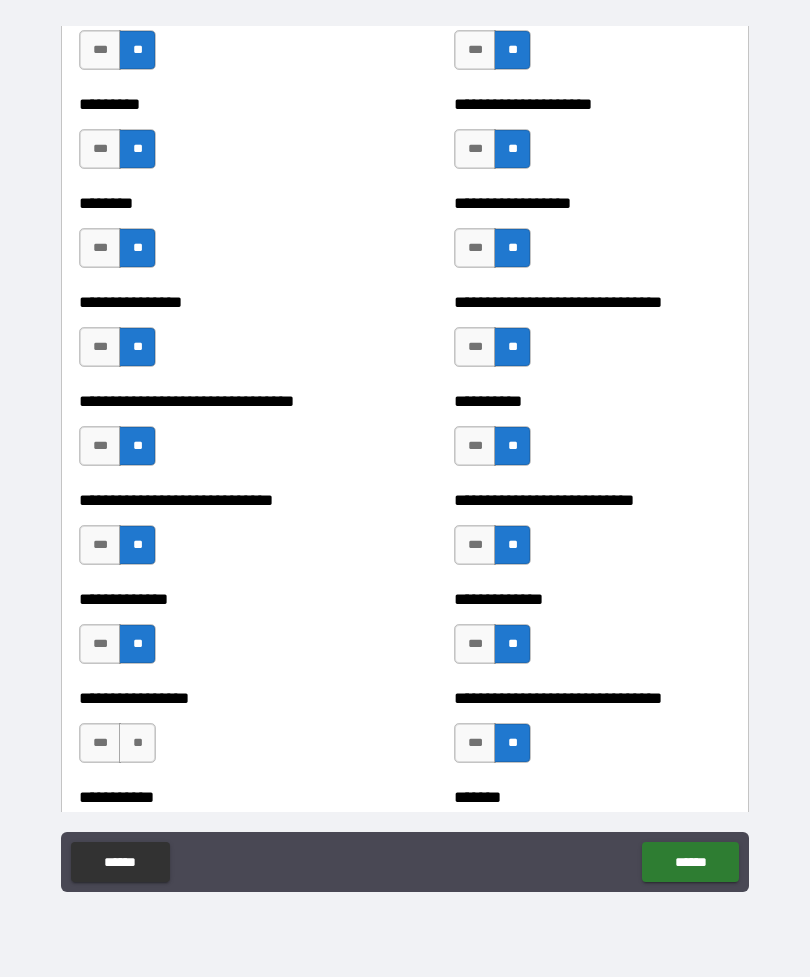 click on "**" at bounding box center (137, 743) 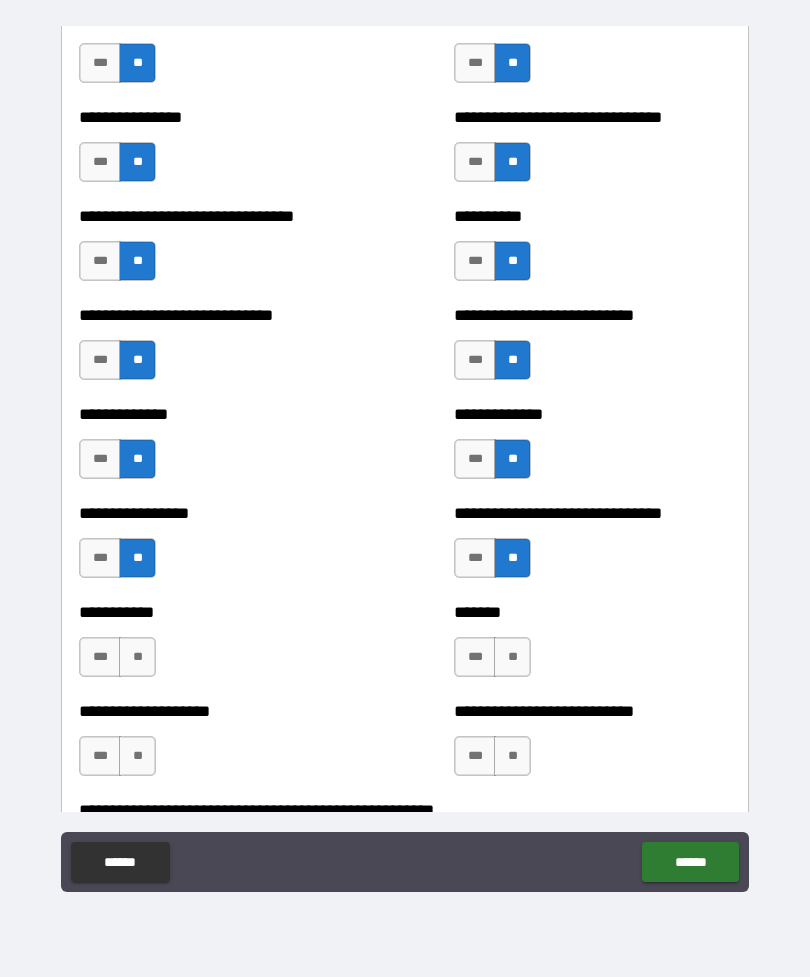 scroll, scrollTop: 7455, scrollLeft: 0, axis: vertical 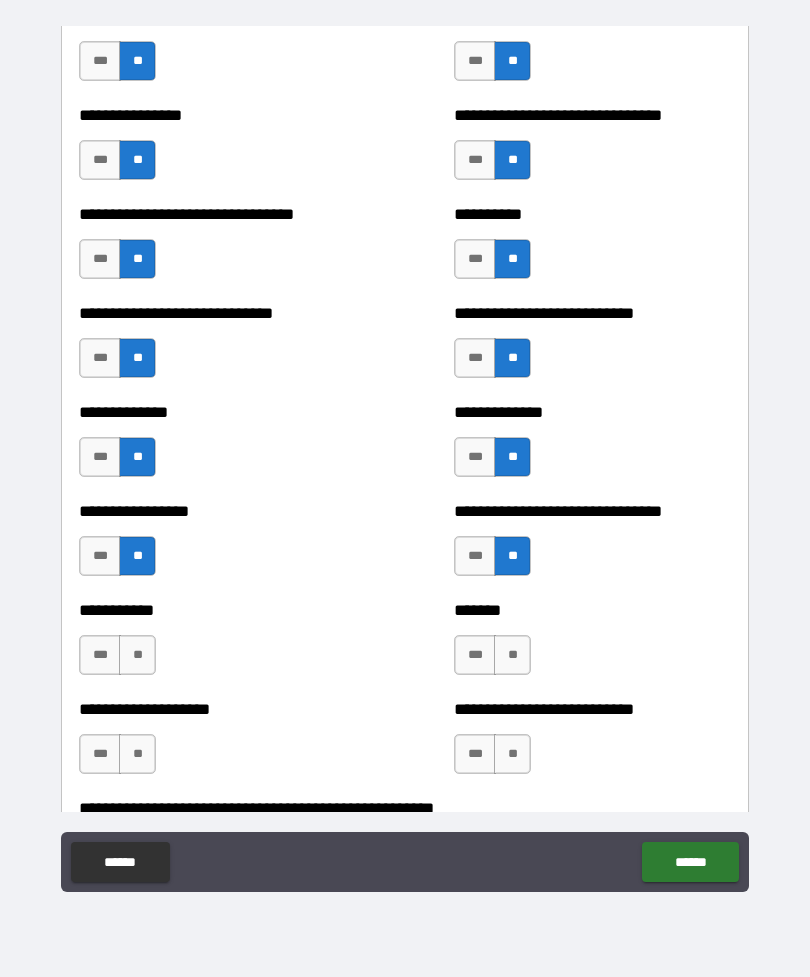 click on "**" at bounding box center (512, 655) 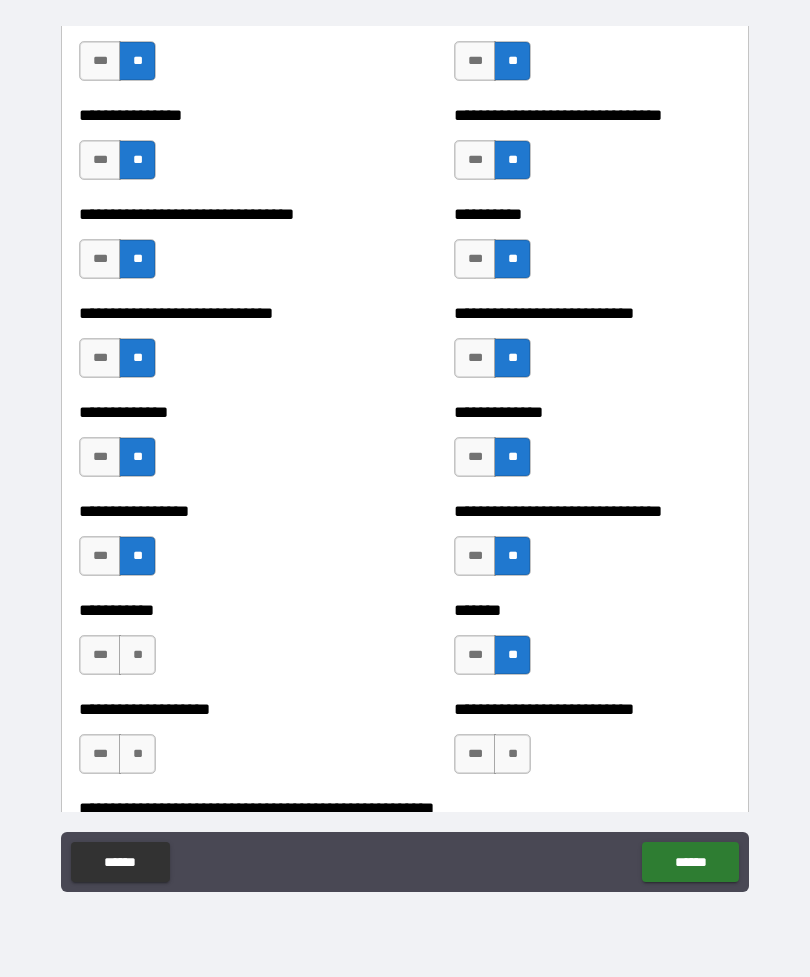 click on "**" at bounding box center [137, 655] 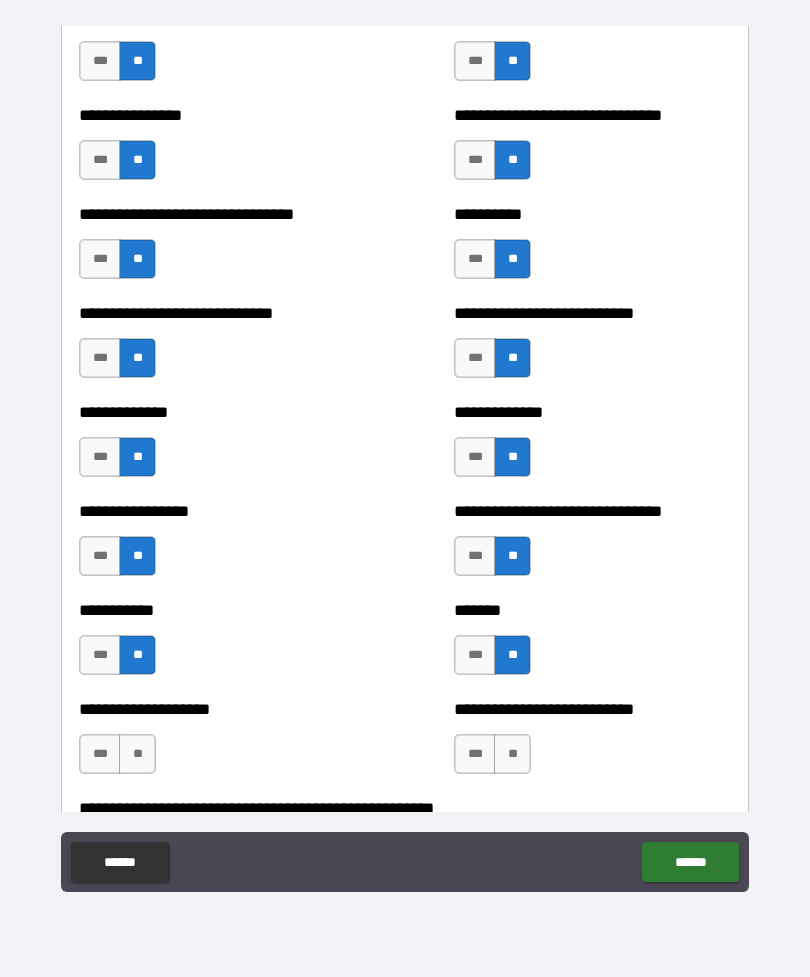 click on "**" at bounding box center [512, 754] 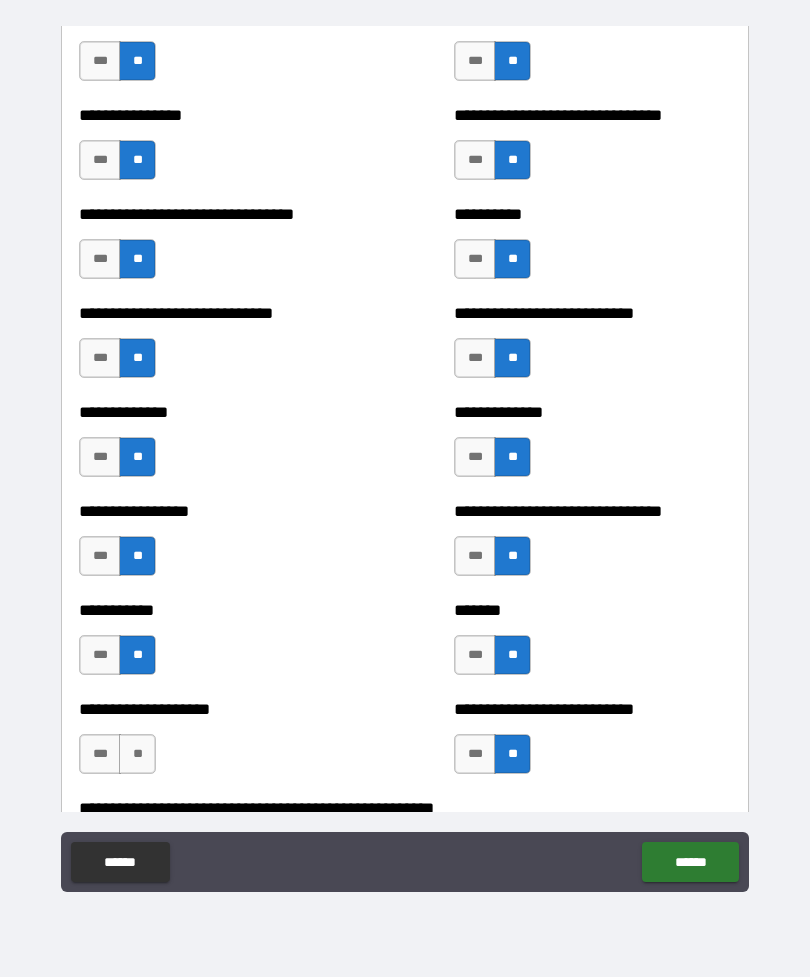 click on "**" at bounding box center (137, 754) 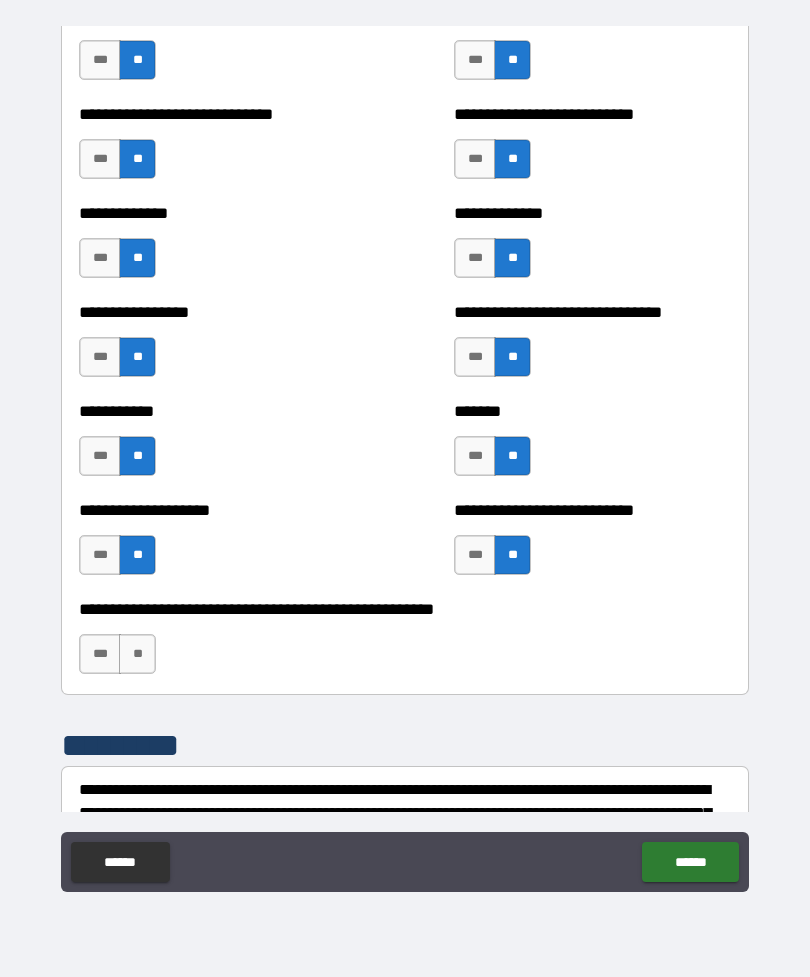 click on "**" at bounding box center (137, 654) 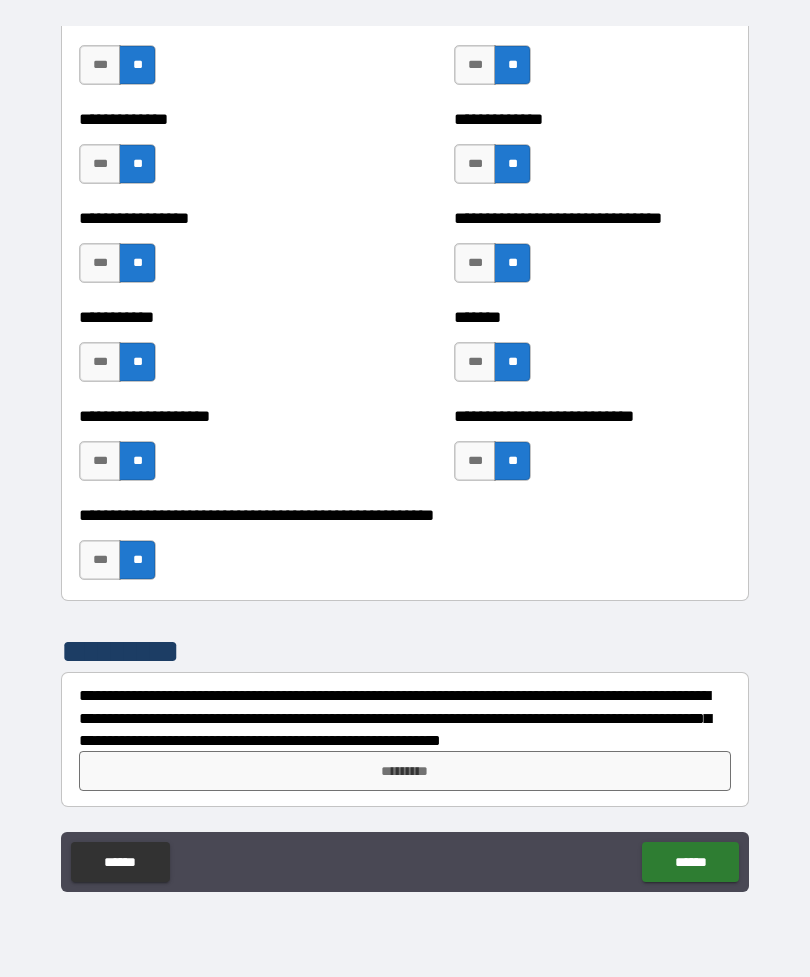 scroll, scrollTop: 7748, scrollLeft: 0, axis: vertical 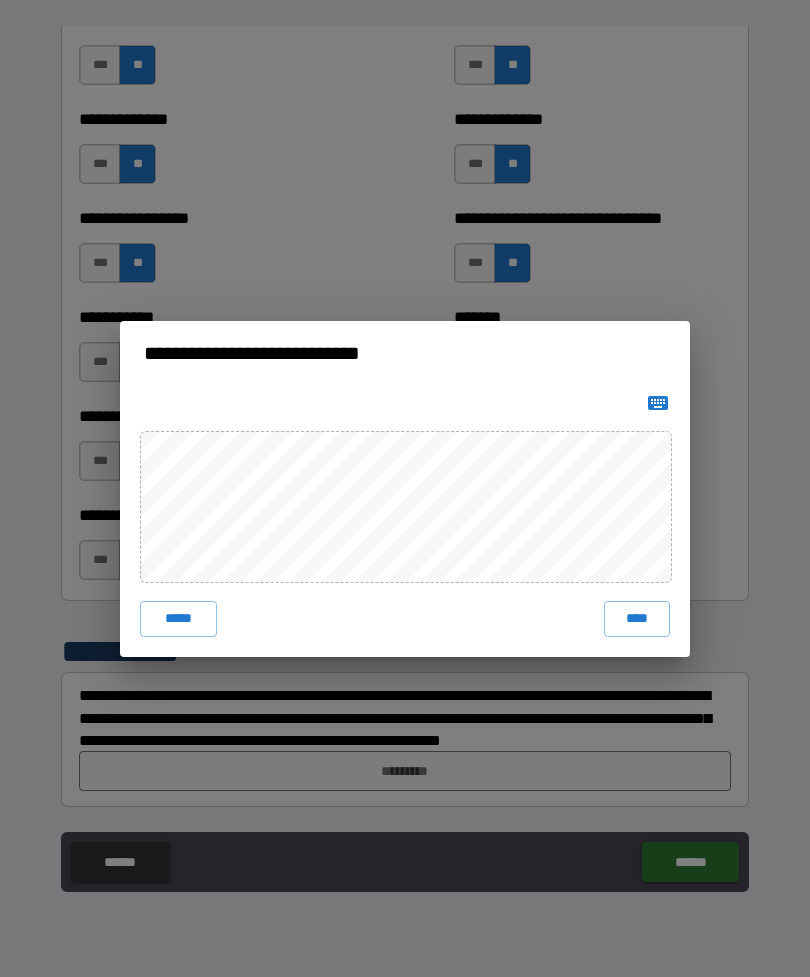 click on "****" at bounding box center (637, 619) 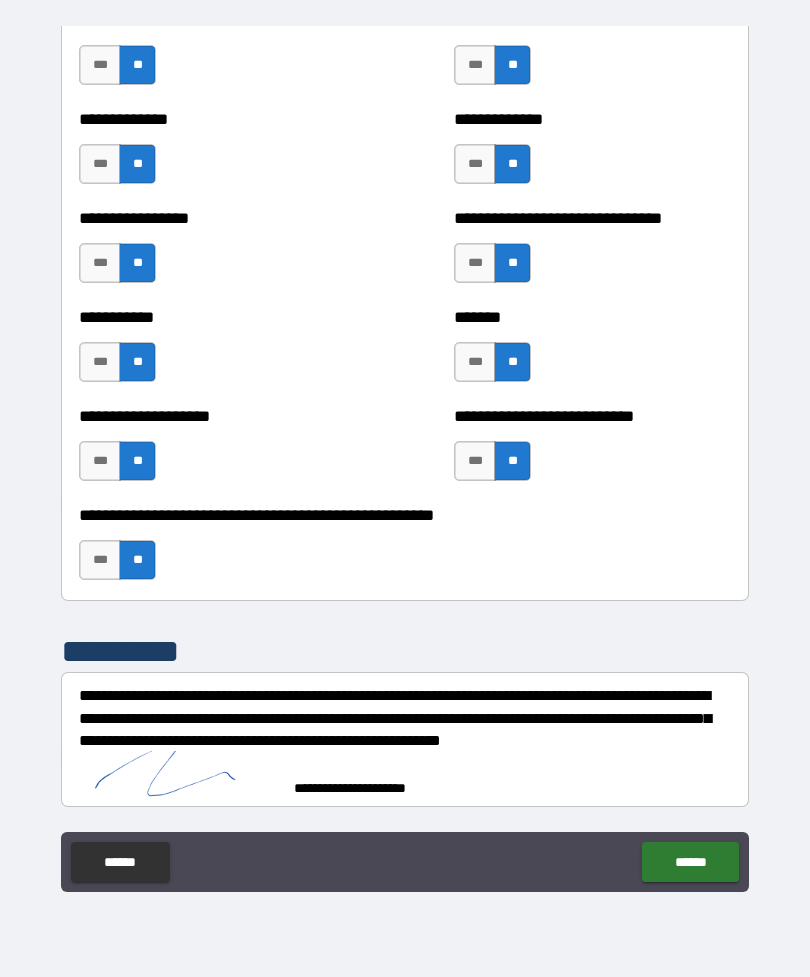 scroll, scrollTop: 7738, scrollLeft: 0, axis: vertical 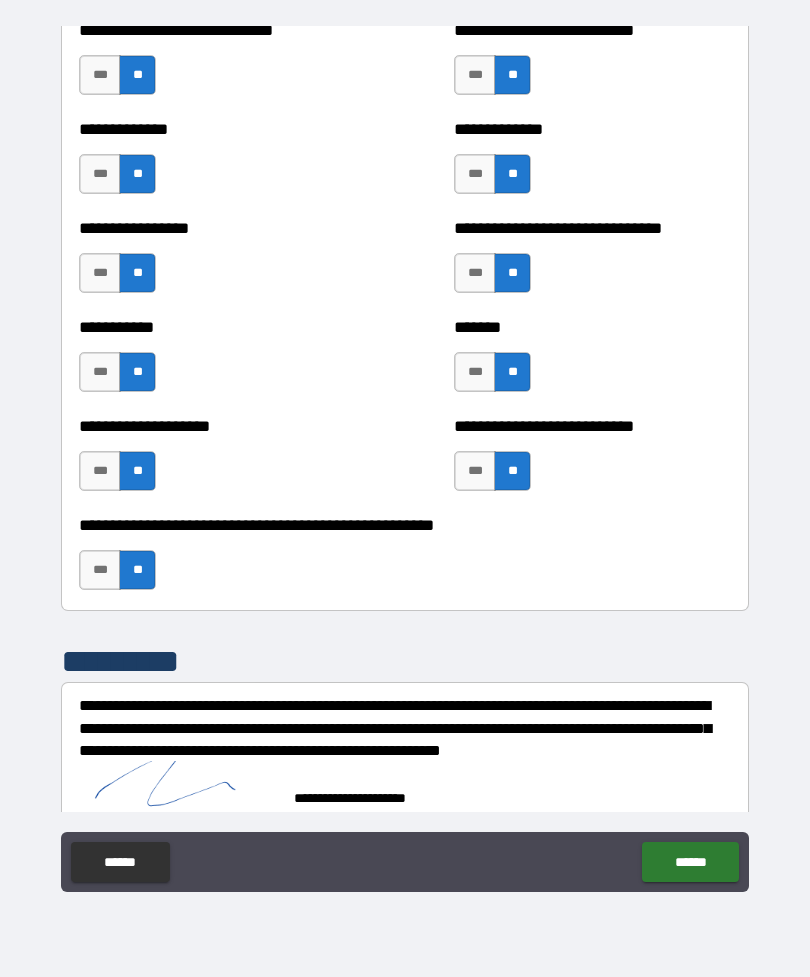 click on "******" at bounding box center [690, 862] 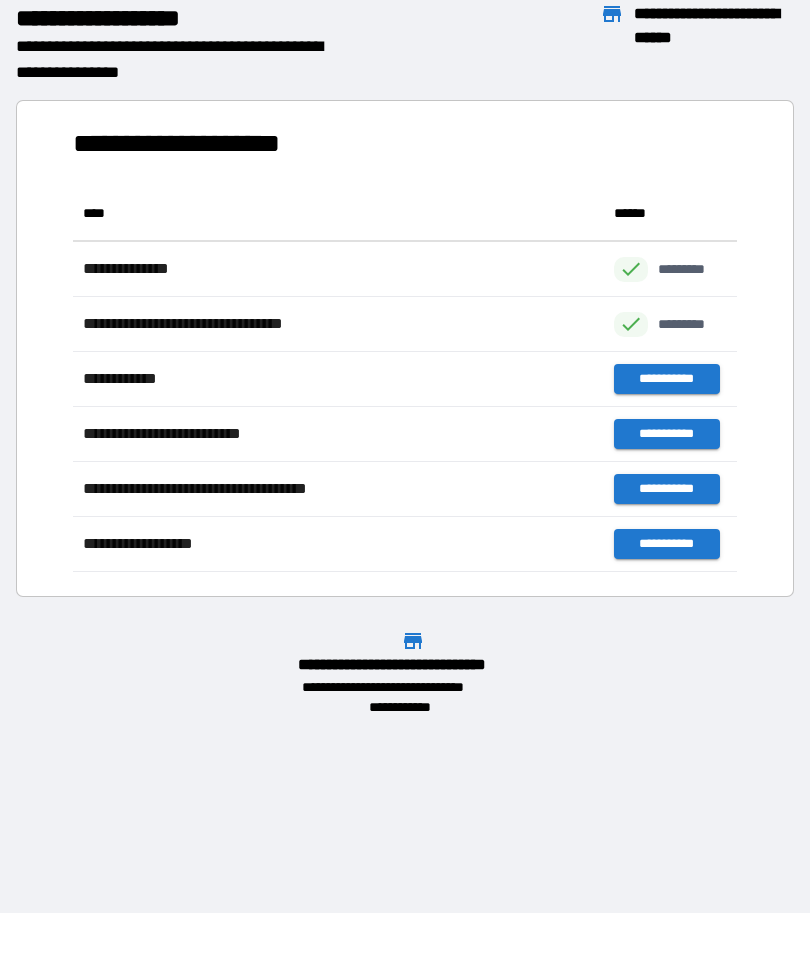 scroll, scrollTop: 1, scrollLeft: 1, axis: both 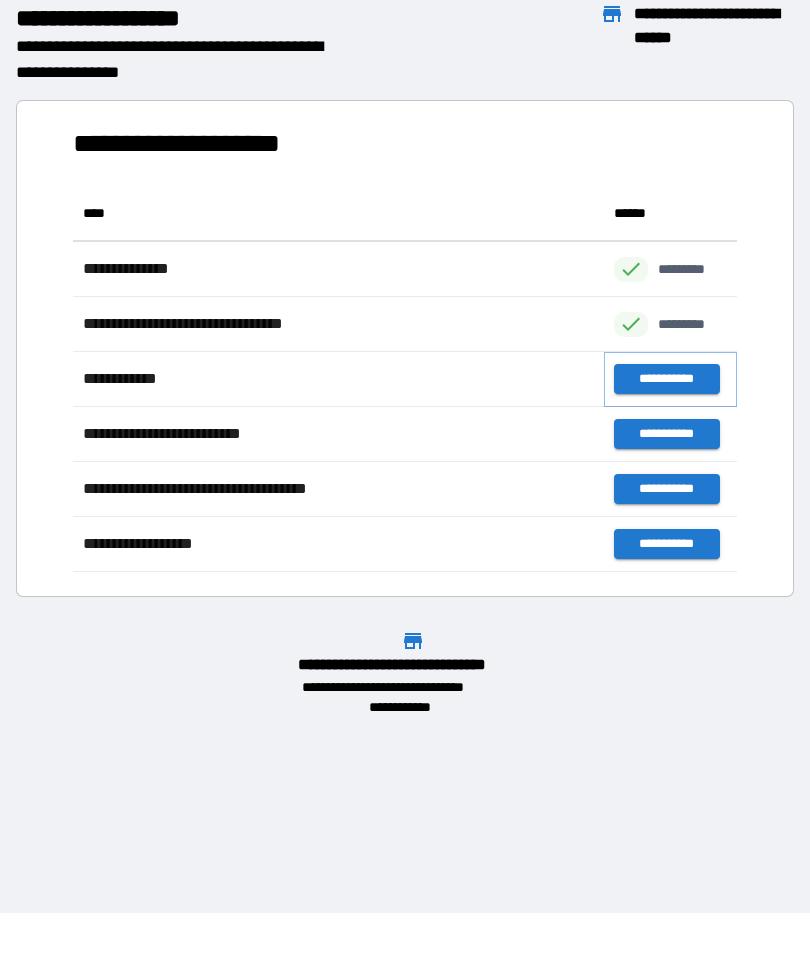click on "**********" at bounding box center (666, 379) 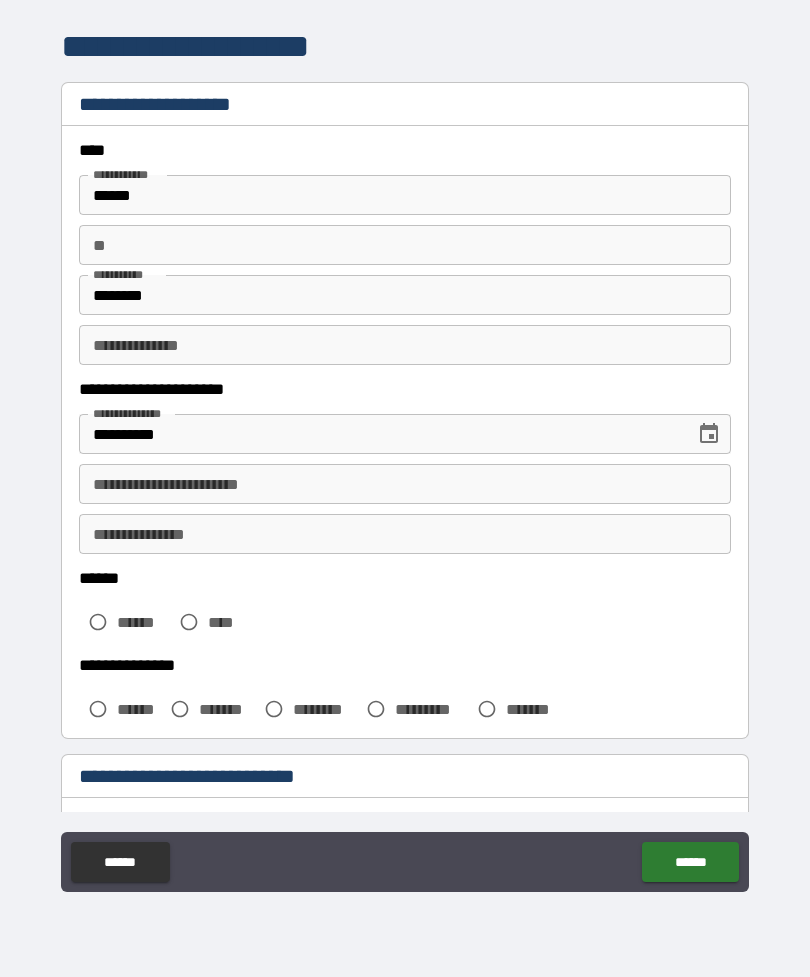 click on "******" at bounding box center [405, 195] 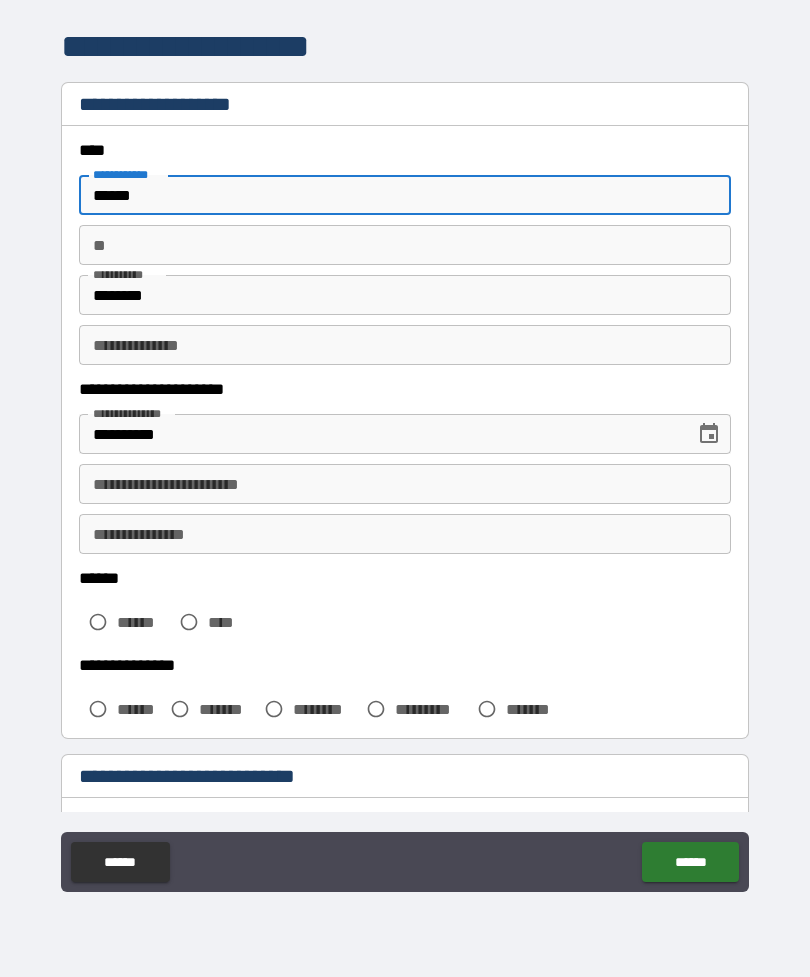 type on "******" 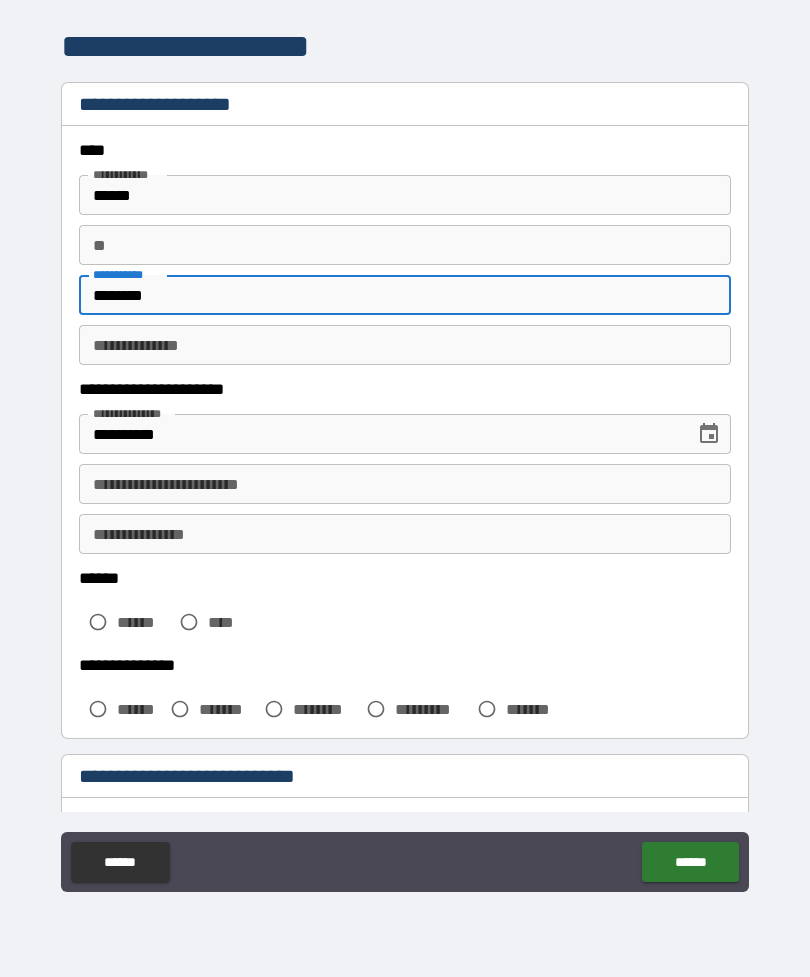 type on "********" 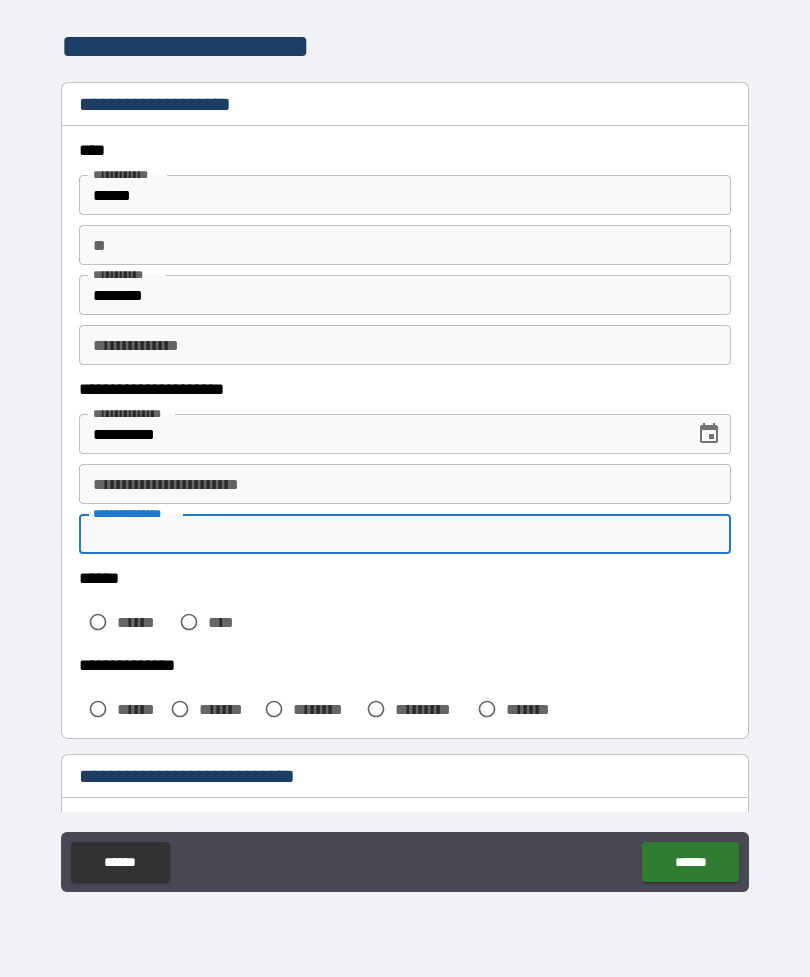 click on "**********" at bounding box center (405, 484) 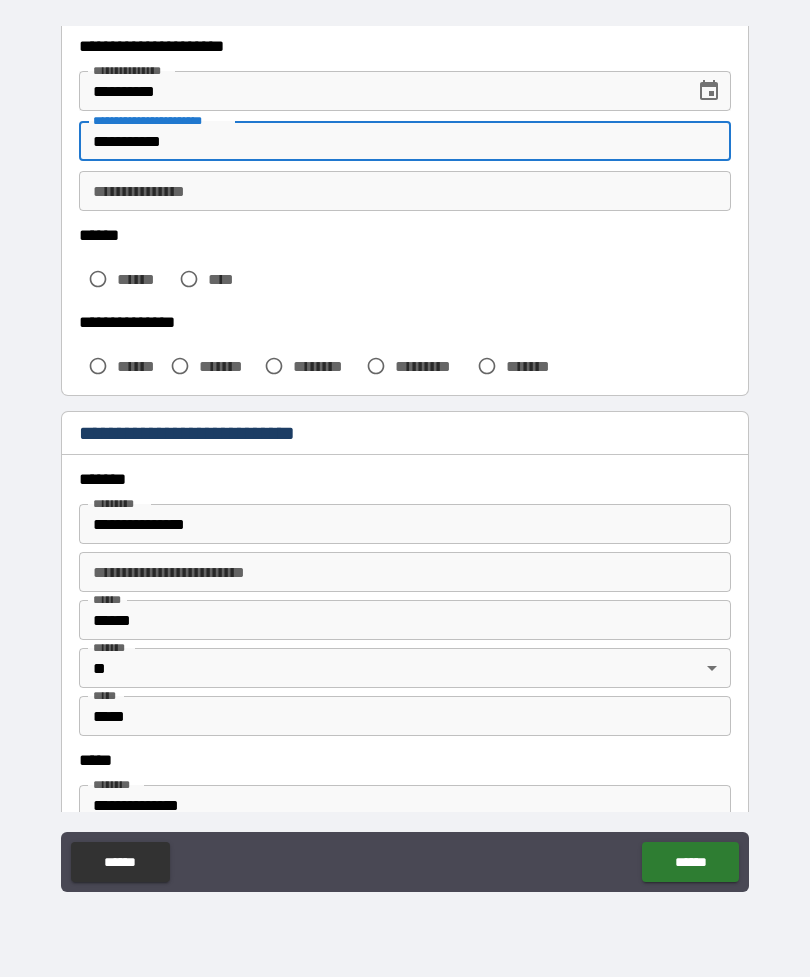scroll, scrollTop: 343, scrollLeft: 0, axis: vertical 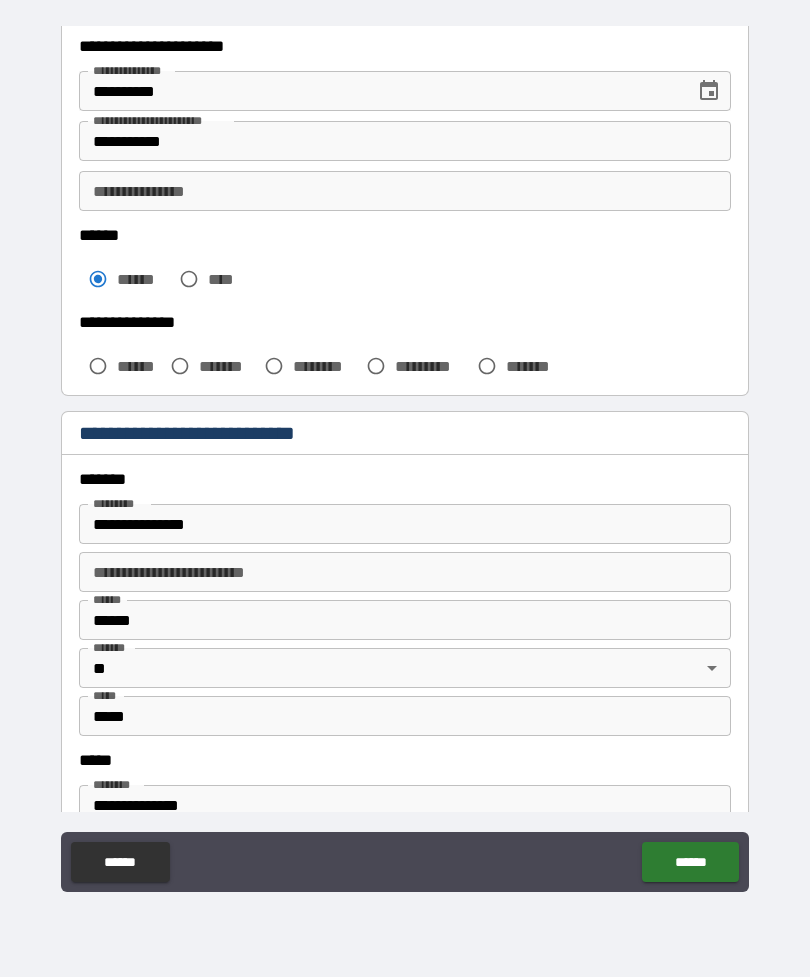 click on "*******" at bounding box center (227, 366) 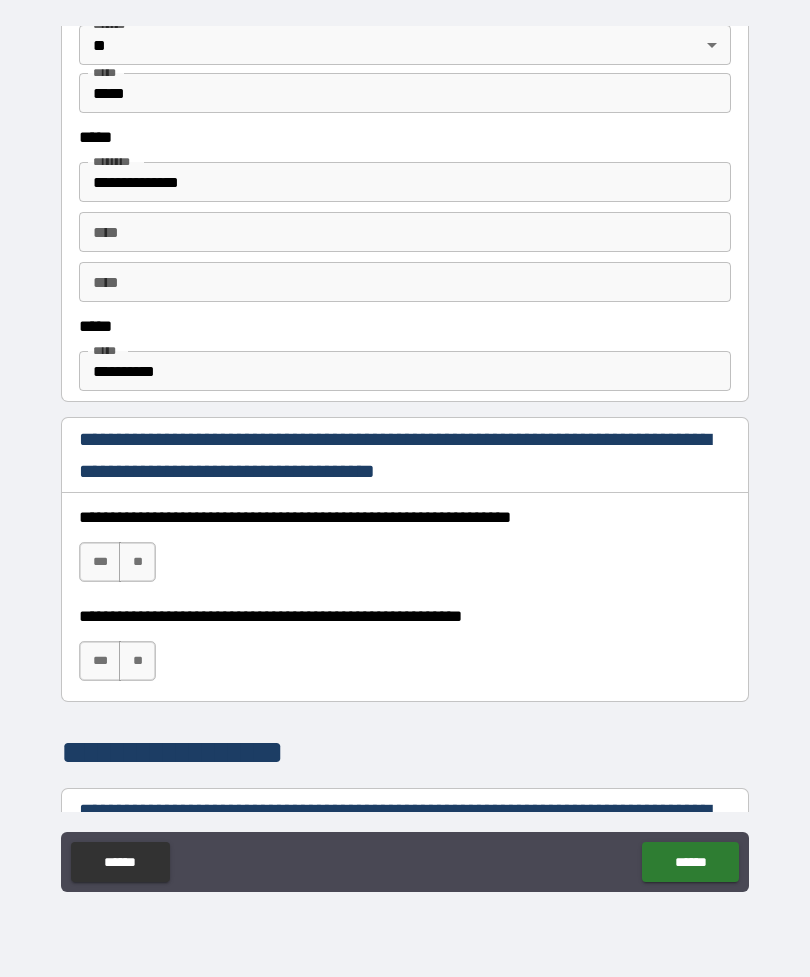 scroll, scrollTop: 965, scrollLeft: 0, axis: vertical 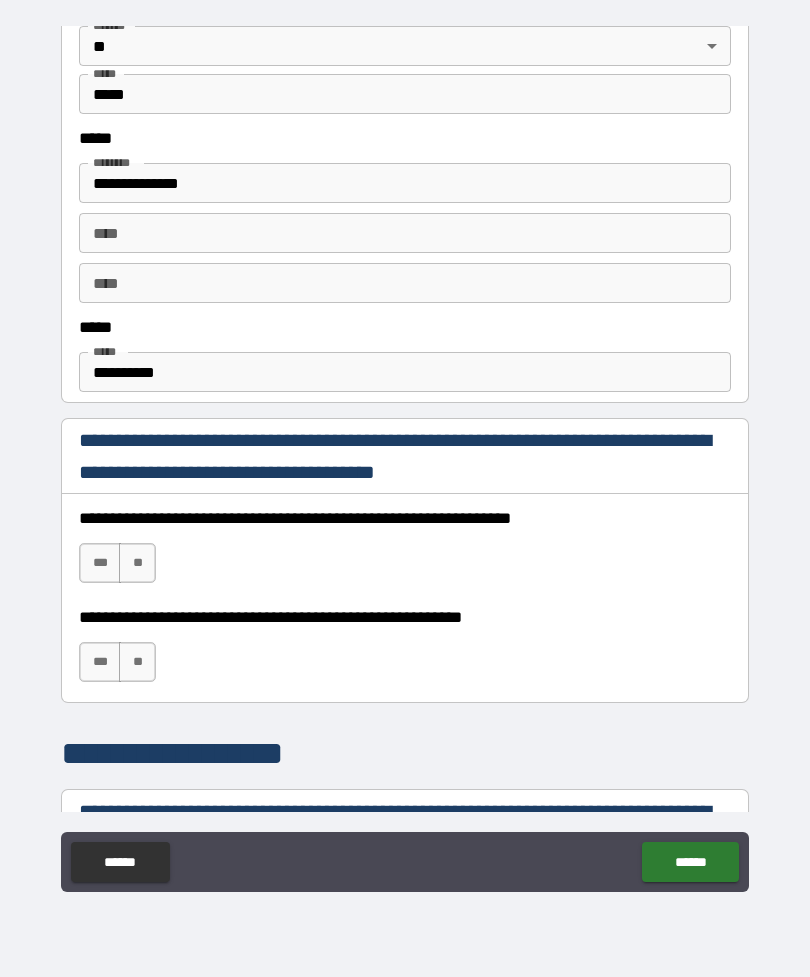 click on "**" at bounding box center (137, 563) 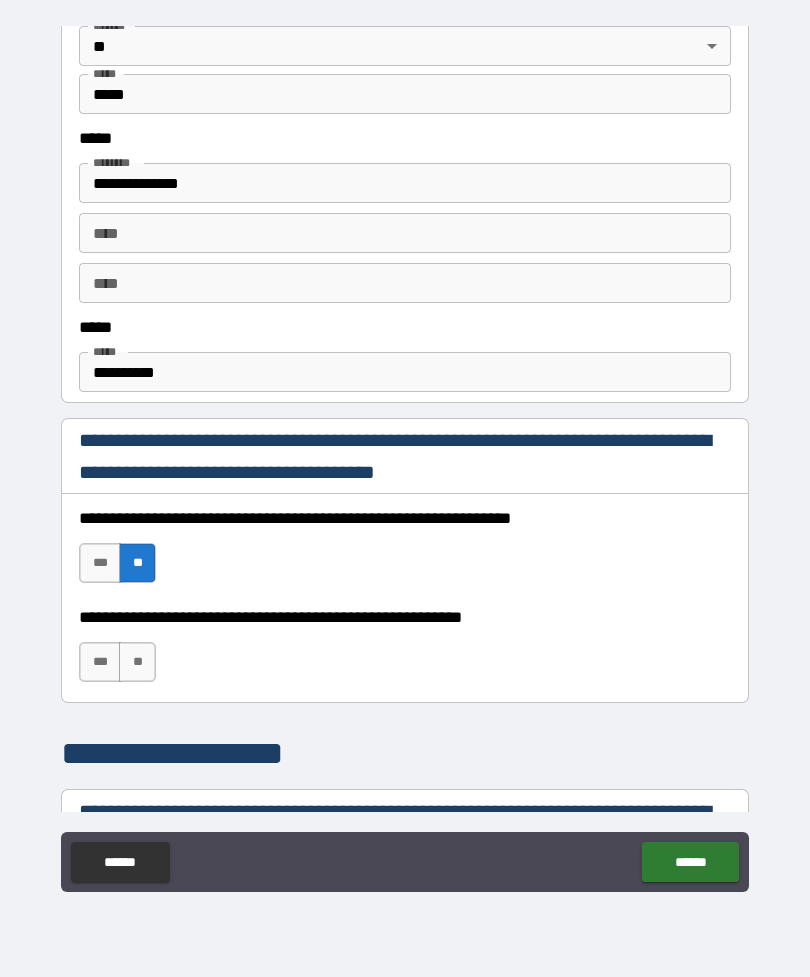 click on "***" at bounding box center (100, 563) 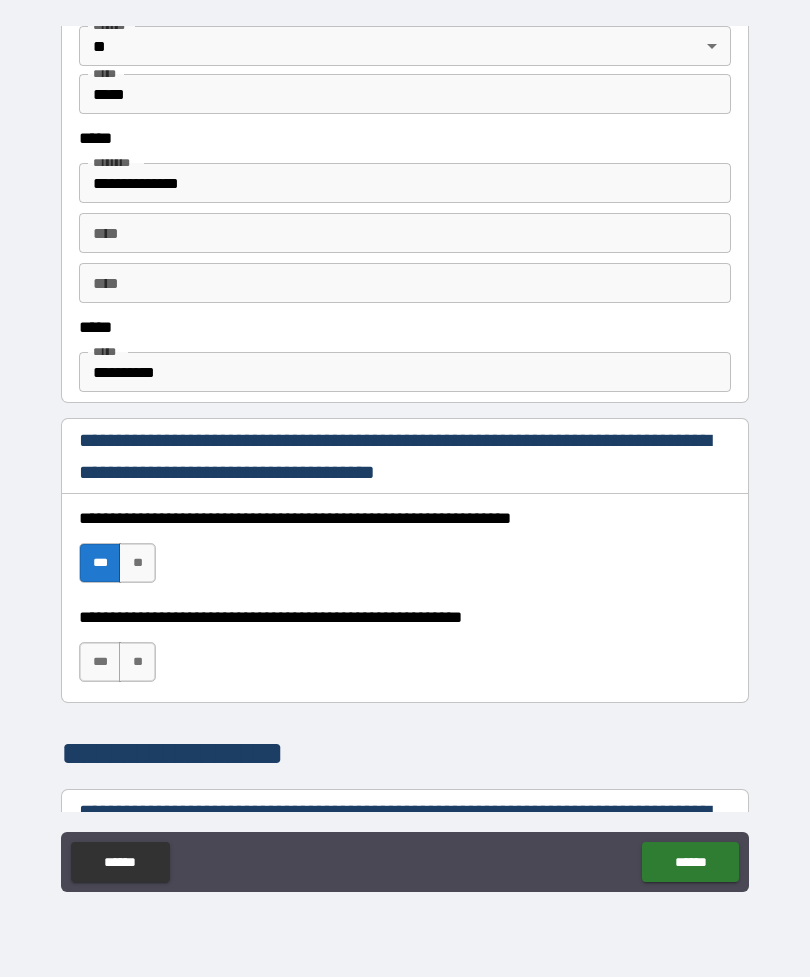 click on "***" at bounding box center [100, 662] 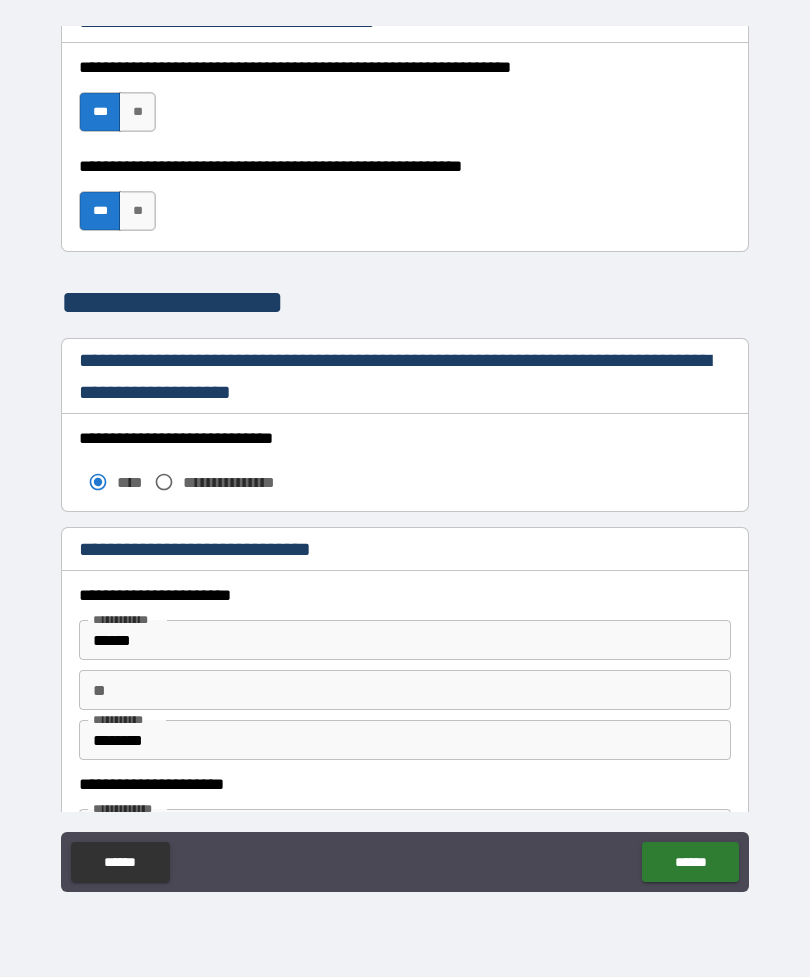 scroll, scrollTop: 1464, scrollLeft: 0, axis: vertical 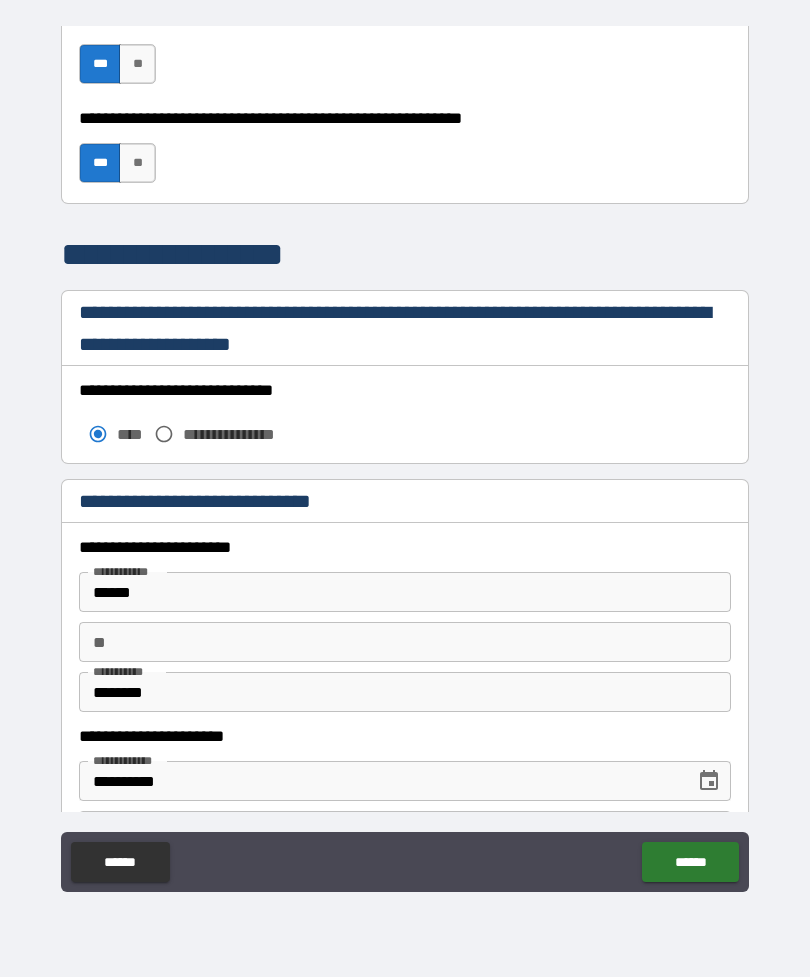 click on "******" at bounding box center (405, 592) 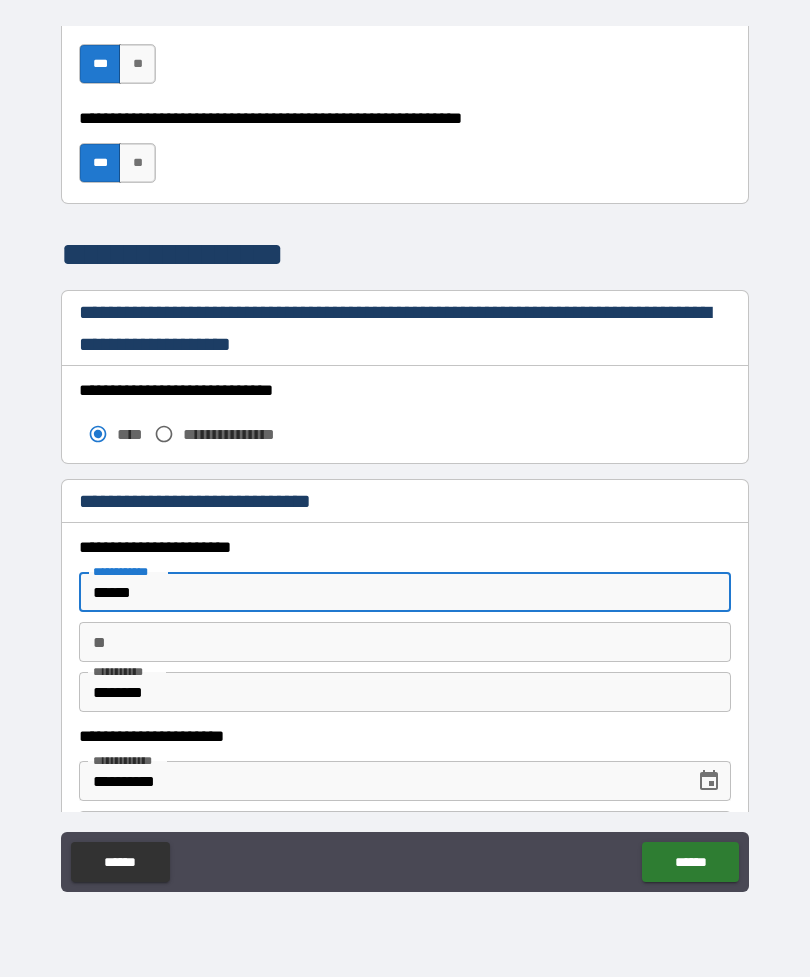click on "**********" at bounding box center [127, 571] 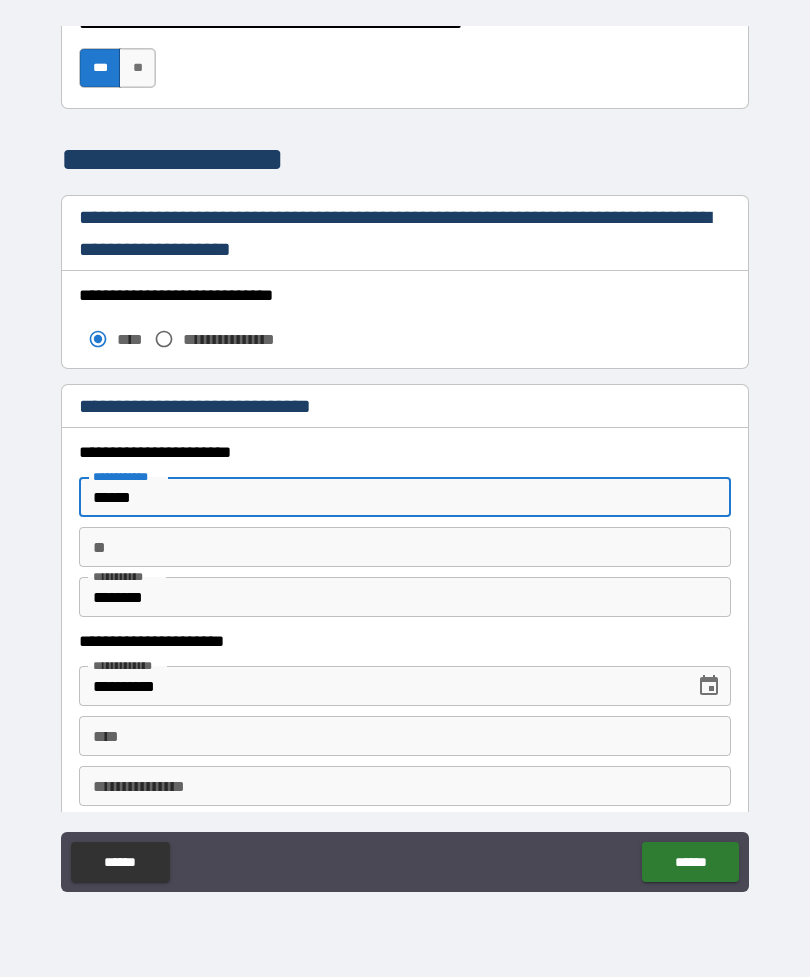 scroll, scrollTop: 1681, scrollLeft: 0, axis: vertical 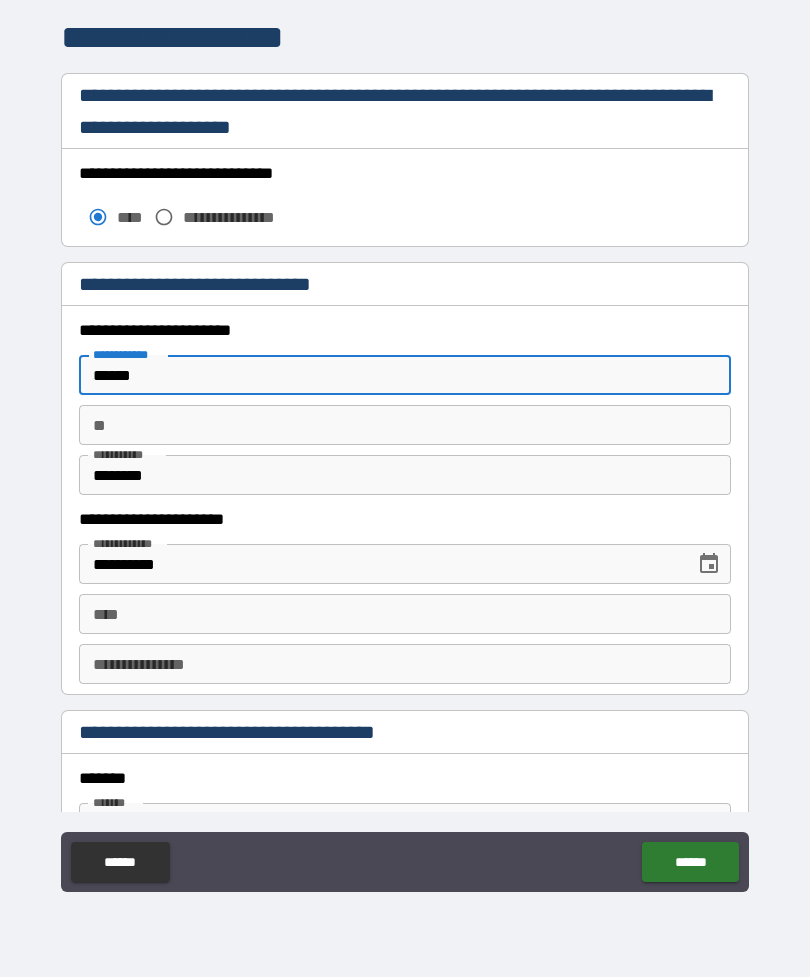type on "******" 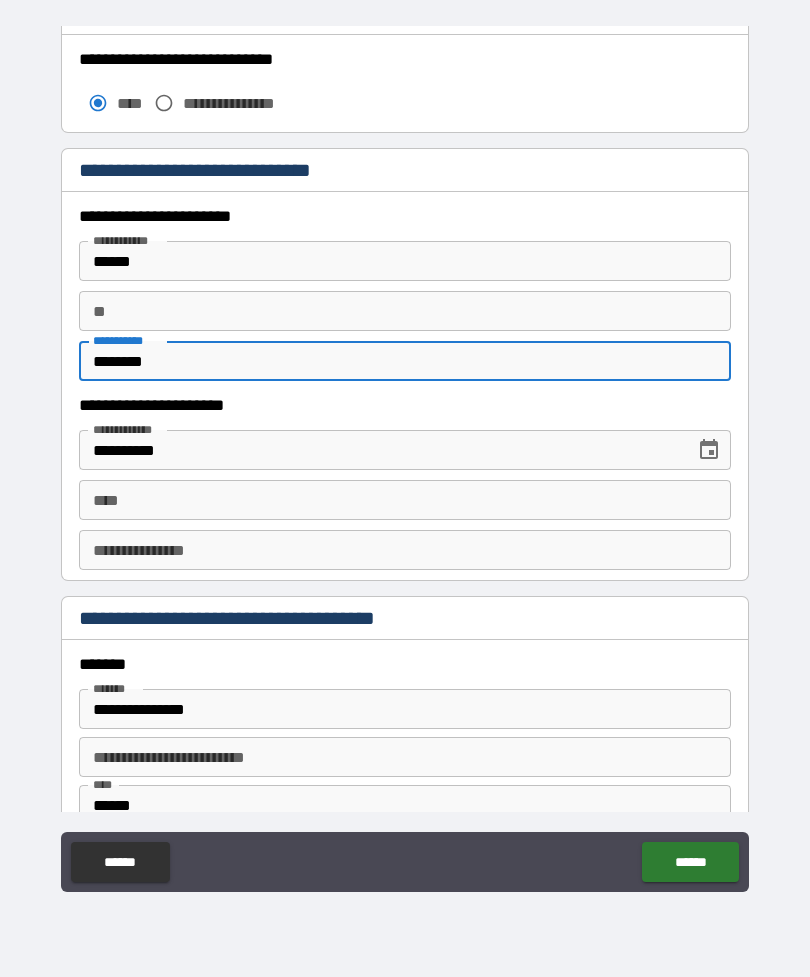 scroll, scrollTop: 1904, scrollLeft: 0, axis: vertical 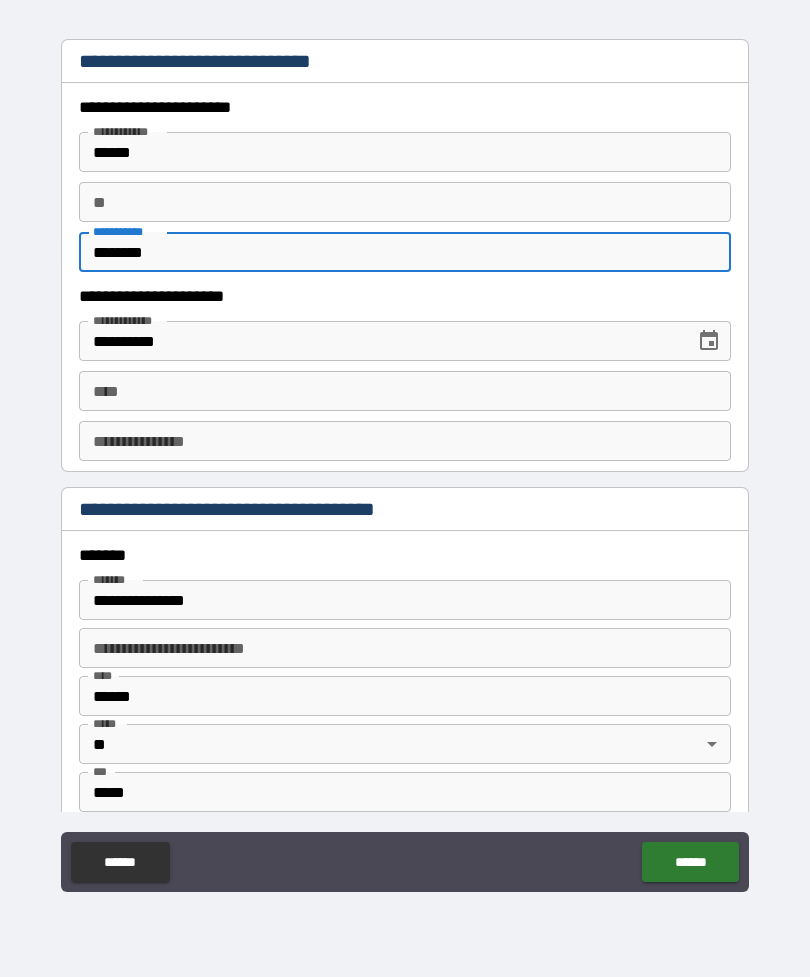 type on "********" 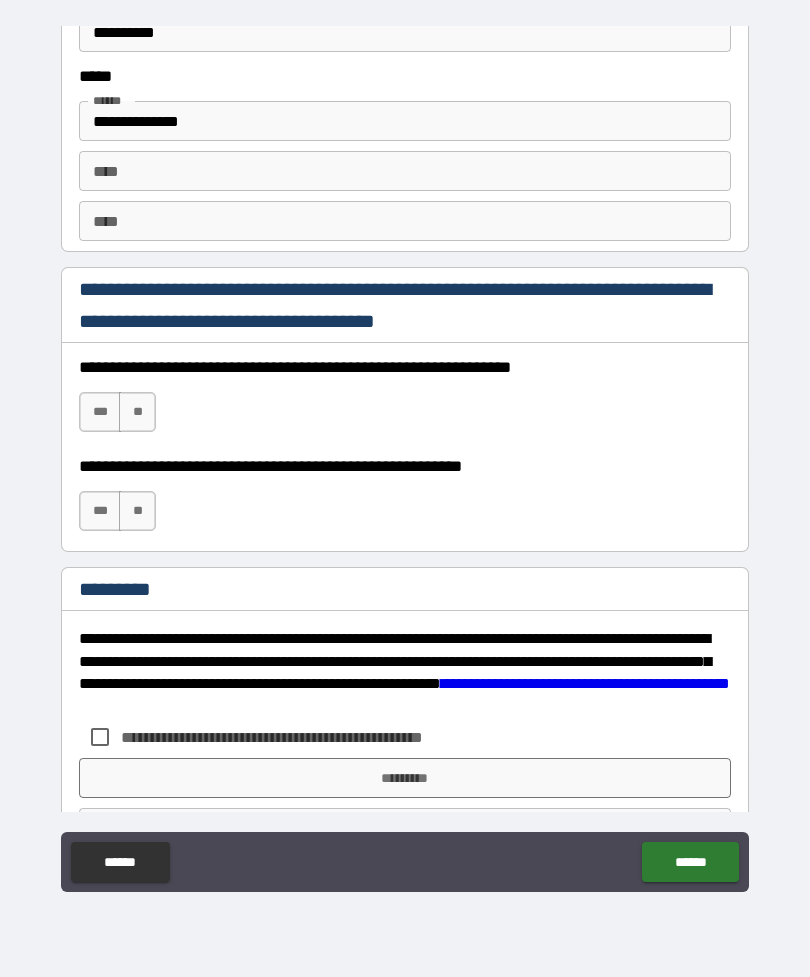 scroll, scrollTop: 2766, scrollLeft: 0, axis: vertical 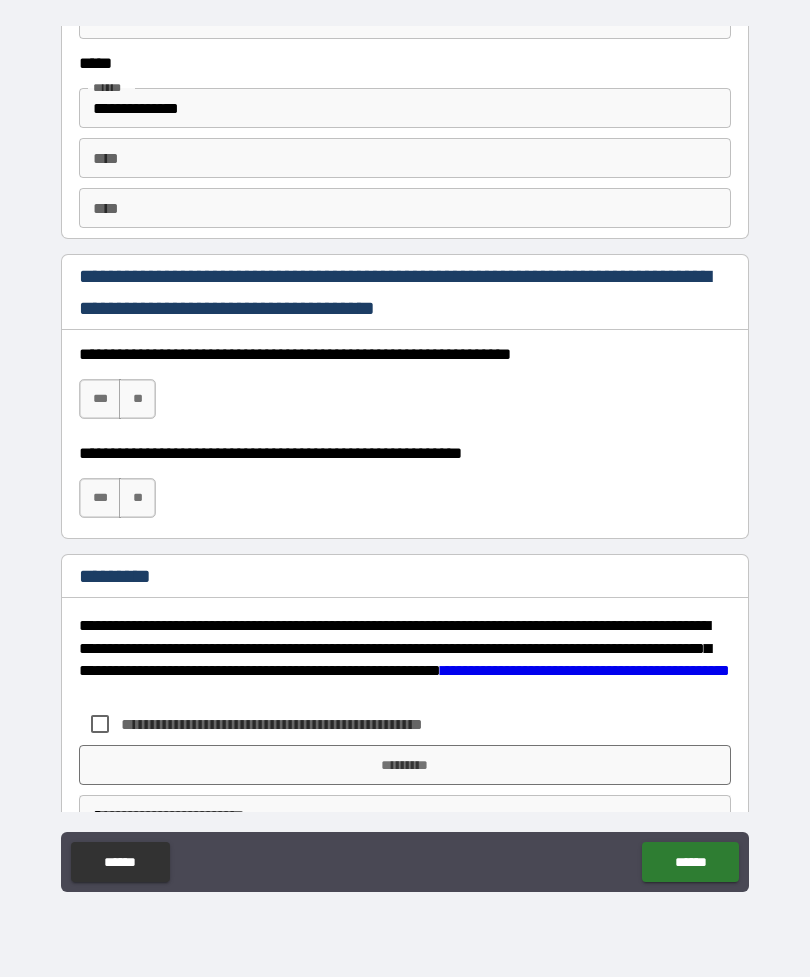 type on "**********" 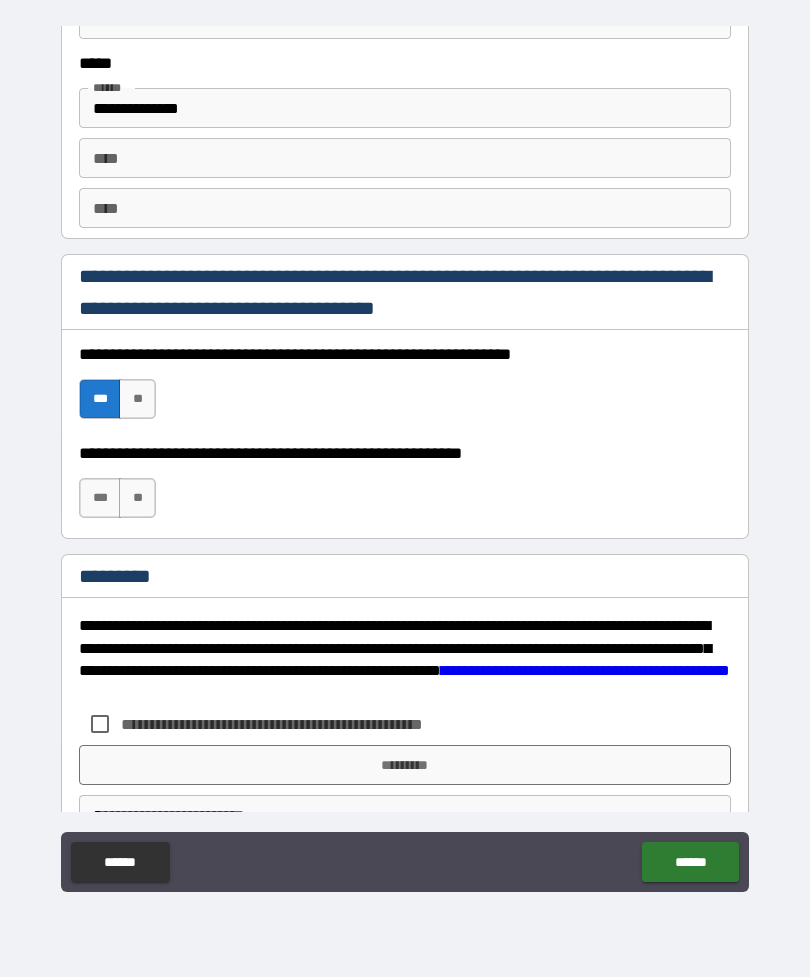 click on "***" at bounding box center [100, 498] 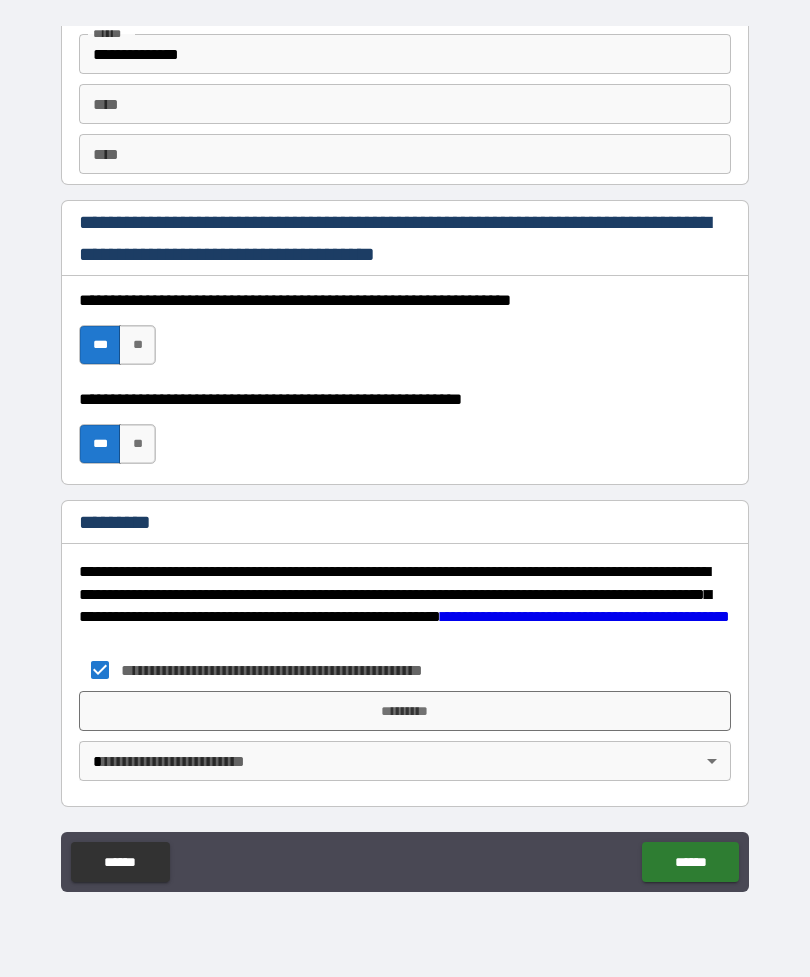 scroll, scrollTop: 2820, scrollLeft: 0, axis: vertical 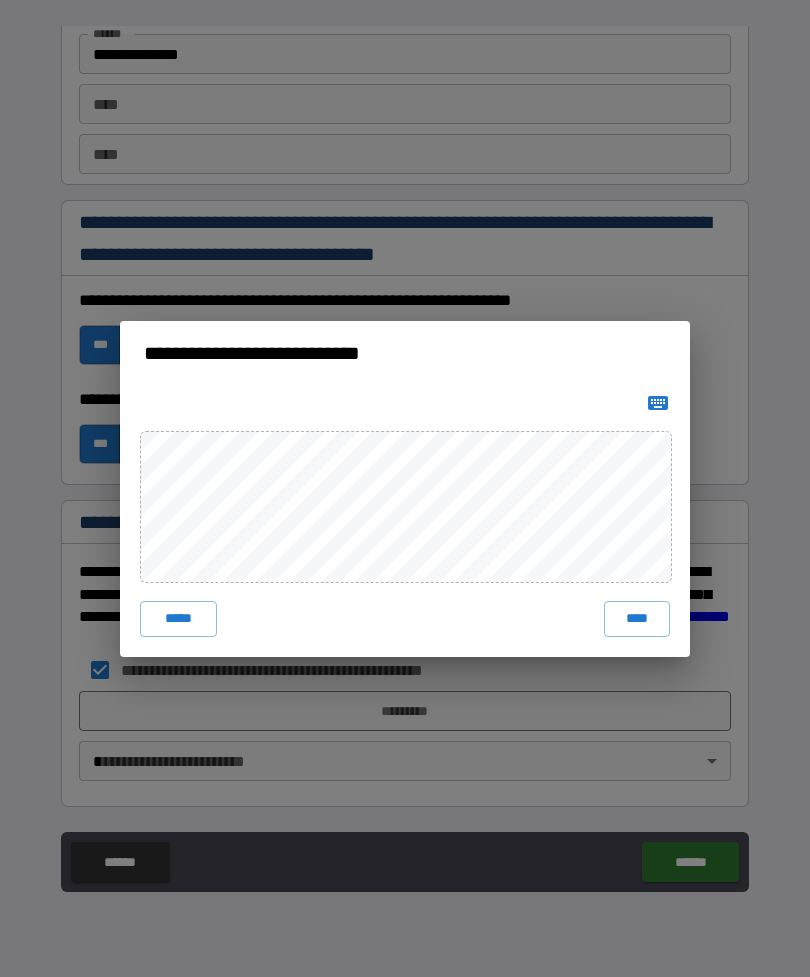click on "****" at bounding box center [637, 619] 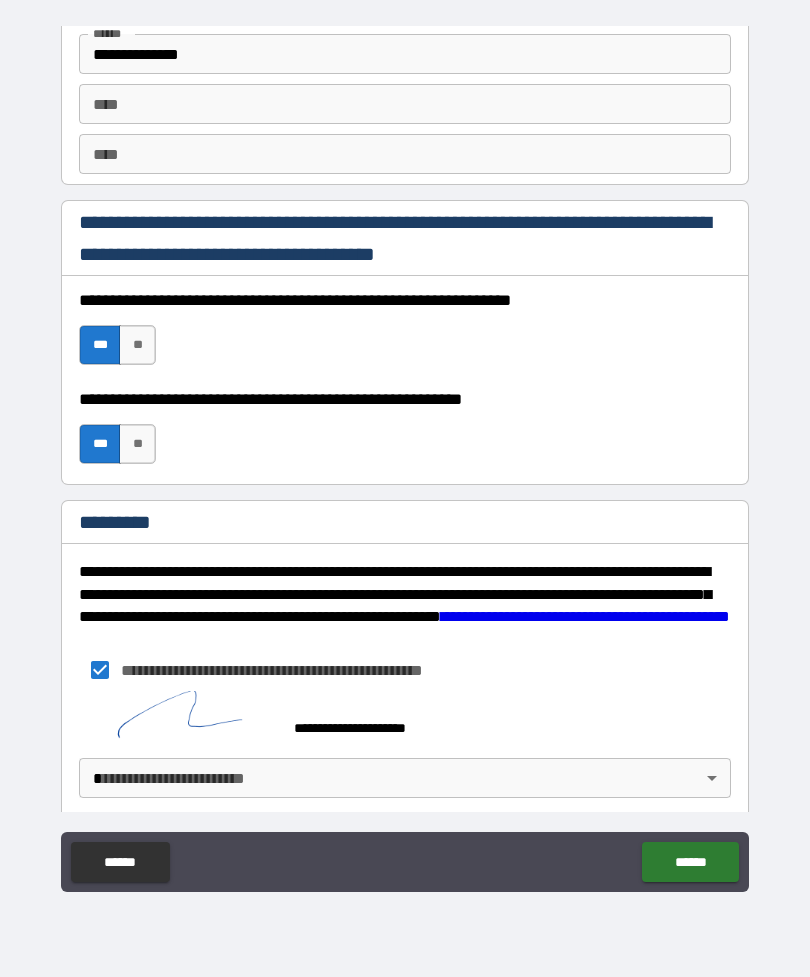scroll, scrollTop: 2810, scrollLeft: 0, axis: vertical 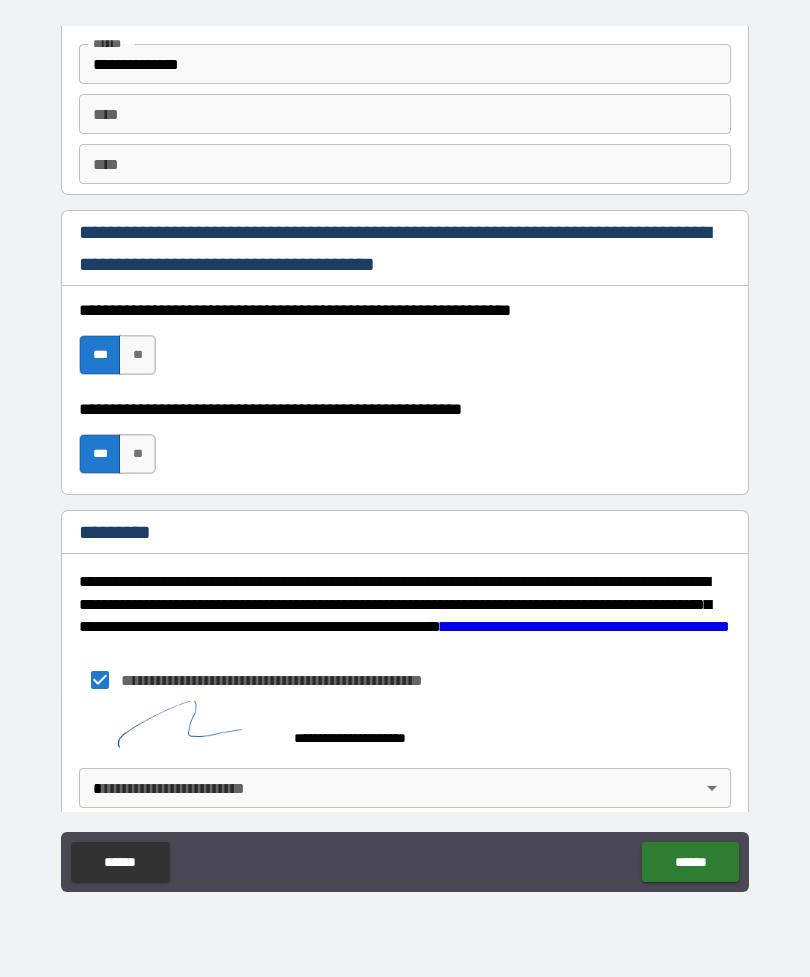 click on "**********" at bounding box center (405, 456) 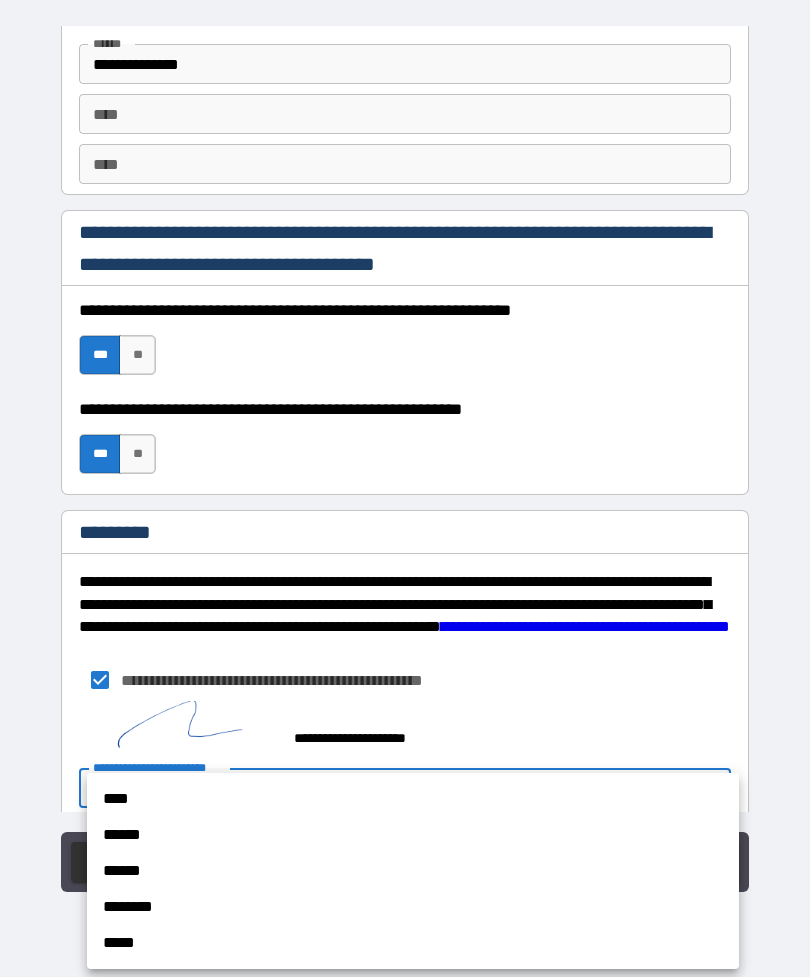 click on "****" at bounding box center (413, 799) 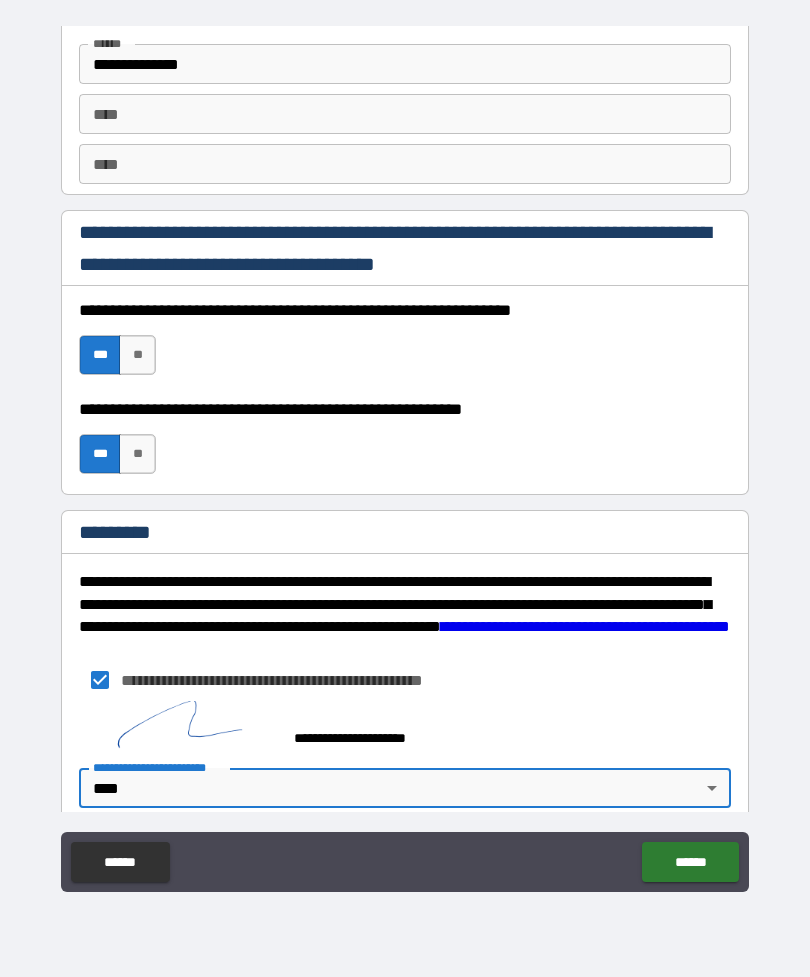 click on "******" at bounding box center [690, 862] 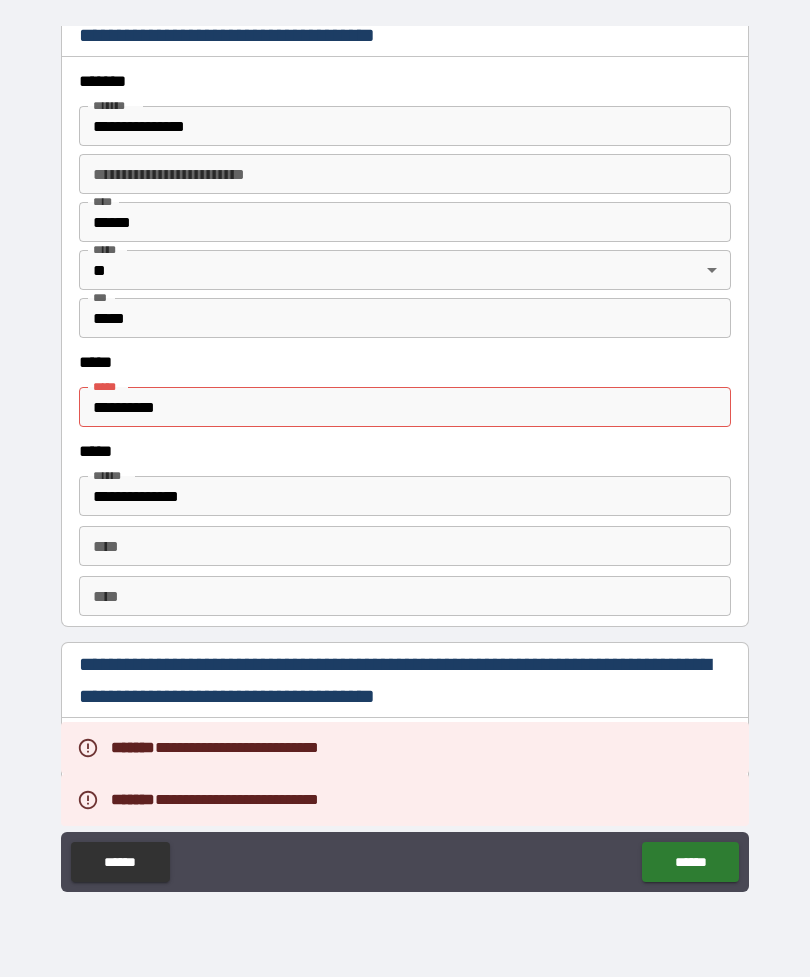 scroll, scrollTop: 2348, scrollLeft: 0, axis: vertical 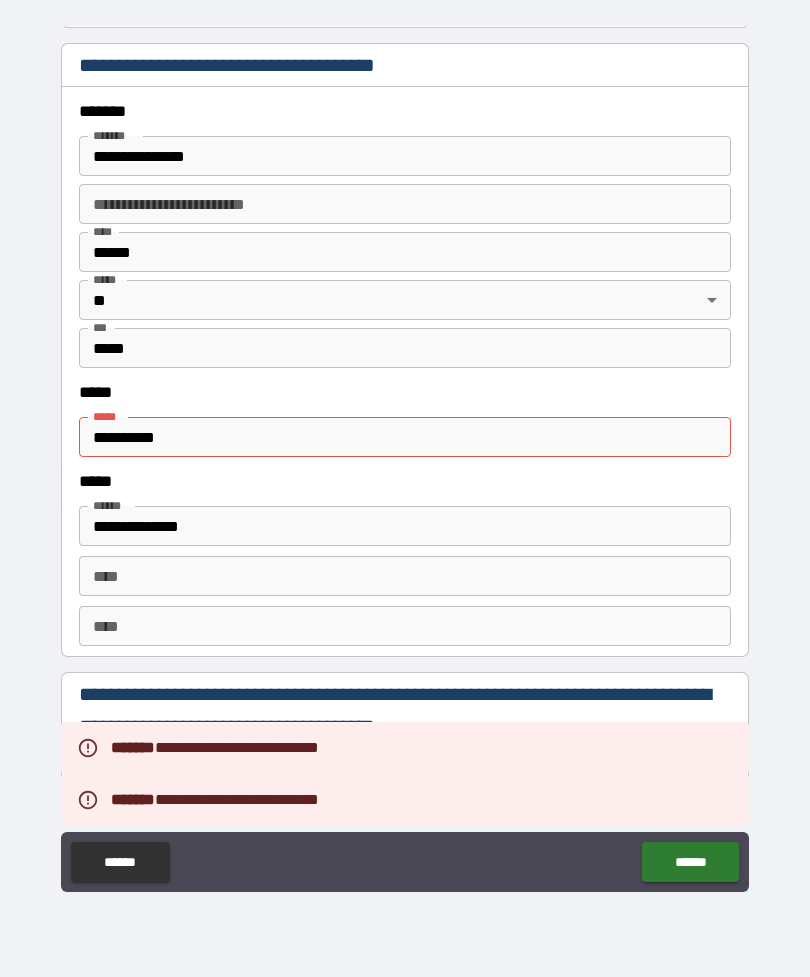 click on "**********" at bounding box center [405, 437] 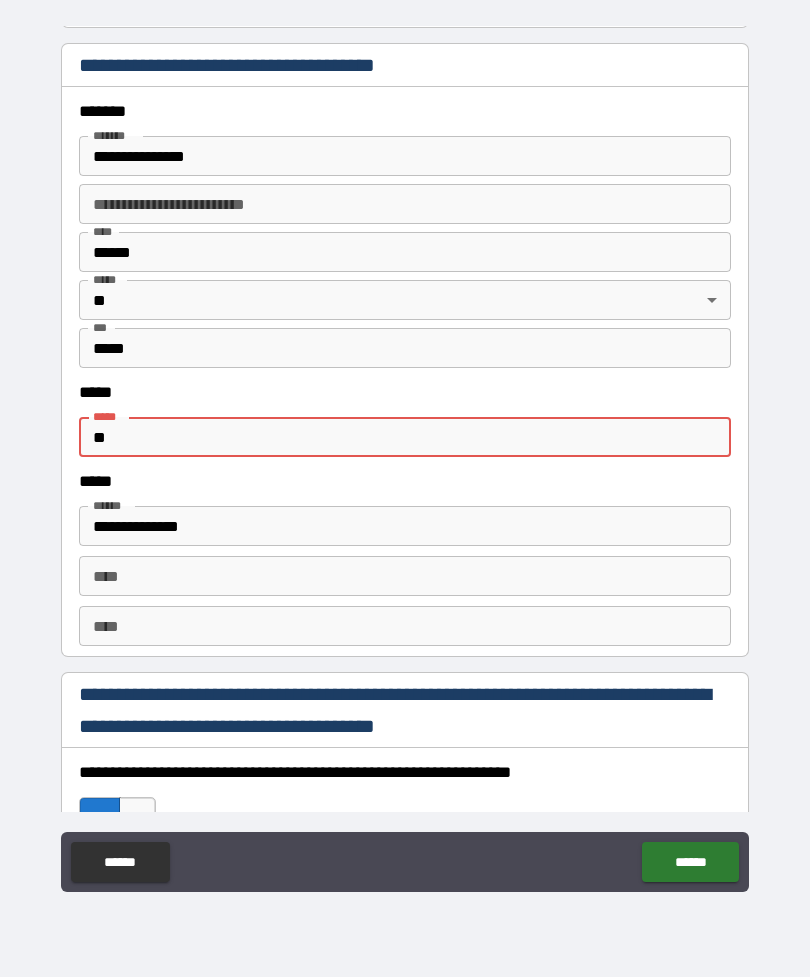 type on "*" 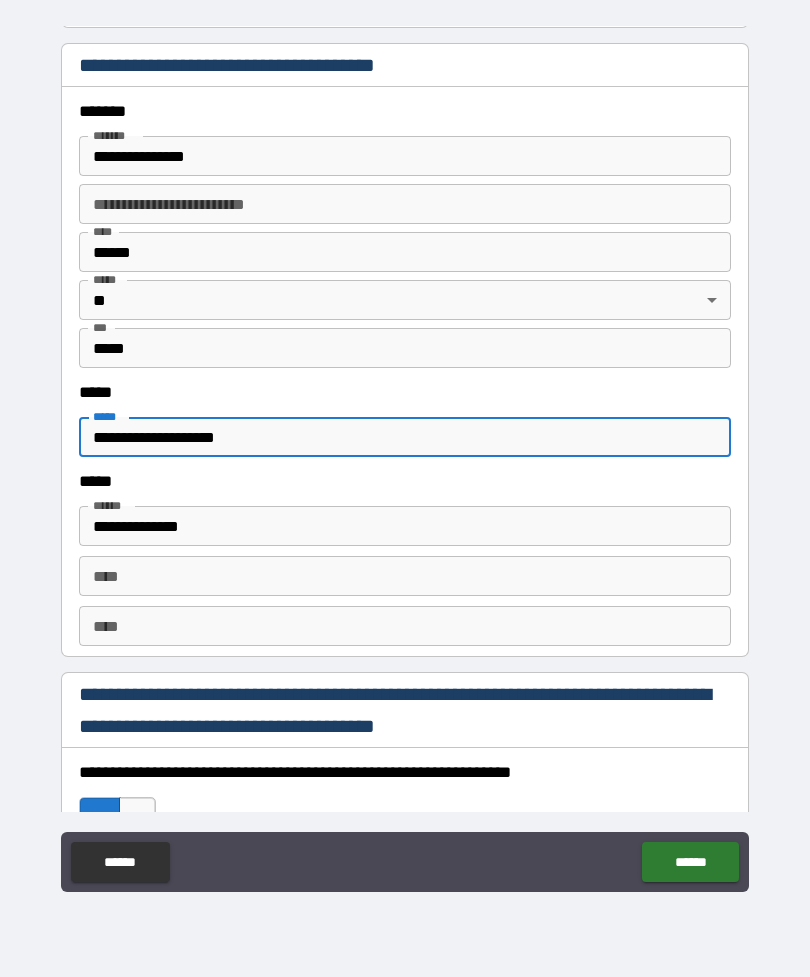 type on "**********" 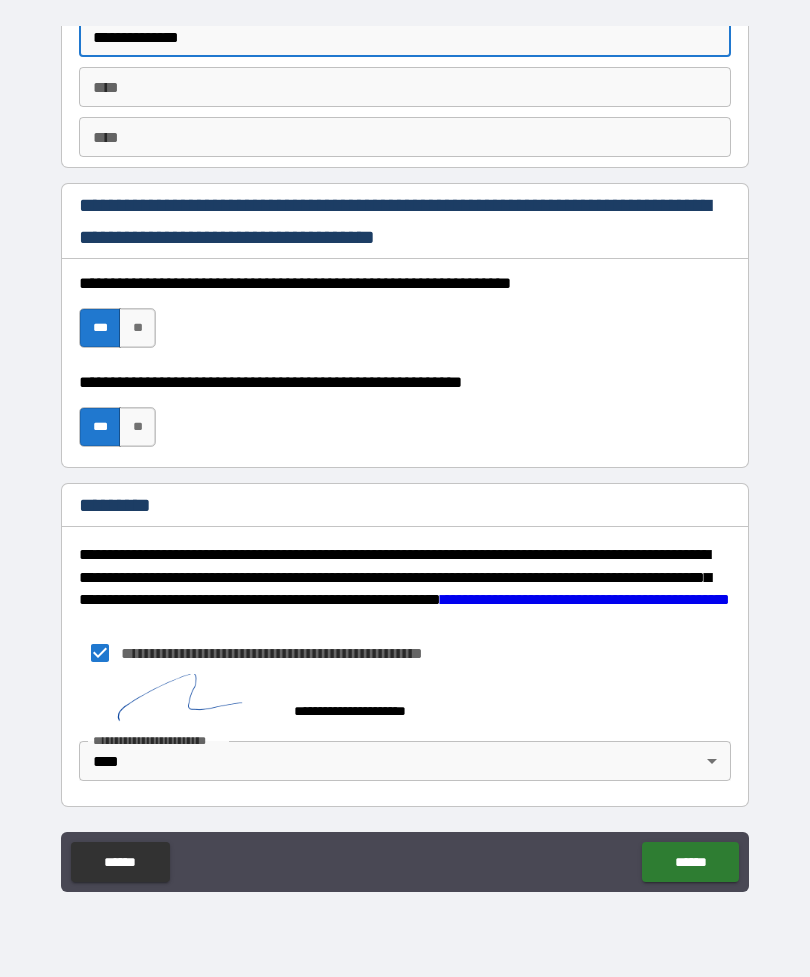 scroll, scrollTop: 2837, scrollLeft: 0, axis: vertical 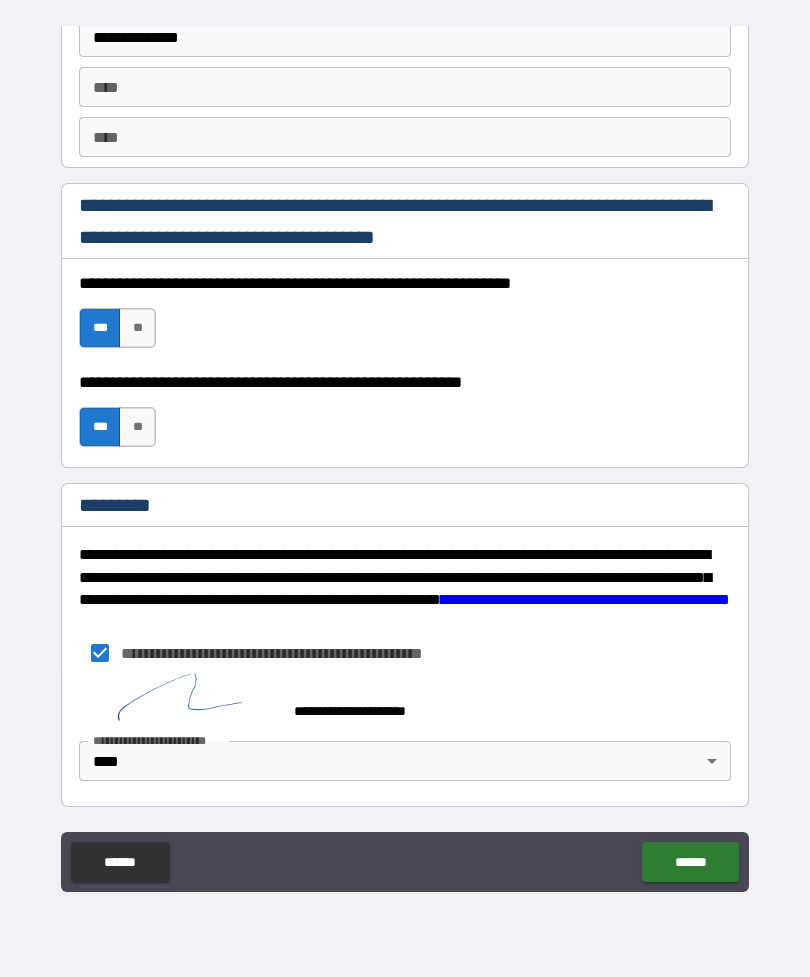 click on "**********" at bounding box center (405, 588) 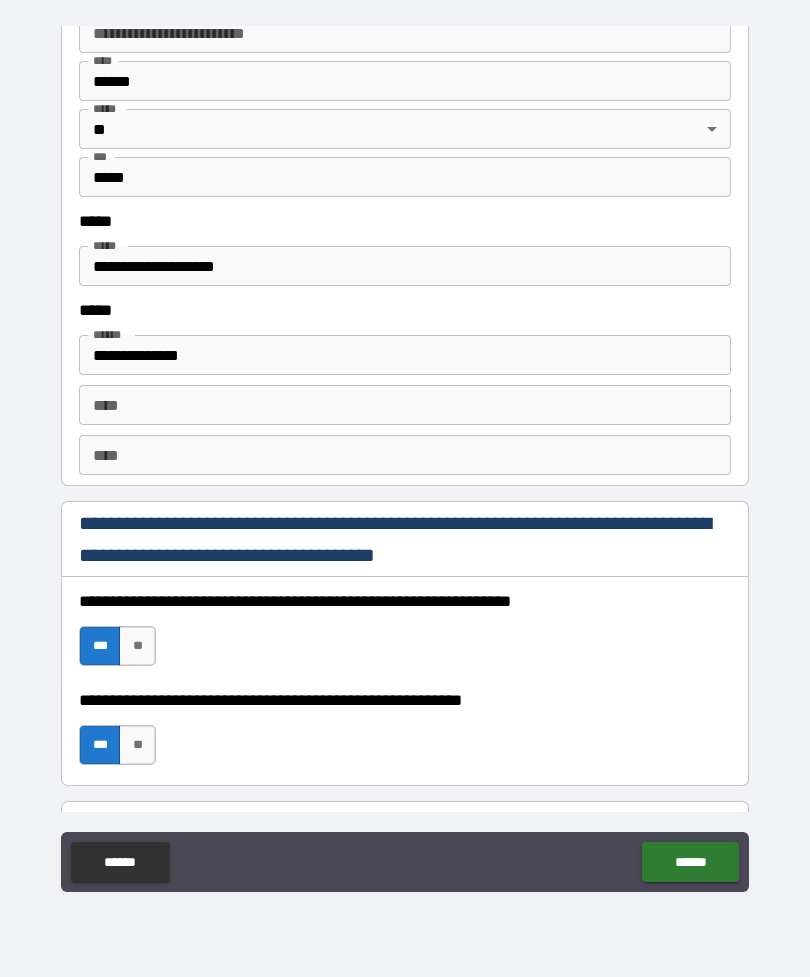scroll, scrollTop: 2487, scrollLeft: 0, axis: vertical 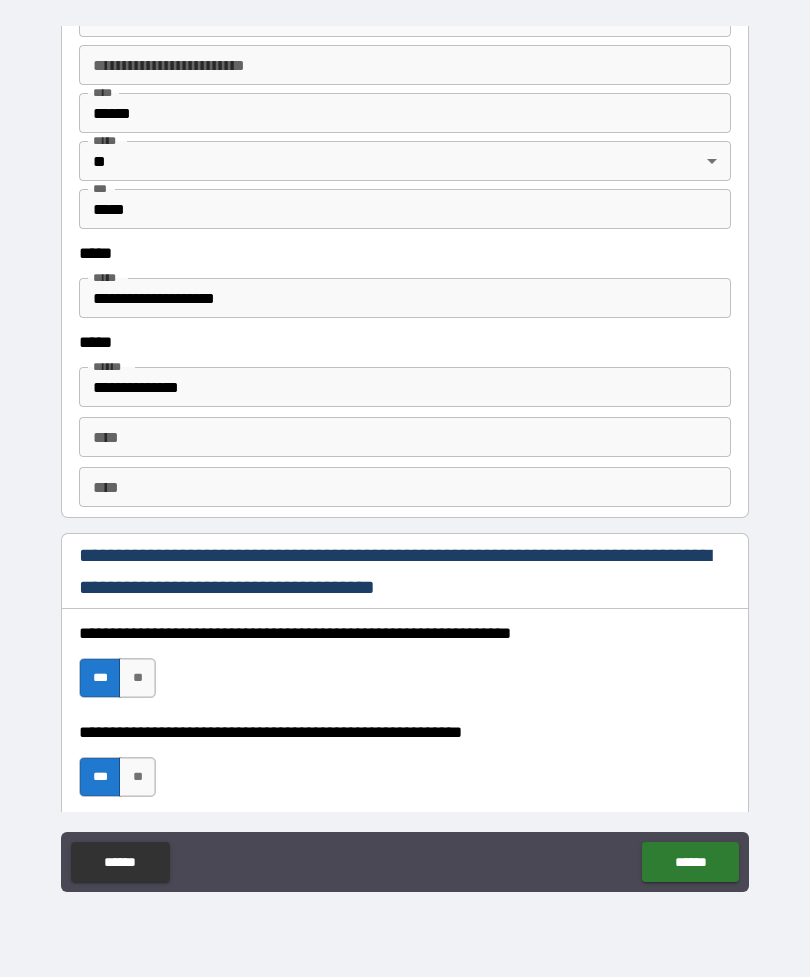 click on "****" at bounding box center [405, 437] 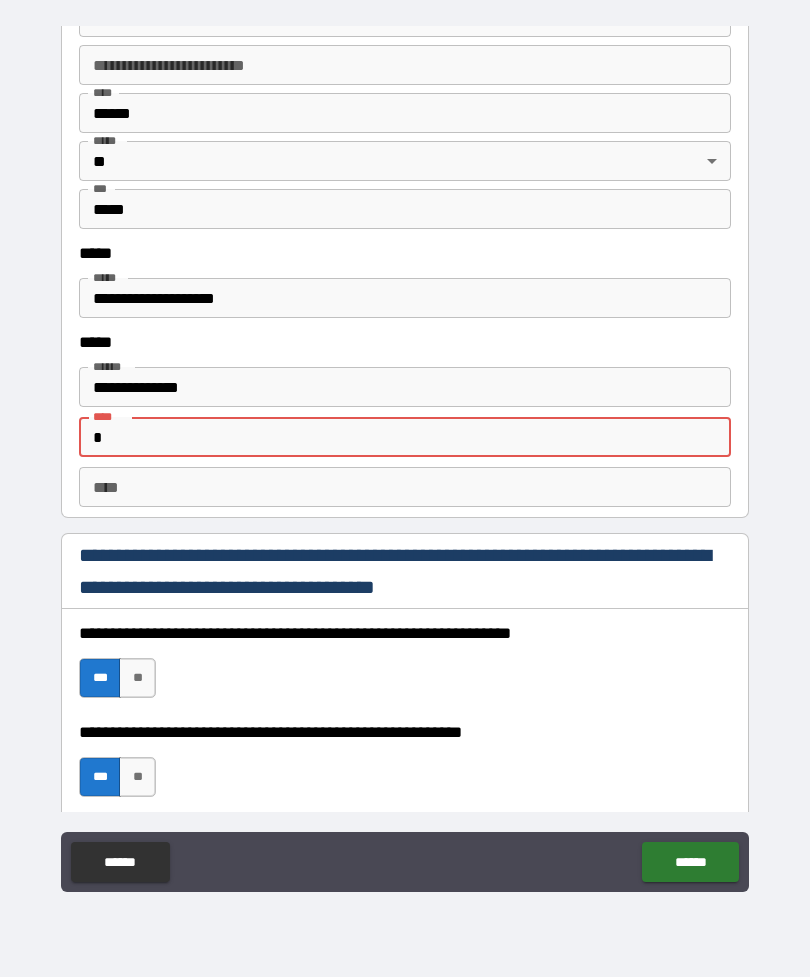 click on "**********" at bounding box center [405, 387] 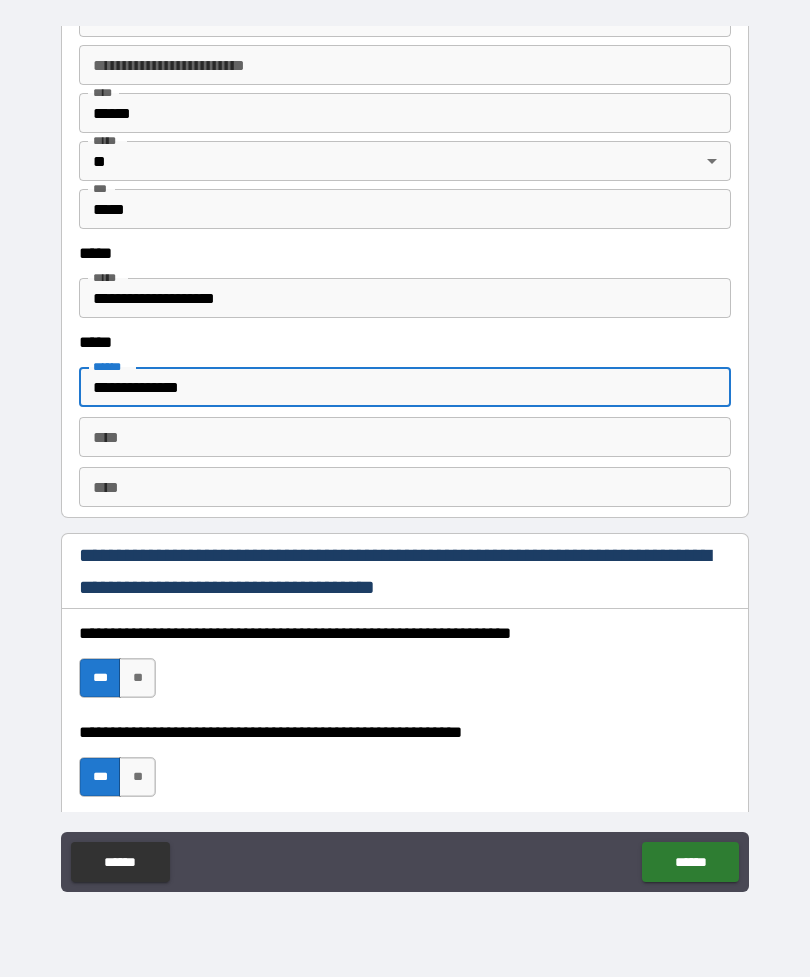 click on "**********" at bounding box center [405, 387] 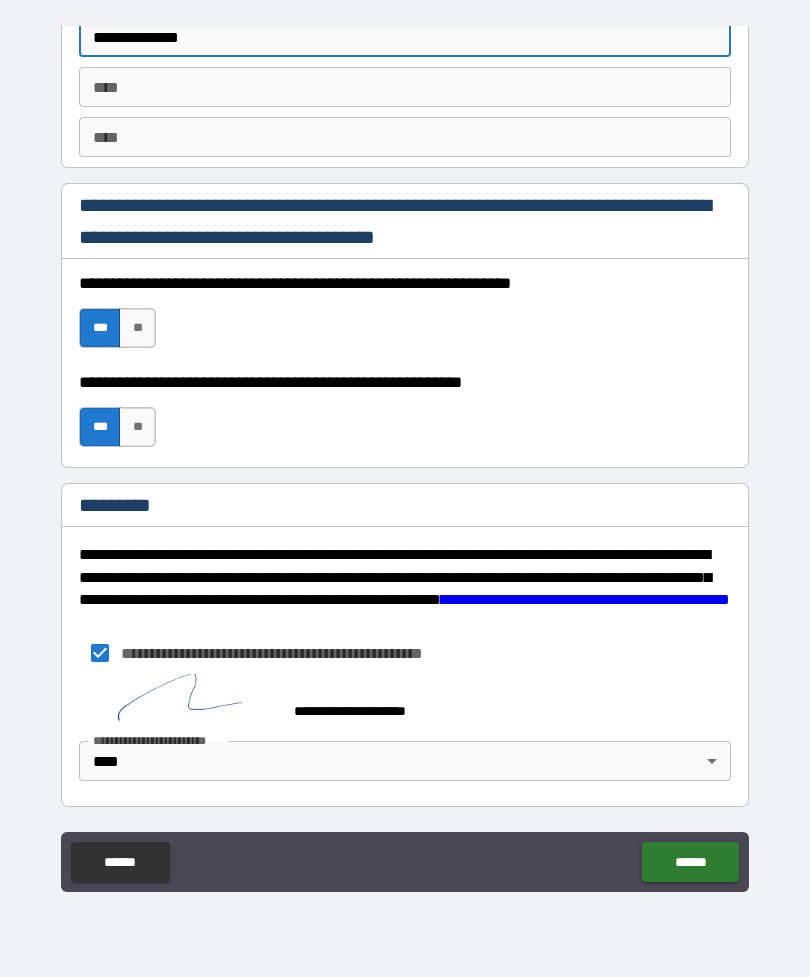 scroll, scrollTop: 2837, scrollLeft: 0, axis: vertical 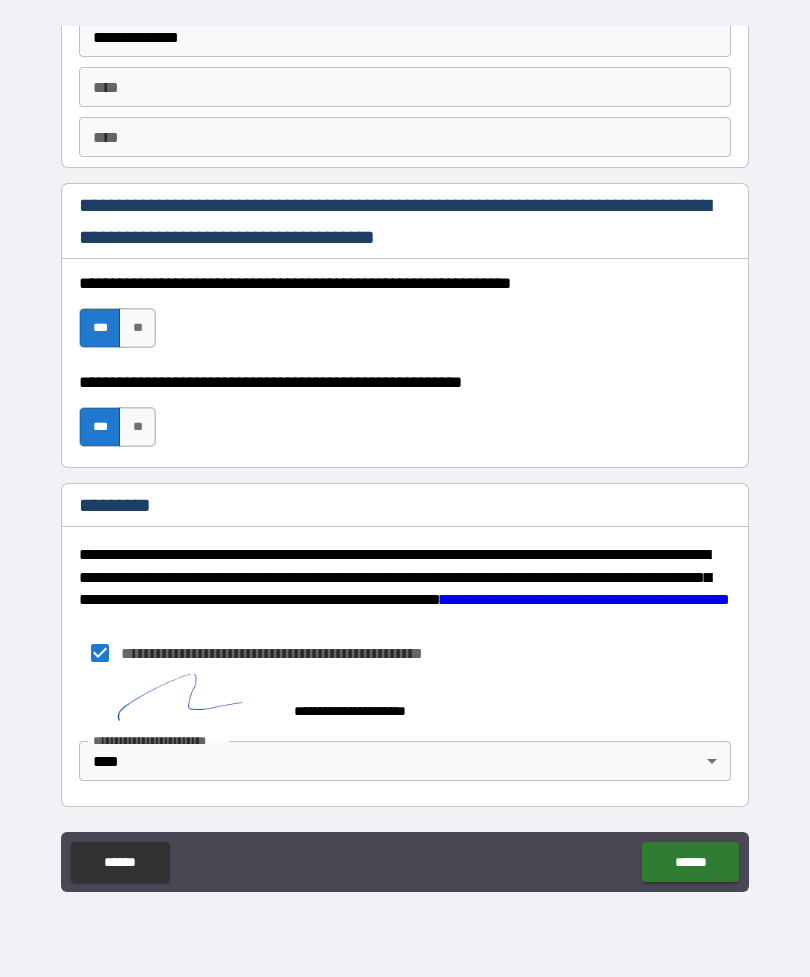 click on "******" at bounding box center [690, 862] 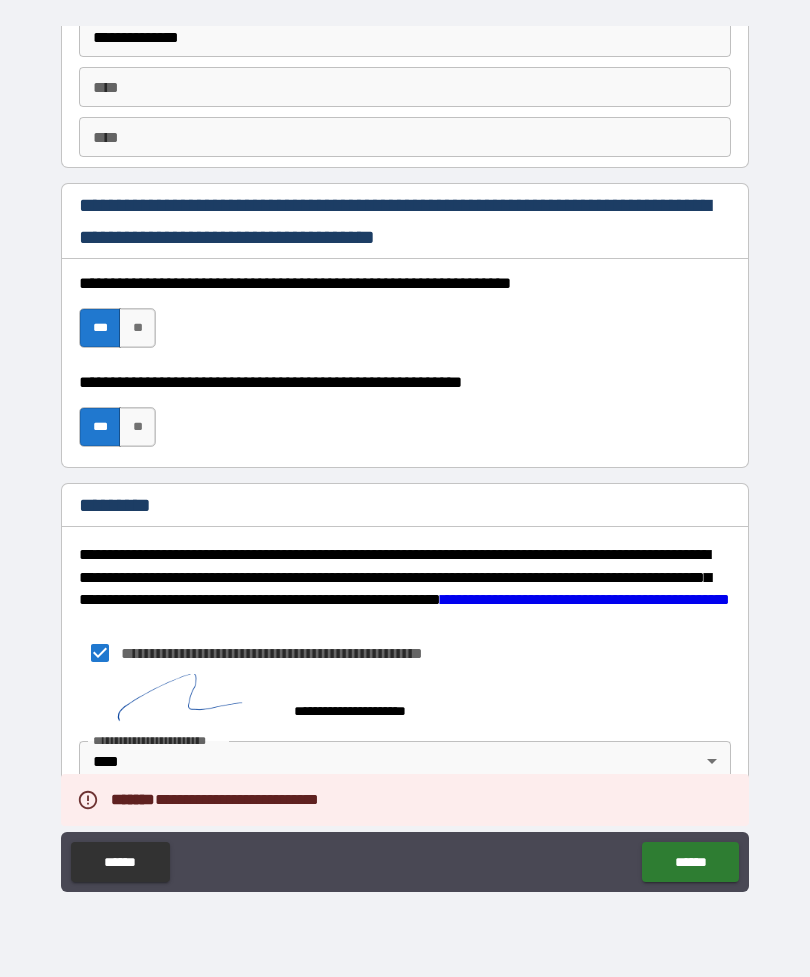 click on "**********" at bounding box center (405, 419) 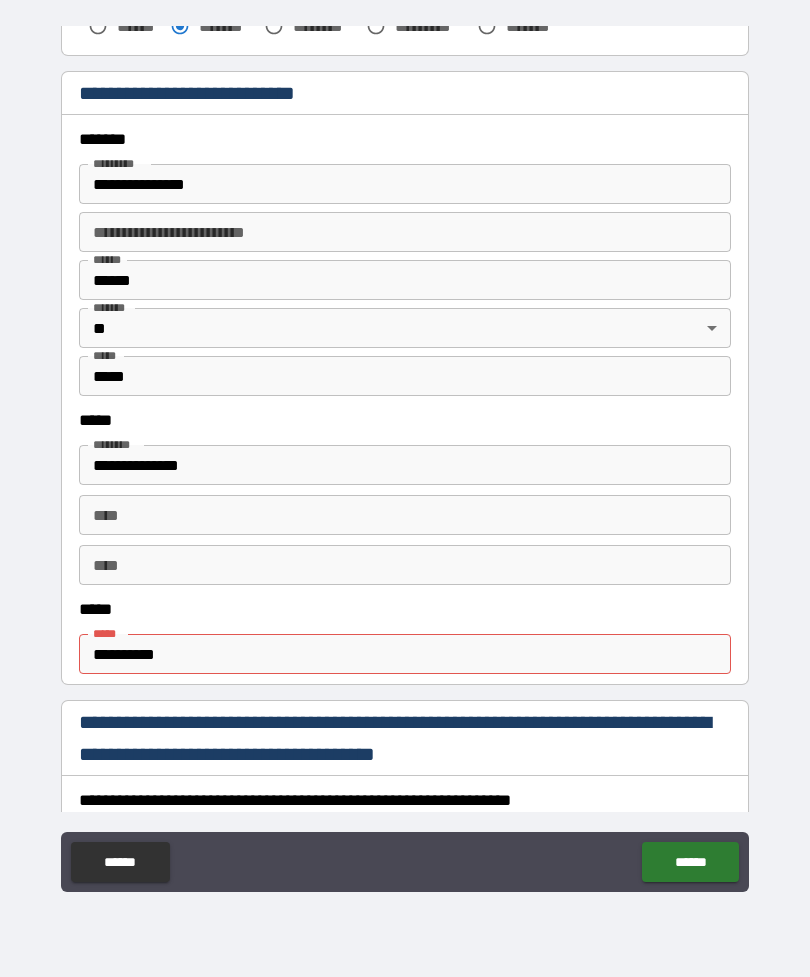 scroll, scrollTop: 662, scrollLeft: 0, axis: vertical 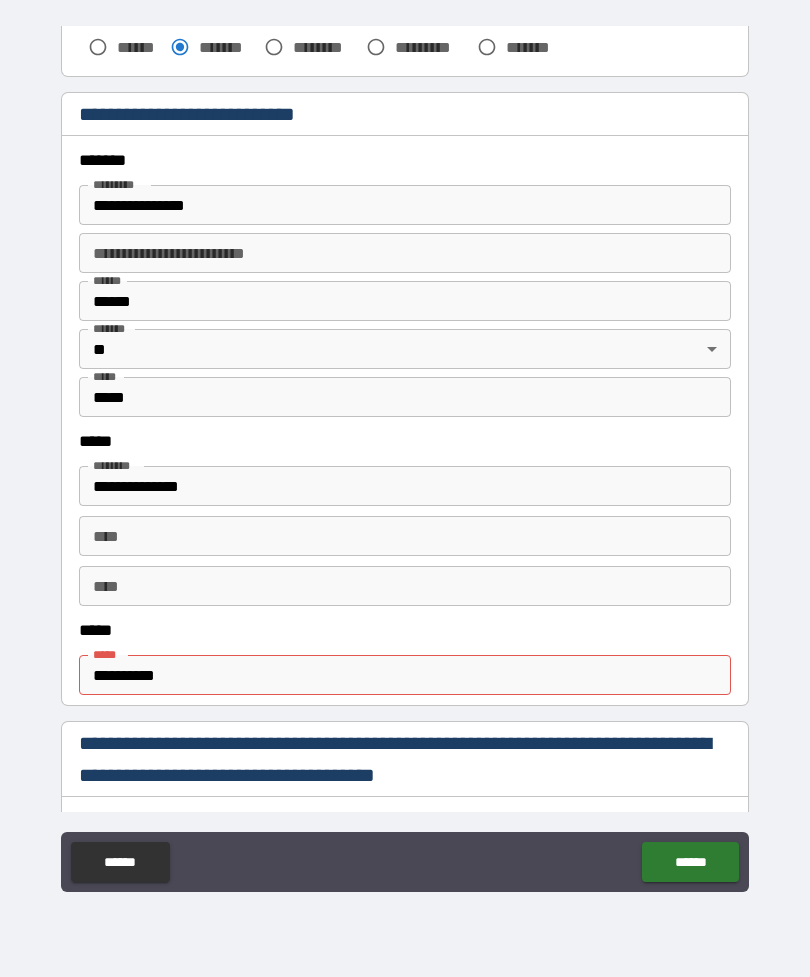 click on "**********" at bounding box center [405, 675] 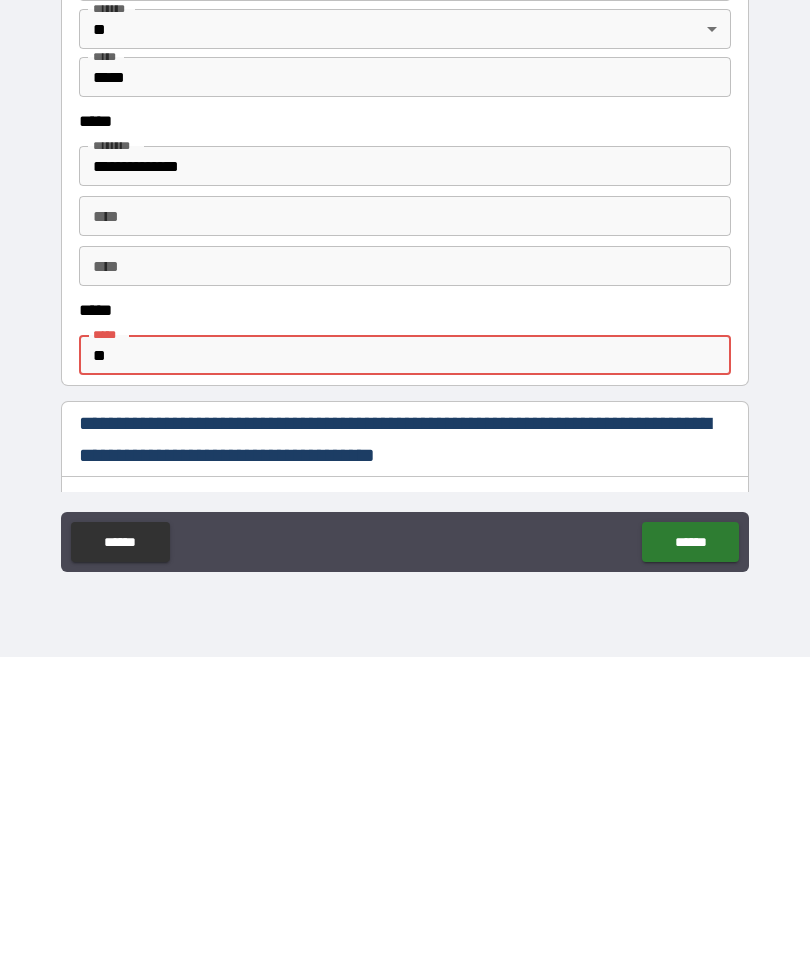type on "*" 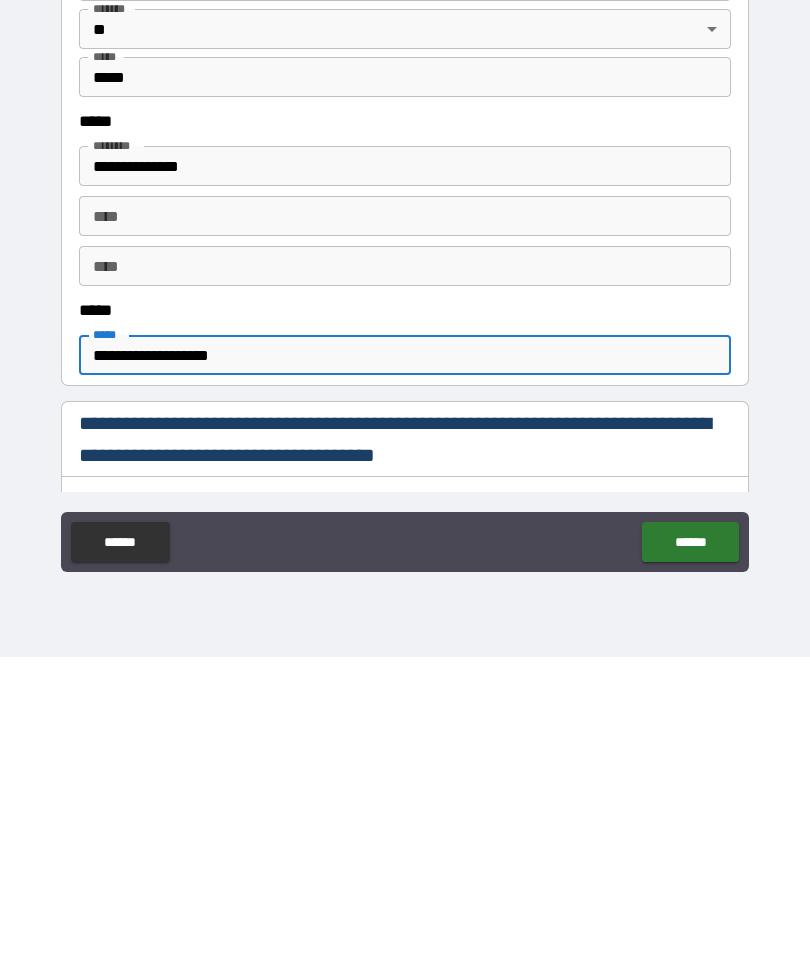 type on "**********" 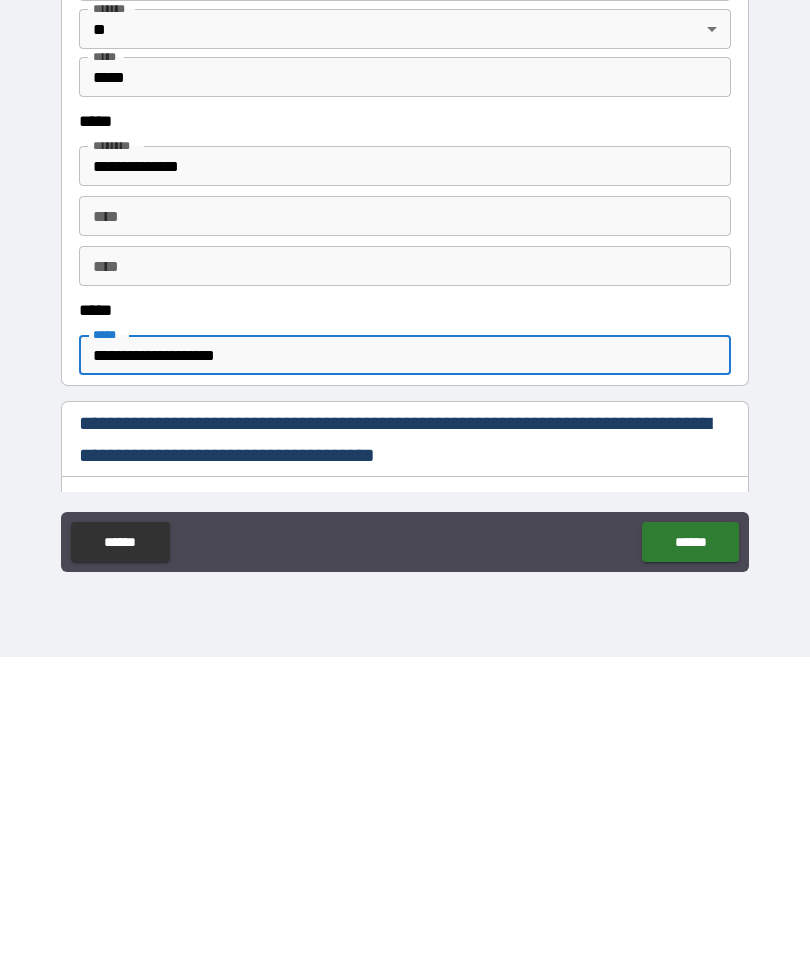 click on "******" at bounding box center [690, 862] 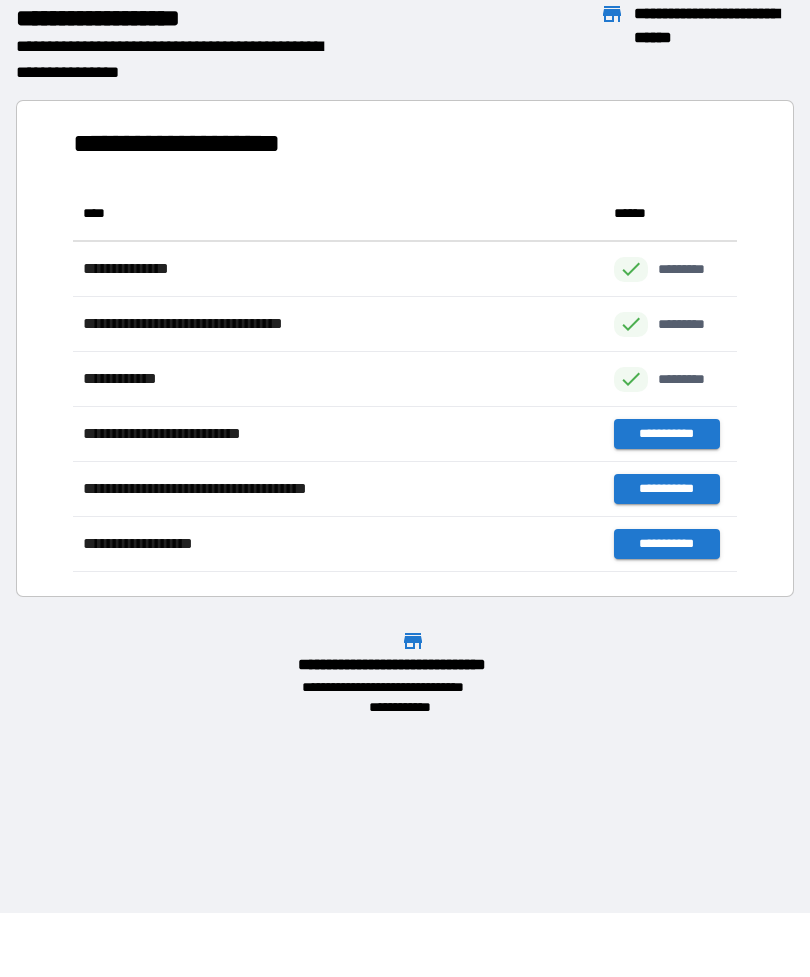 scroll, scrollTop: 1, scrollLeft: 1, axis: both 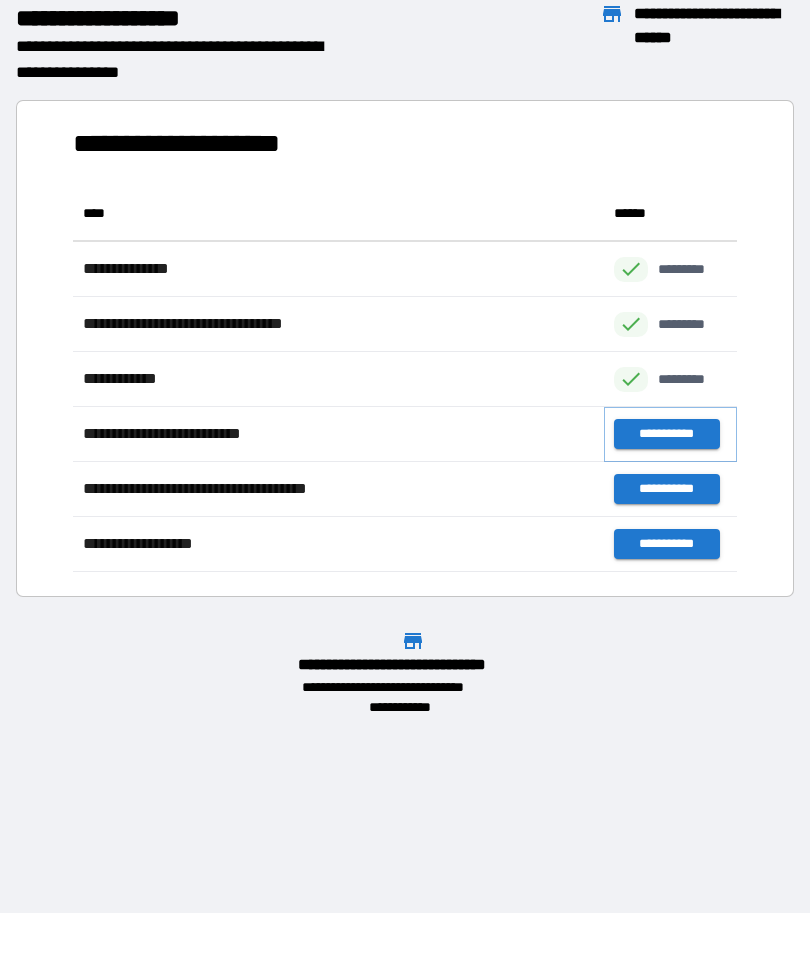 click on "**********" at bounding box center [666, 434] 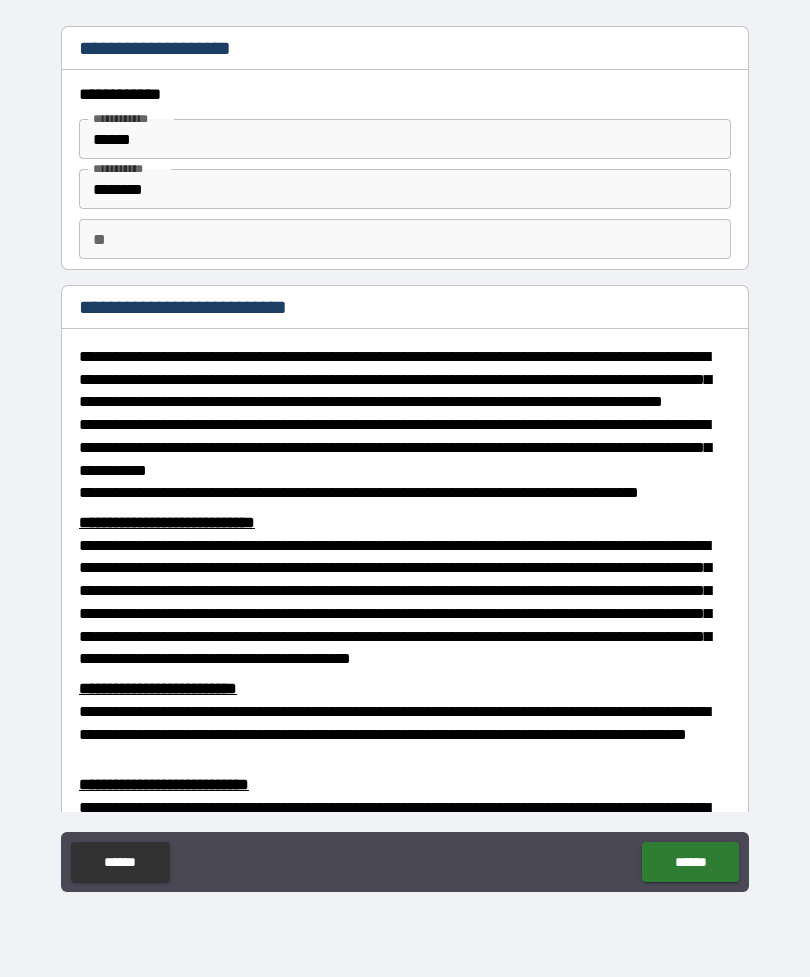 click on "******" at bounding box center [405, 139] 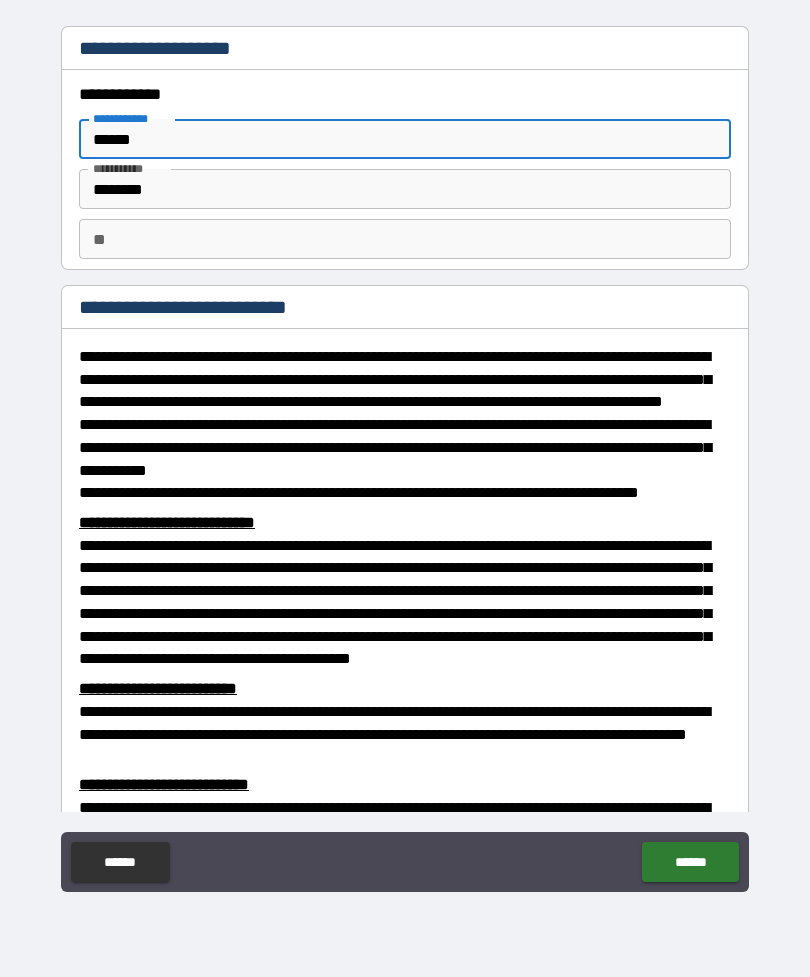 type on "******" 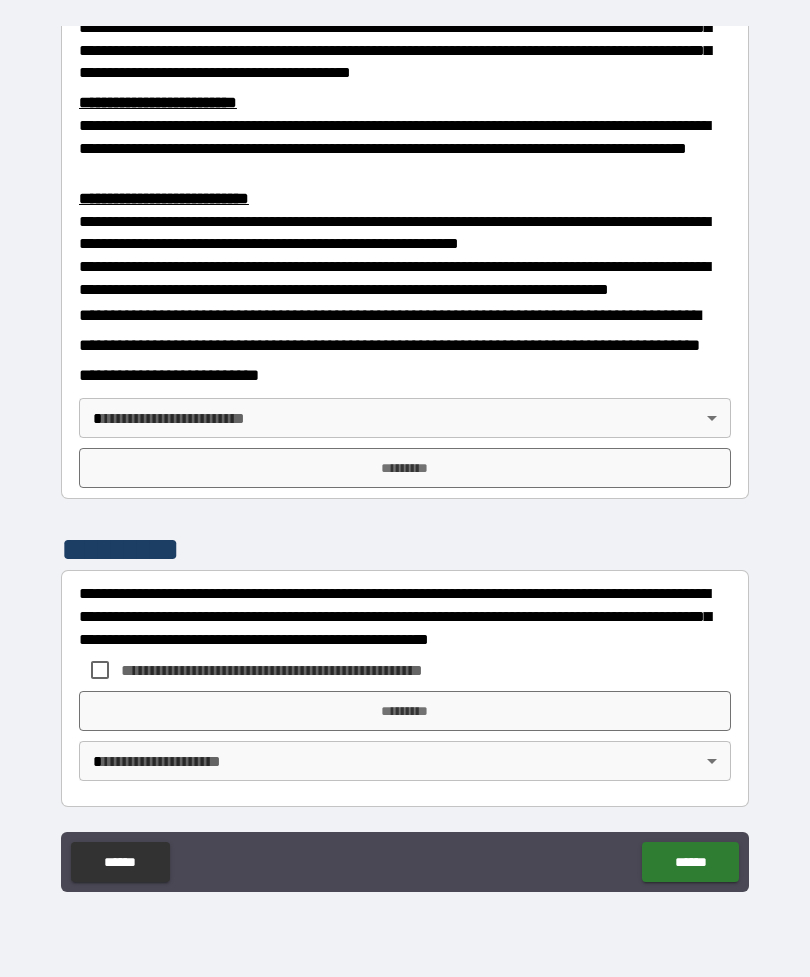 scroll, scrollTop: 660, scrollLeft: 0, axis: vertical 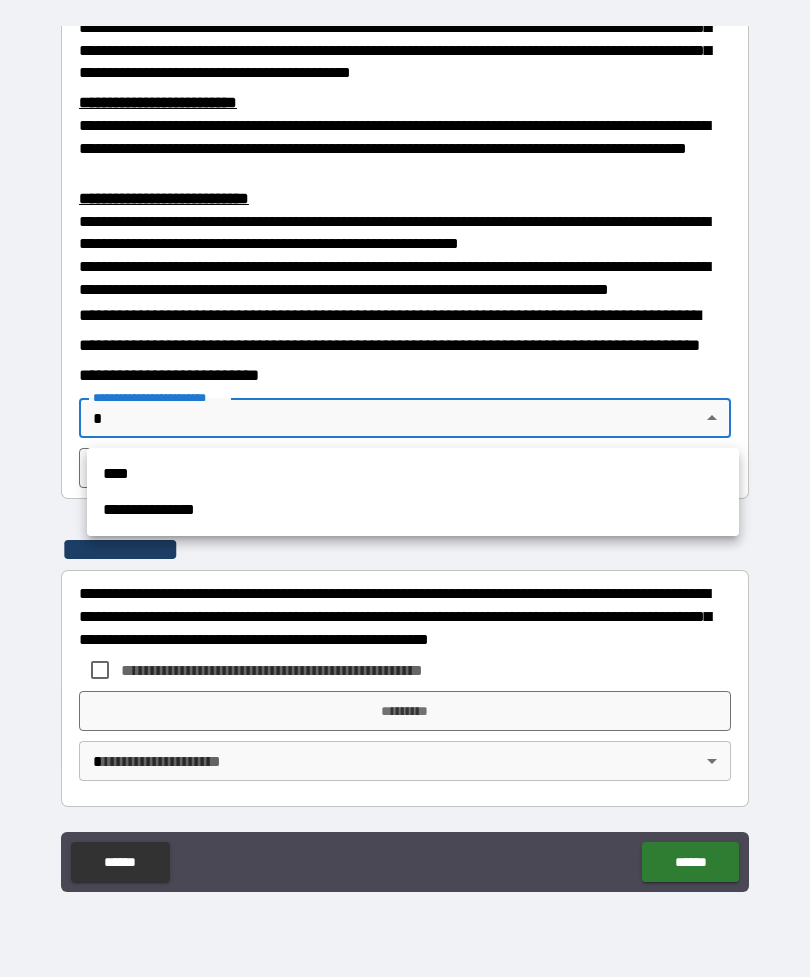 click on "****" at bounding box center [413, 474] 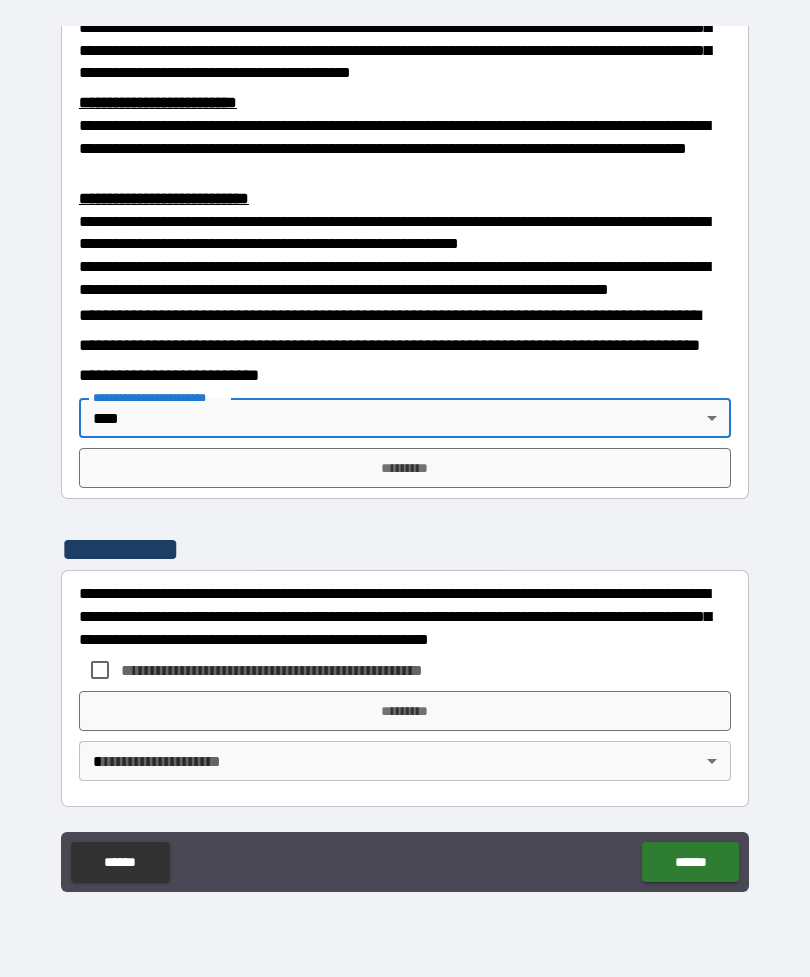 click on "*********" at bounding box center (405, 468) 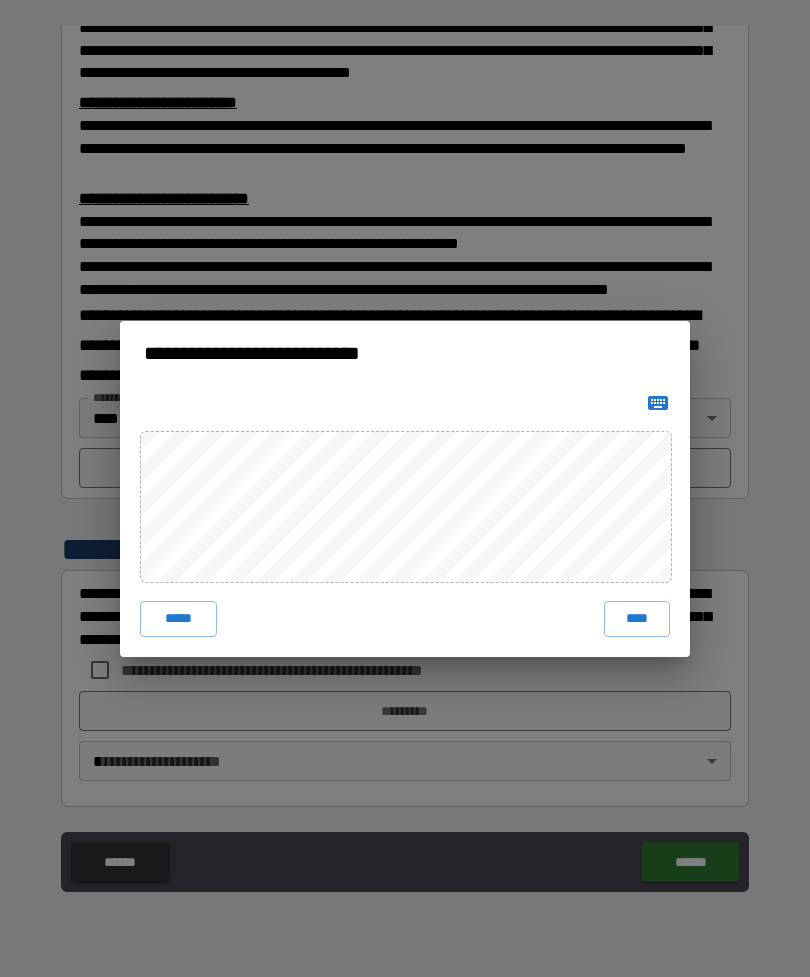 click on "****" at bounding box center (637, 619) 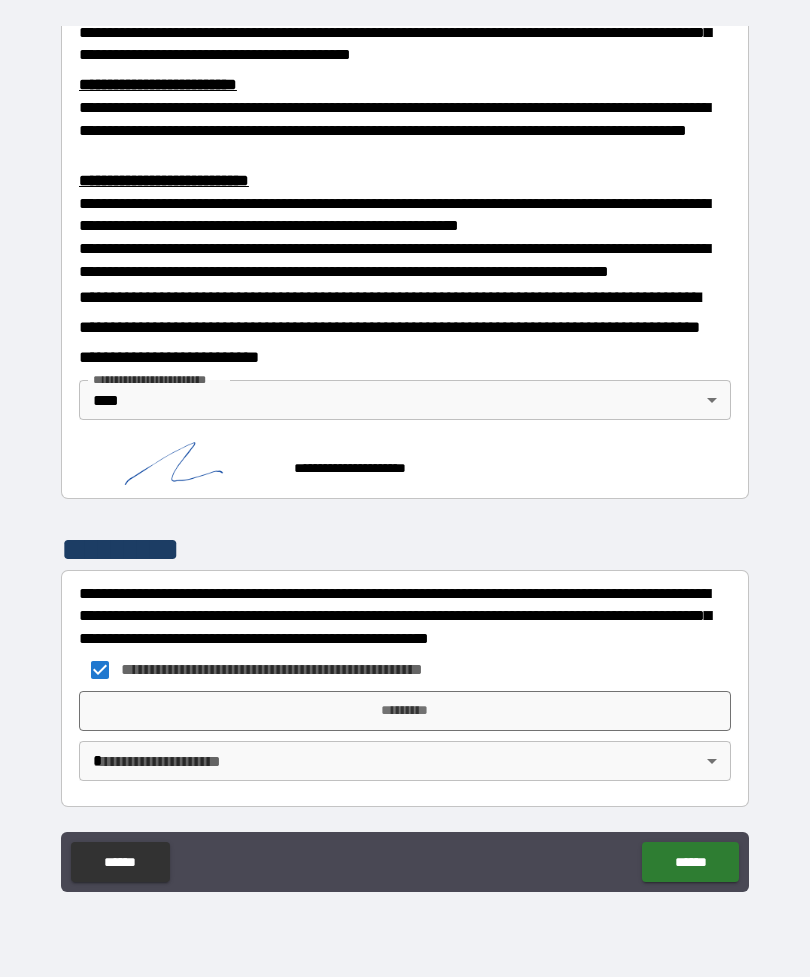 click on "*********" at bounding box center [405, 711] 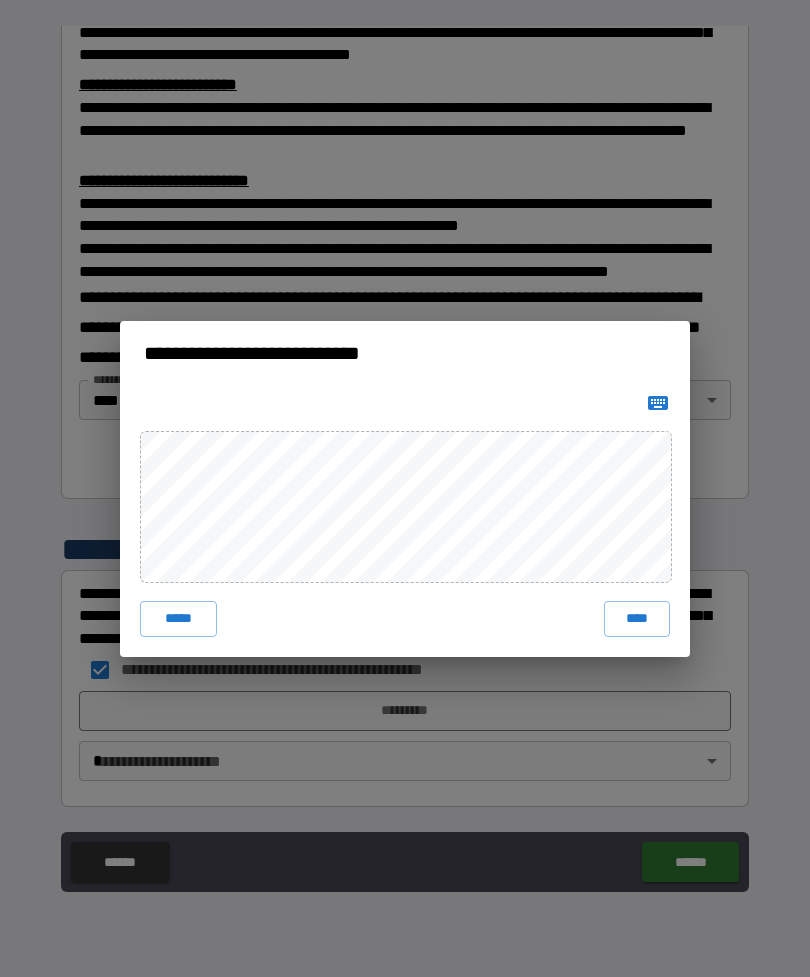 click on "****" at bounding box center (637, 619) 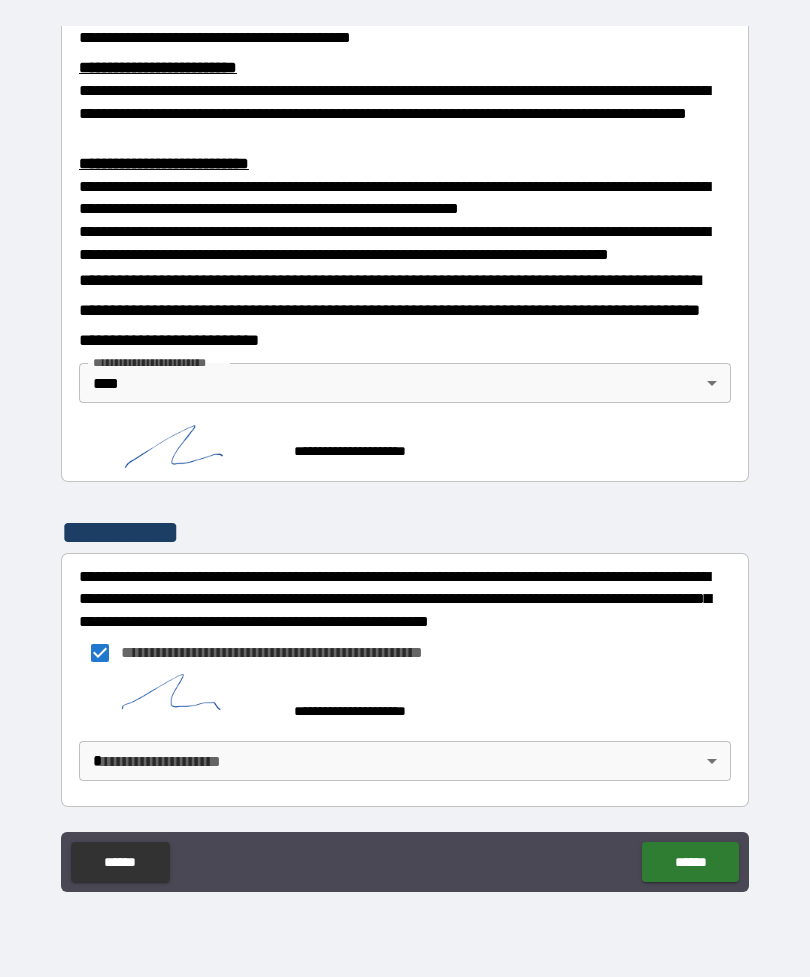 click on "******" at bounding box center [690, 862] 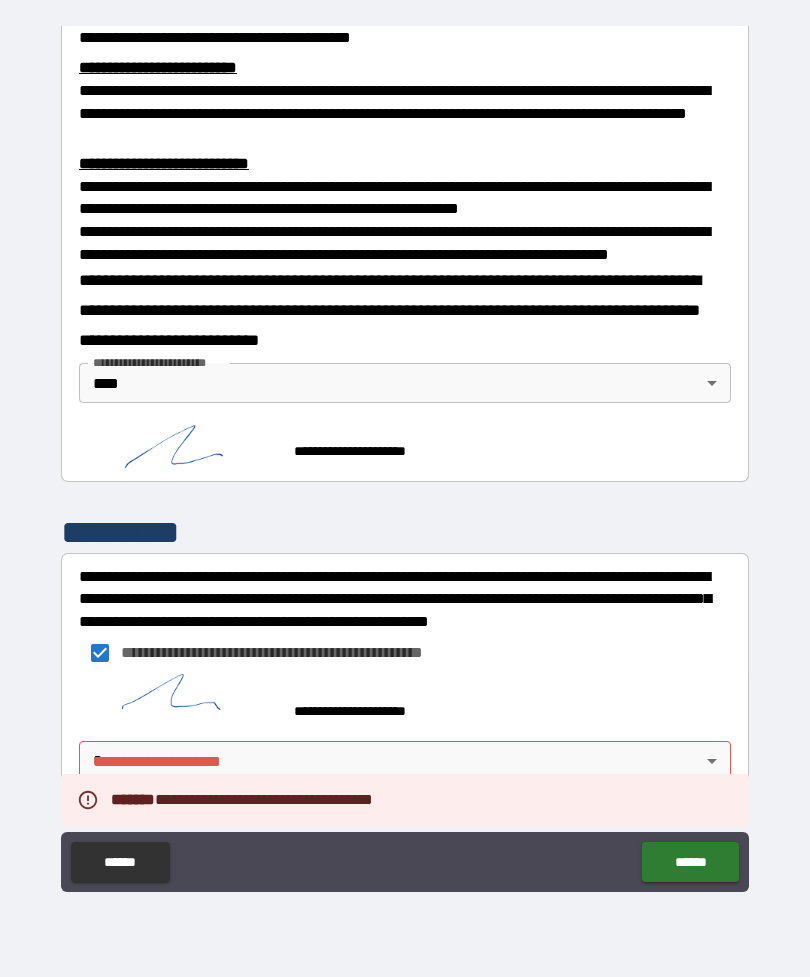 scroll, scrollTop: 694, scrollLeft: 0, axis: vertical 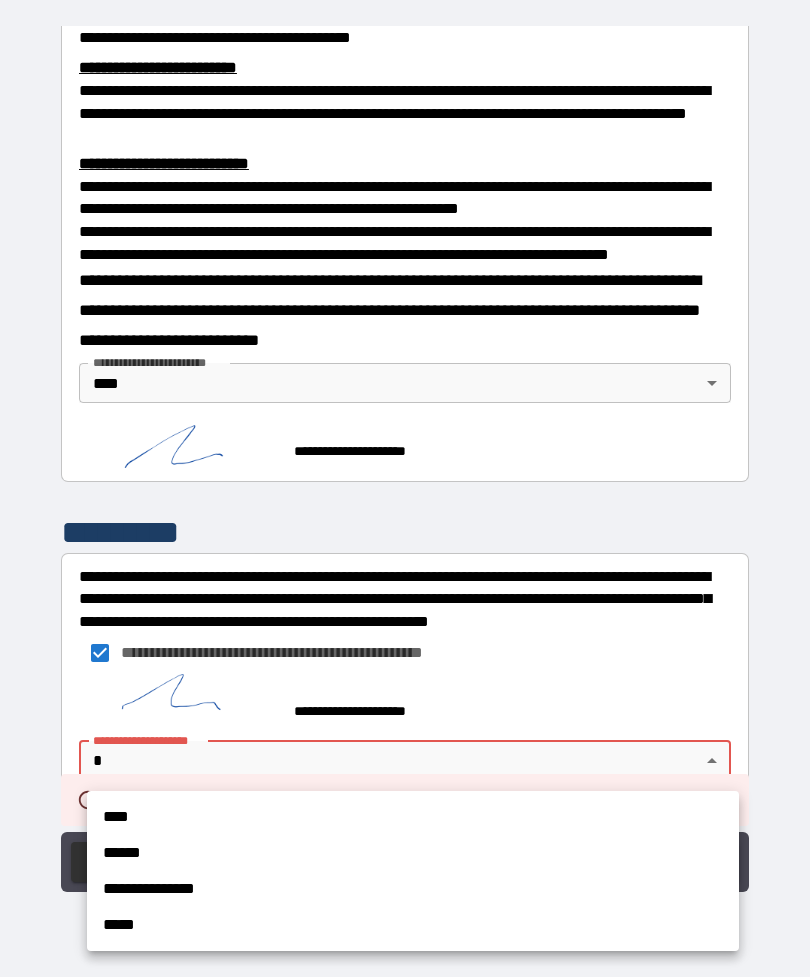 click on "****" at bounding box center [413, 817] 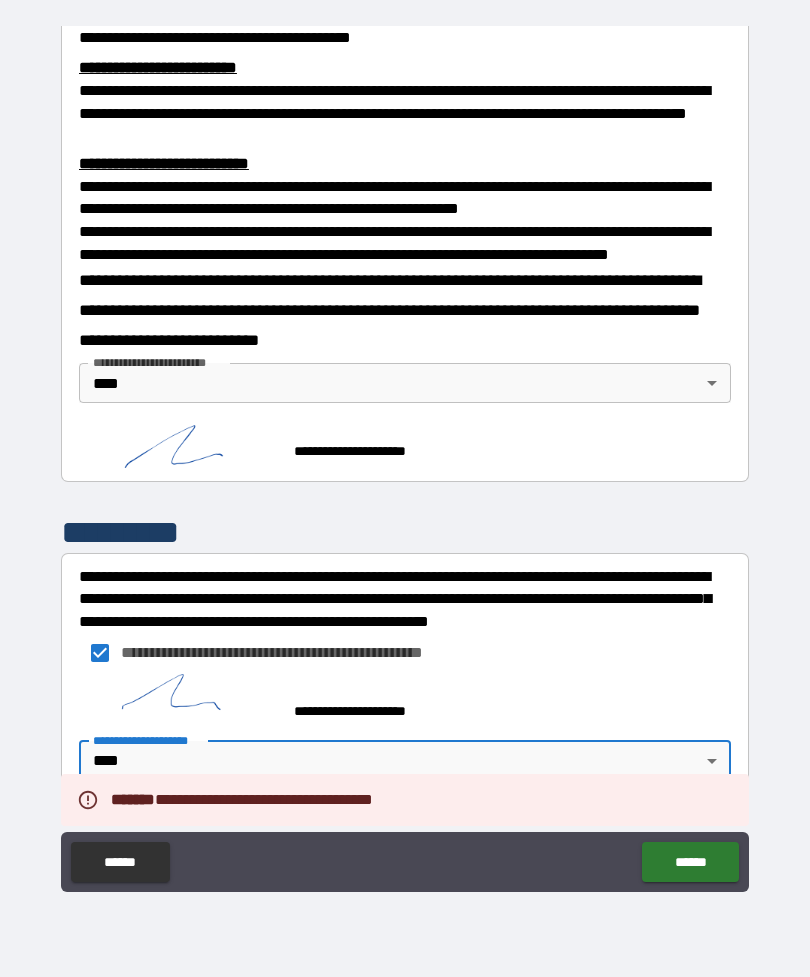 type on "****" 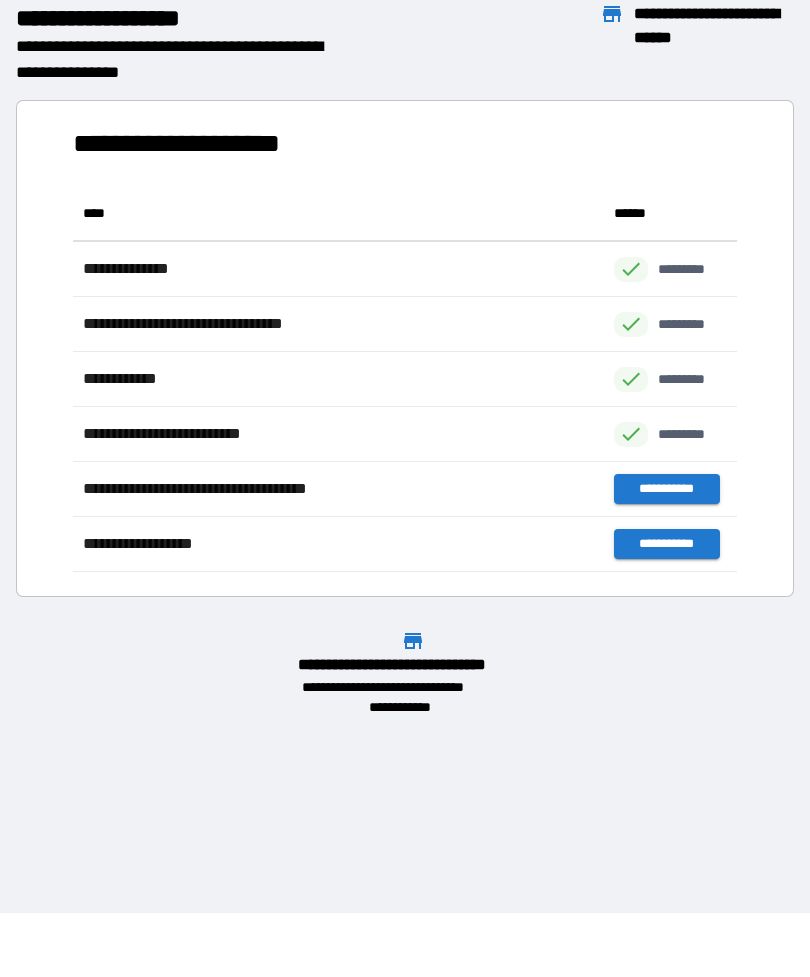scroll, scrollTop: 1, scrollLeft: 1, axis: both 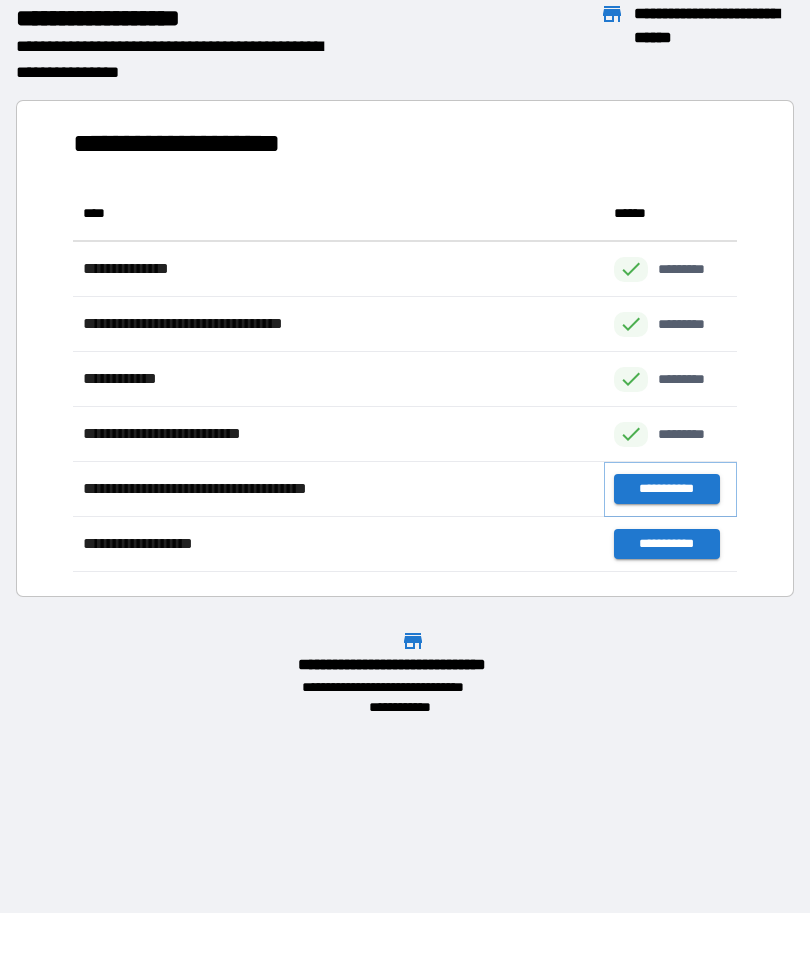 click on "**********" at bounding box center [666, 489] 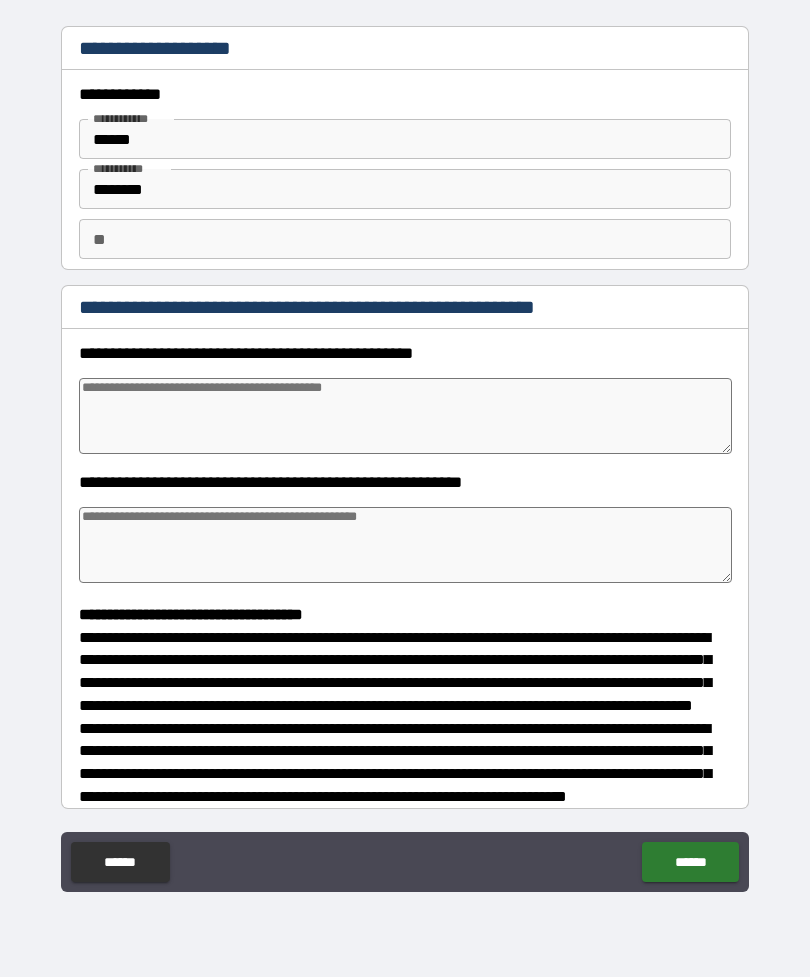 type on "*" 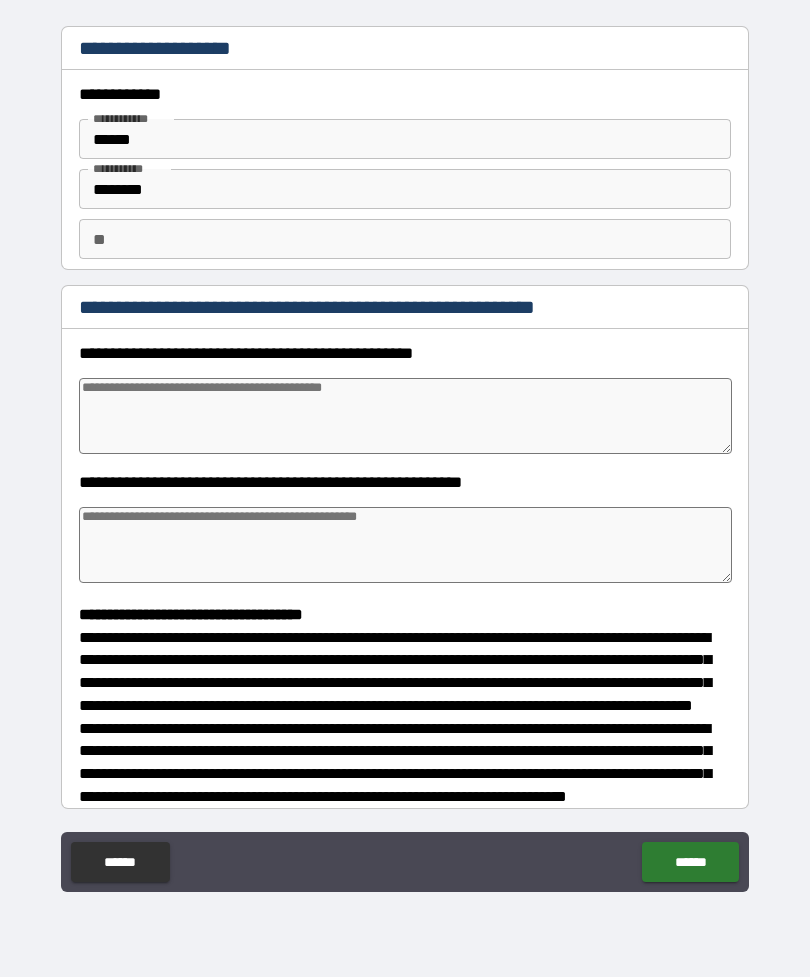click on "******" at bounding box center [405, 139] 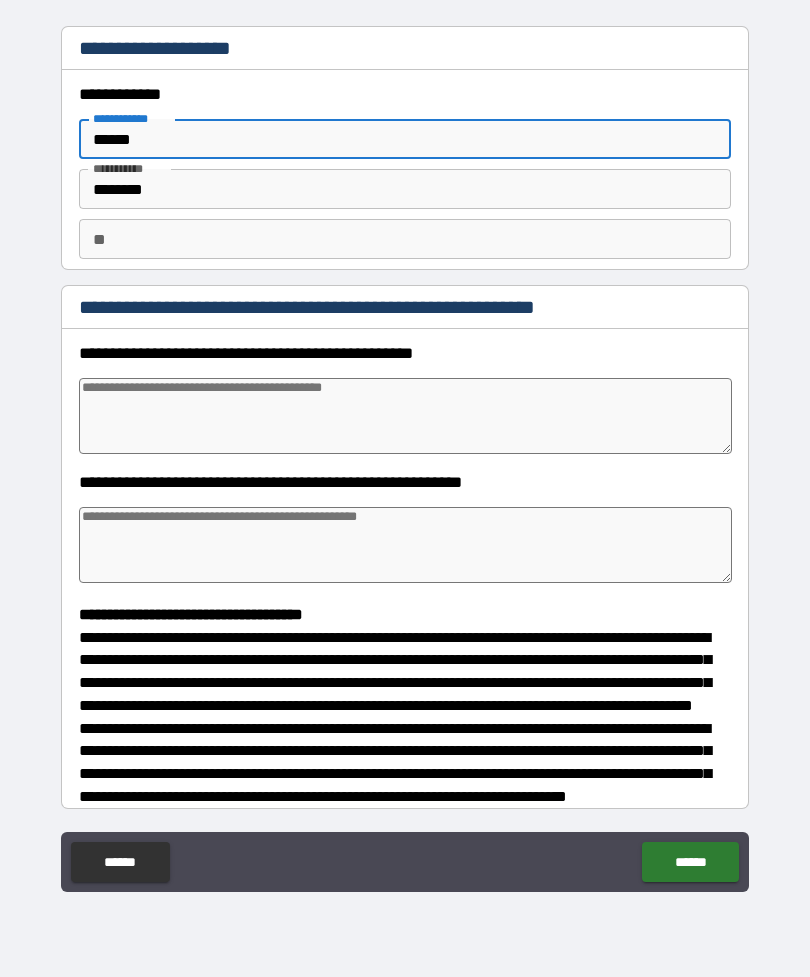 type on "*****" 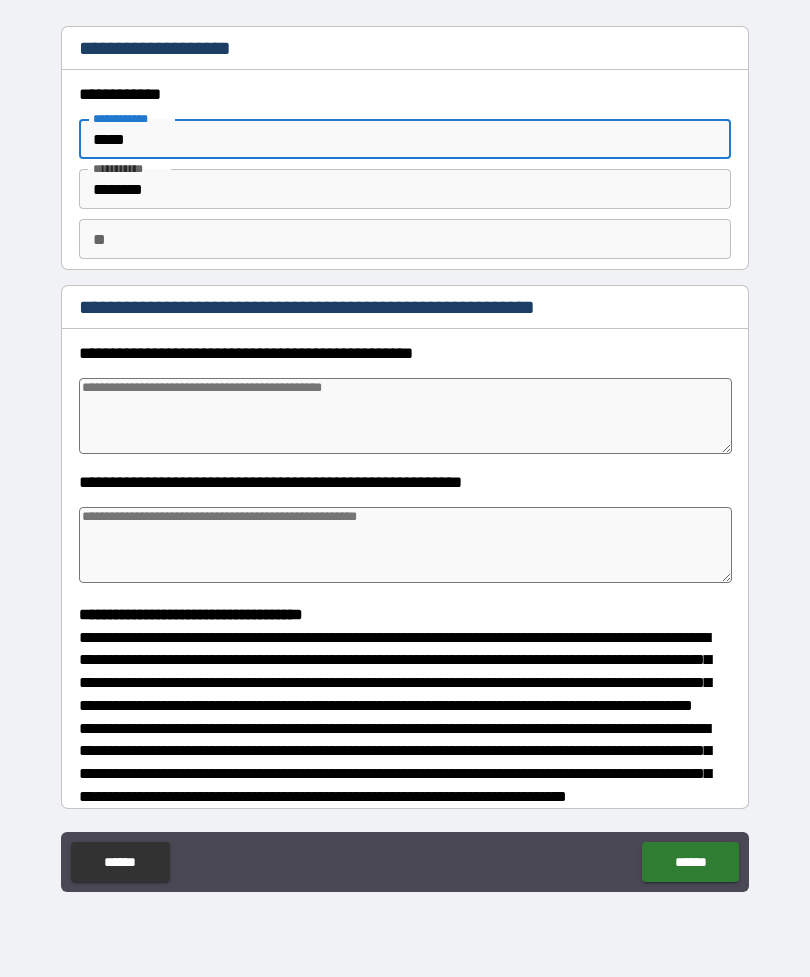 type on "*" 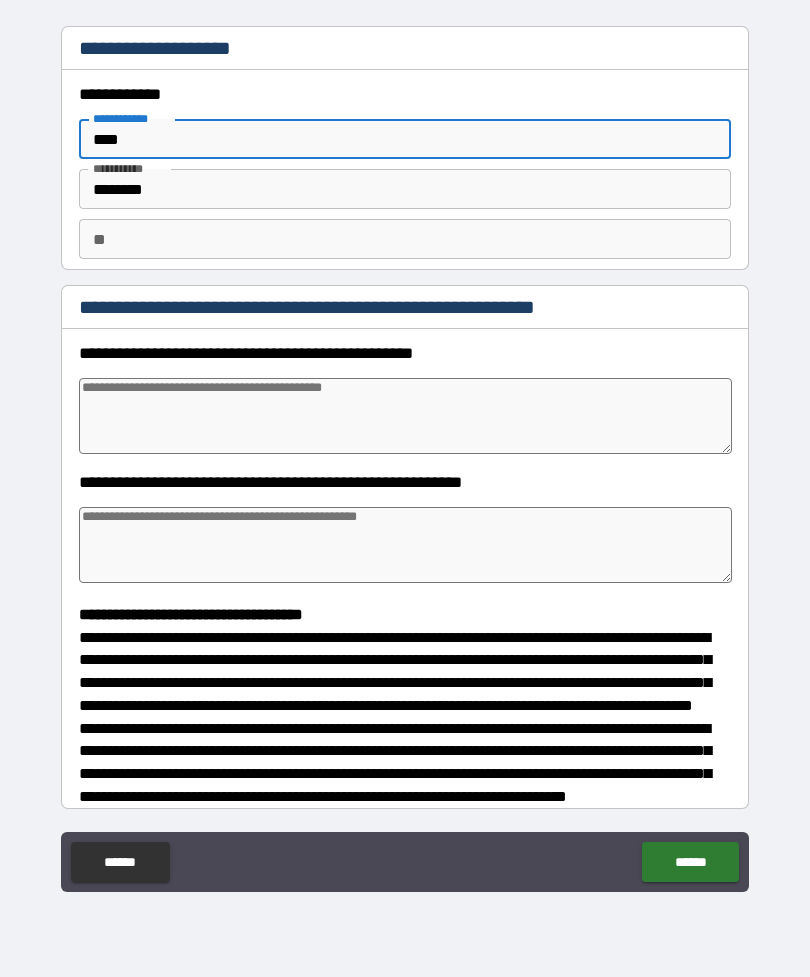 type on "*" 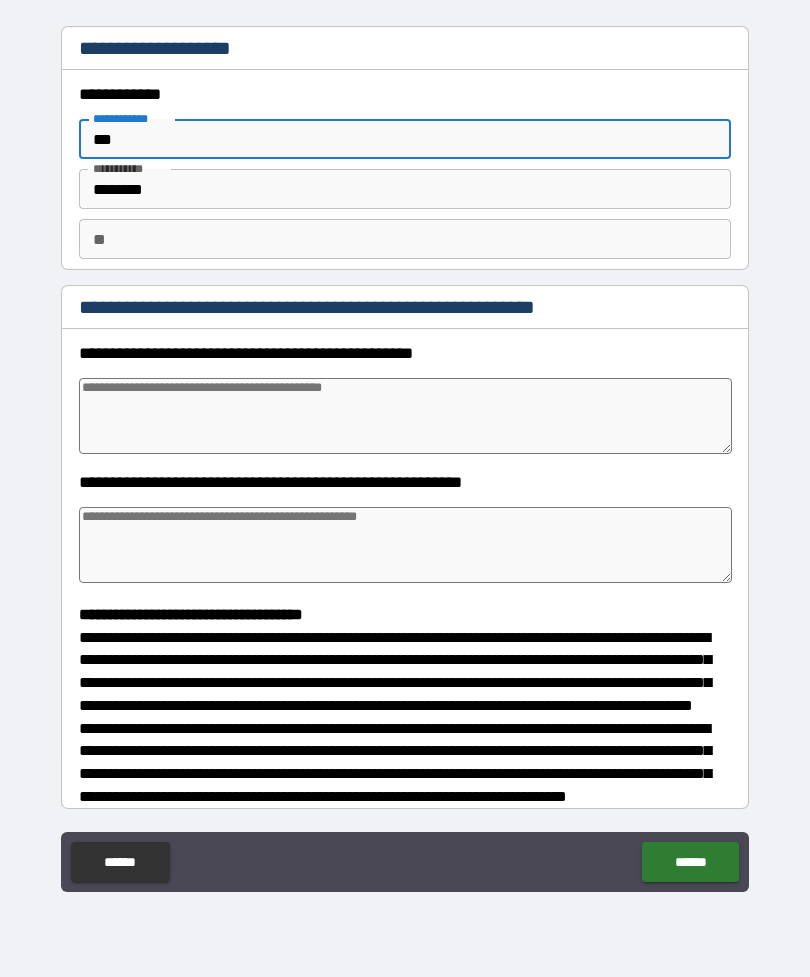 type on "*" 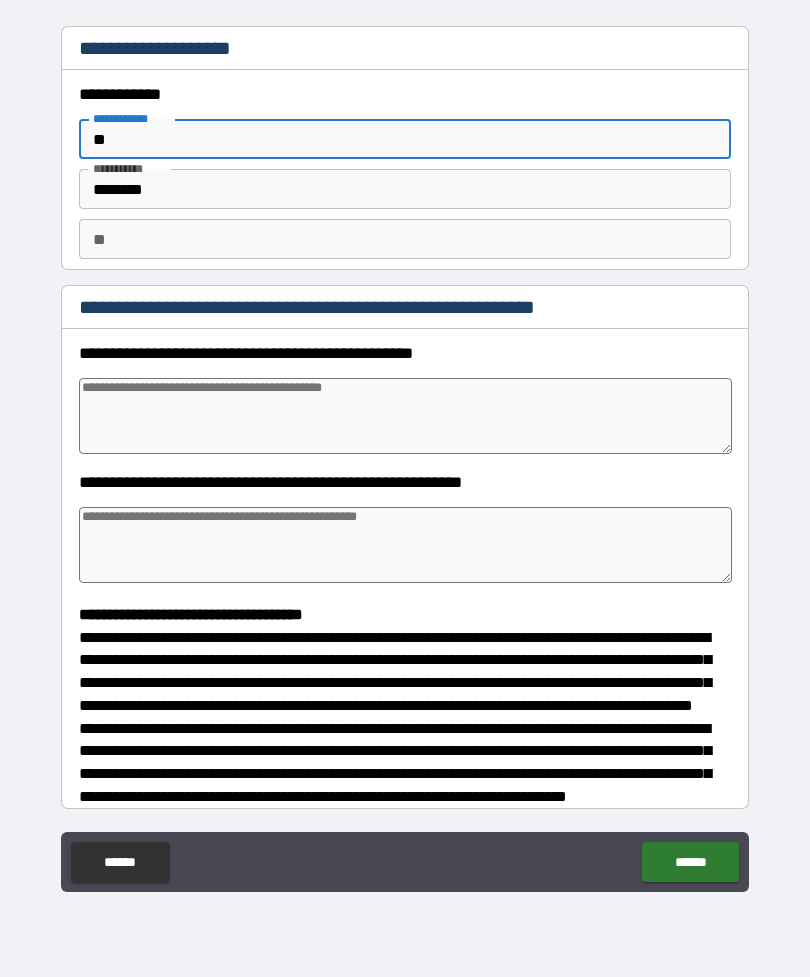 type on "*" 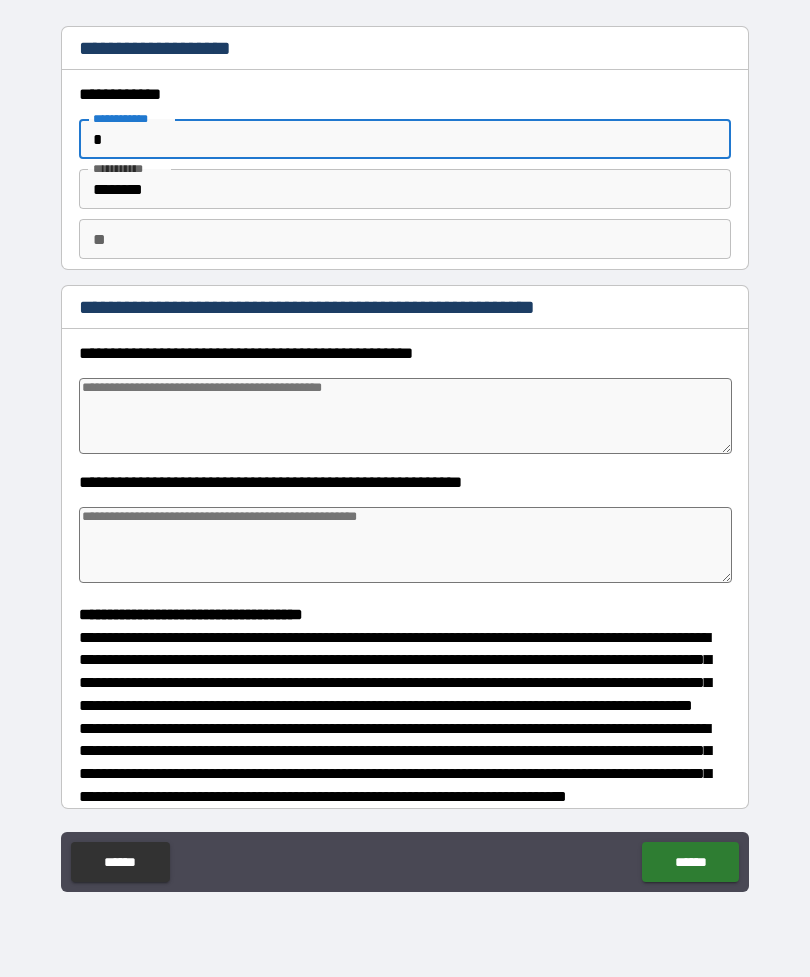 type on "*" 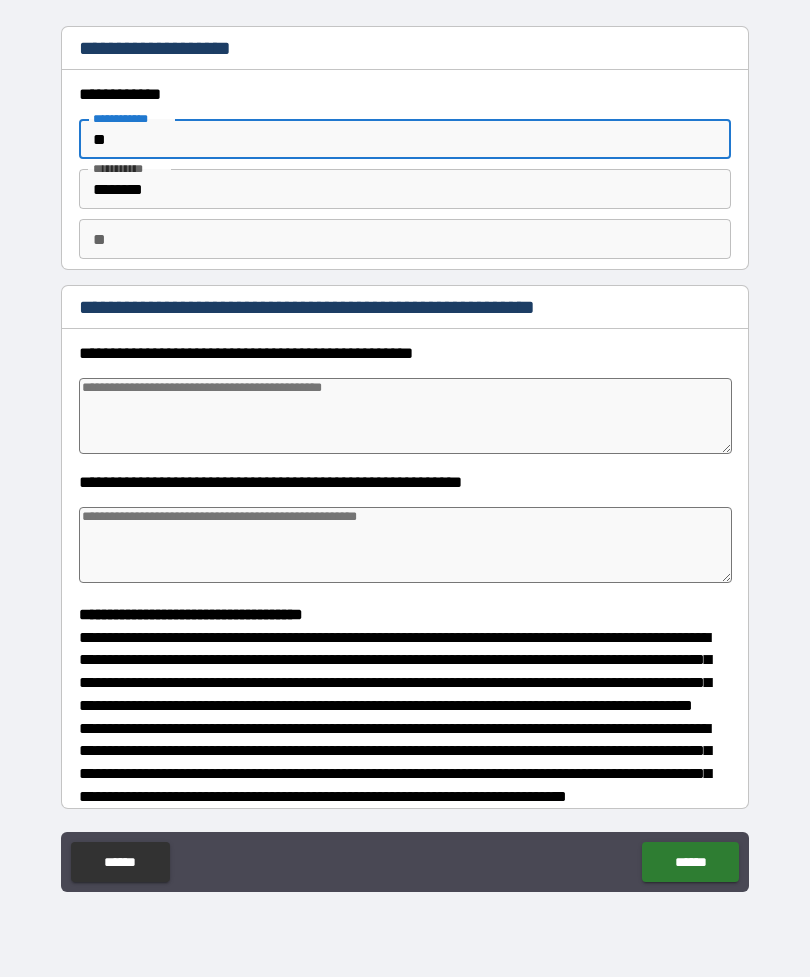 type on "*" 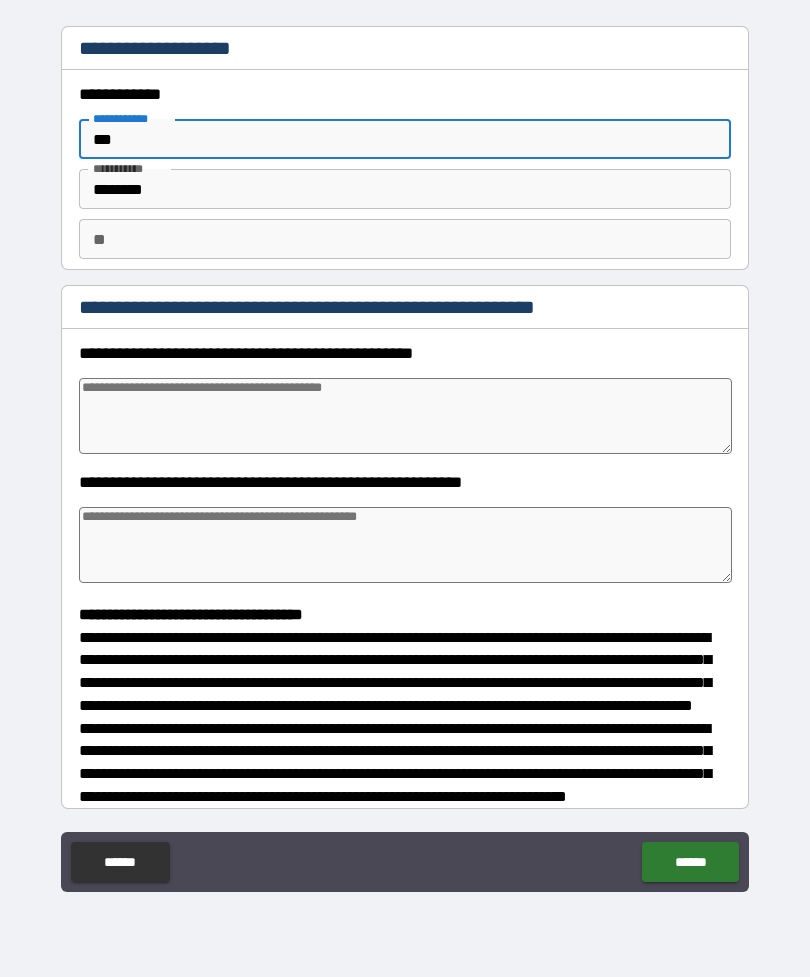 type on "*" 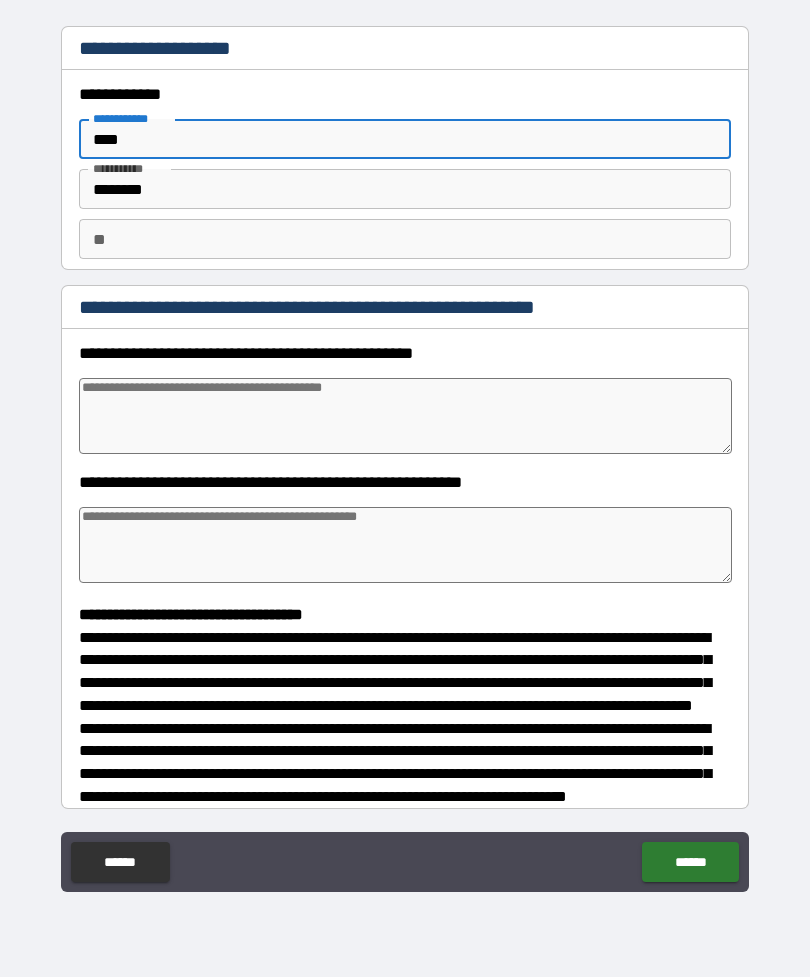 type on "*" 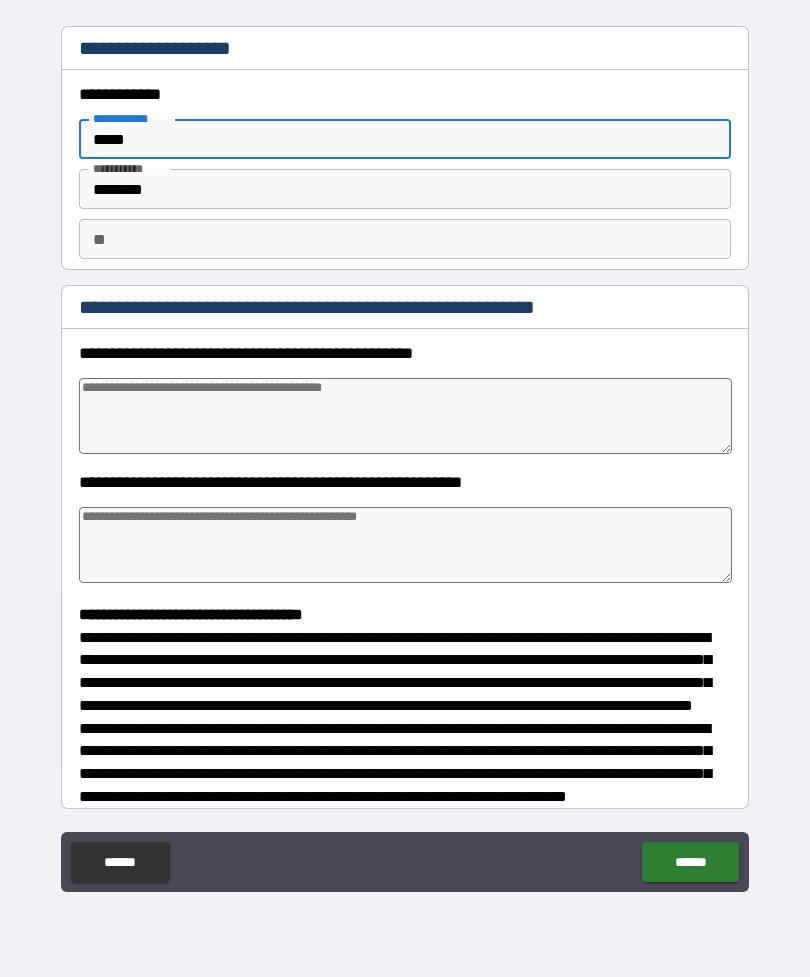 type on "*" 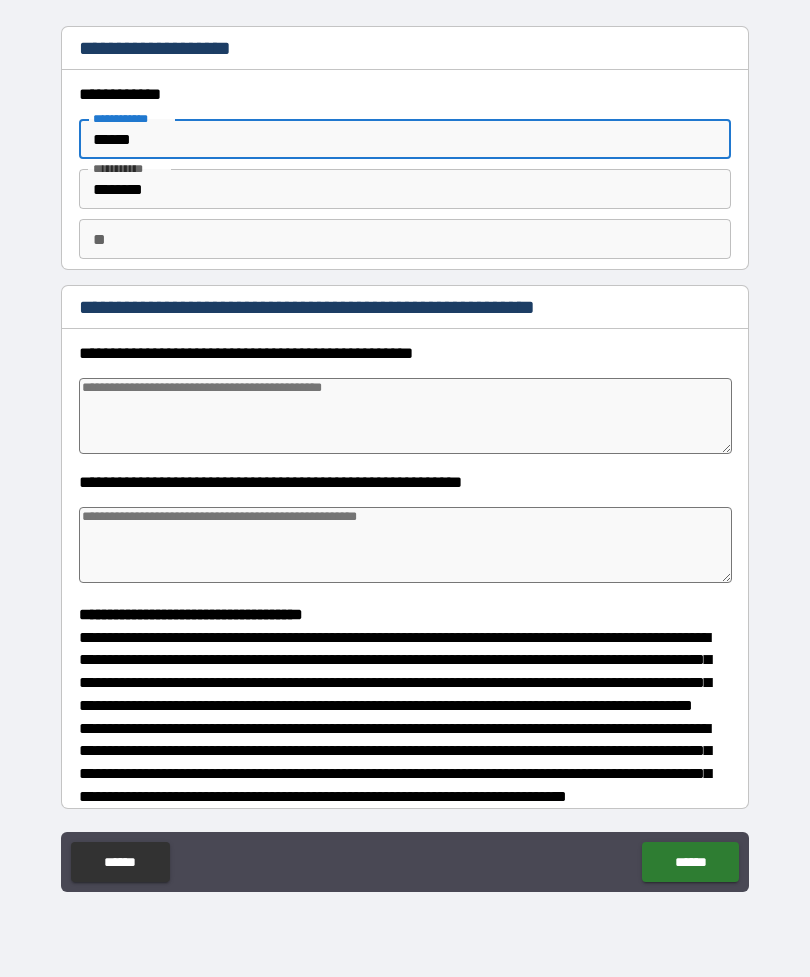 type on "*" 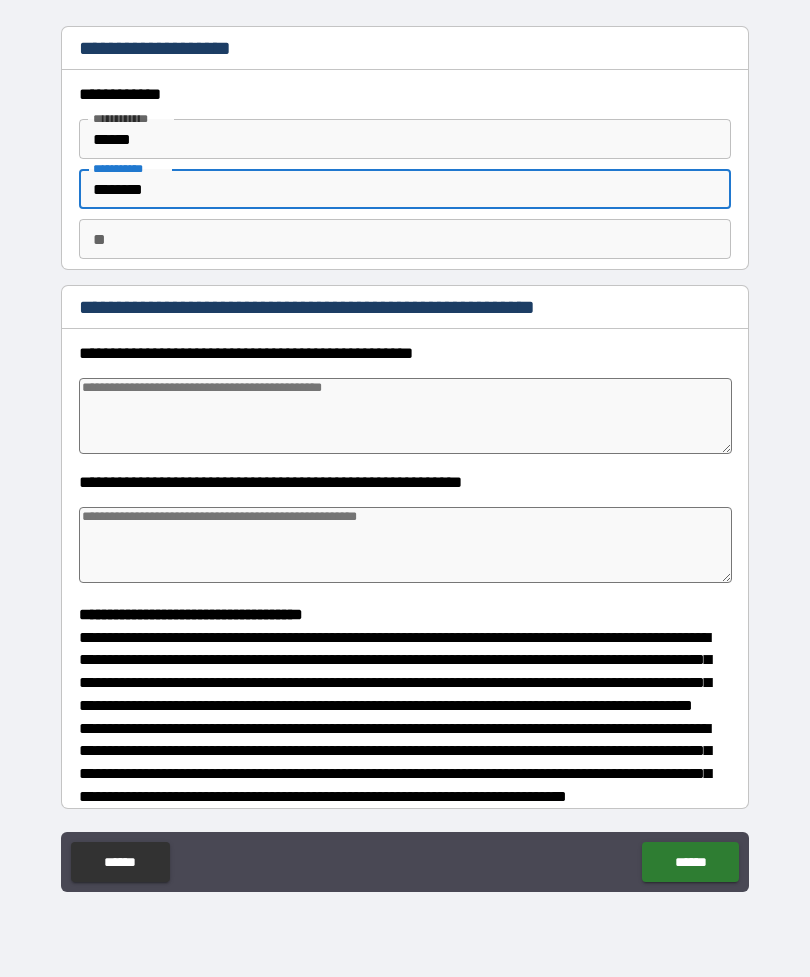 type on "*******" 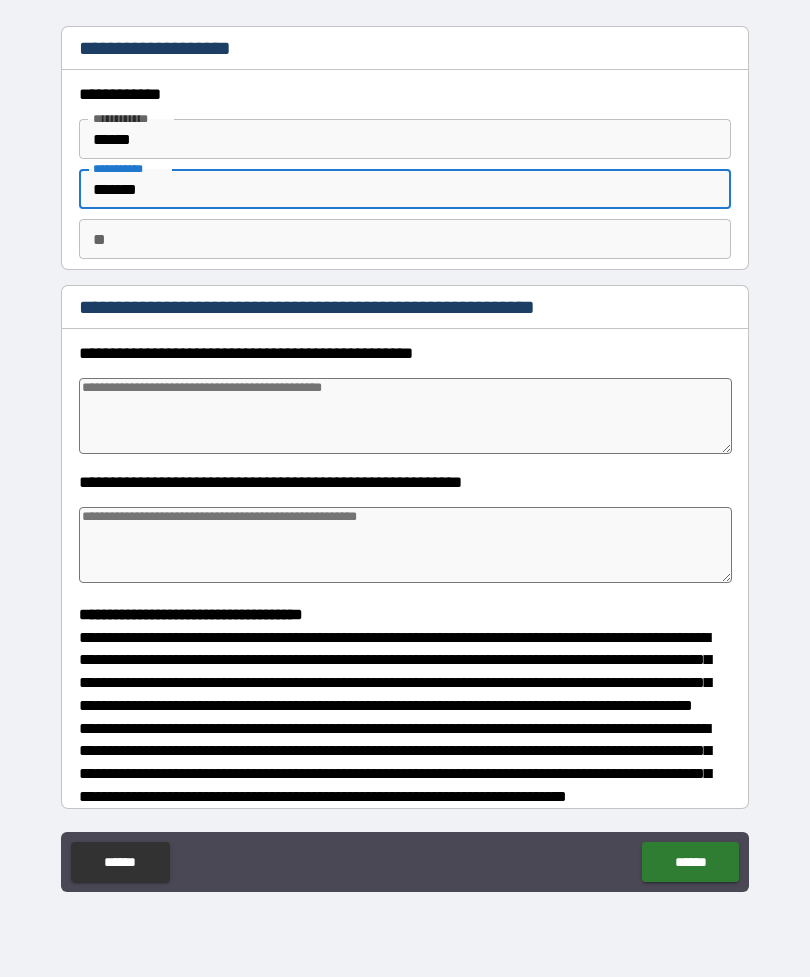 type on "*" 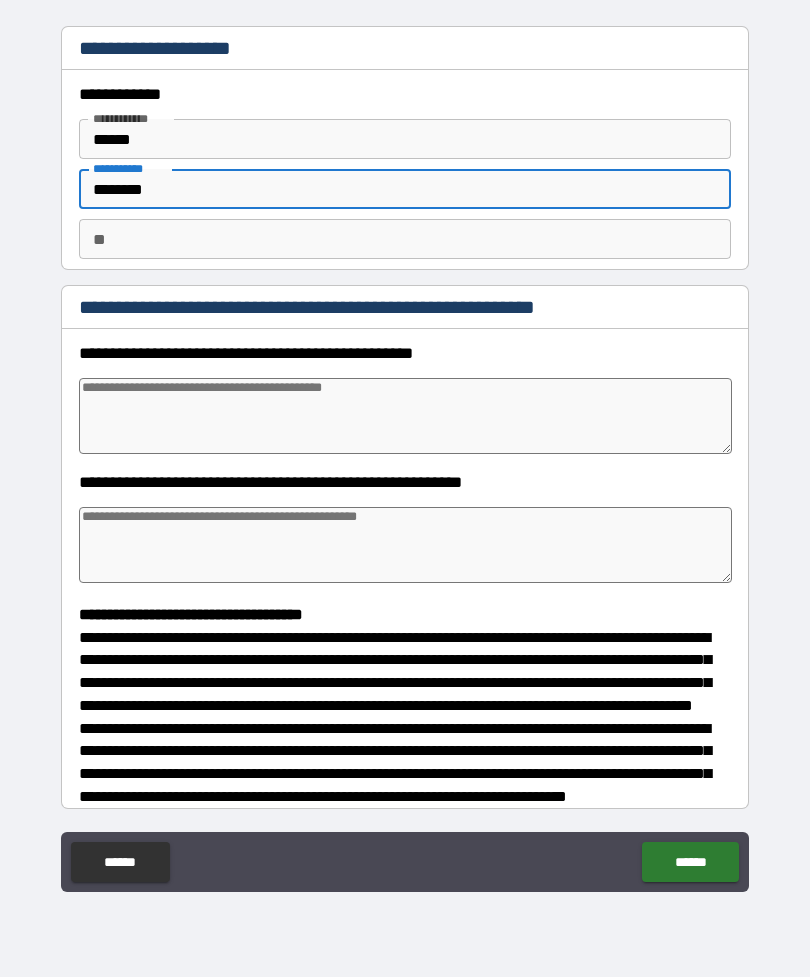 type on "*" 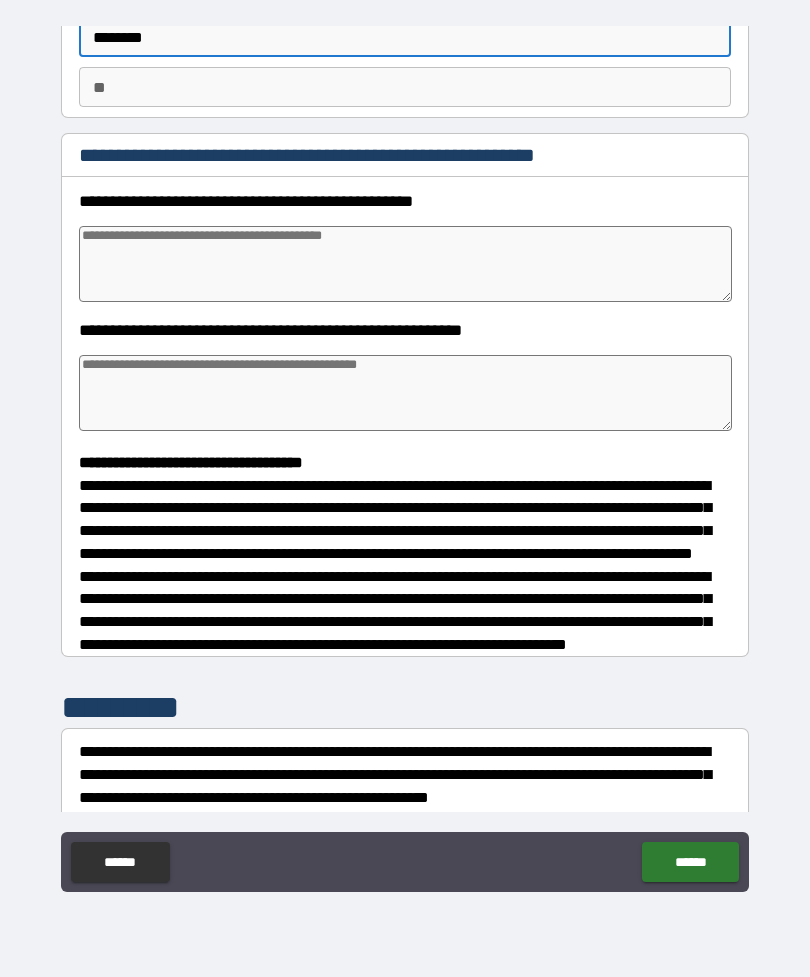 scroll, scrollTop: 178, scrollLeft: 0, axis: vertical 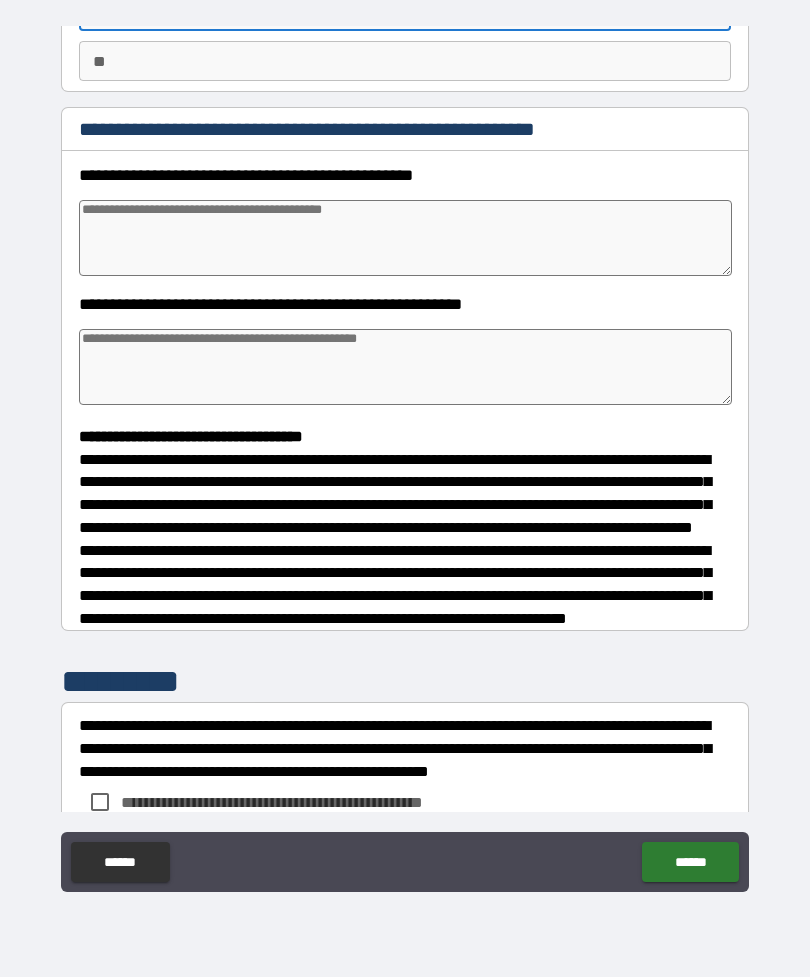 type on "********" 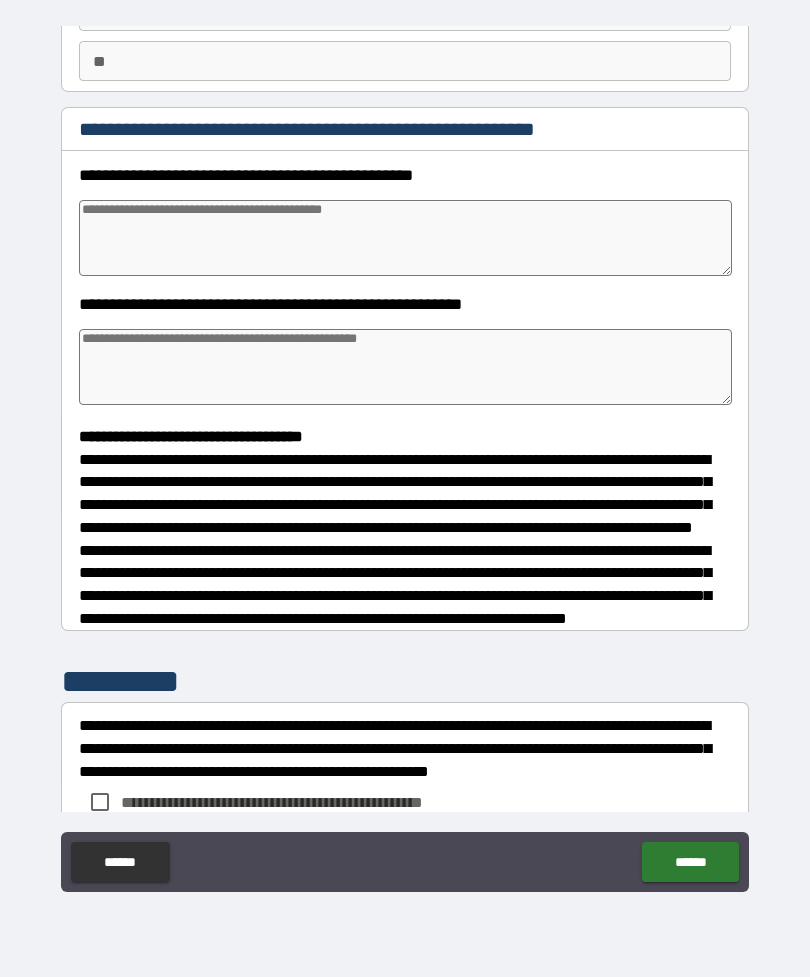 type on "*" 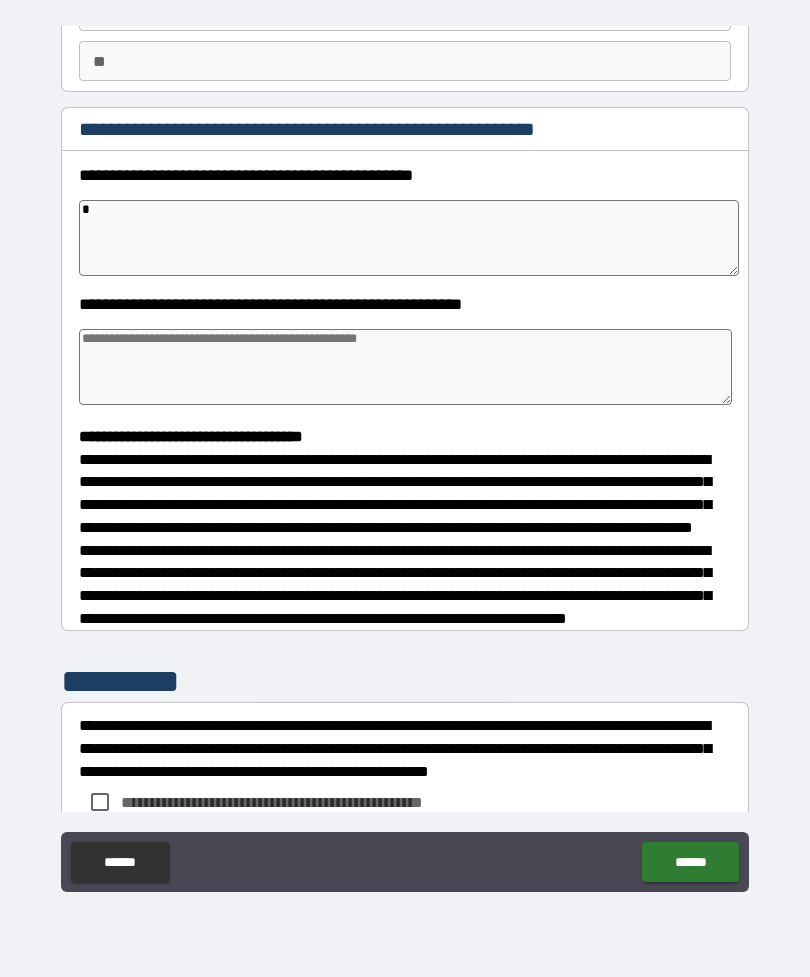 type on "**" 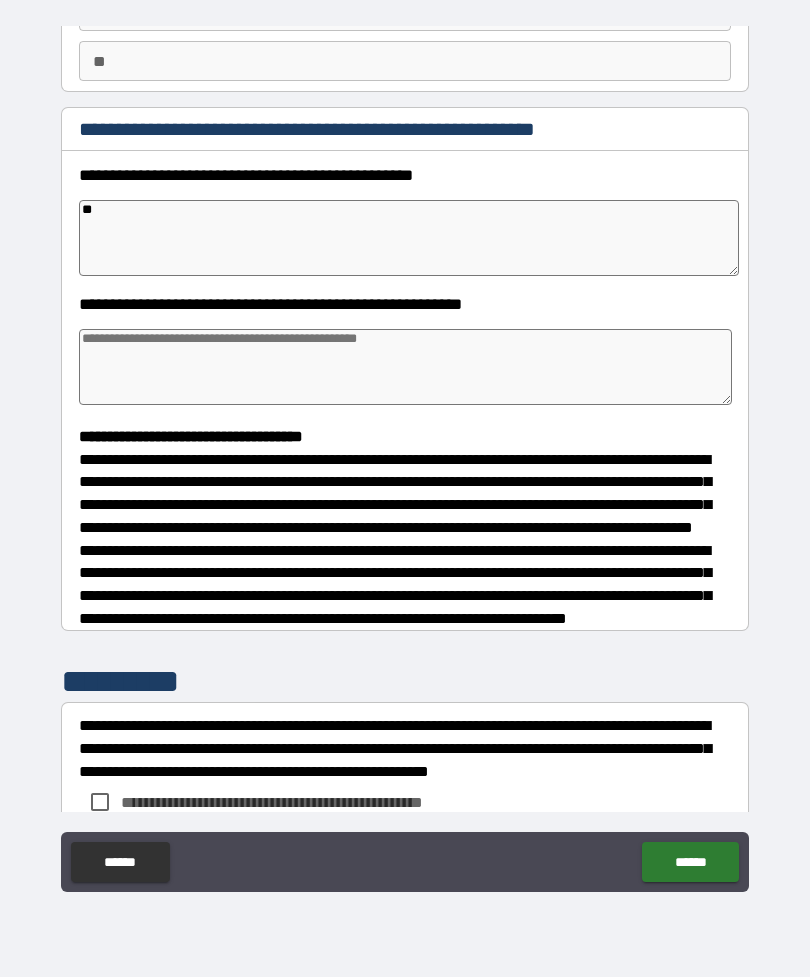 type on "***" 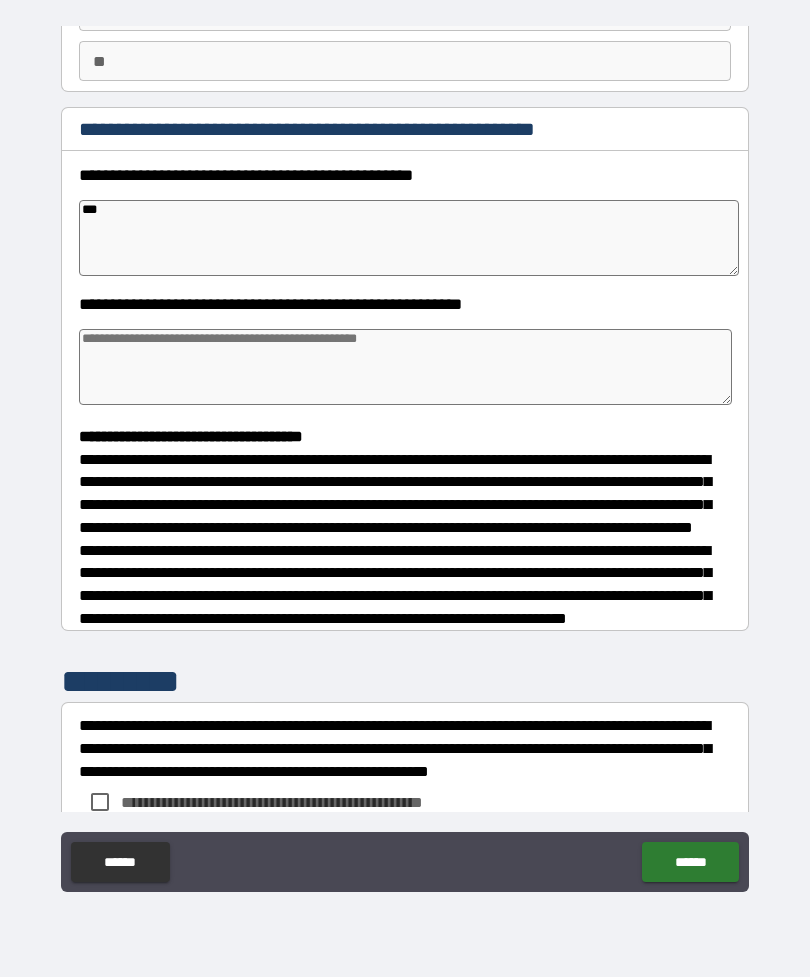 type on "*" 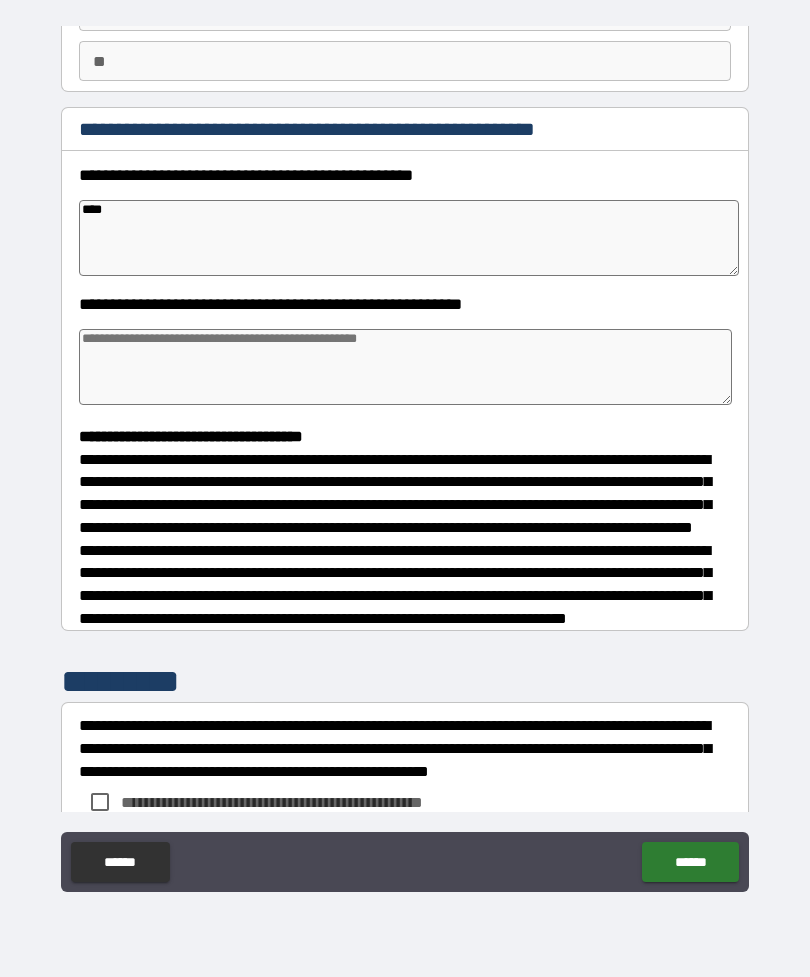 type on "*" 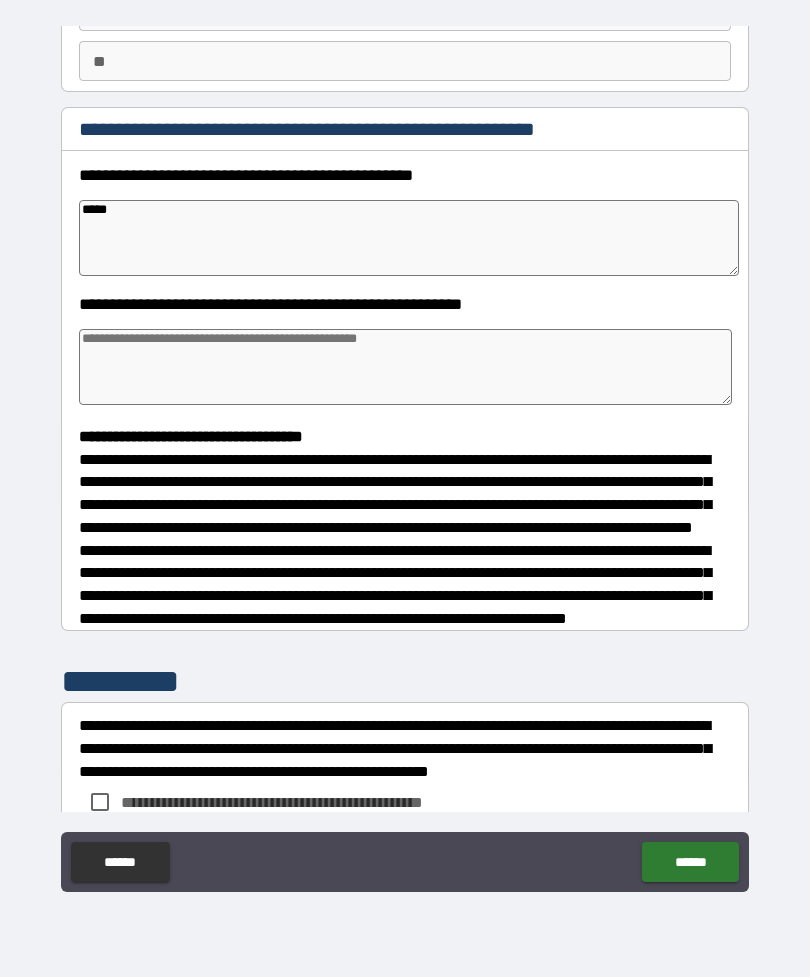 type on "*****" 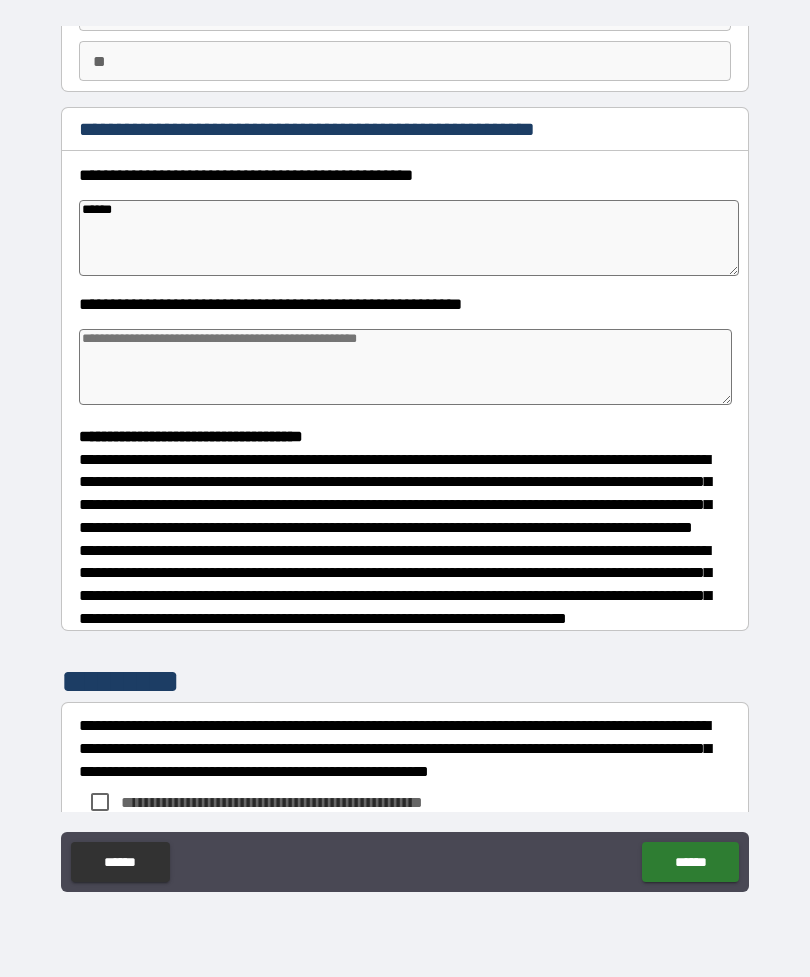 type on "*" 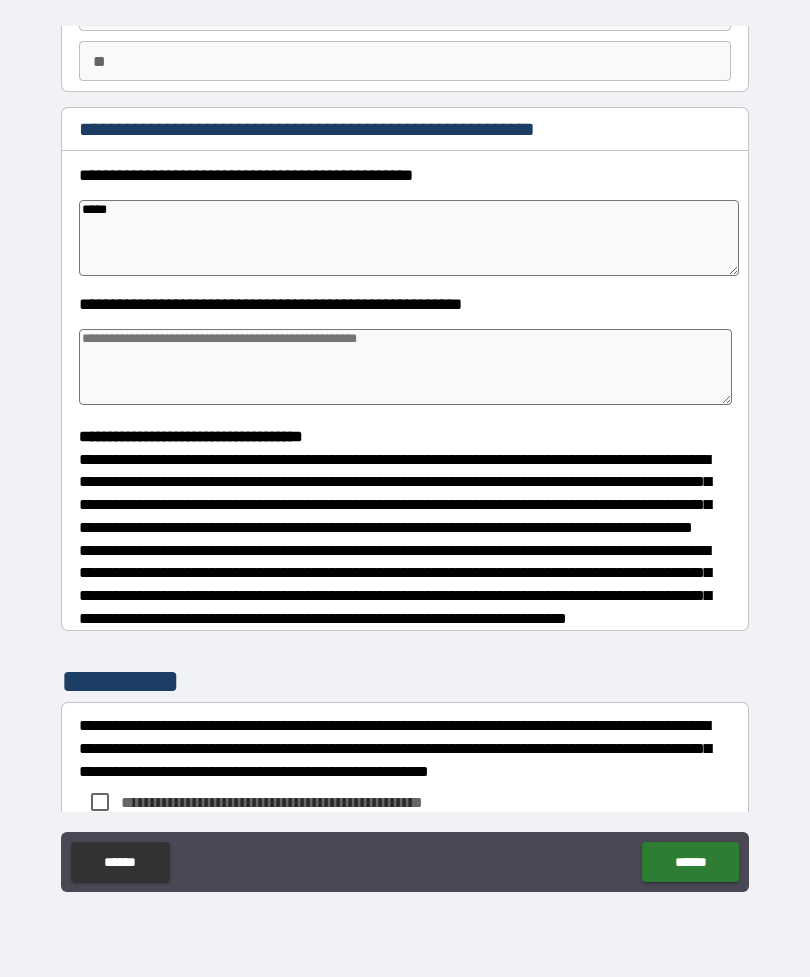 type on "****" 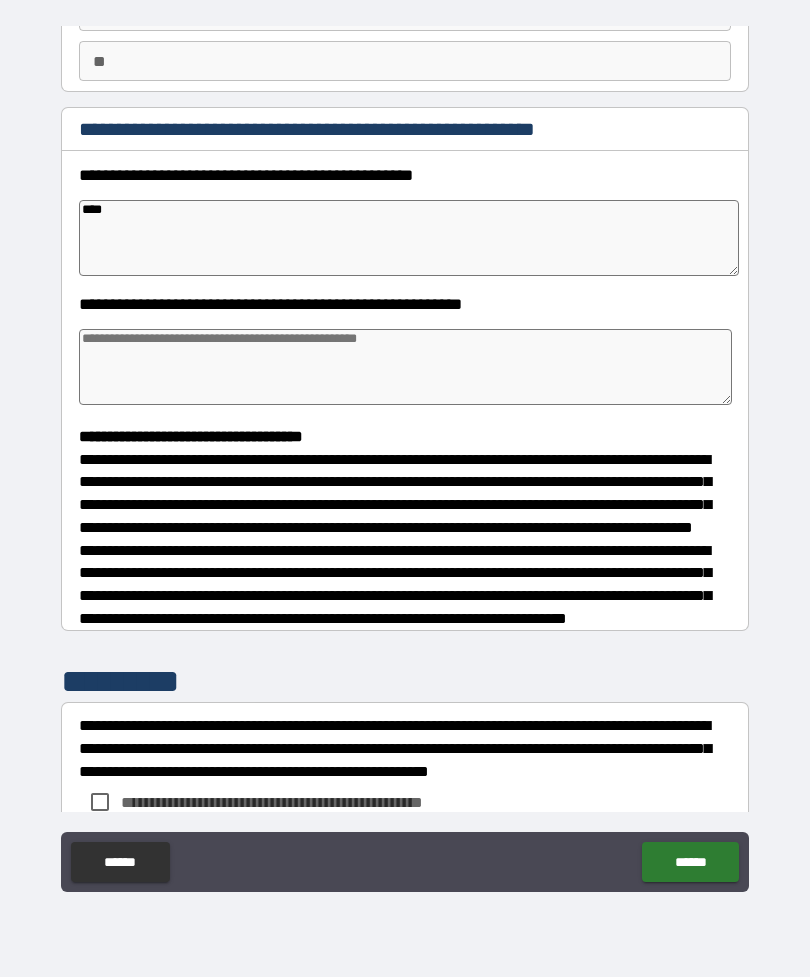 type on "*" 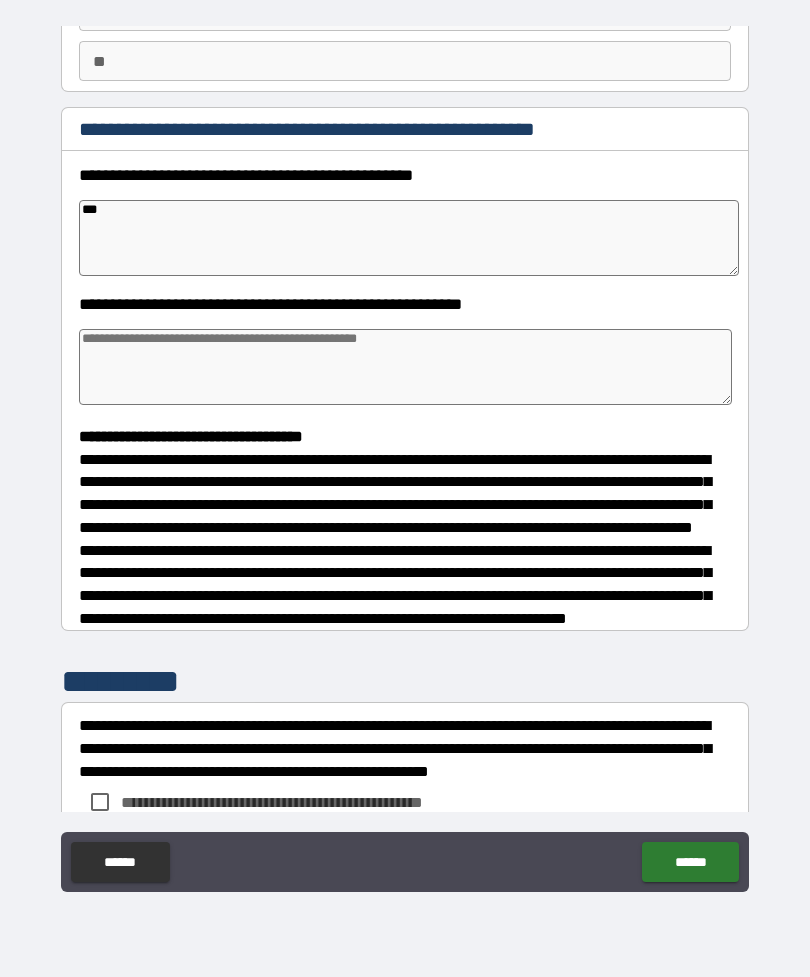 type on "**" 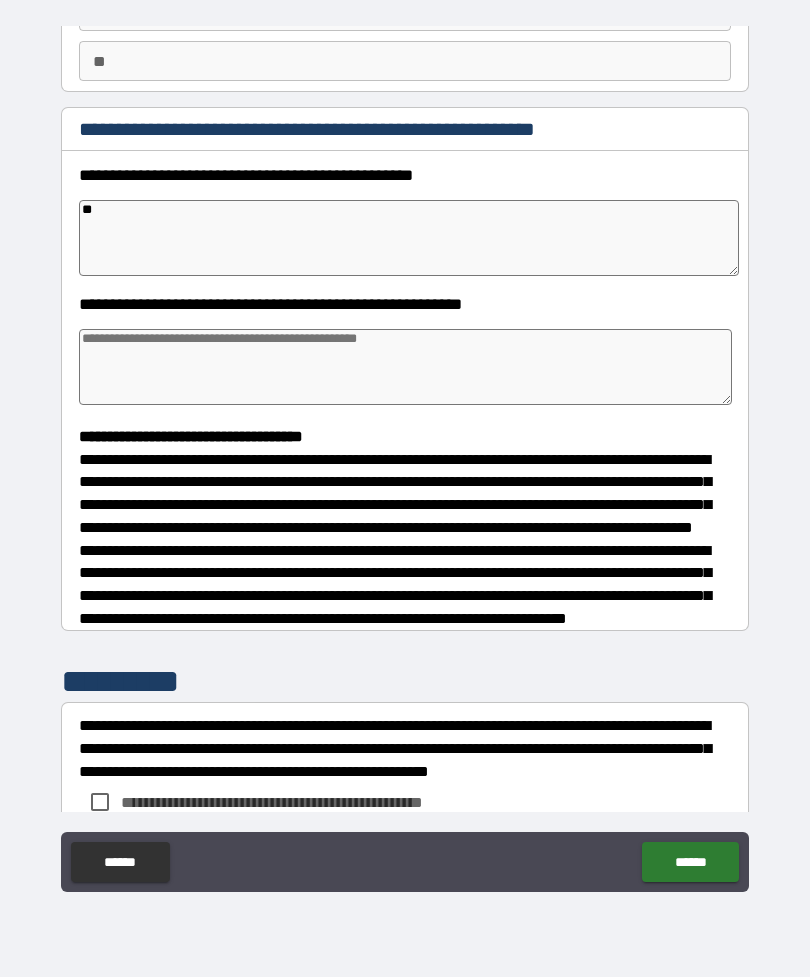type on "*" 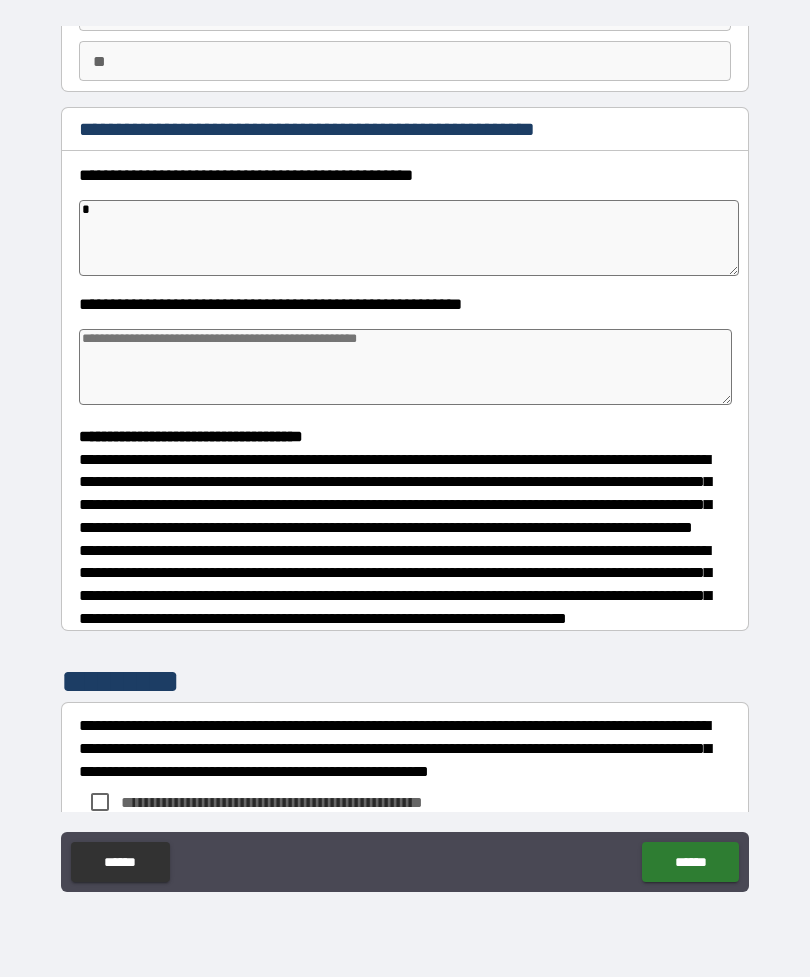 type on "*" 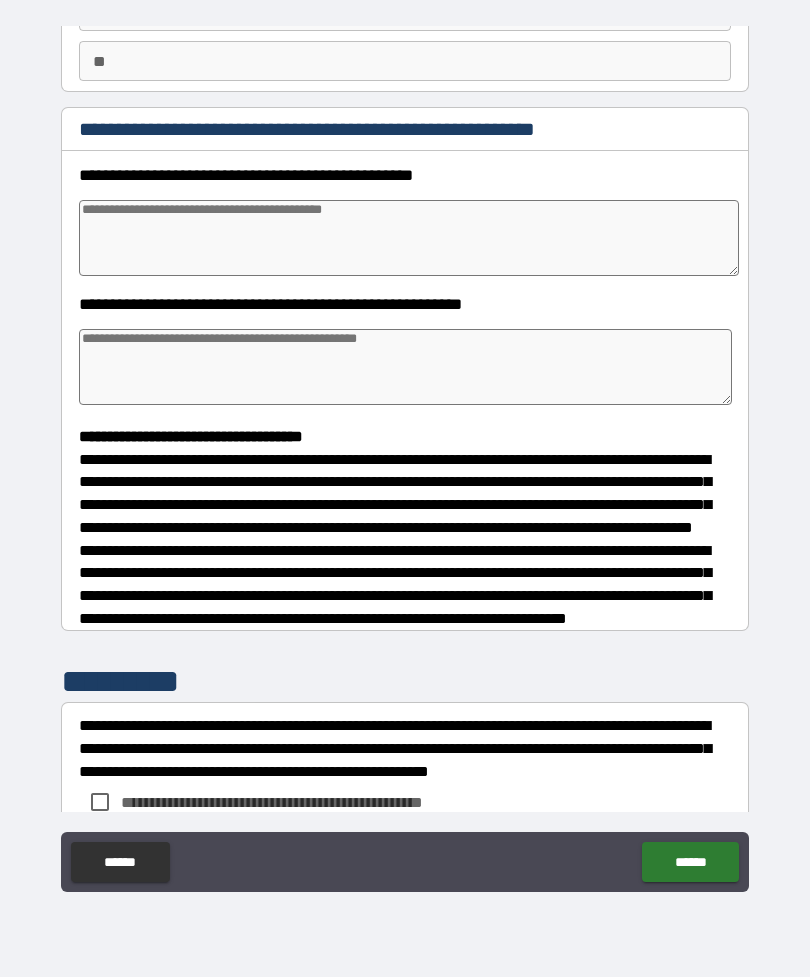 type on "*" 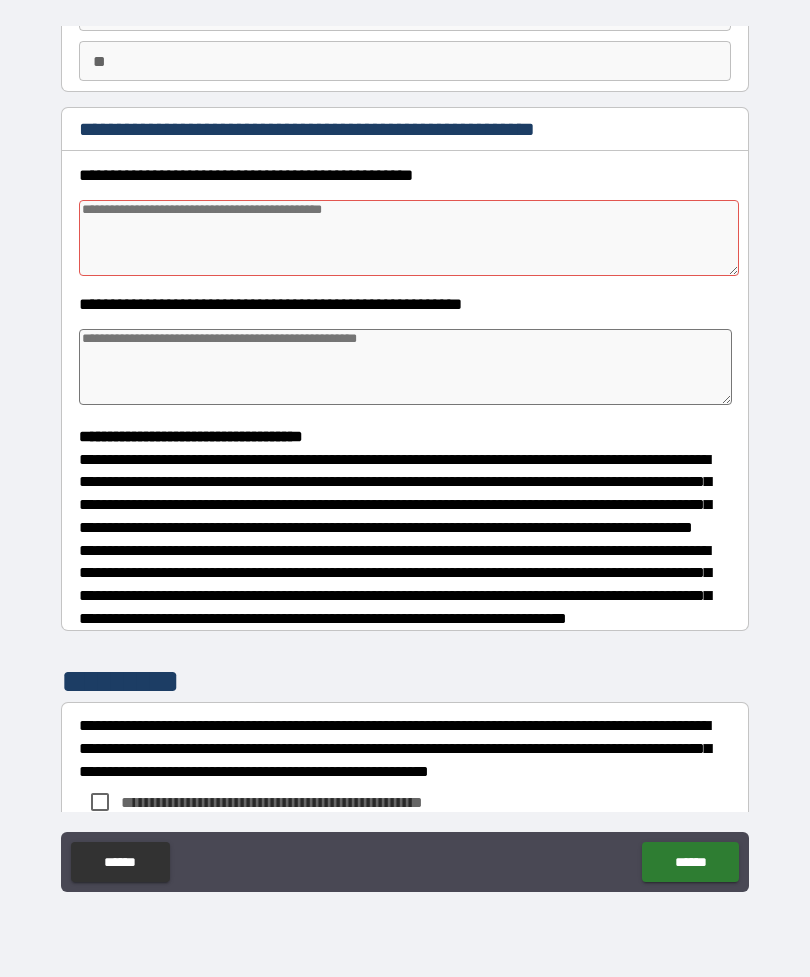 type on "*" 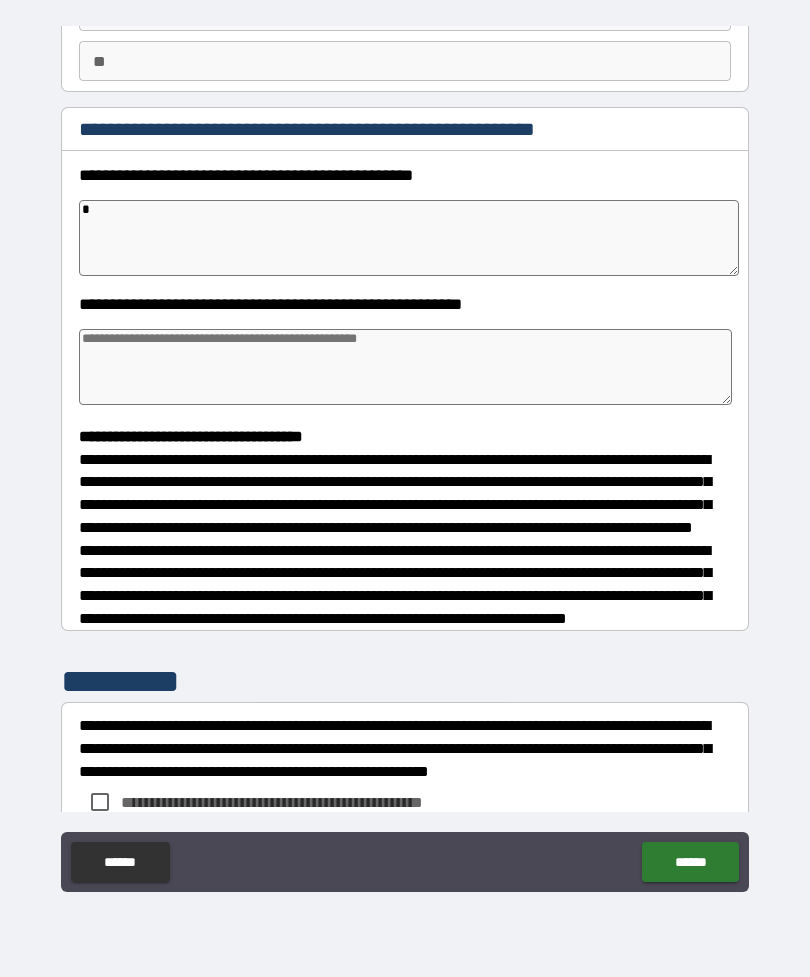 type on "**" 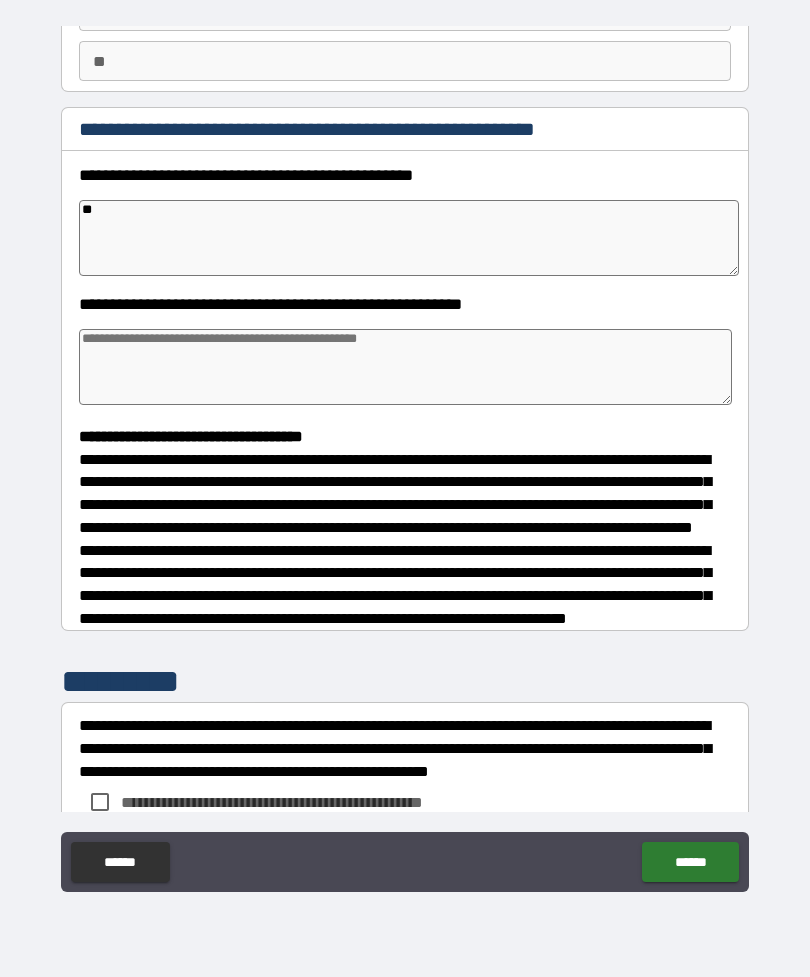 type on "***" 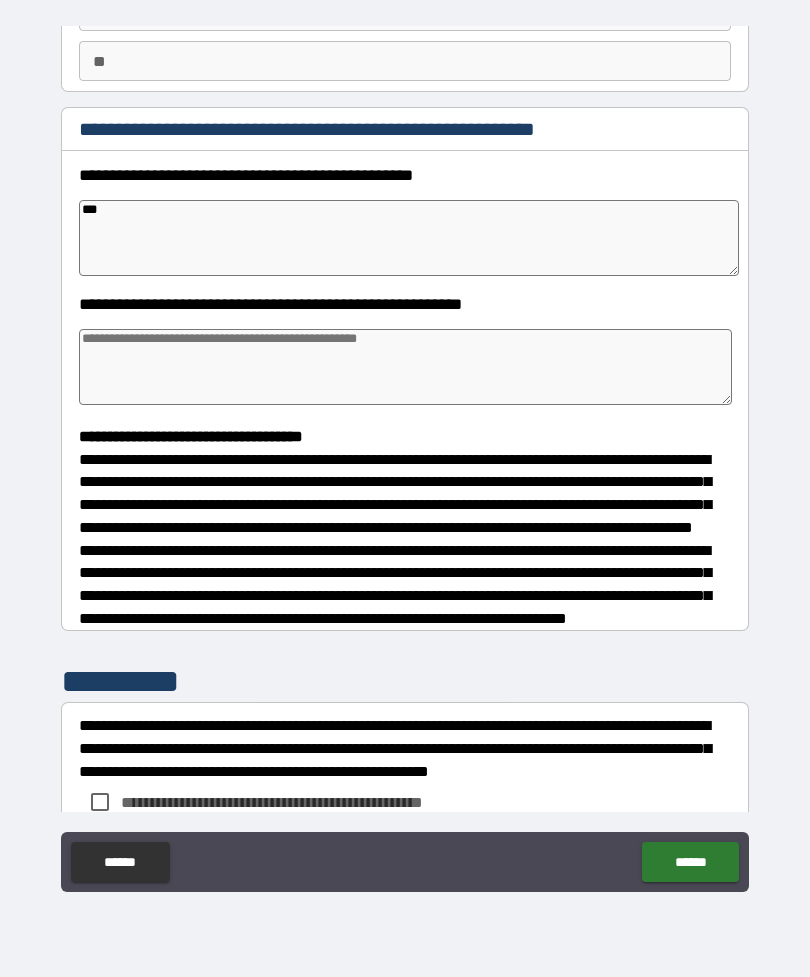 type on "*" 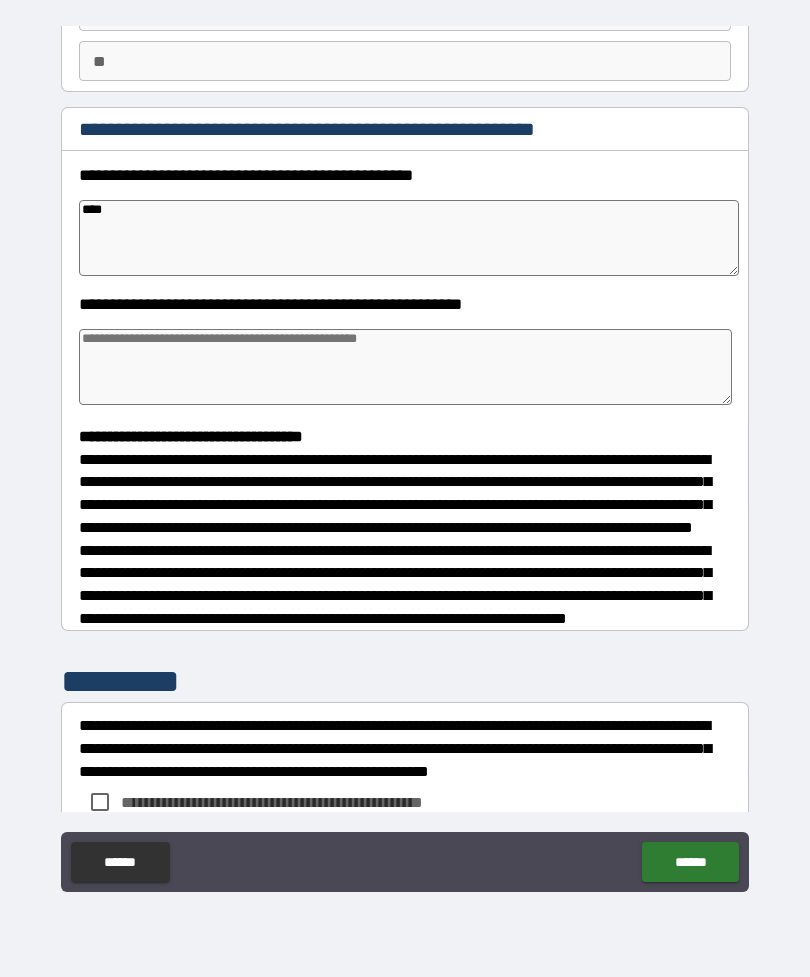 type on "*" 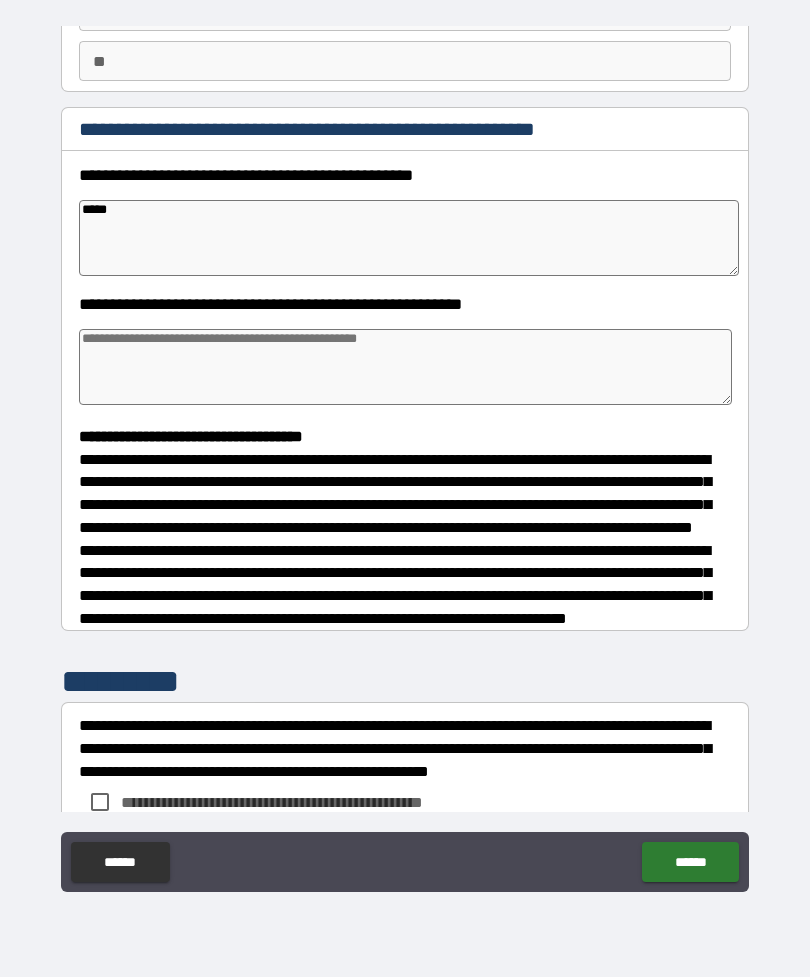 type on "*" 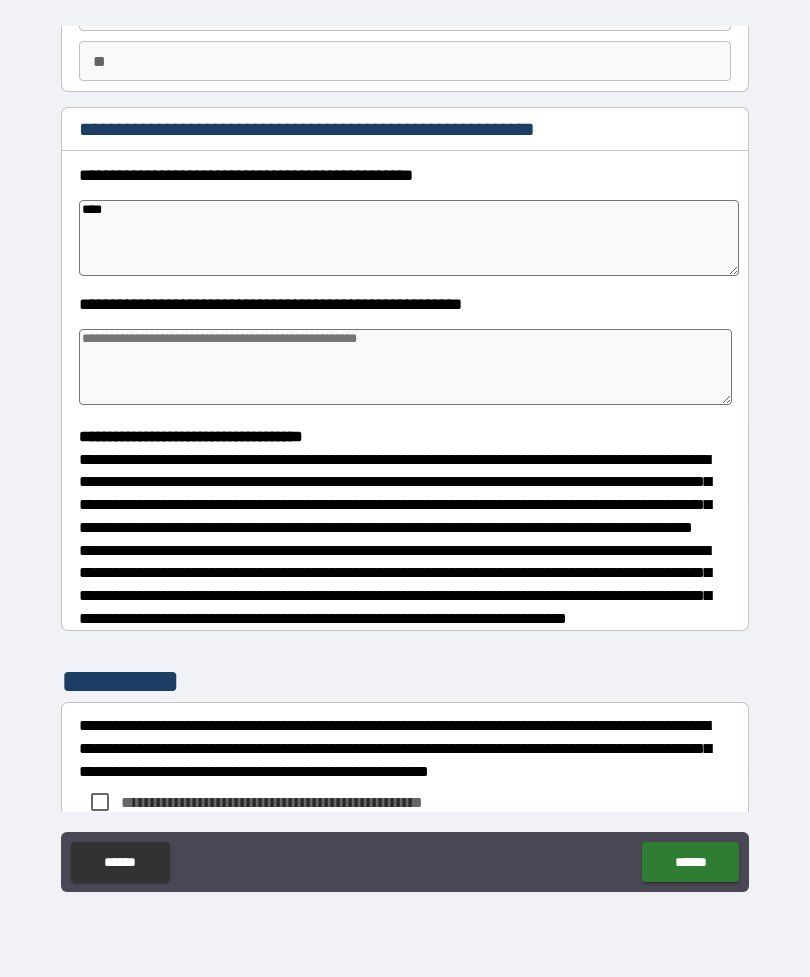 type on "*" 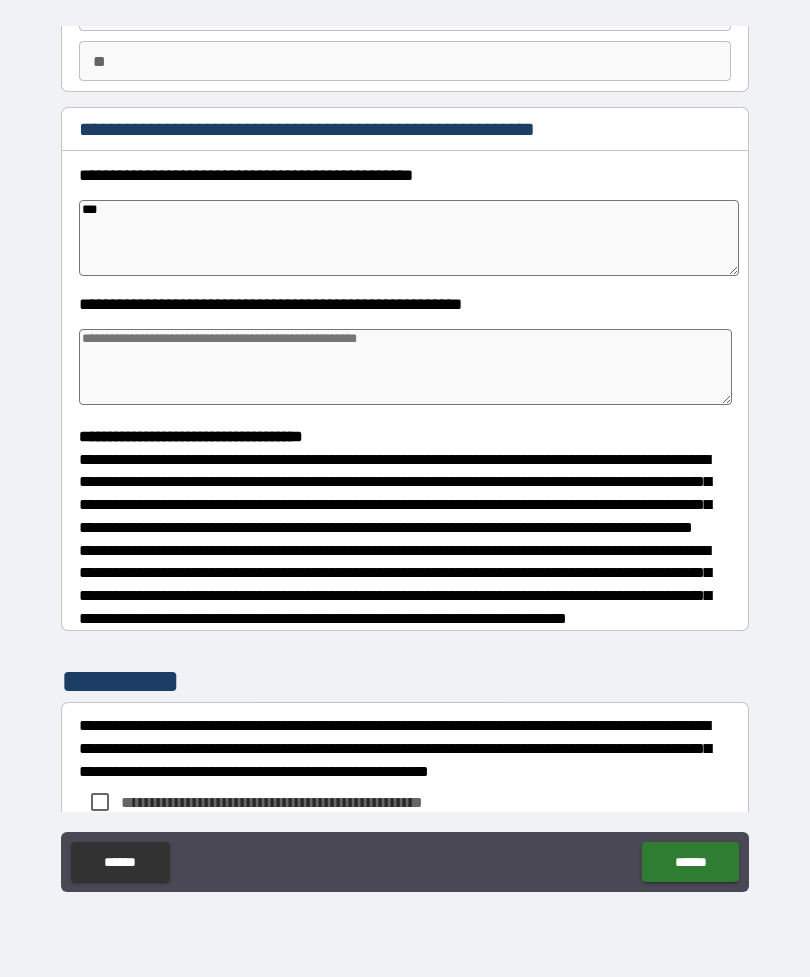 type on "*" 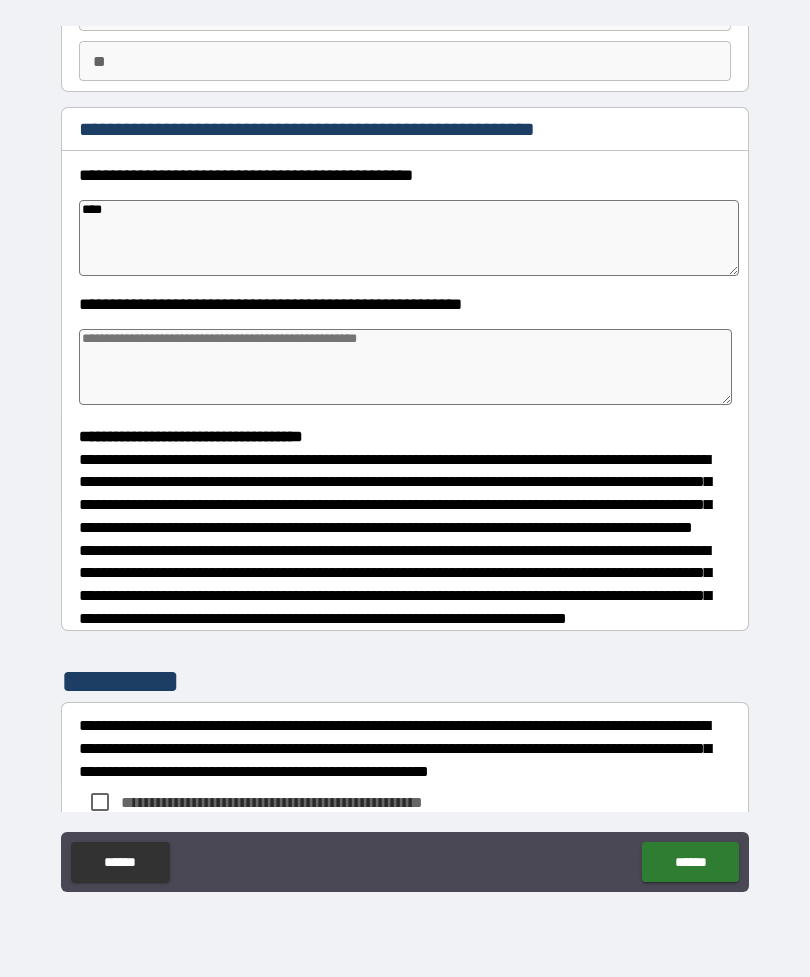 type on "*****" 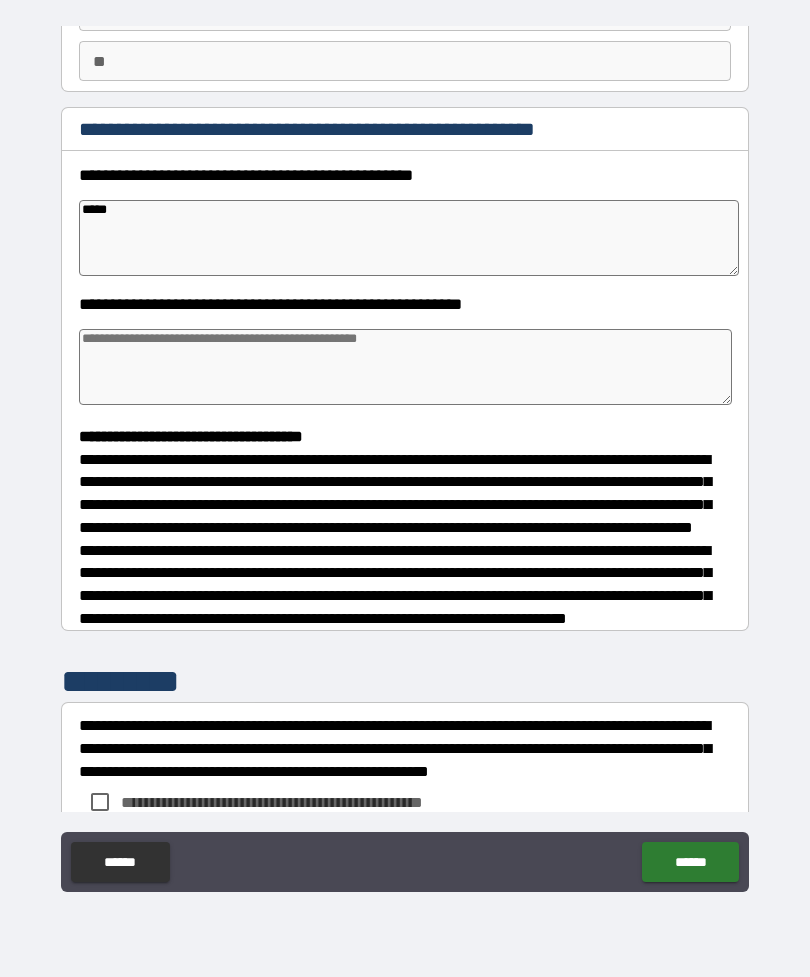 type on "*" 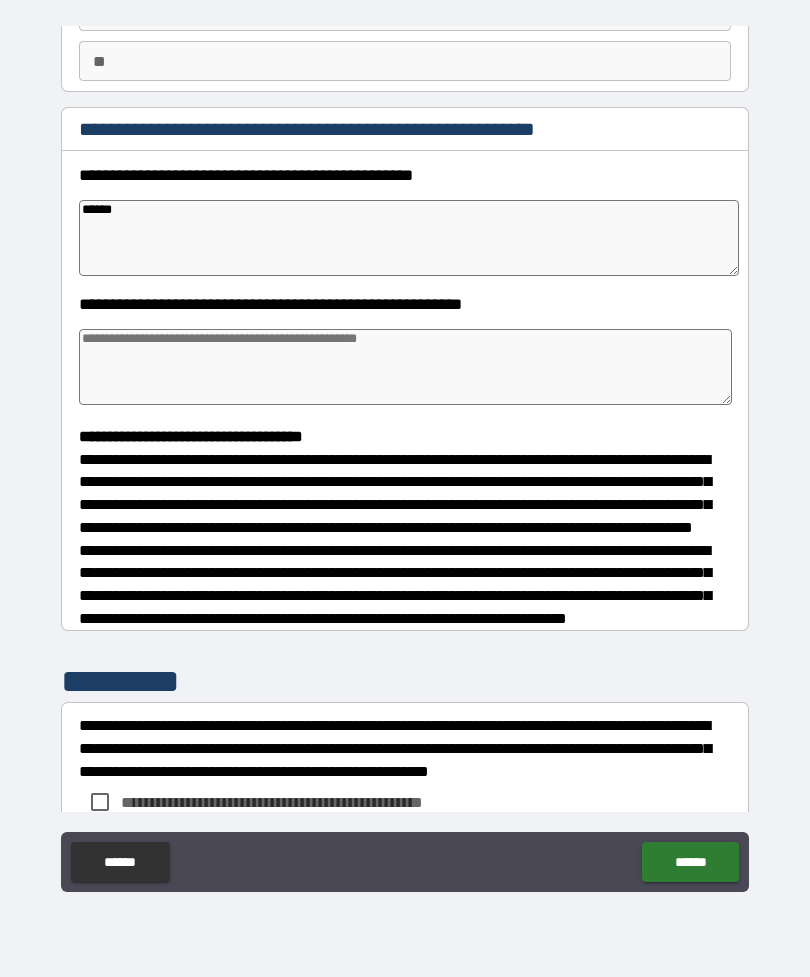 type on "*" 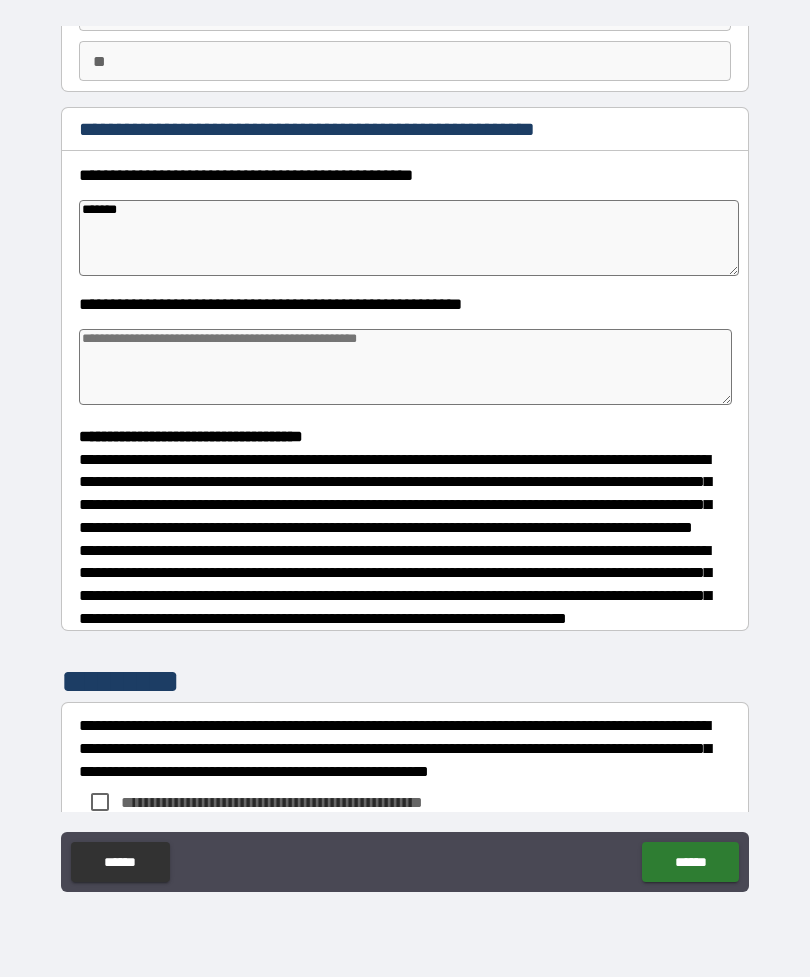 type on "********" 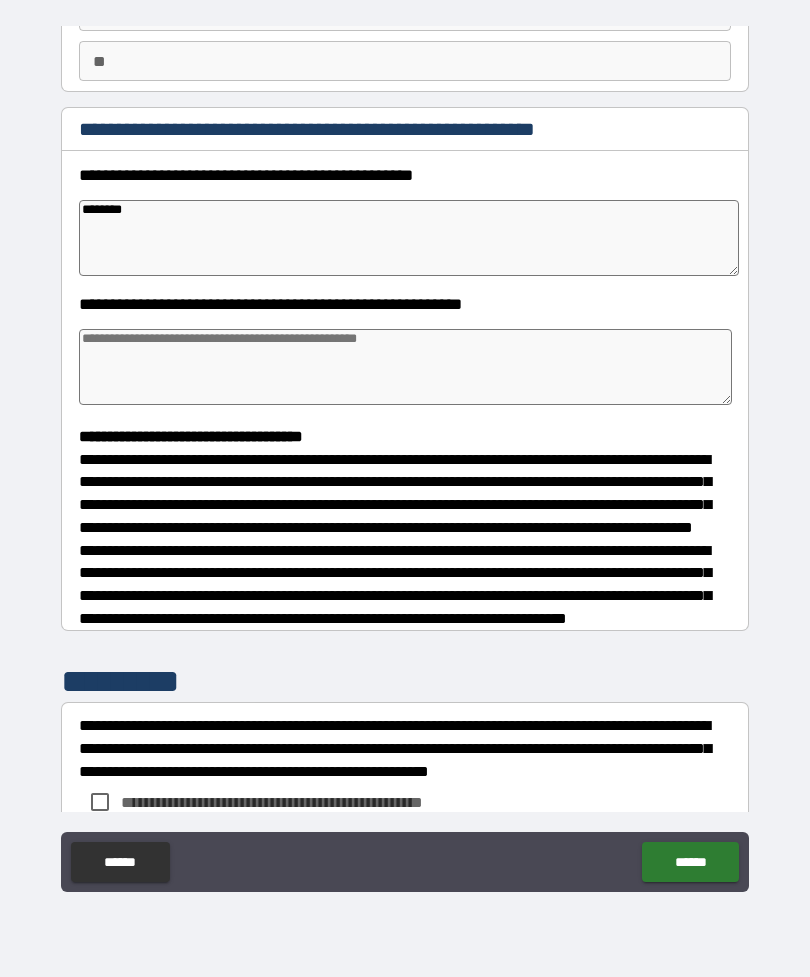 type on "*" 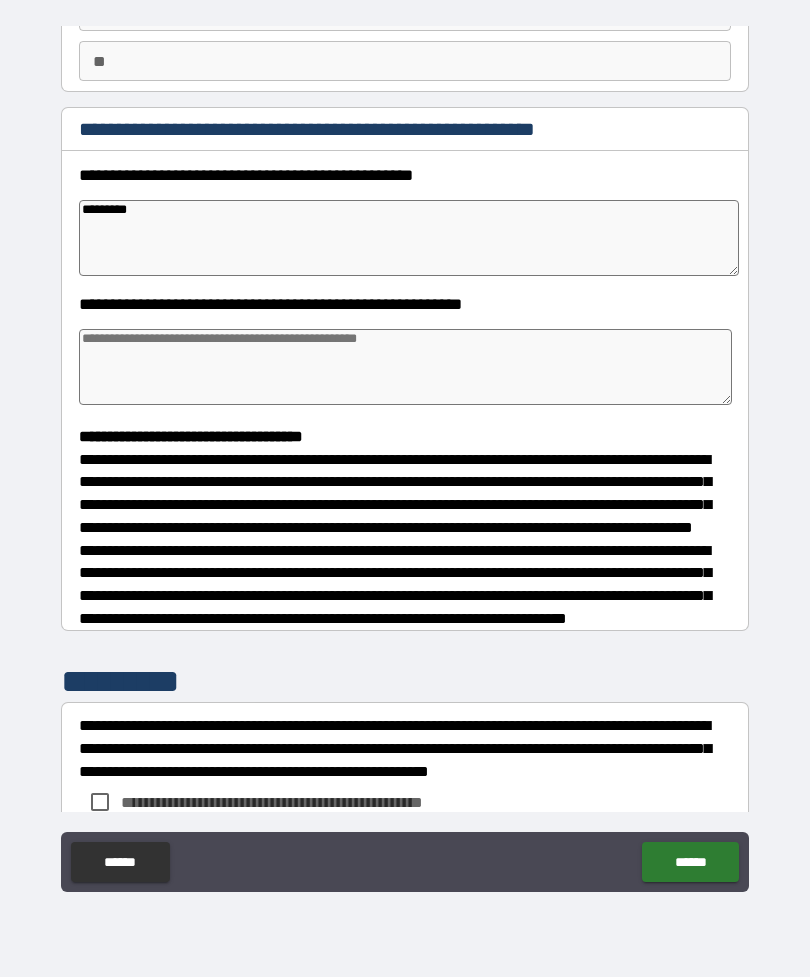 type on "**********" 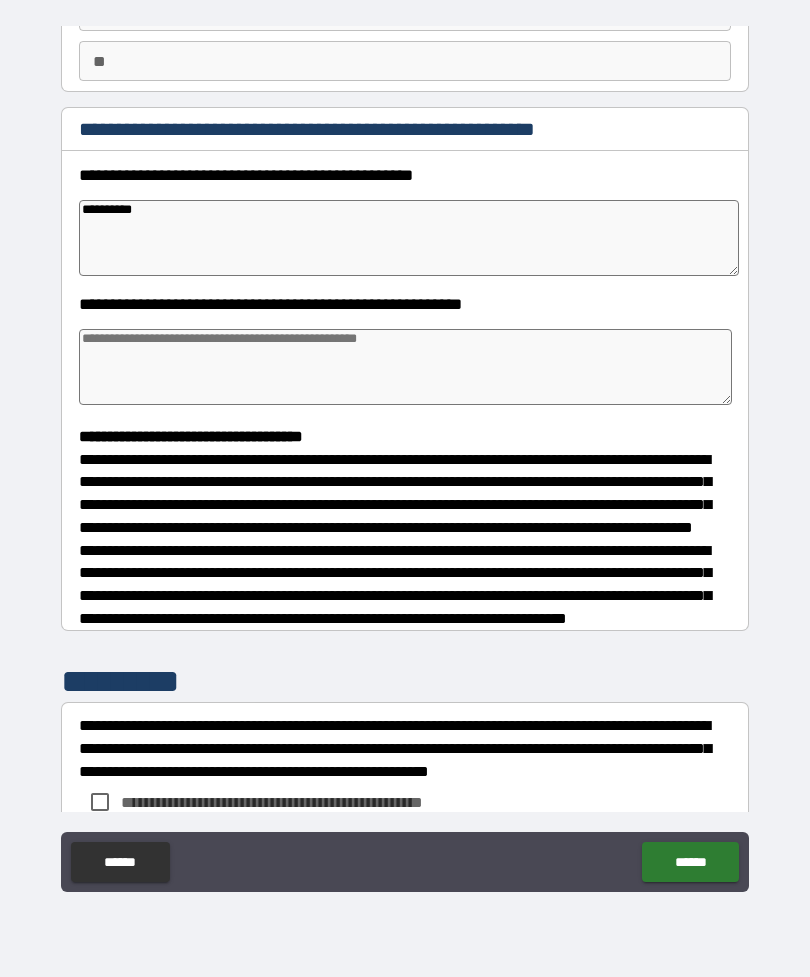 type on "*" 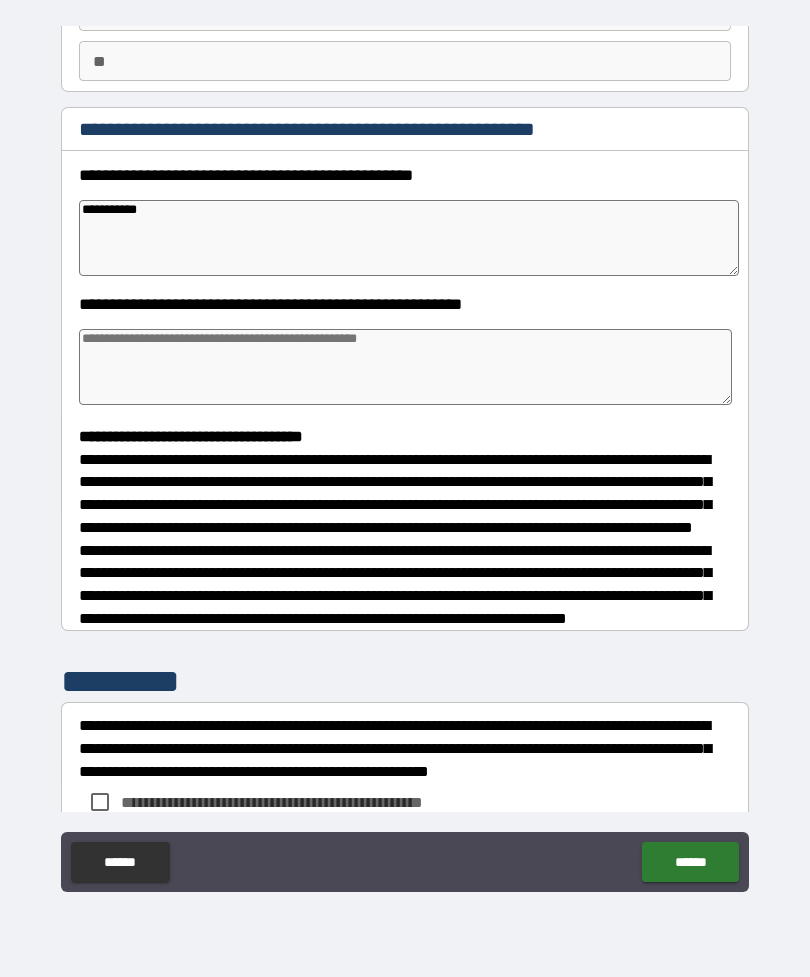 type on "**********" 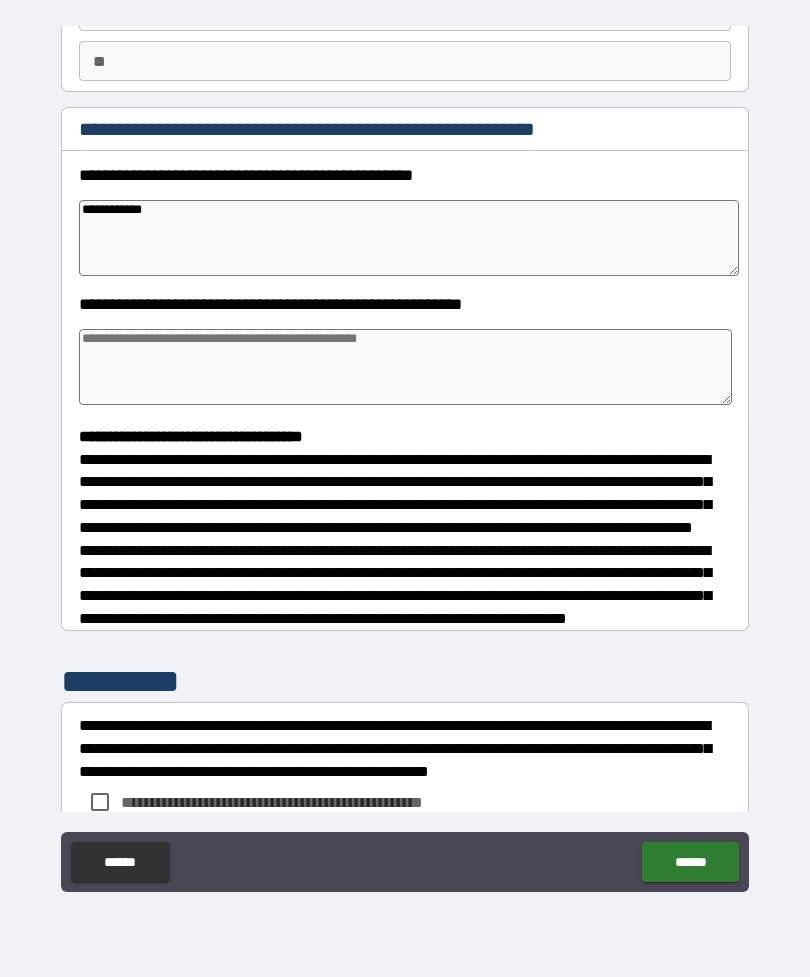 type on "**********" 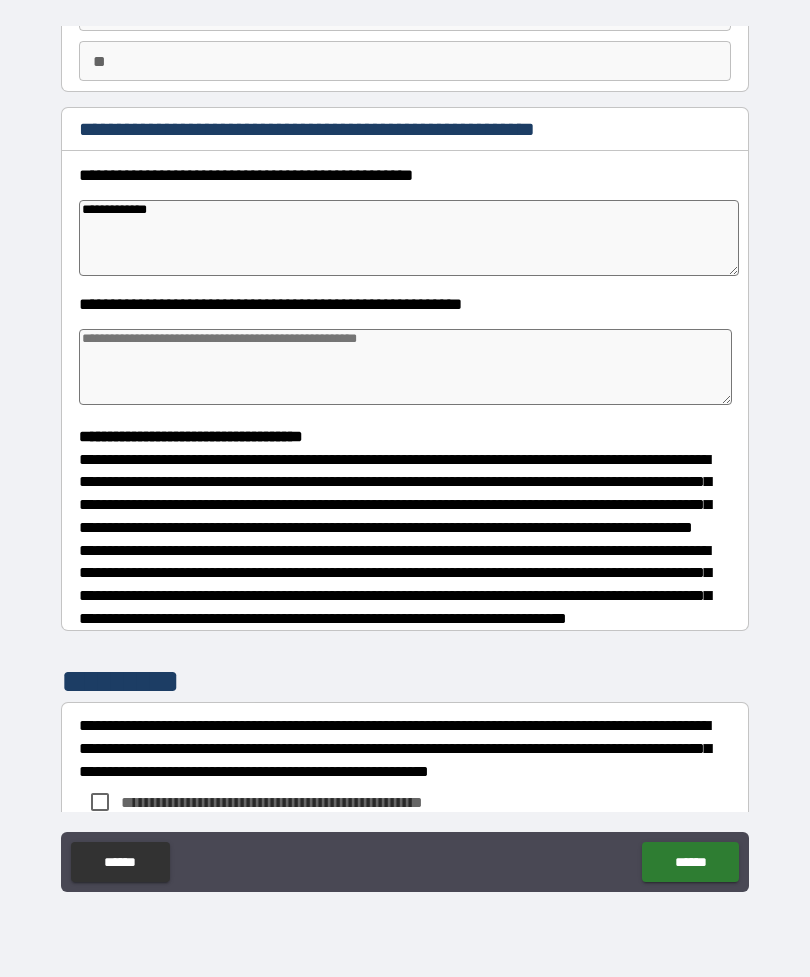 type on "**********" 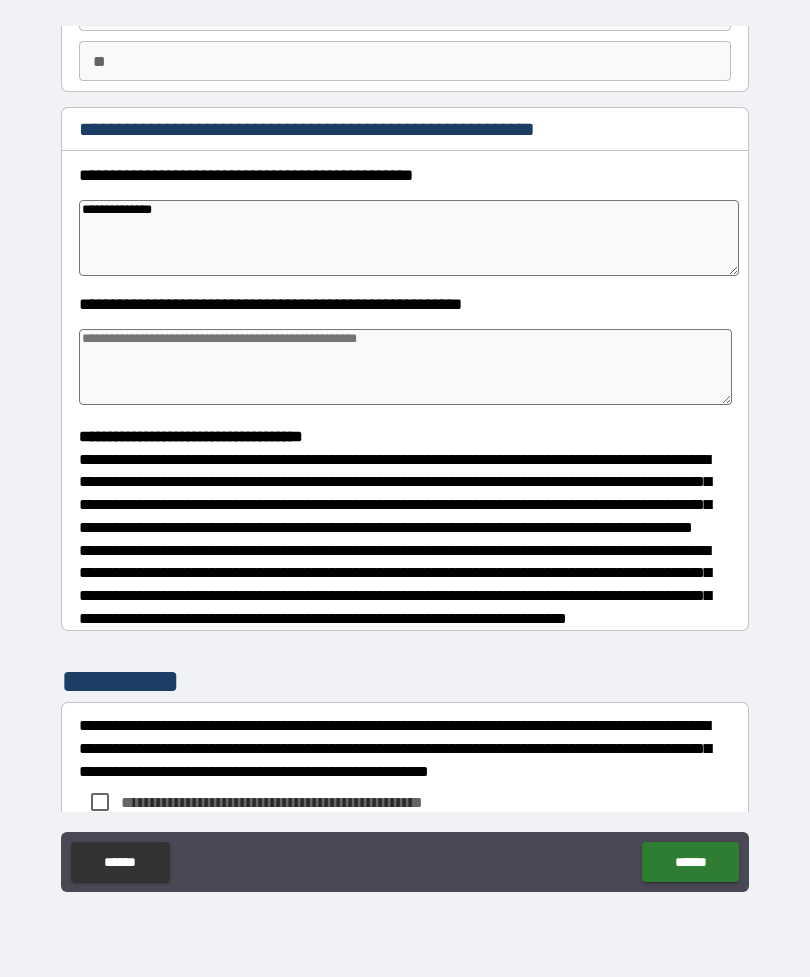 type on "*" 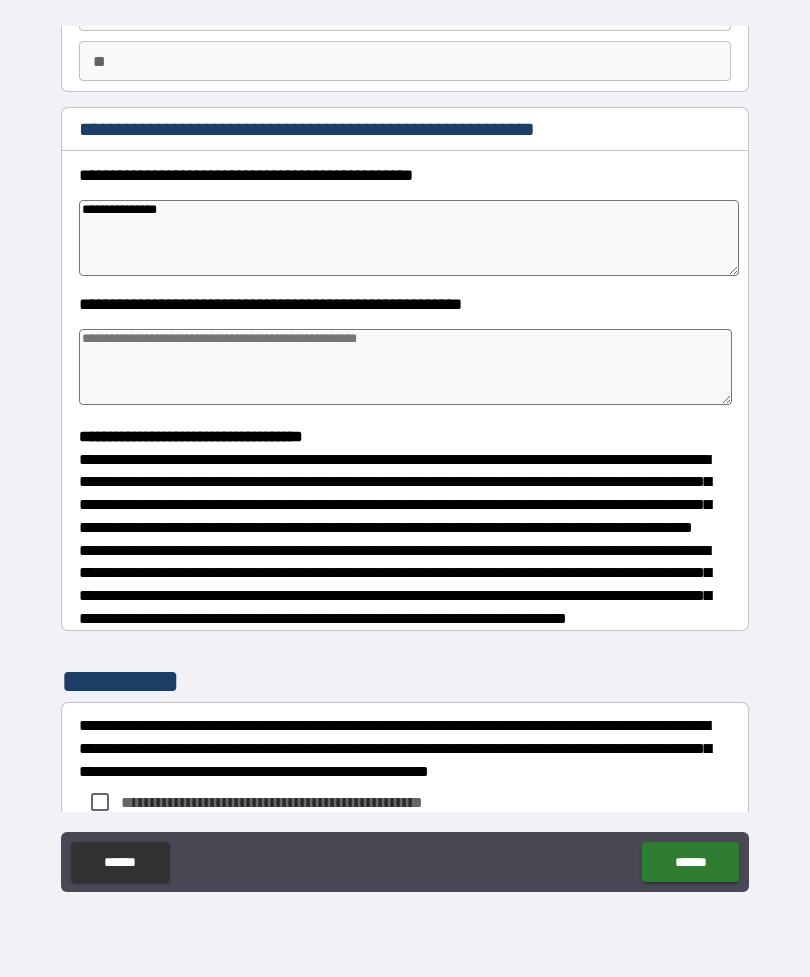 type 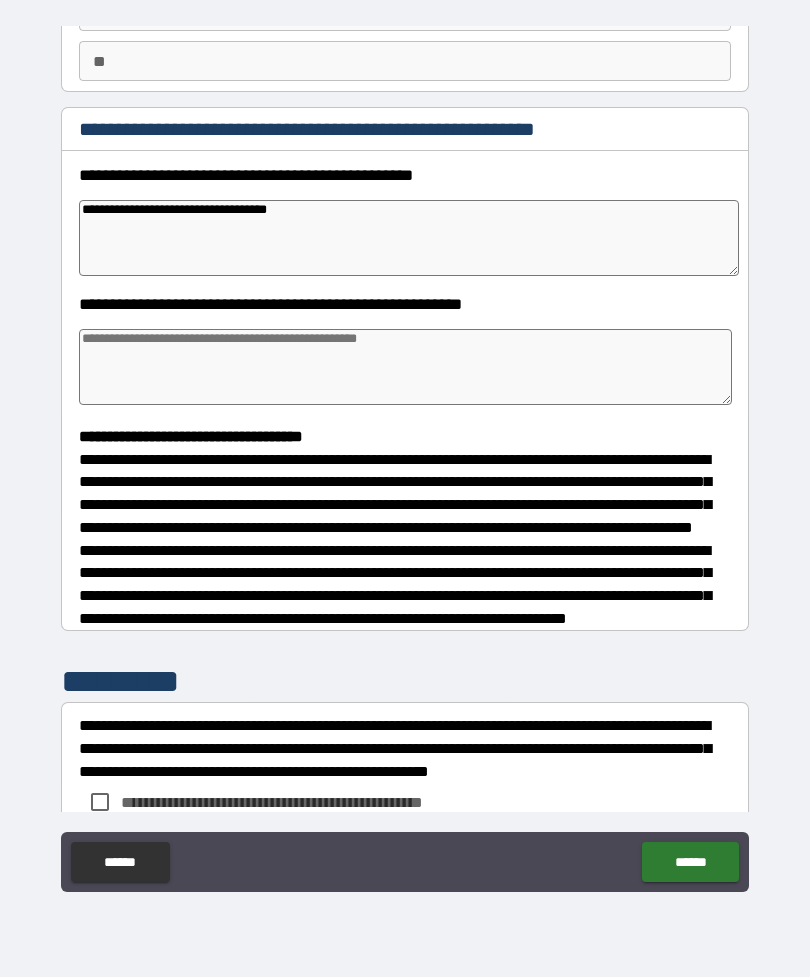 click at bounding box center (405, 367) 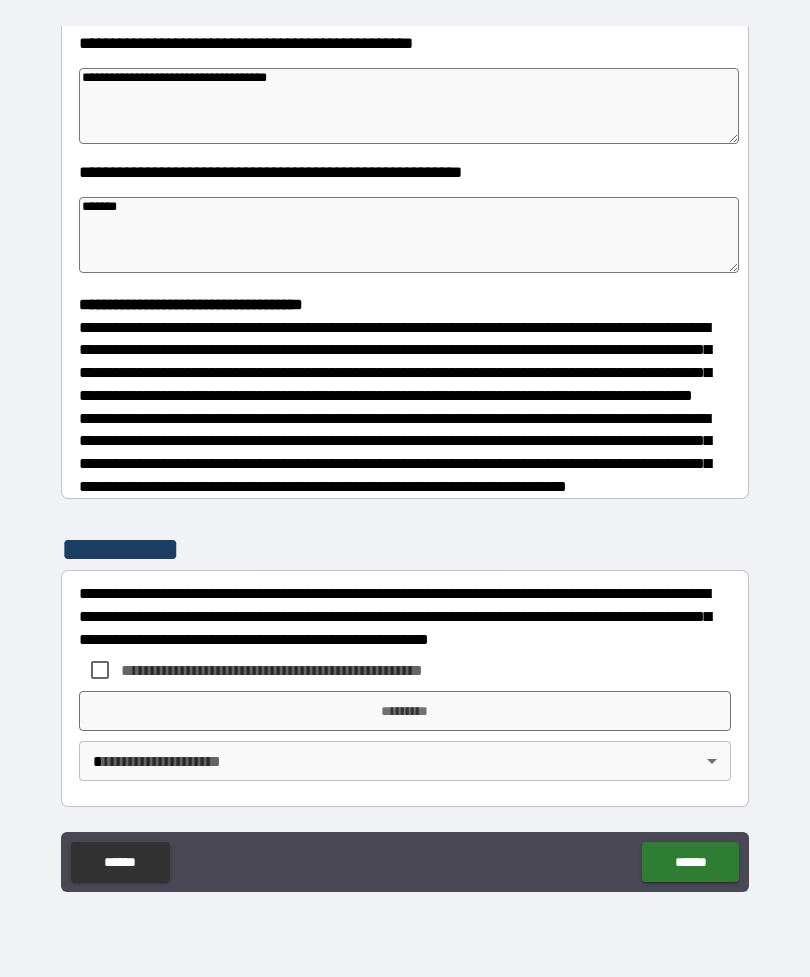 scroll, scrollTop: 348, scrollLeft: 0, axis: vertical 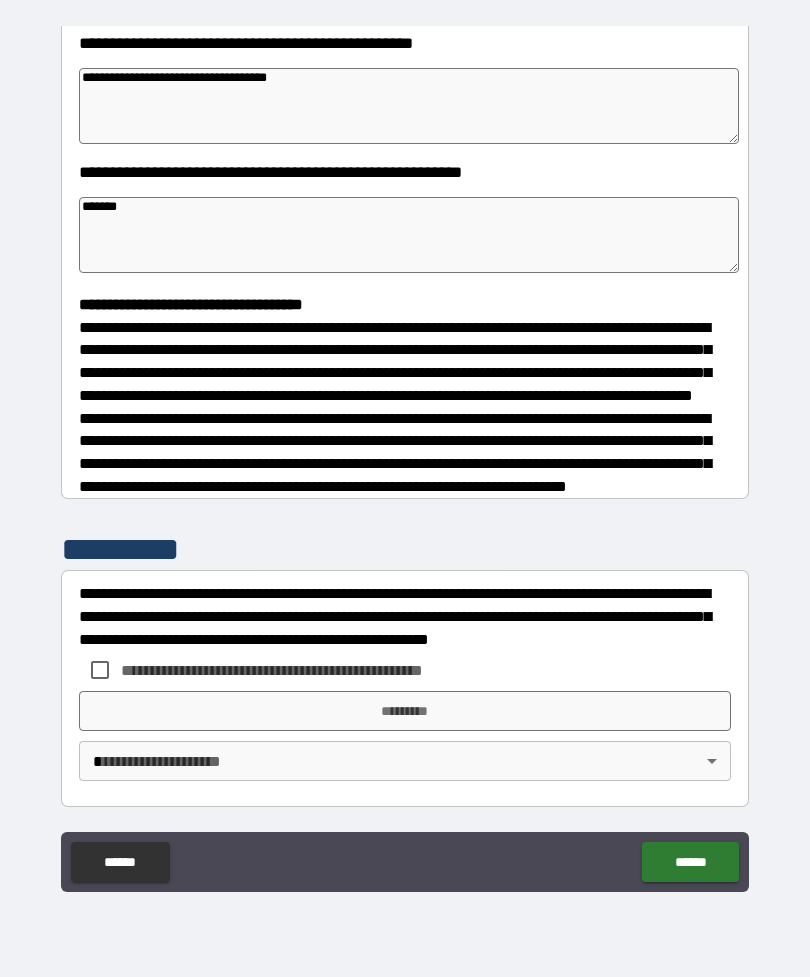 click on "**********" at bounding box center (405, 616) 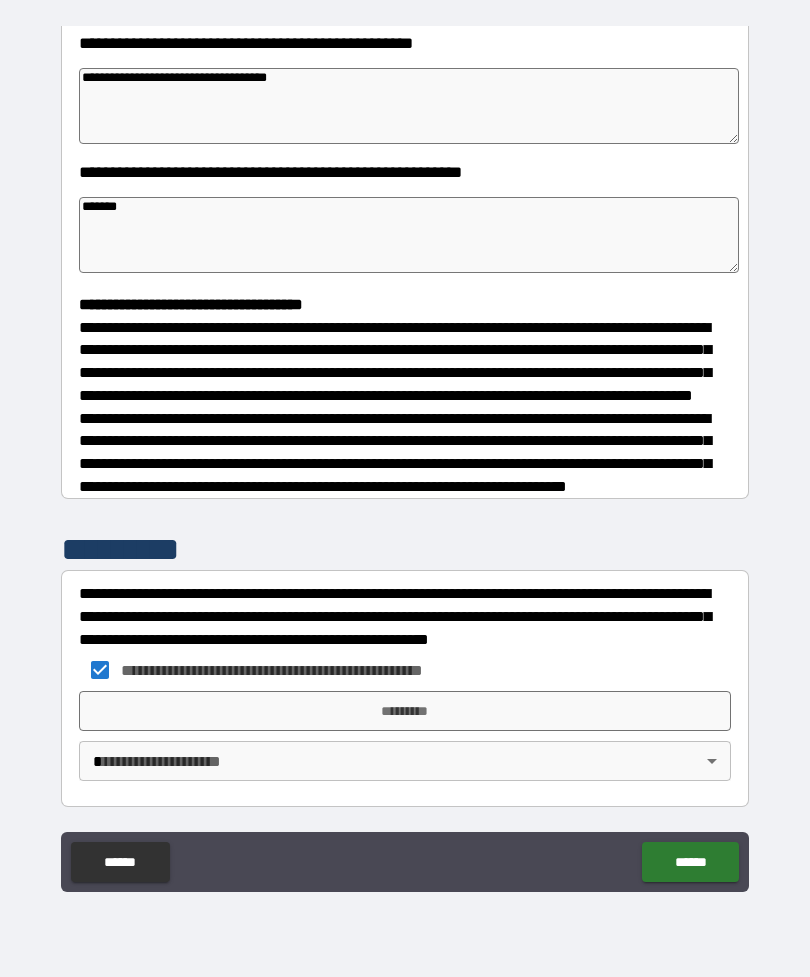 click on "*********" at bounding box center [405, 711] 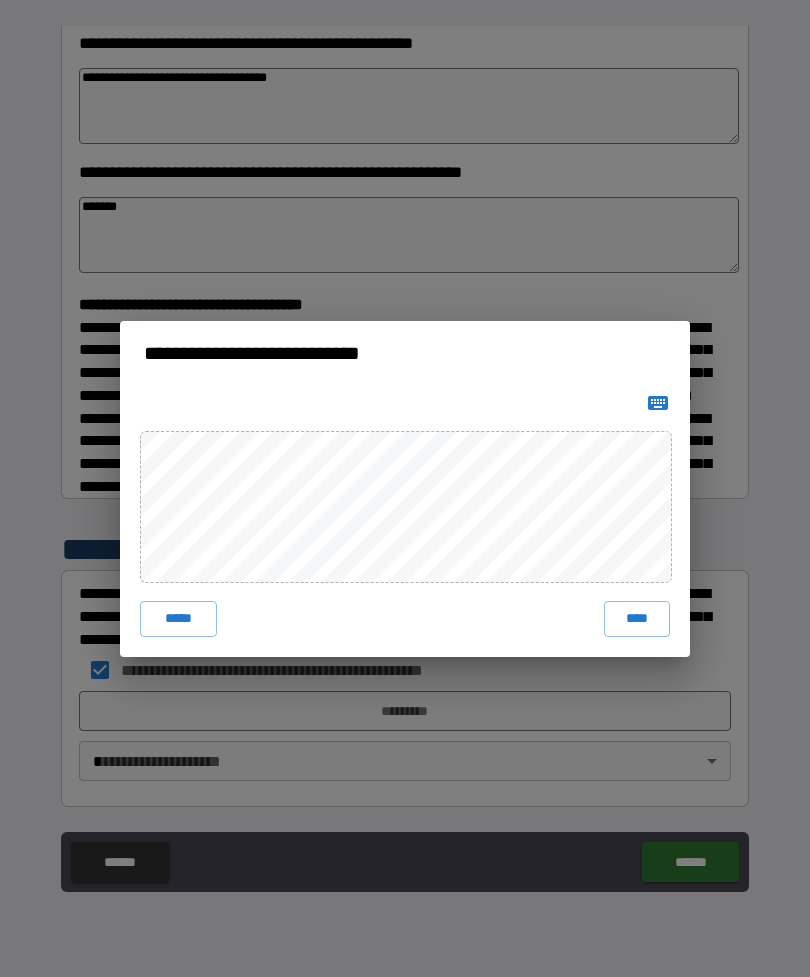 click on "****" at bounding box center [637, 619] 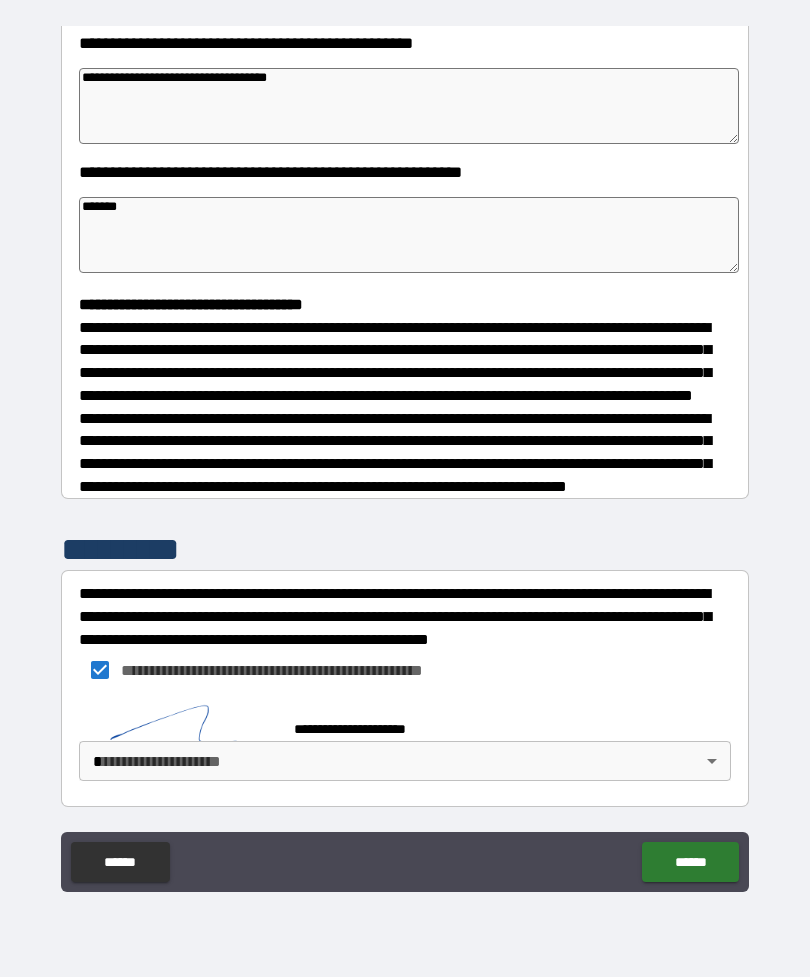 scroll, scrollTop: 338, scrollLeft: 0, axis: vertical 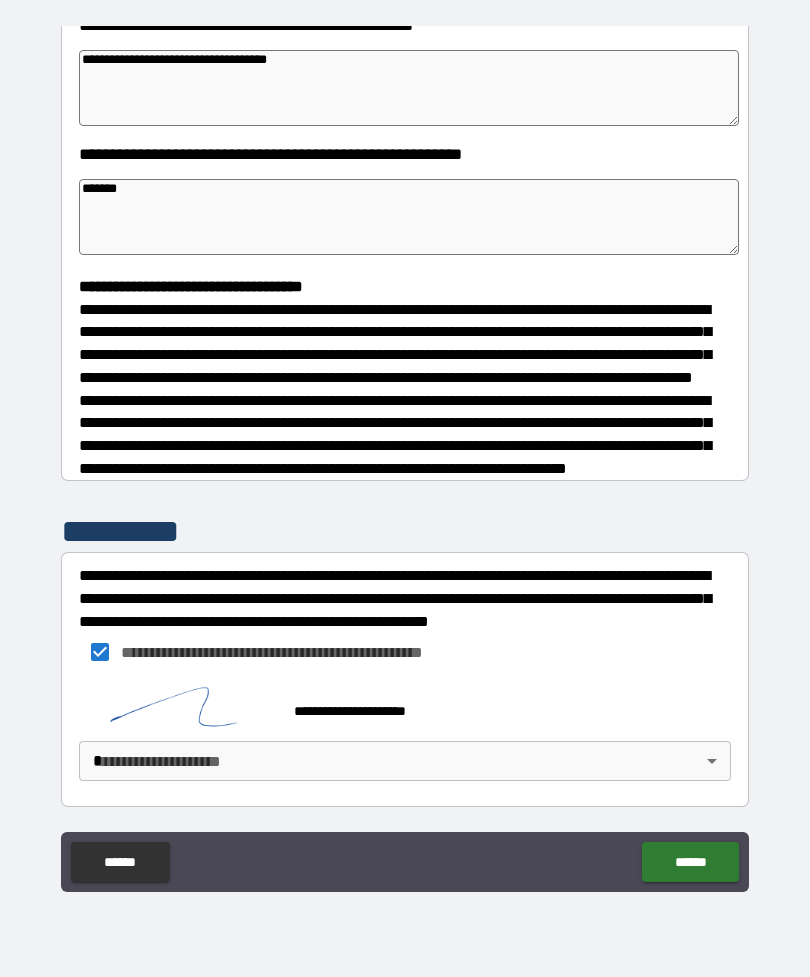 click on "**********" at bounding box center [405, 456] 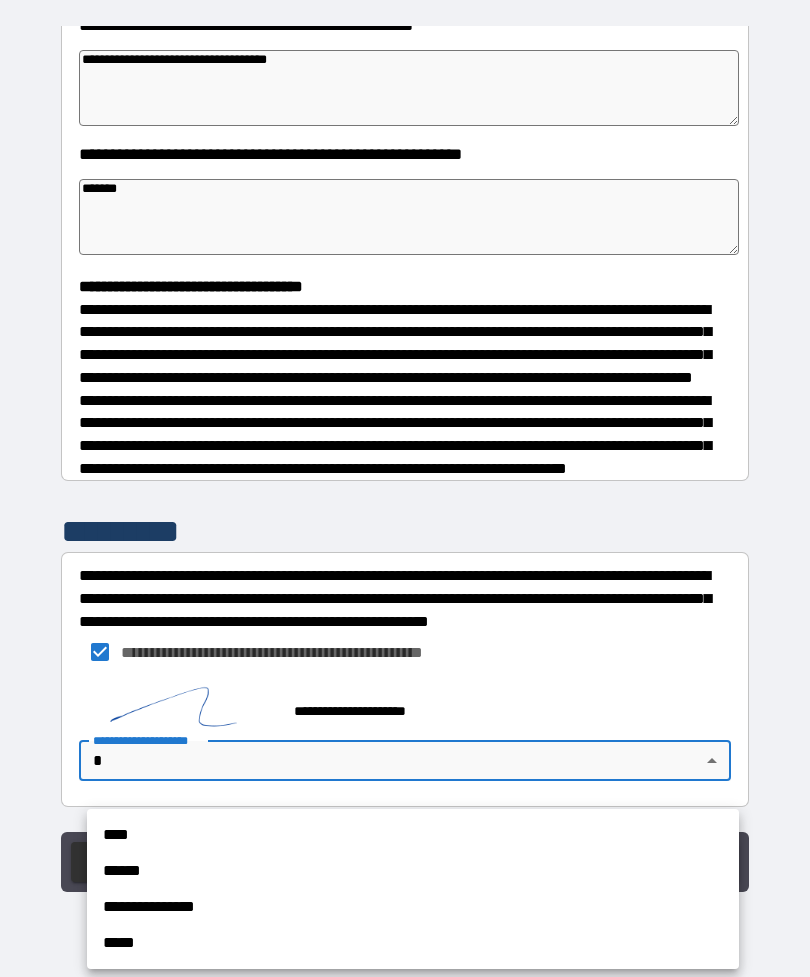 click on "****" at bounding box center [413, 835] 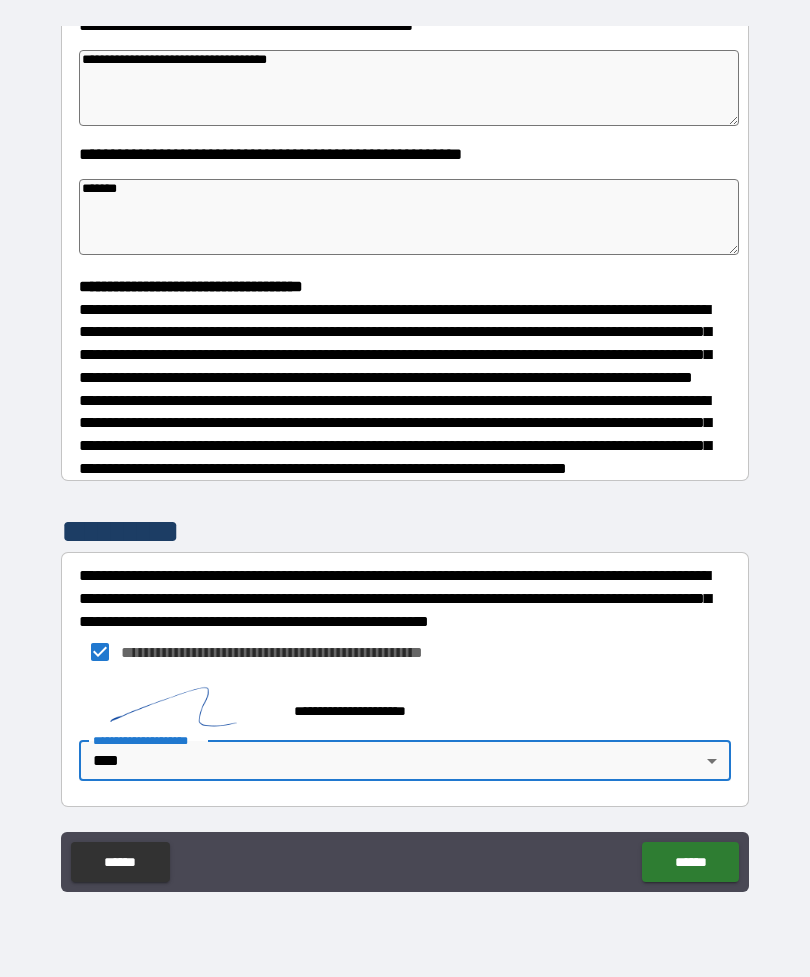 click on "******" at bounding box center (690, 862) 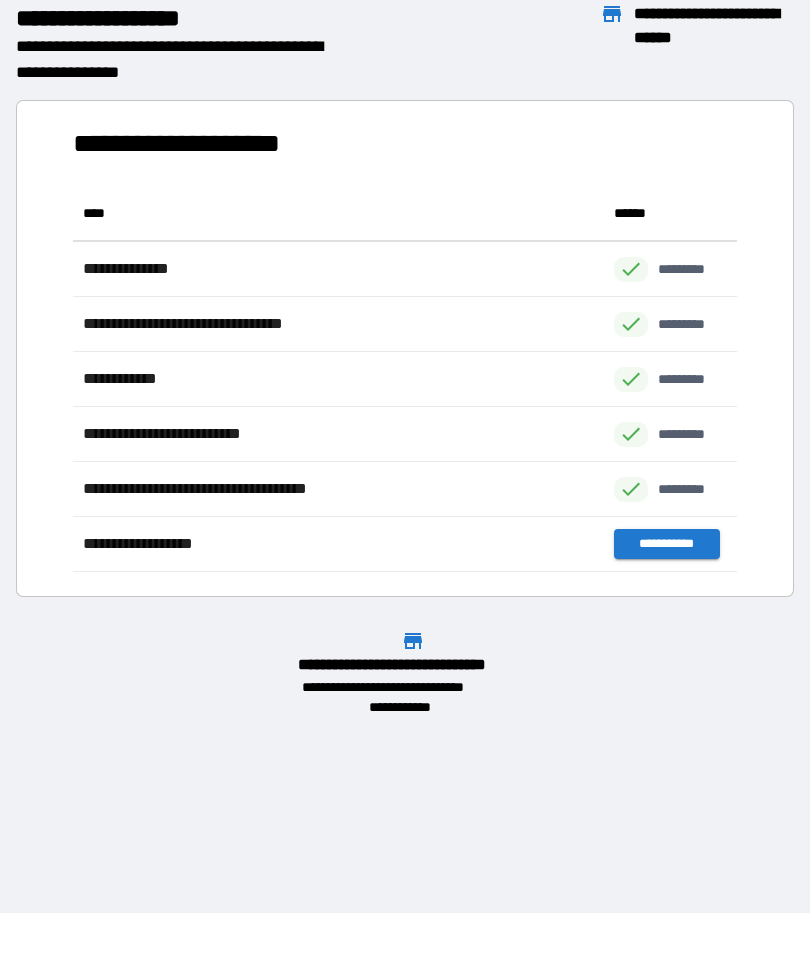 scroll, scrollTop: 1, scrollLeft: 1, axis: both 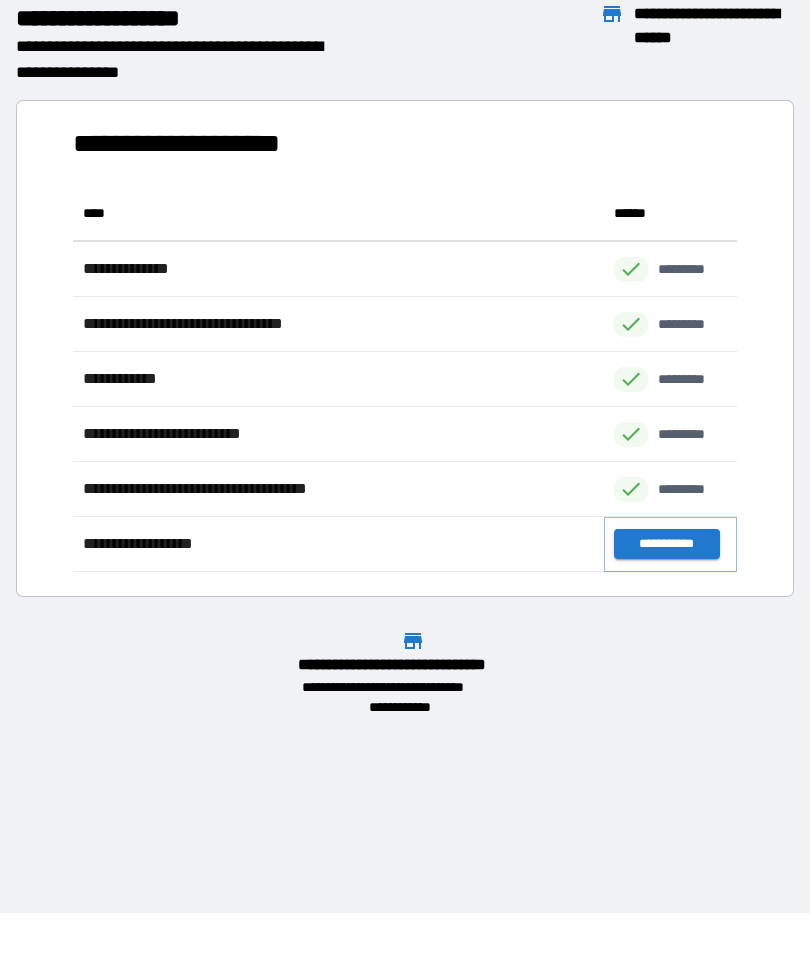 click on "**********" at bounding box center (666, 544) 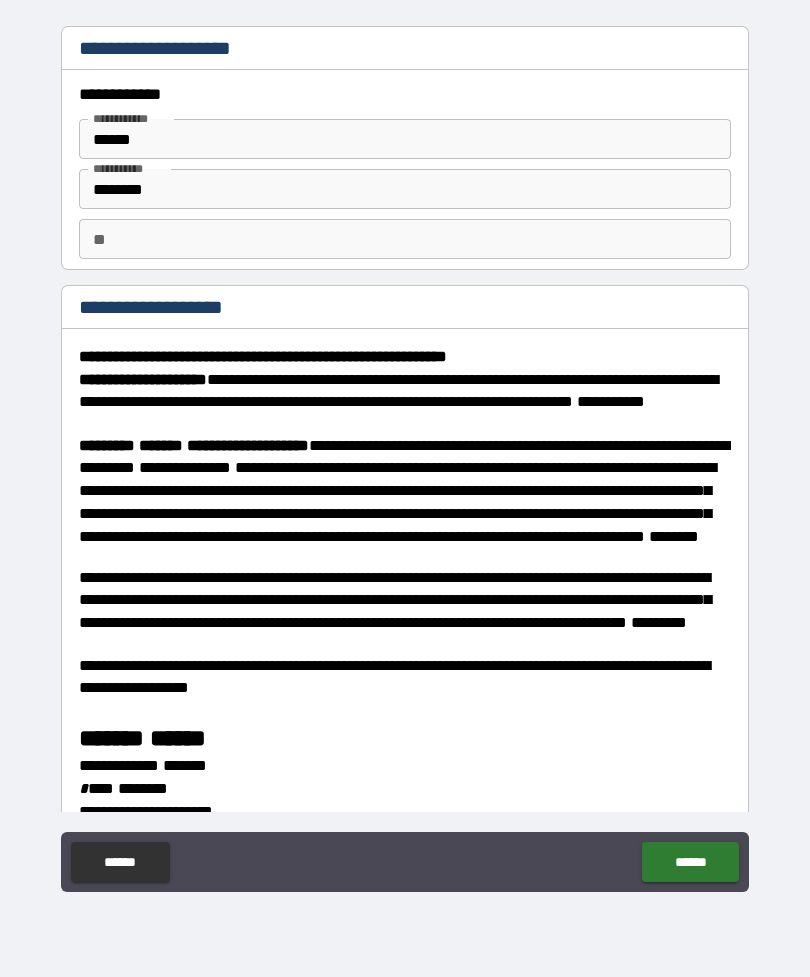 click on "******" at bounding box center (405, 139) 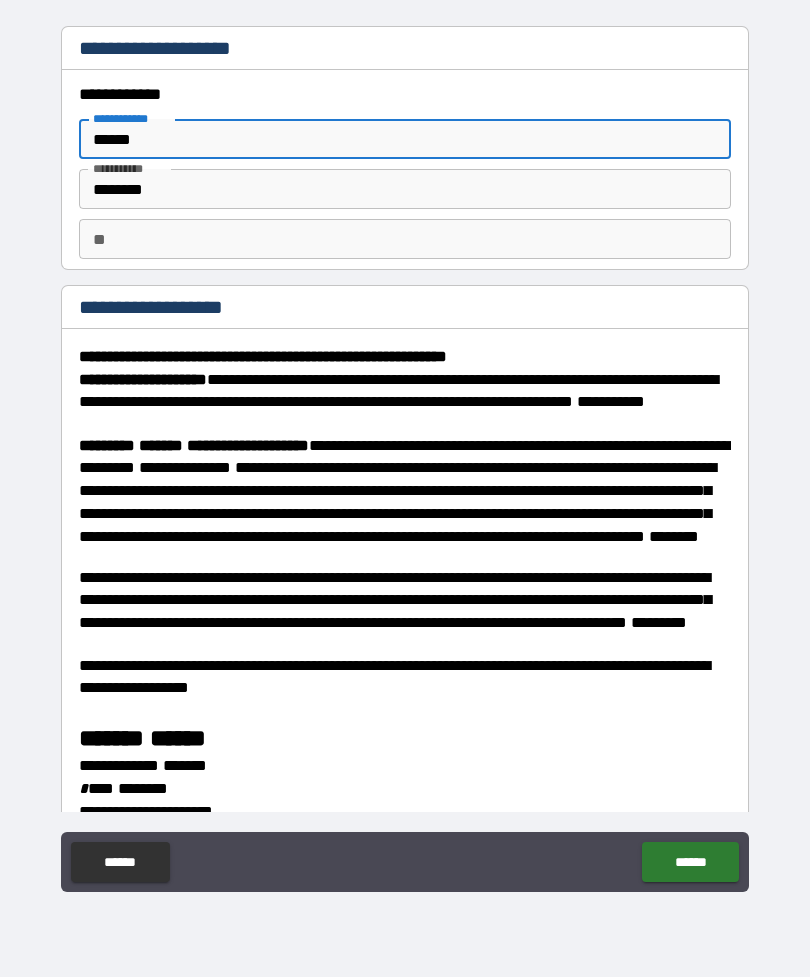 click on "********" at bounding box center [405, 189] 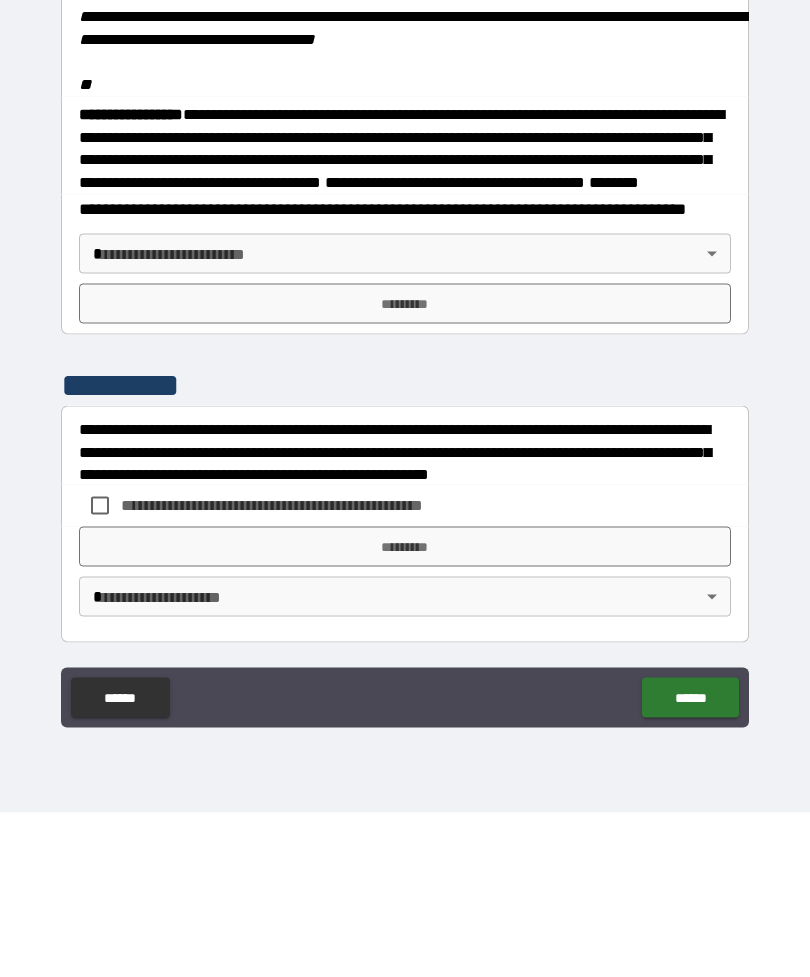 scroll, scrollTop: 2323, scrollLeft: 0, axis: vertical 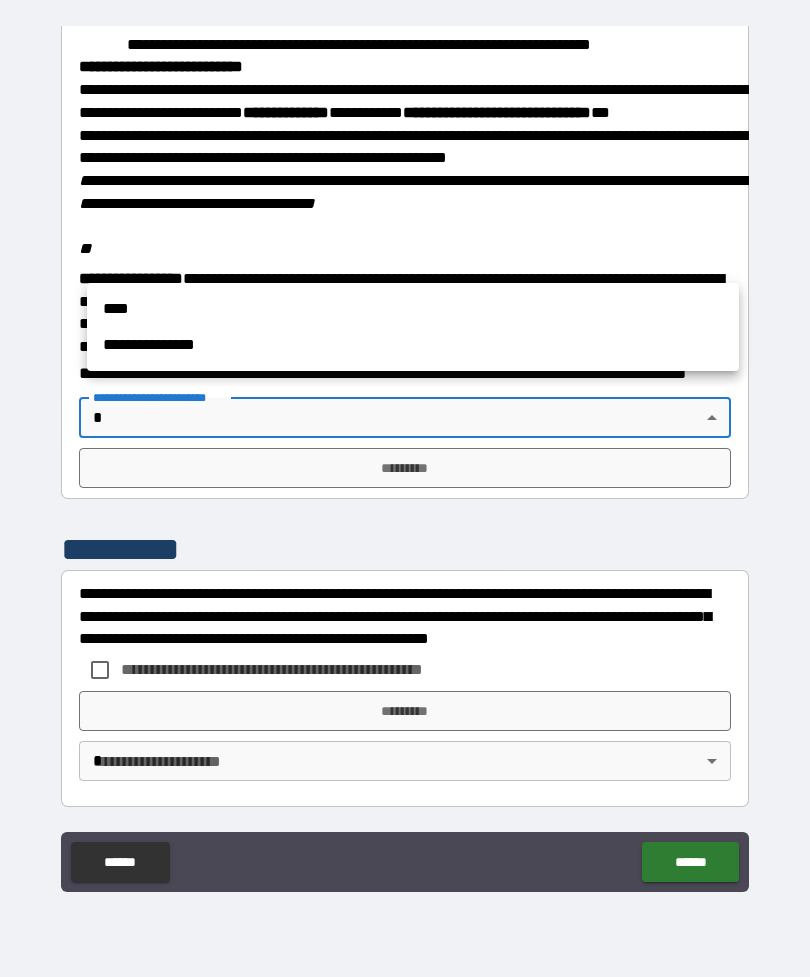 click on "****" at bounding box center (413, 309) 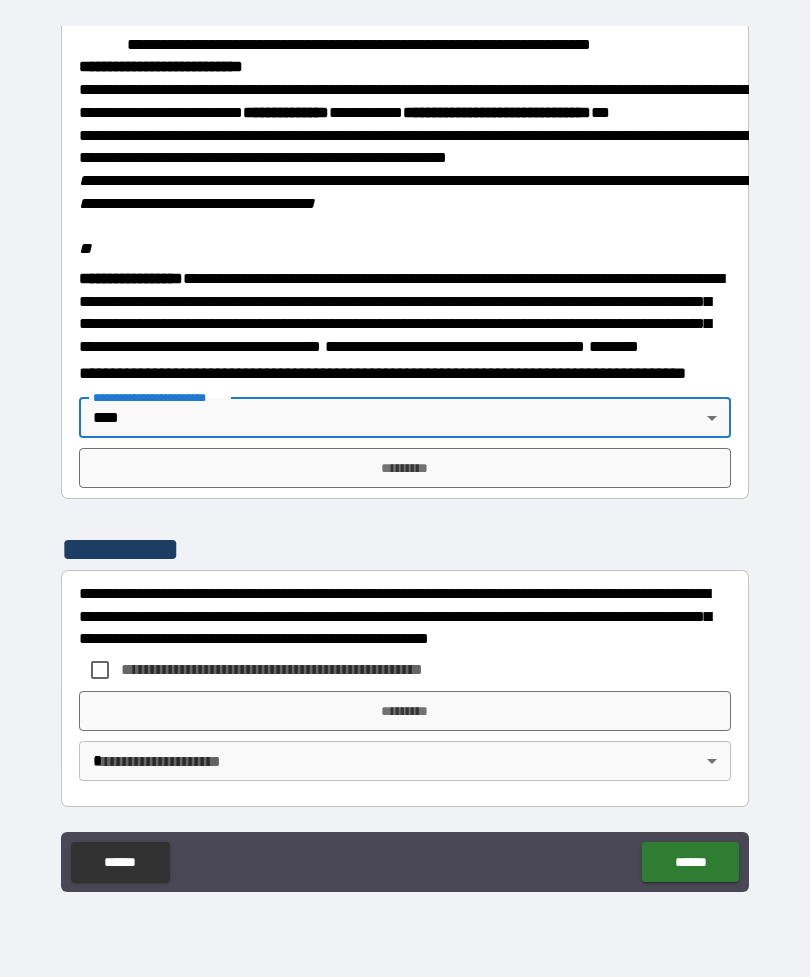 click on "*********" at bounding box center (405, 468) 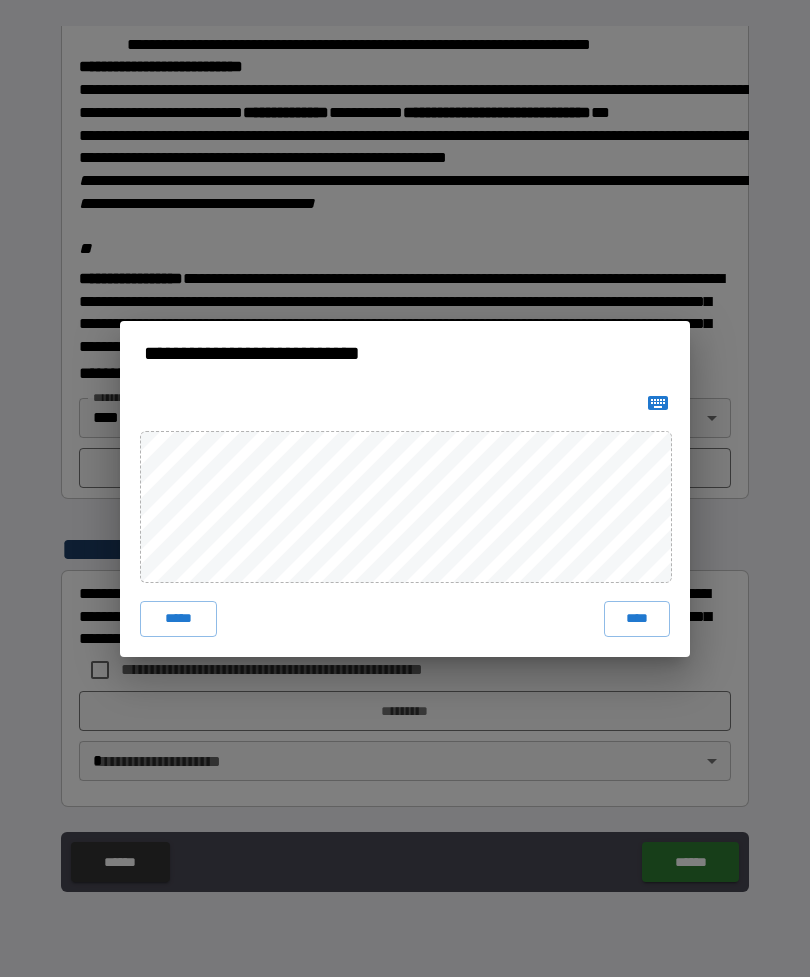 click on "****" at bounding box center [637, 619] 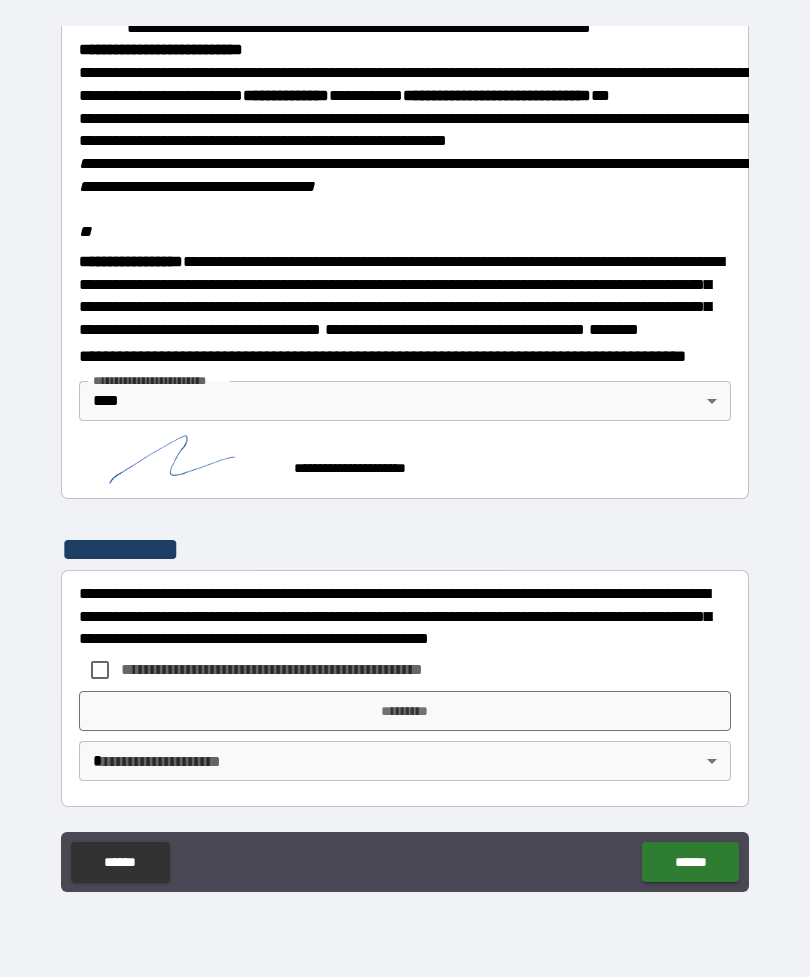 click on "**********" at bounding box center [305, 669] 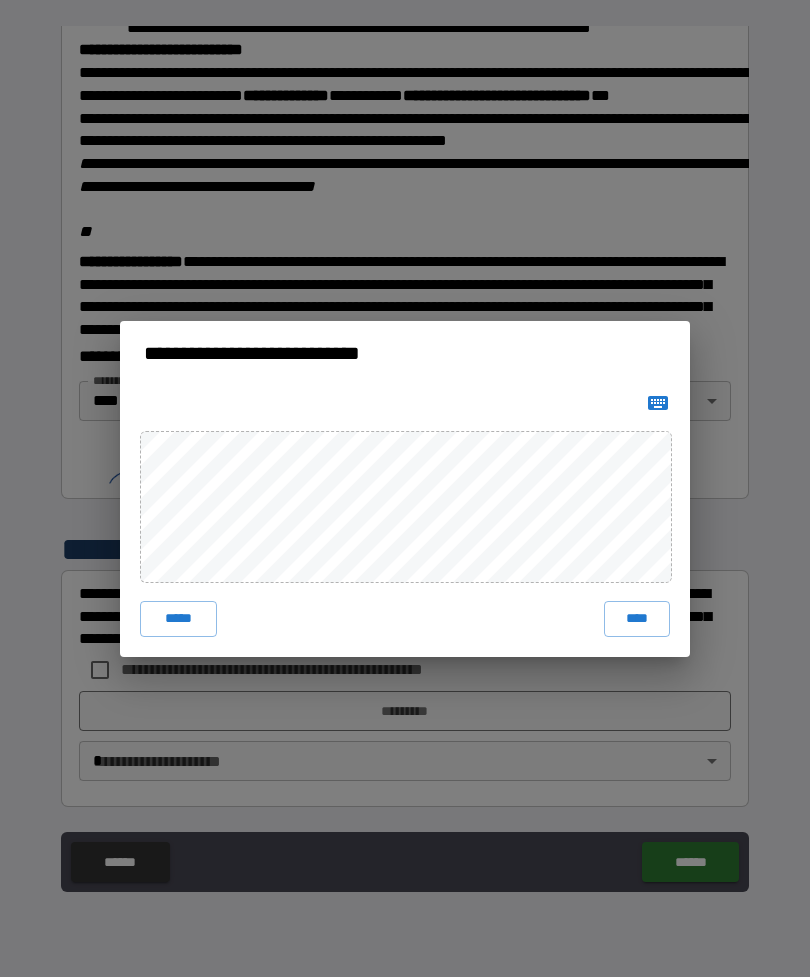 click on "****" at bounding box center [637, 619] 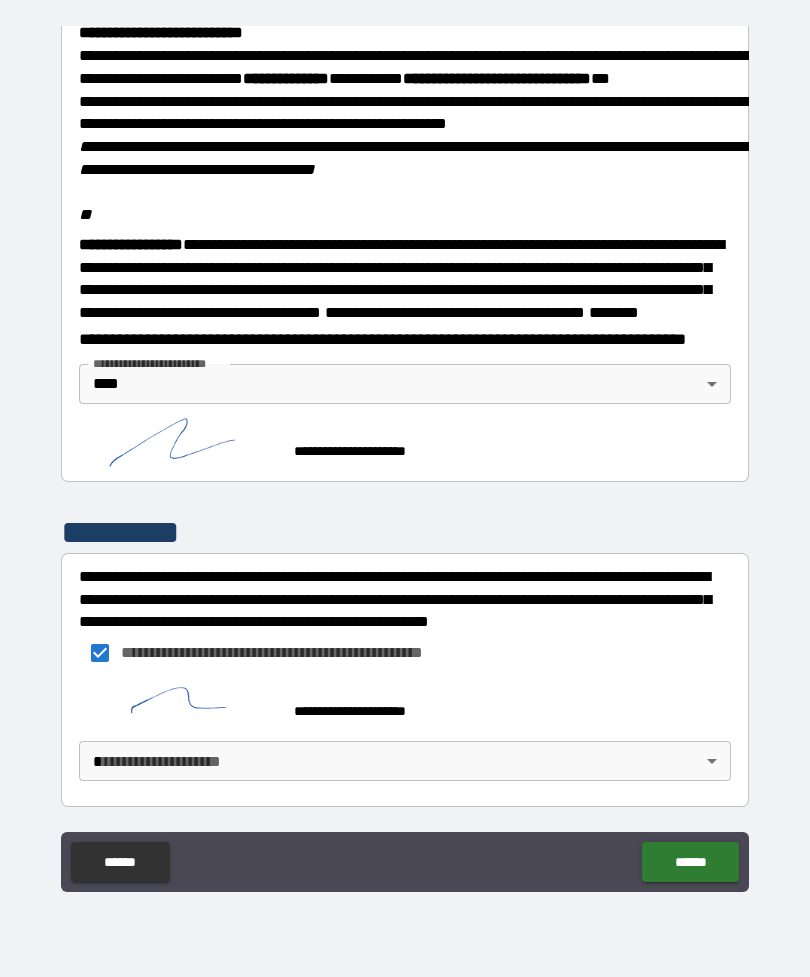 click on "**********" at bounding box center [405, 456] 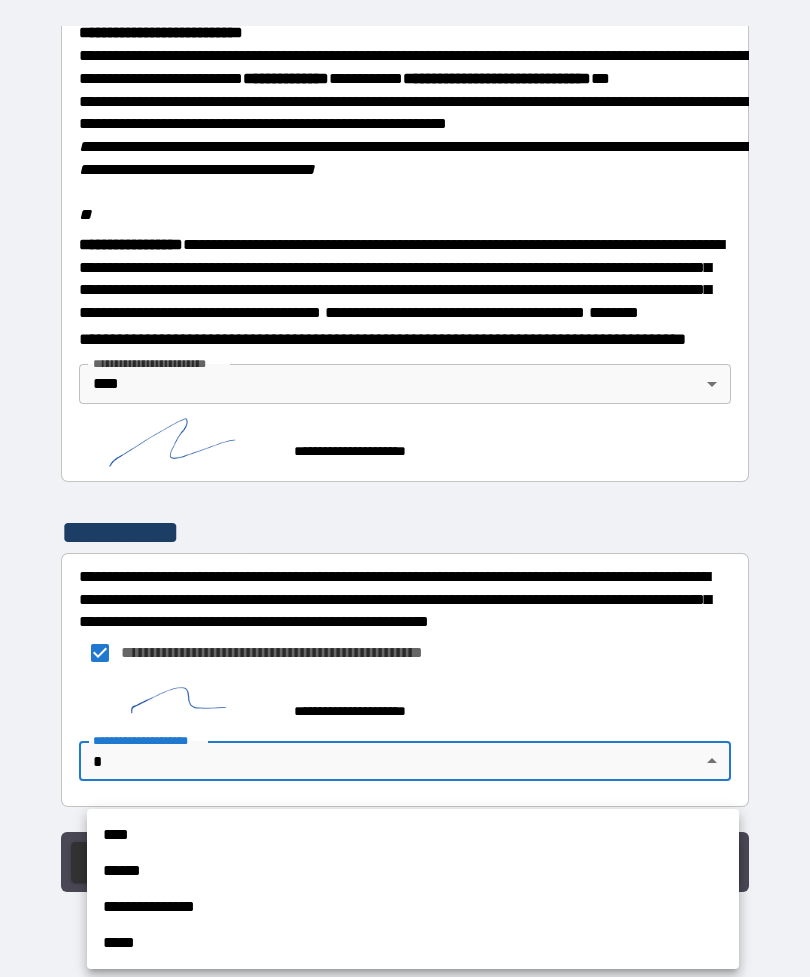 click on "****" at bounding box center [413, 835] 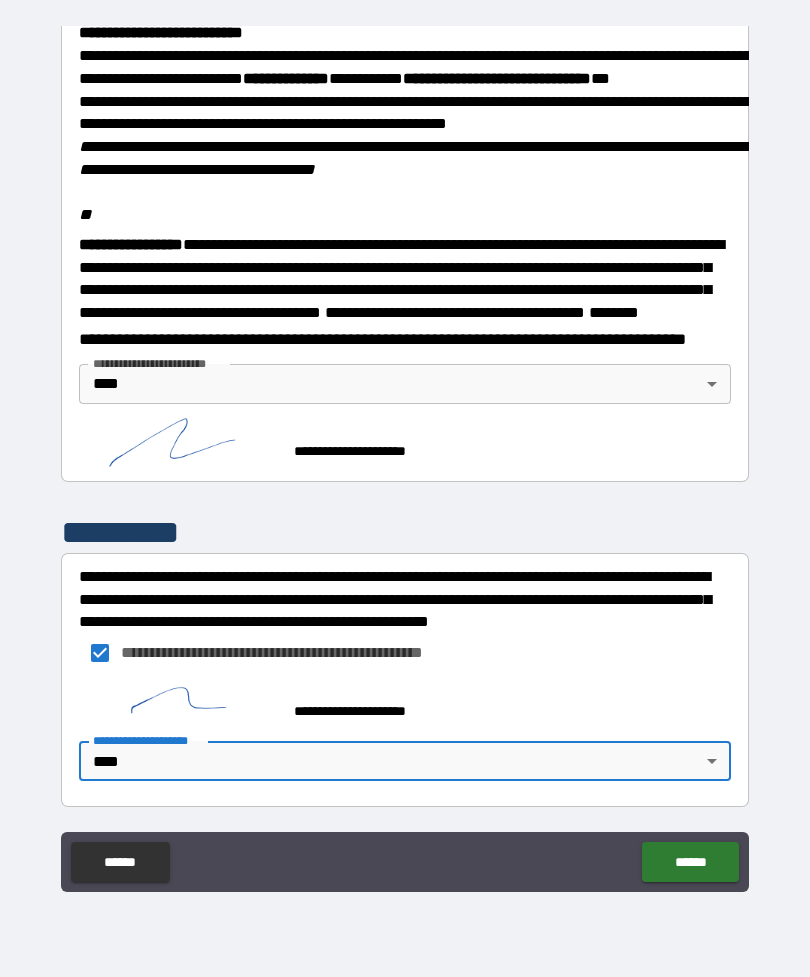 click on "******" at bounding box center [690, 862] 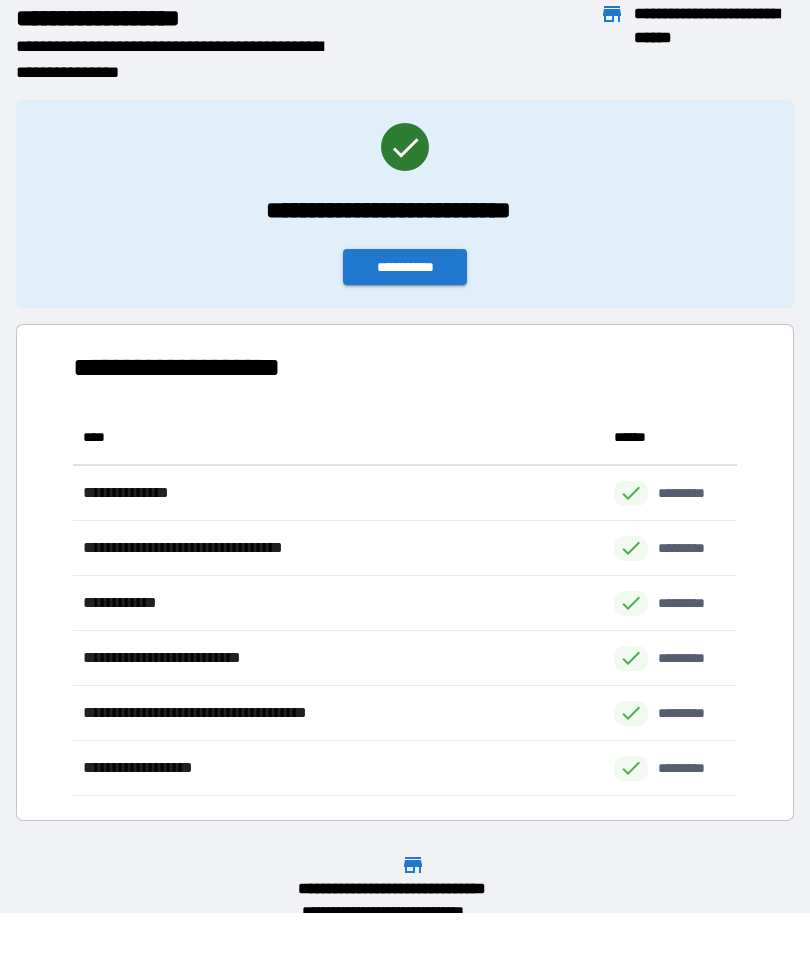scroll, scrollTop: 386, scrollLeft: 664, axis: both 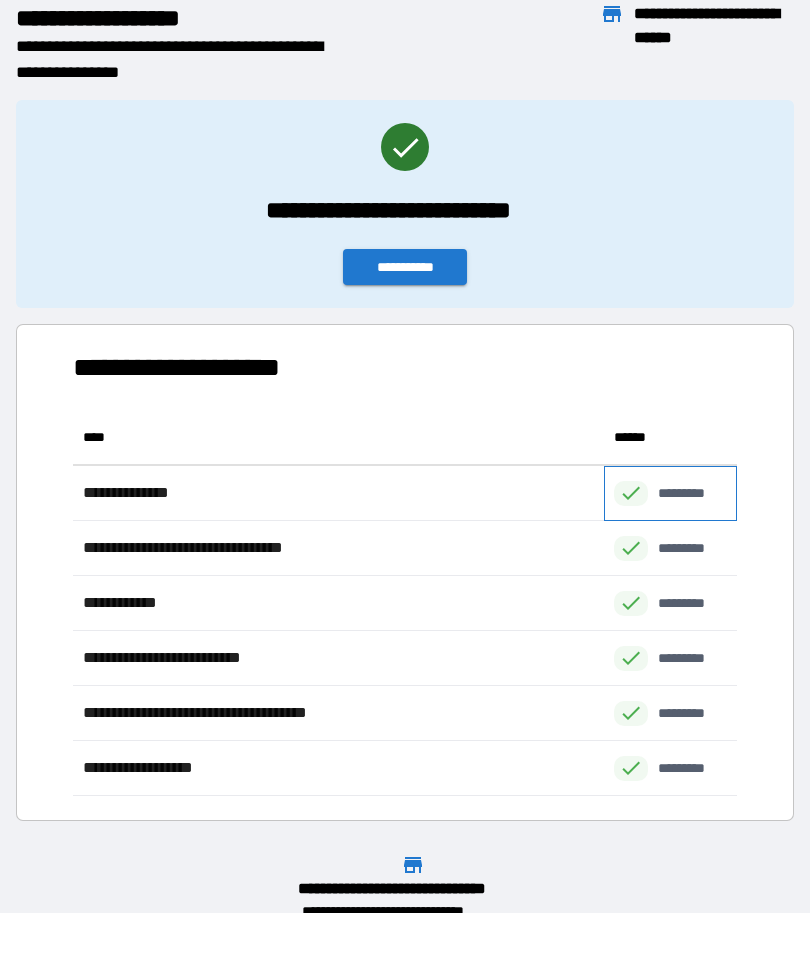 click on "*********" at bounding box center (670, 493) 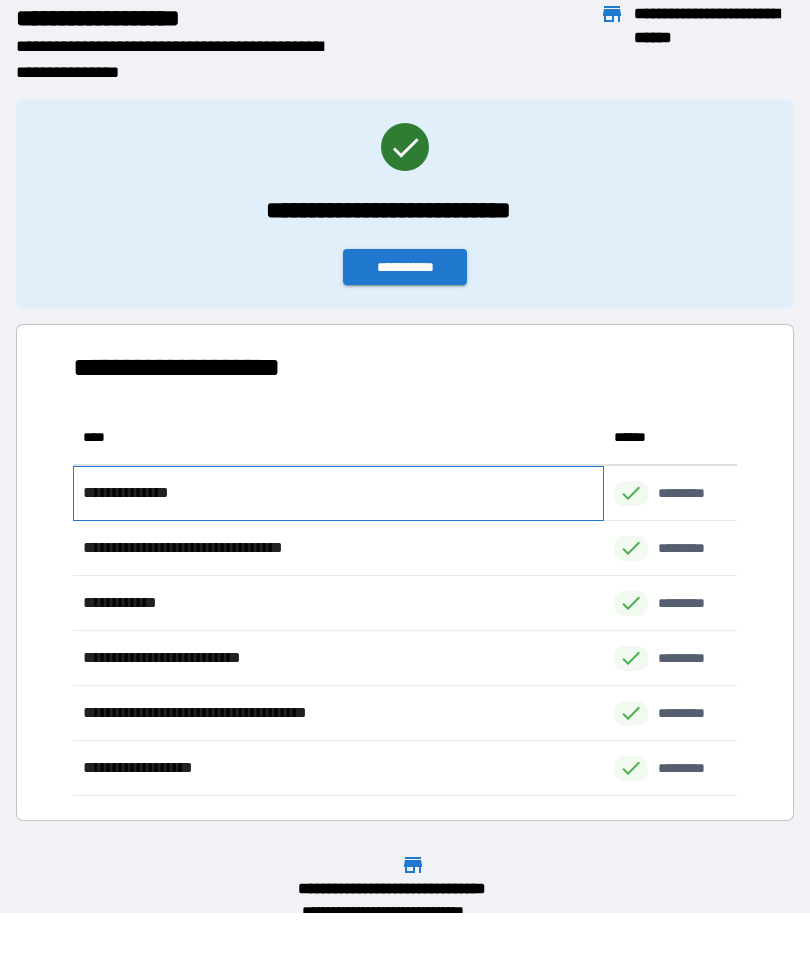 click on "**********" at bounding box center [338, 493] 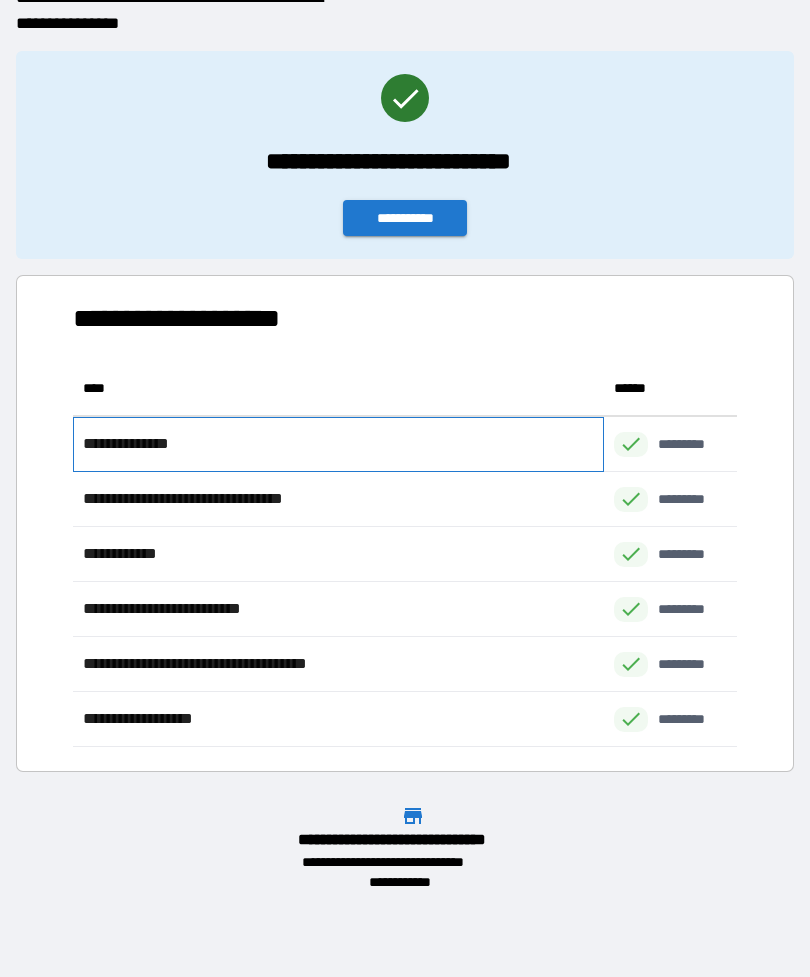 scroll, scrollTop: 49, scrollLeft: 0, axis: vertical 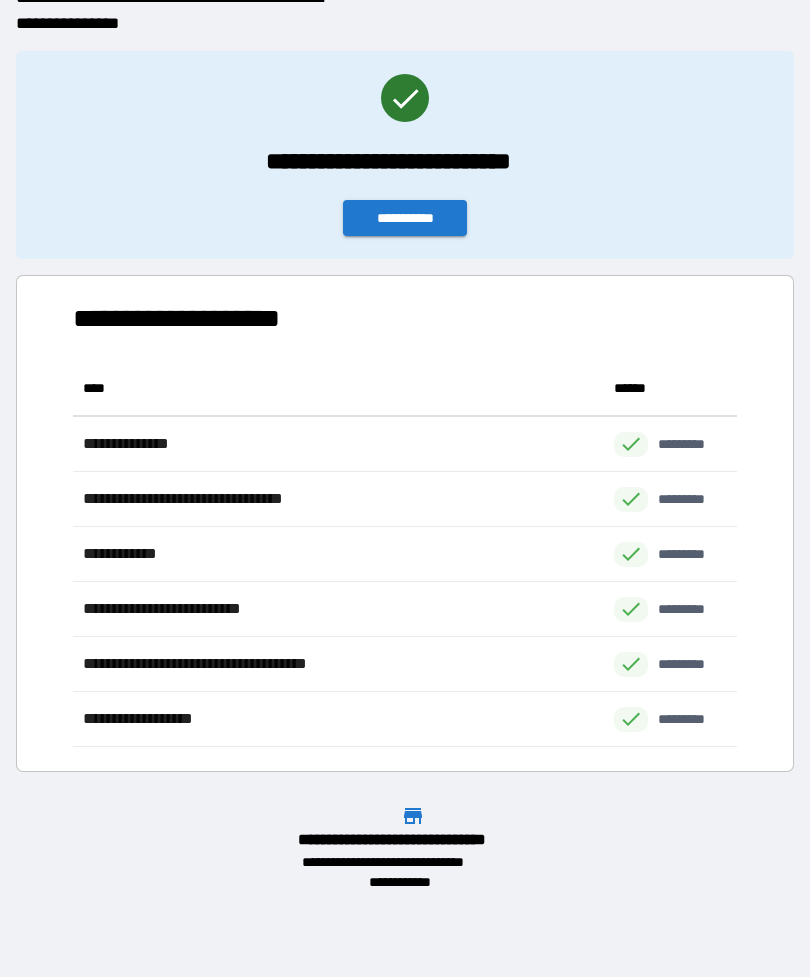 click on "**********" at bounding box center (405, 218) 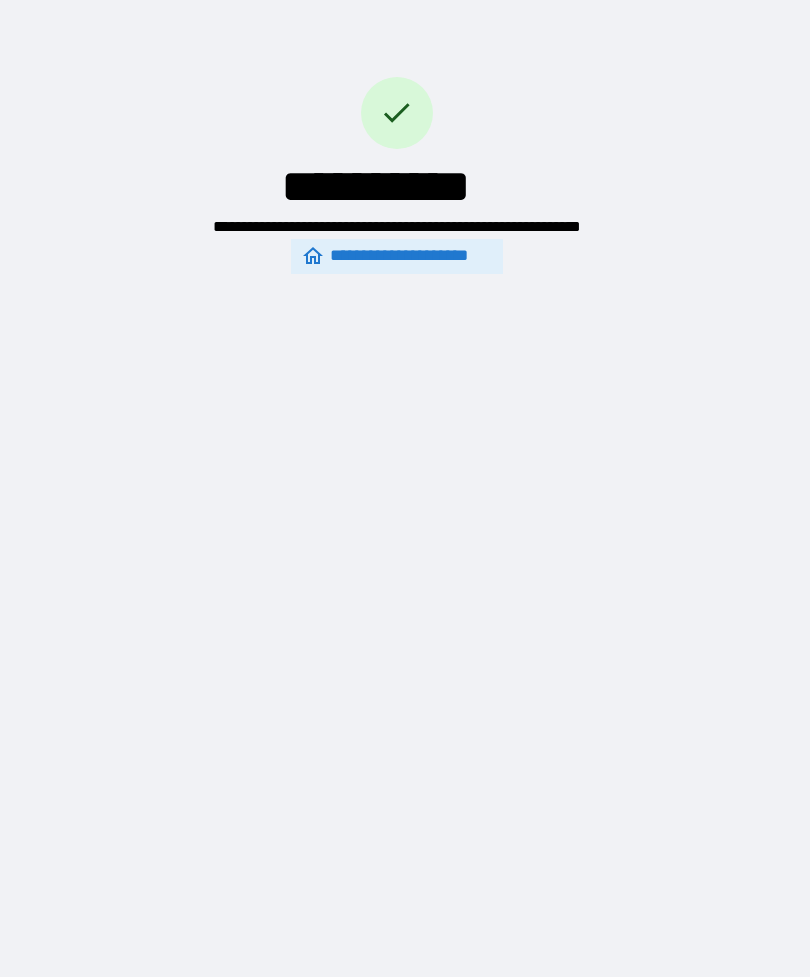 scroll, scrollTop: 0, scrollLeft: 0, axis: both 